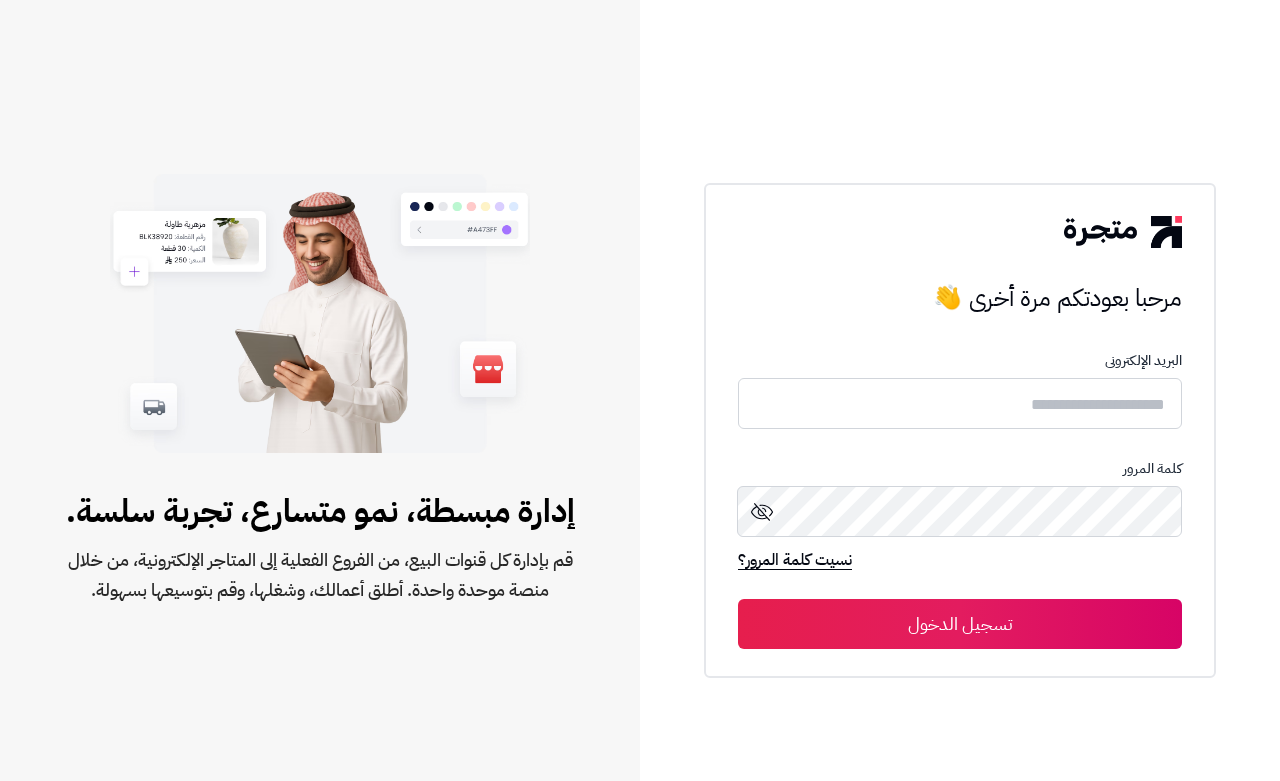 scroll, scrollTop: 0, scrollLeft: 0, axis: both 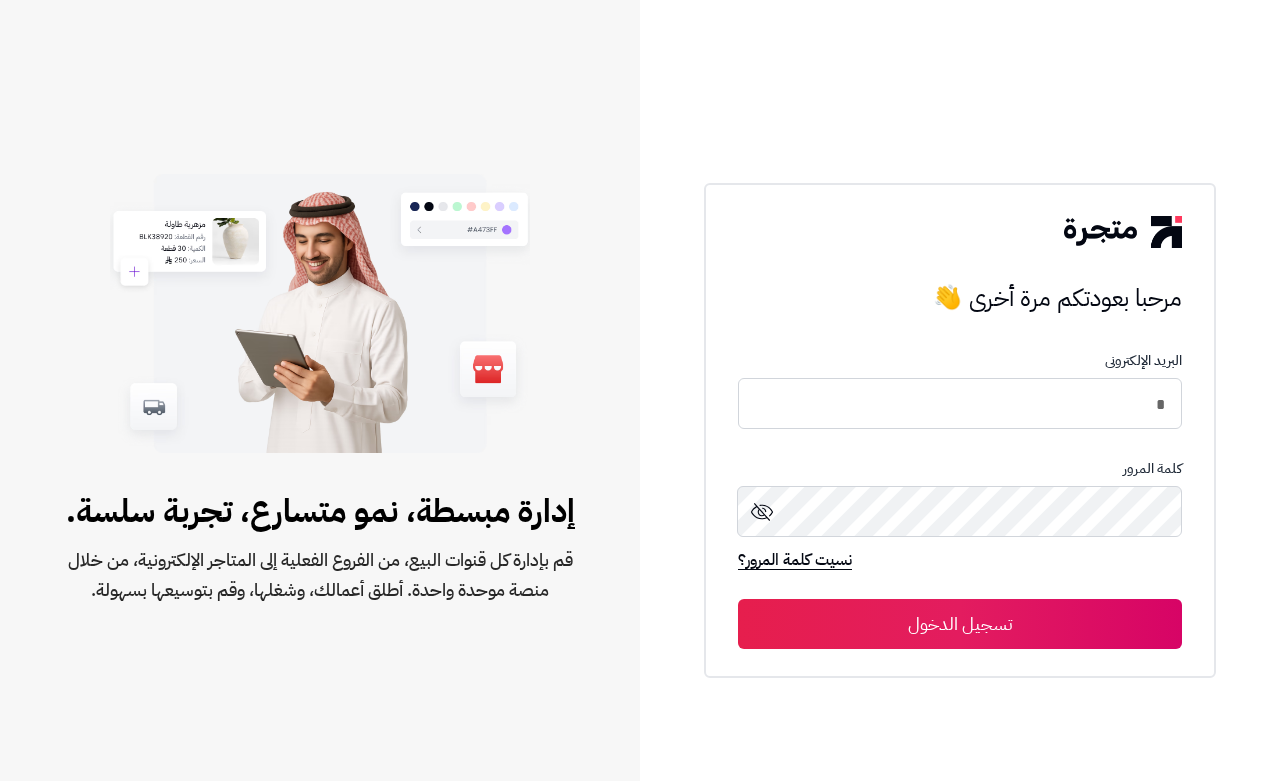 click on "*" at bounding box center (960, 403) 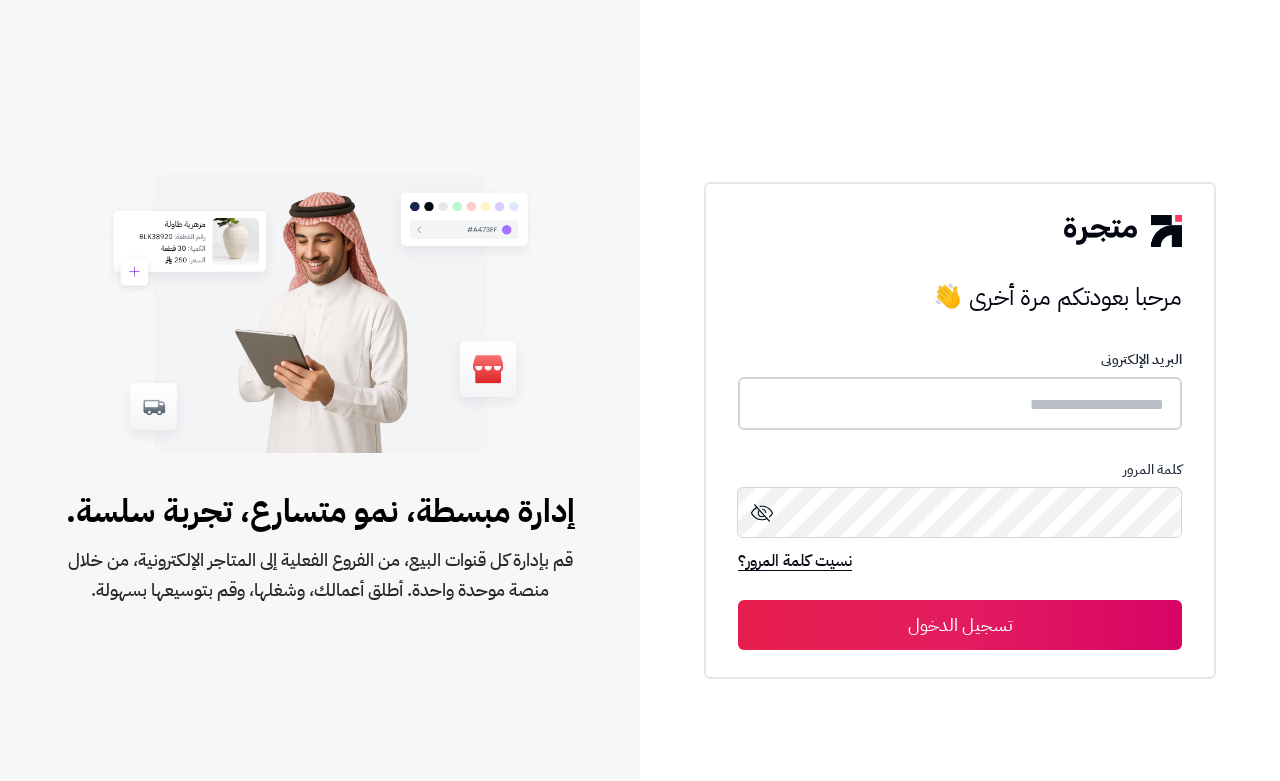 drag, startPoint x: 977, startPoint y: 396, endPoint x: 718, endPoint y: 572, distance: 313.14053 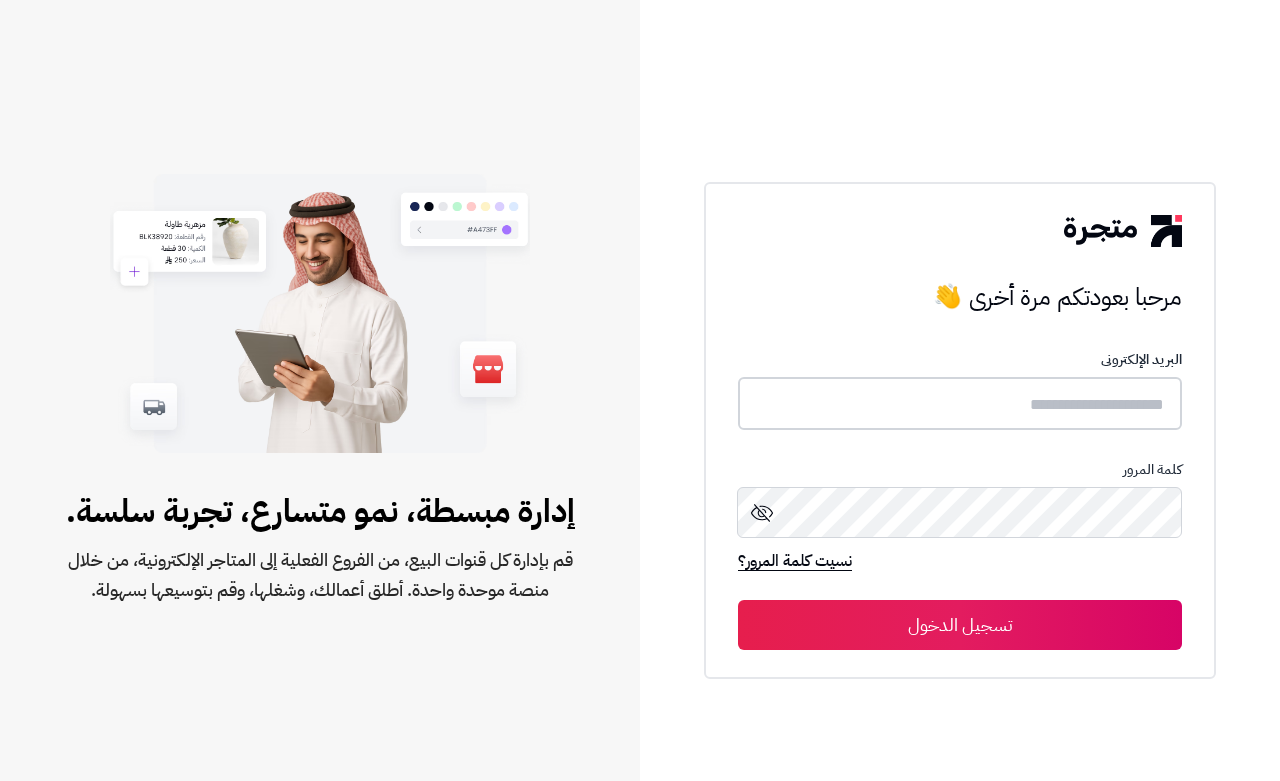 click at bounding box center (960, 403) 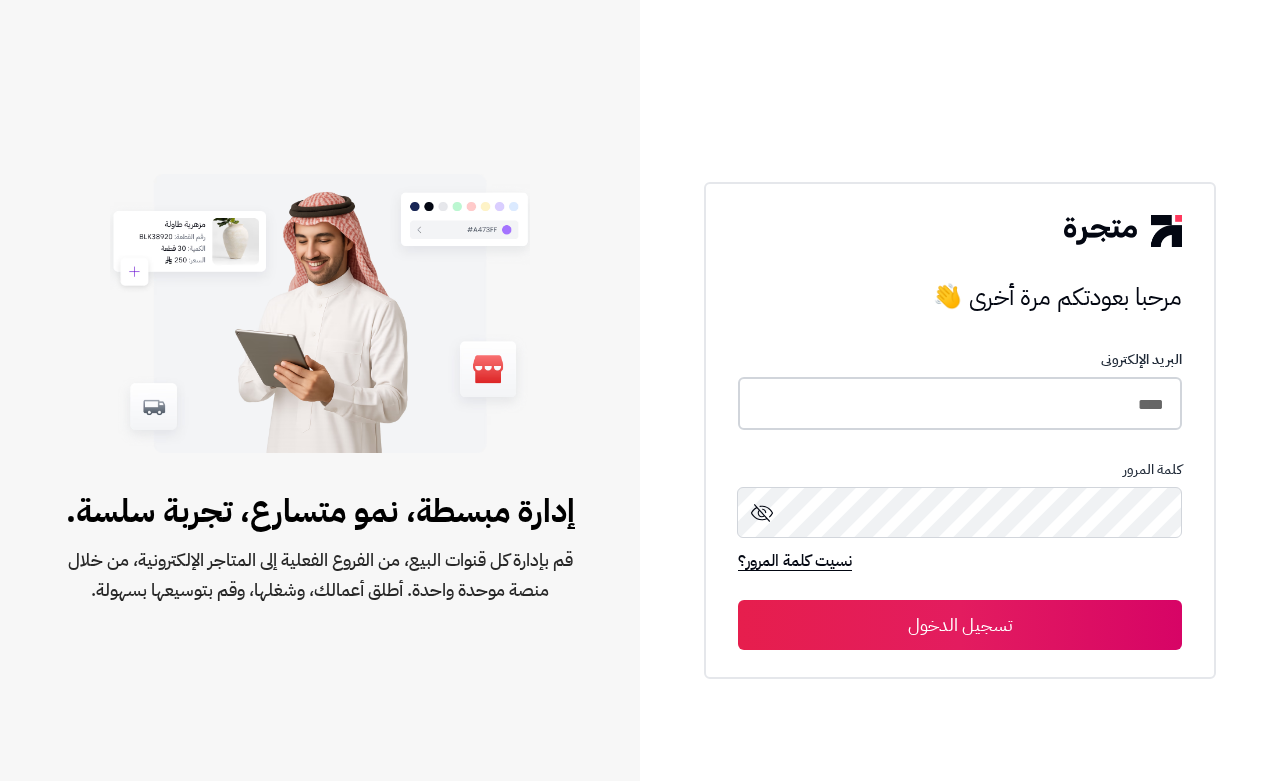 type on "****" 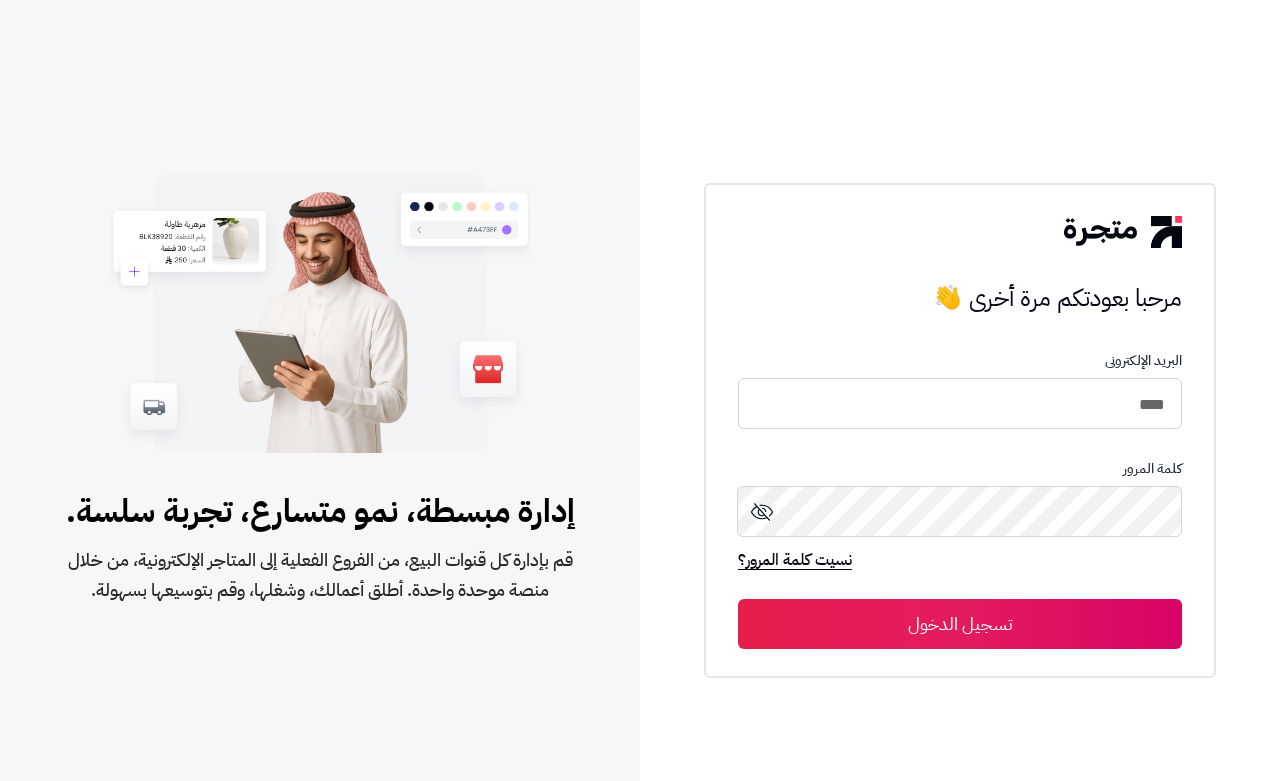 click on "تسجيل الدخول" at bounding box center (960, 624) 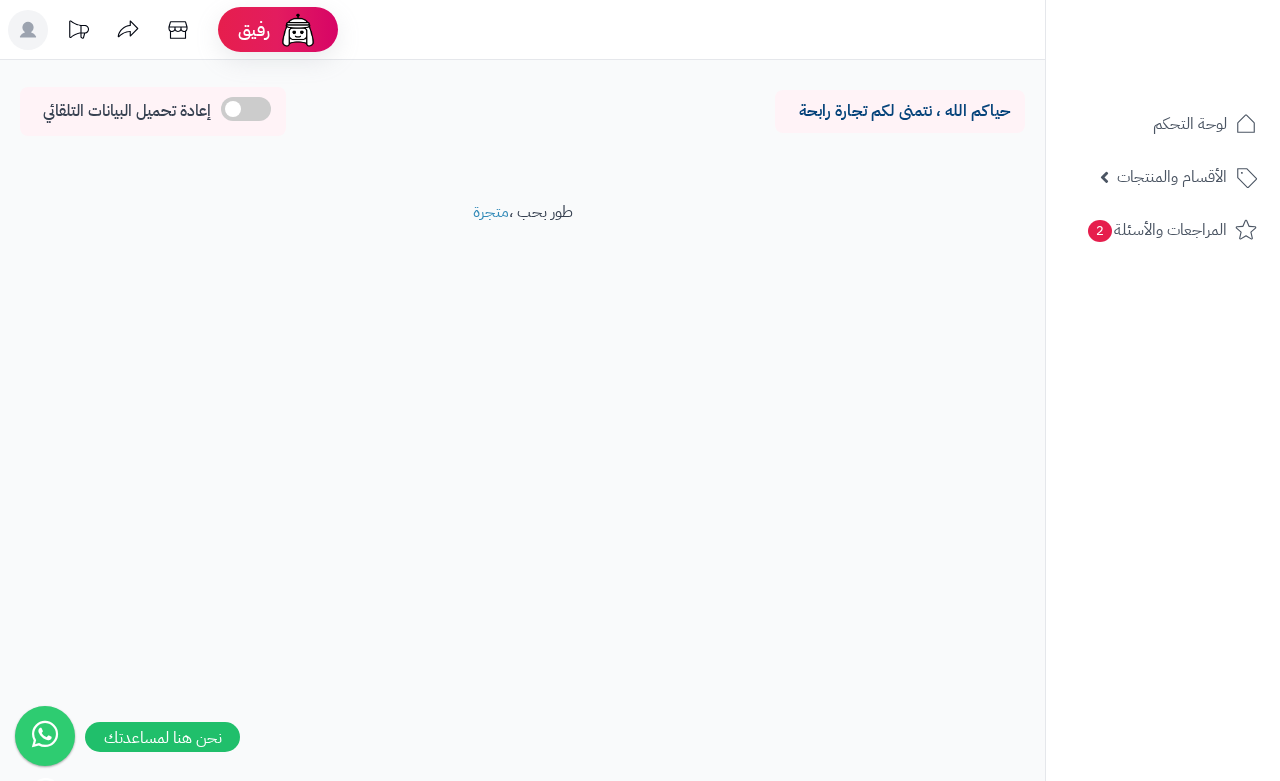 scroll, scrollTop: 0, scrollLeft: 0, axis: both 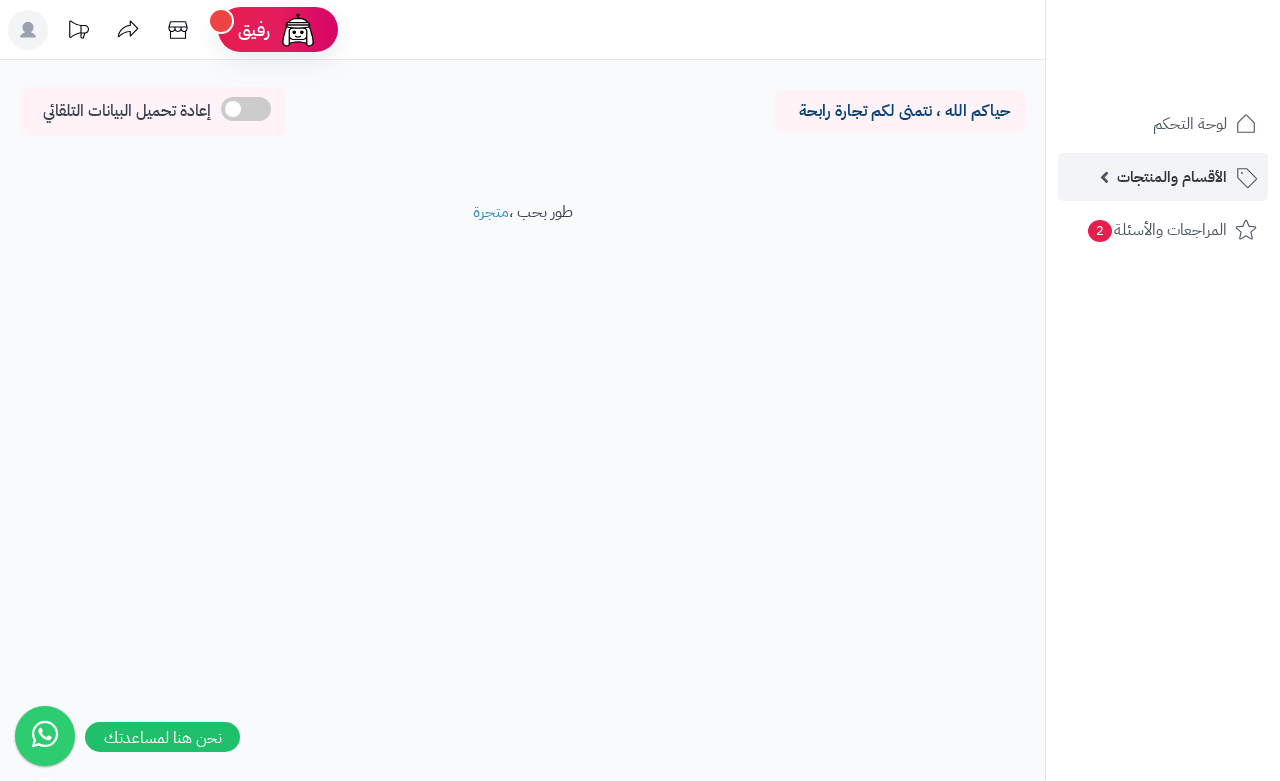 click on "الأقسام والمنتجات" at bounding box center (1163, 177) 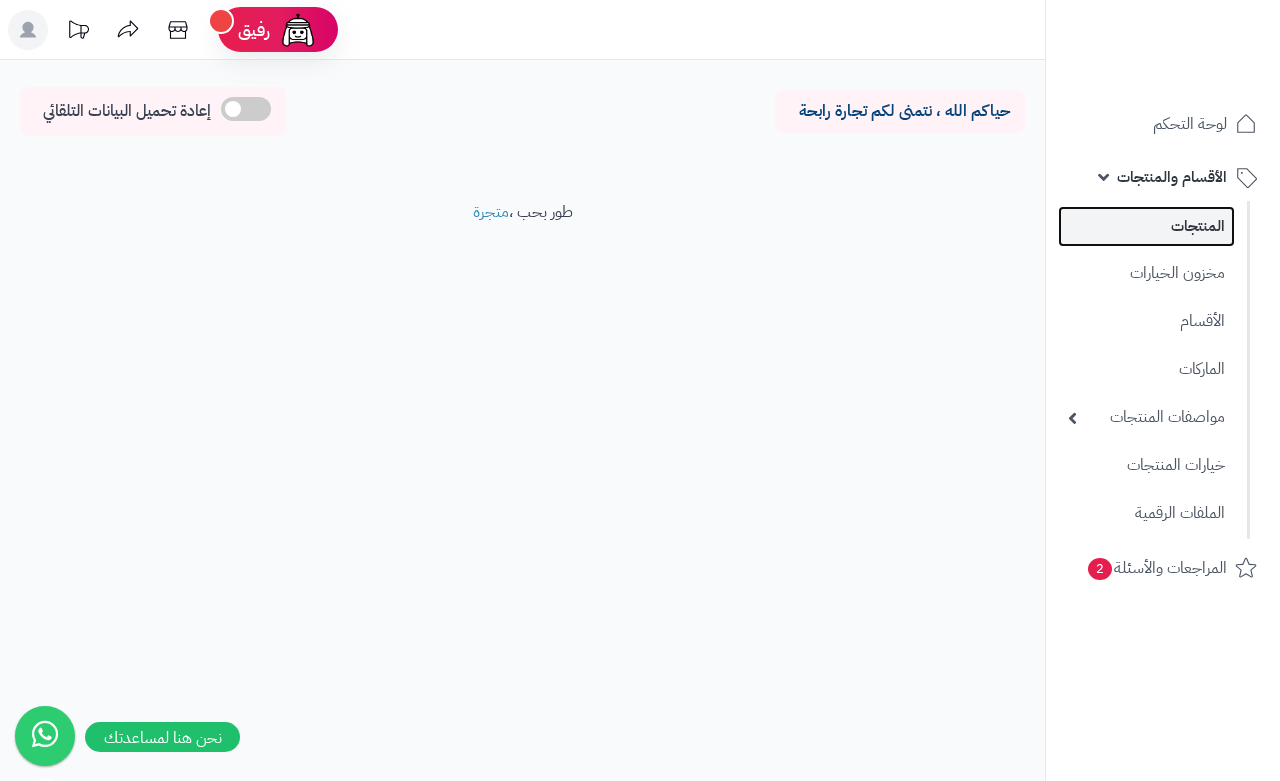 click on "المنتجات" at bounding box center [1146, 226] 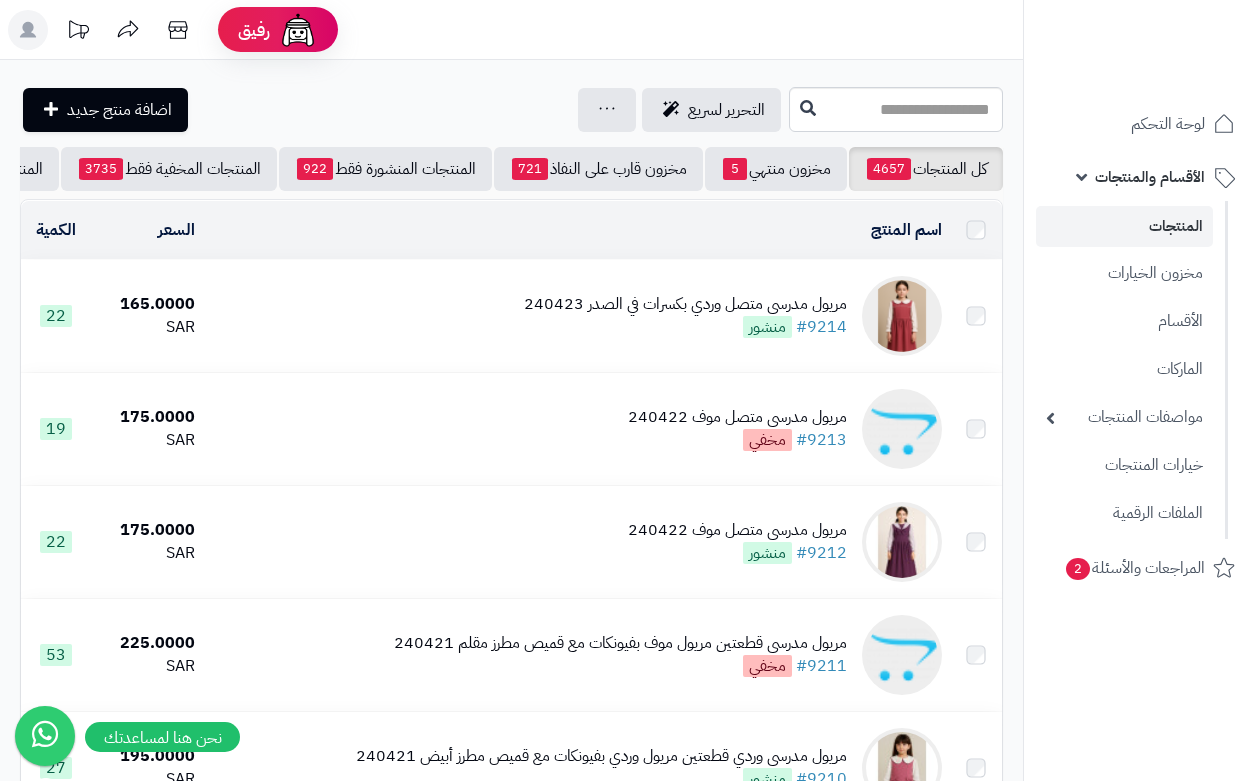 scroll, scrollTop: 0, scrollLeft: 0, axis: both 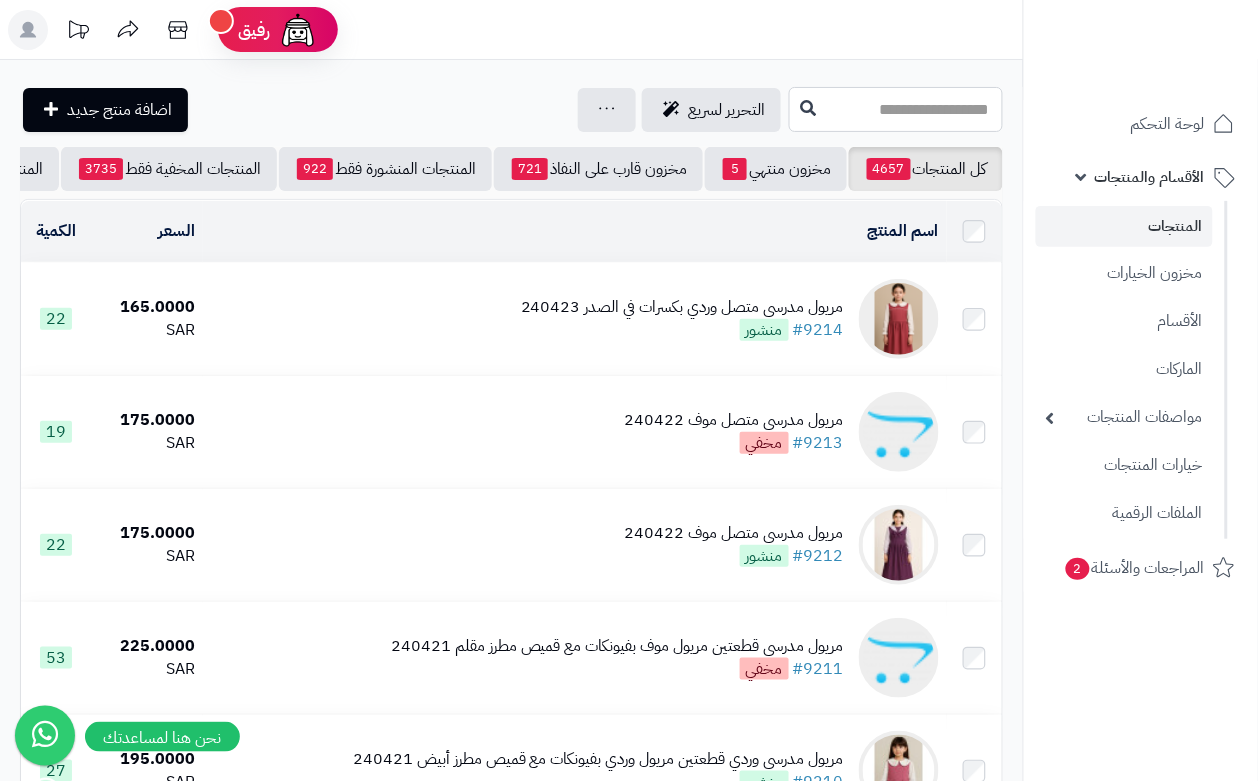 click at bounding box center [896, 109] 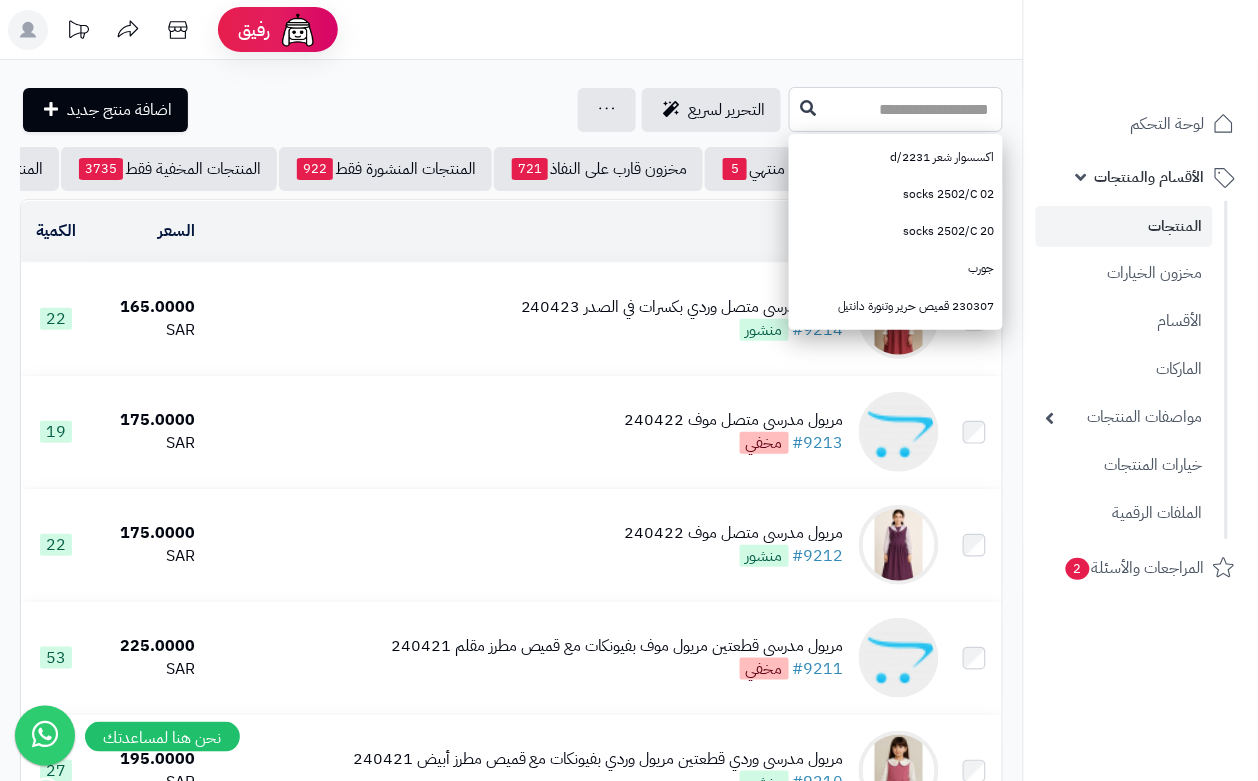 click at bounding box center (896, 109) 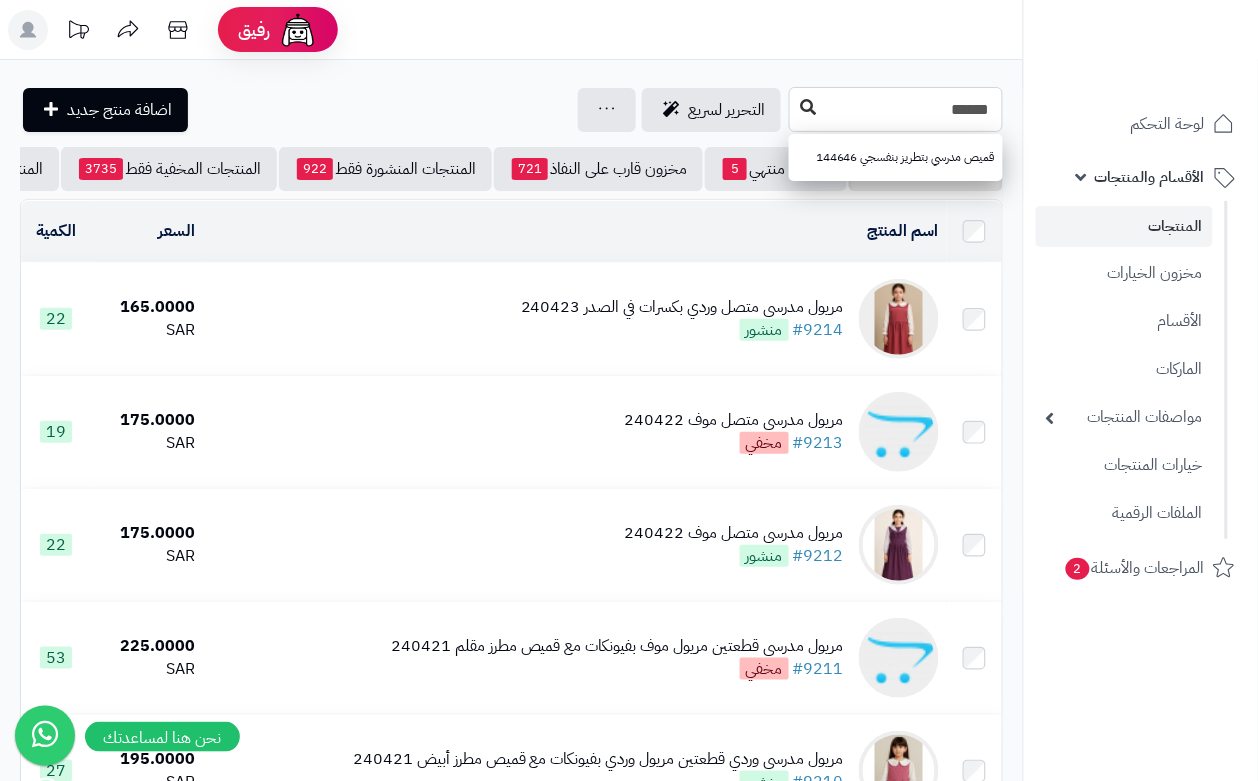 type on "******" 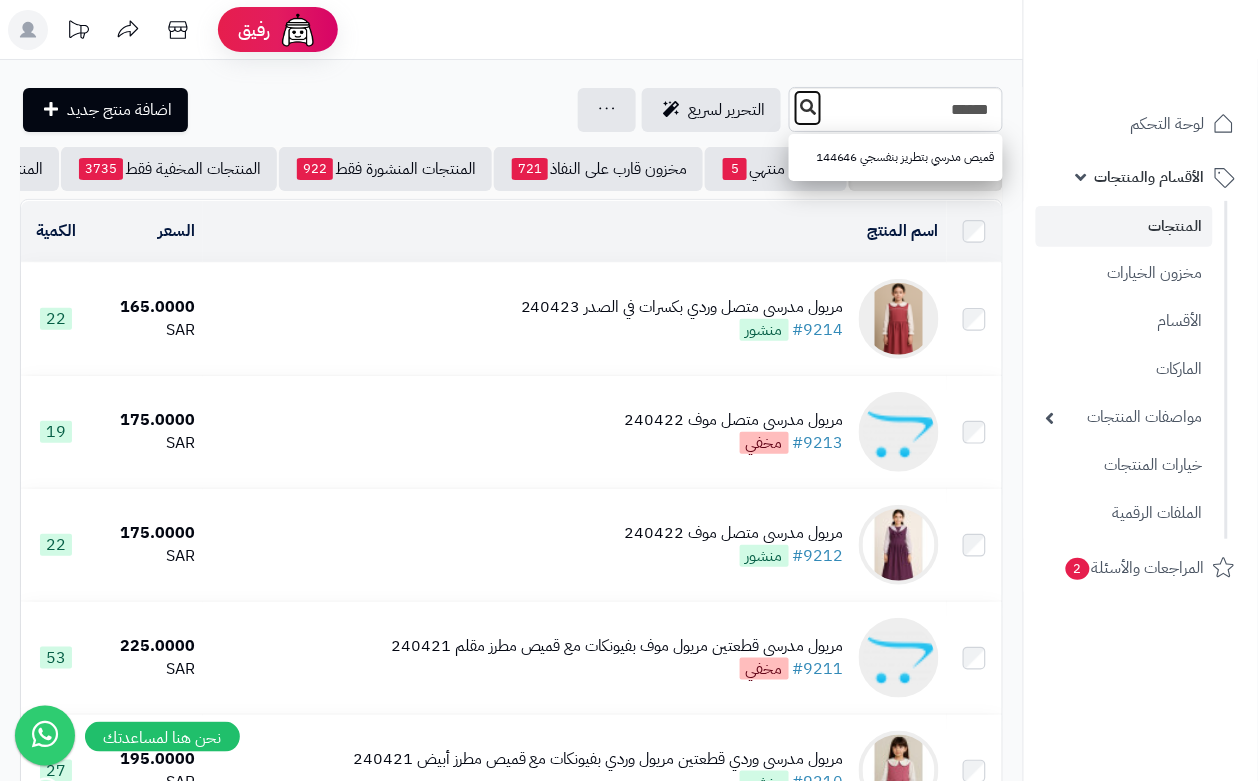 click at bounding box center (808, 108) 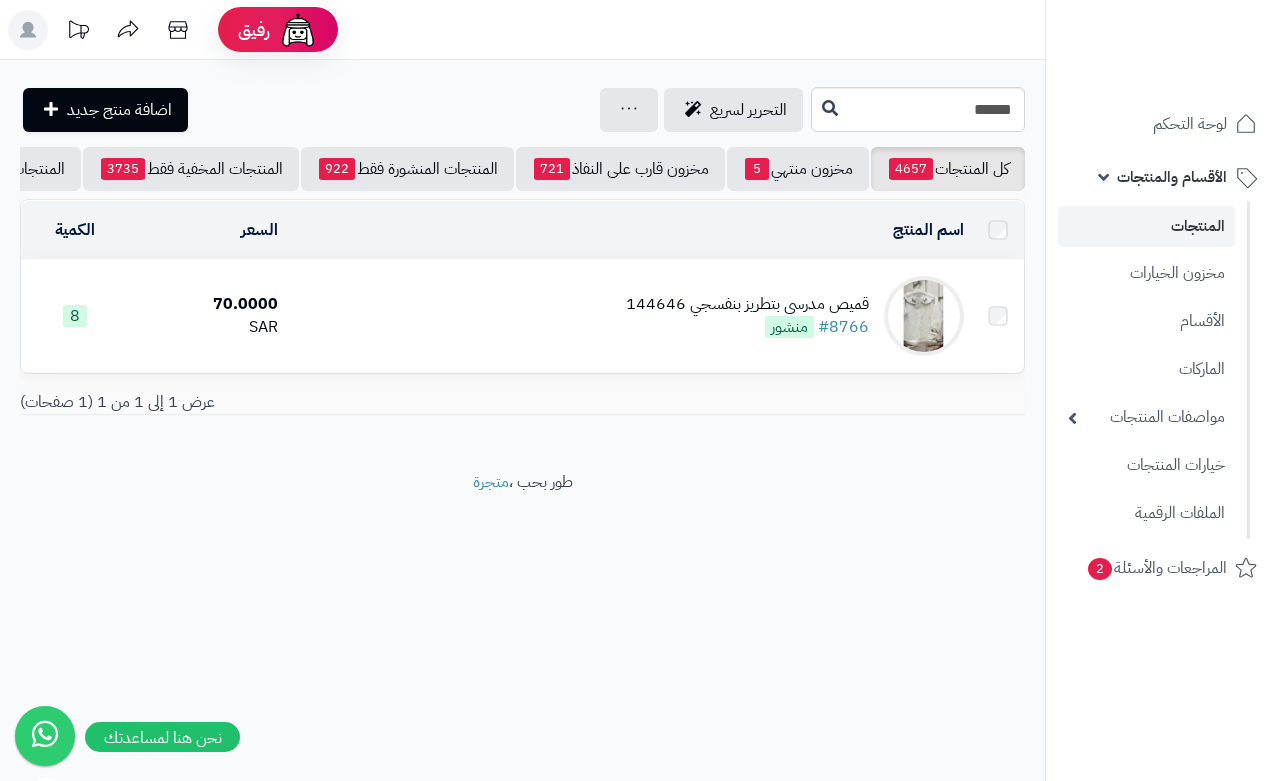 scroll, scrollTop: 0, scrollLeft: 0, axis: both 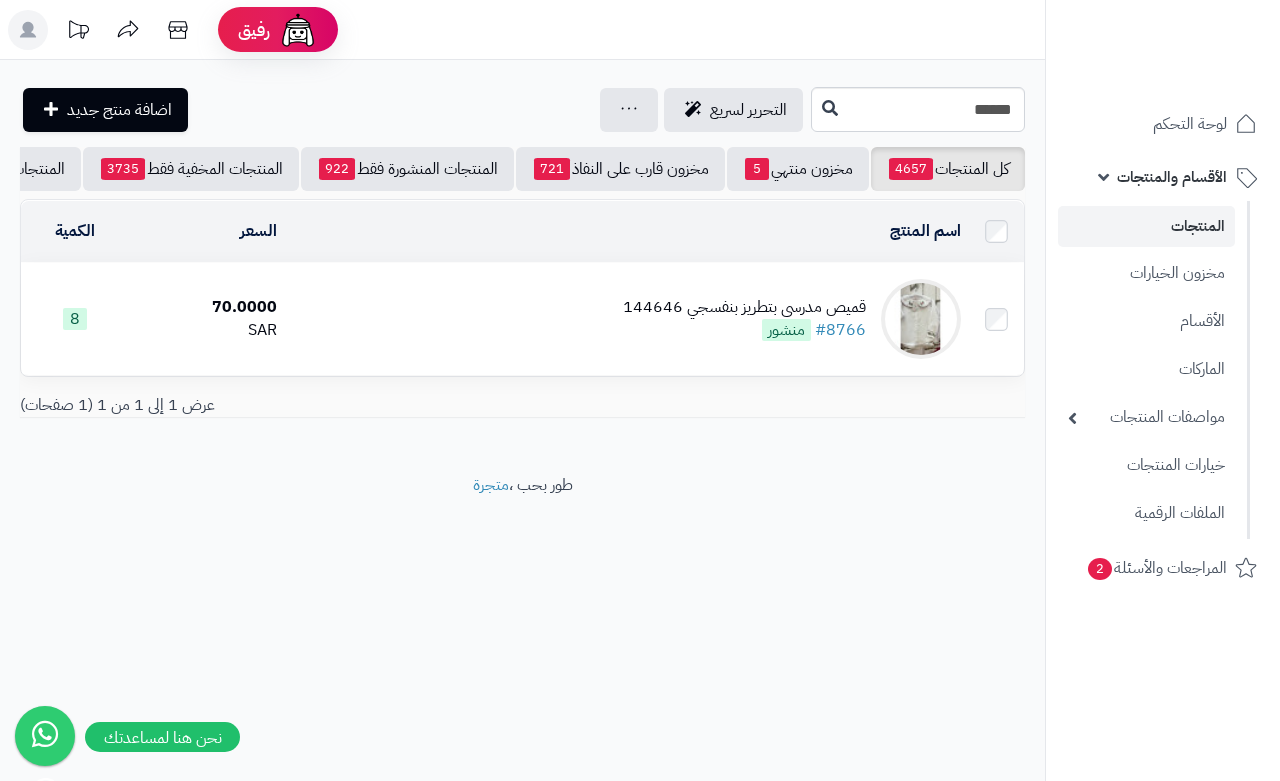 click on "كل المنتجات
4657
مخزون منتهي
5
مخزون قارب على النفاذ
721
المنتجات المنشورة فقط
922
المنتجات المخفية فقط
3735
المنتجات المخفضة
5
تصفية المنتجات
اسم المنتج المحدد:  0
نسخ
حذف                             السعر                          الكمية
قميص مدرسي بتطريز بنفسجي 144646
#8766
منشور
70.0000 SAR                          8" at bounding box center [522, 270] 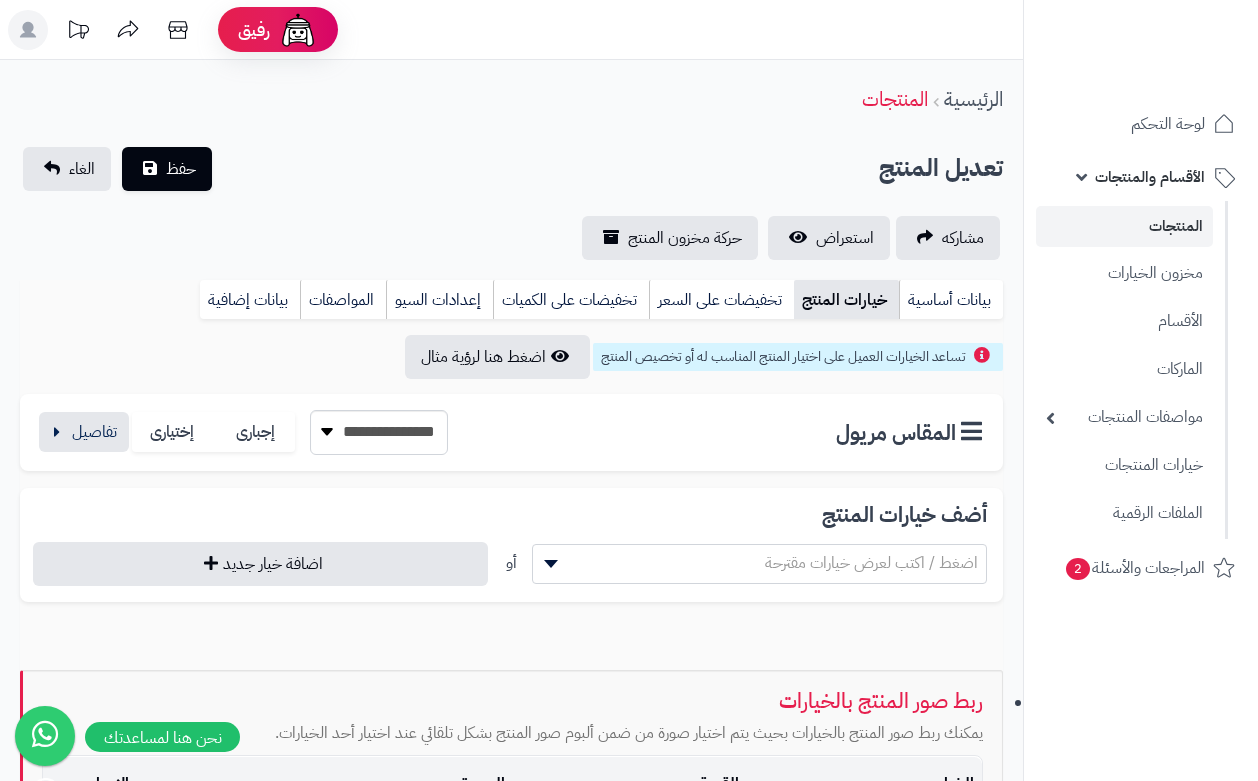 scroll, scrollTop: 0, scrollLeft: 0, axis: both 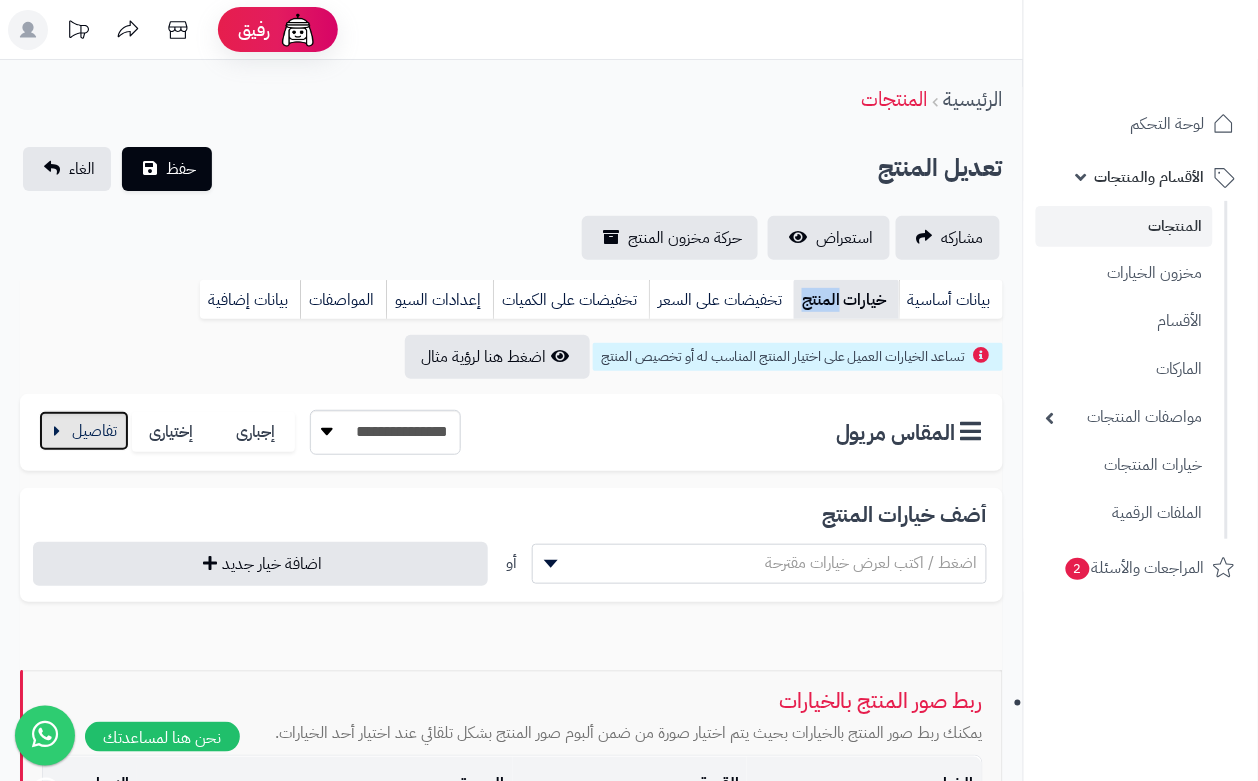 click at bounding box center (84, 431) 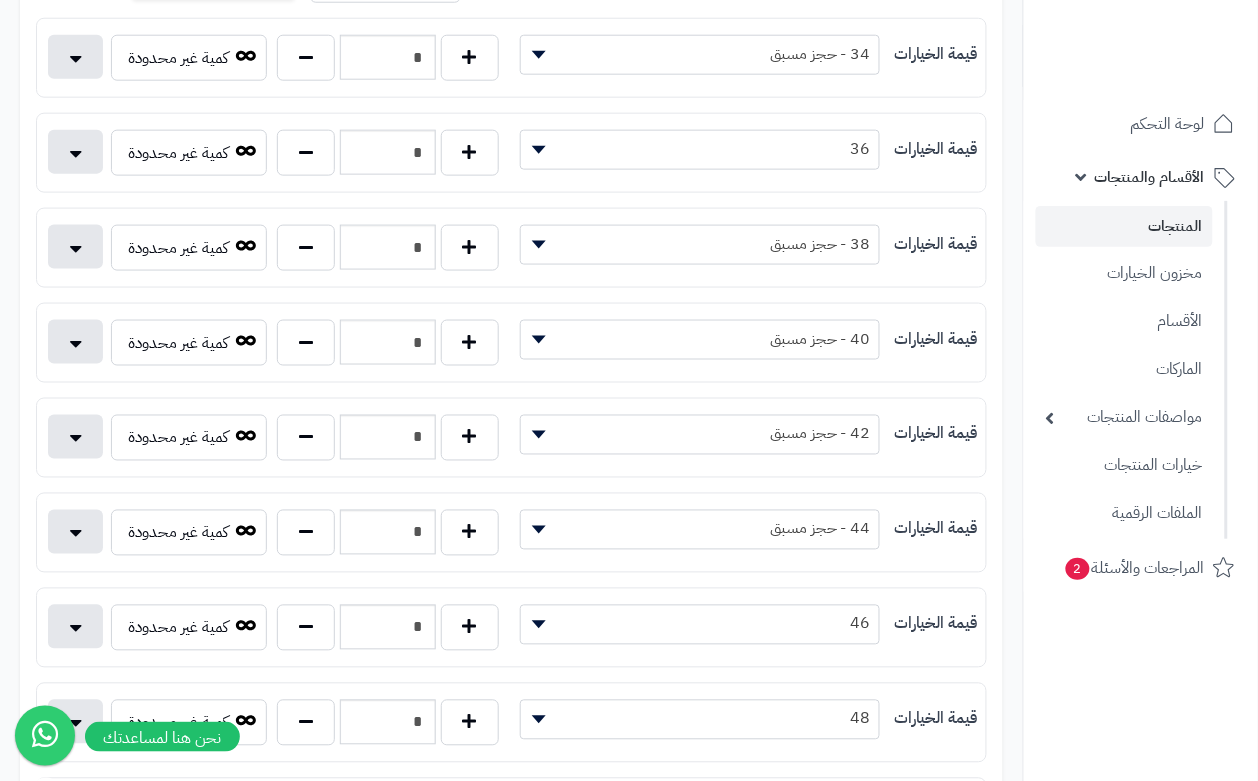 scroll, scrollTop: 500, scrollLeft: 0, axis: vertical 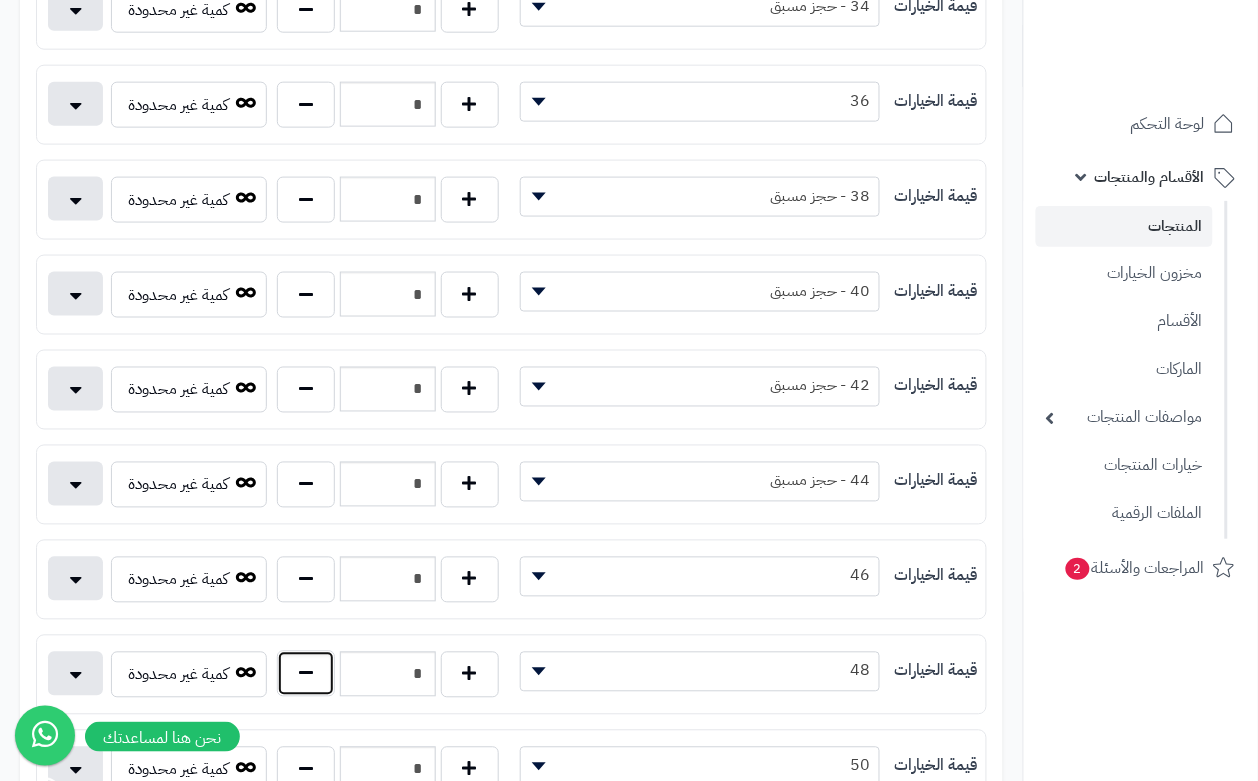 click at bounding box center [306, 674] 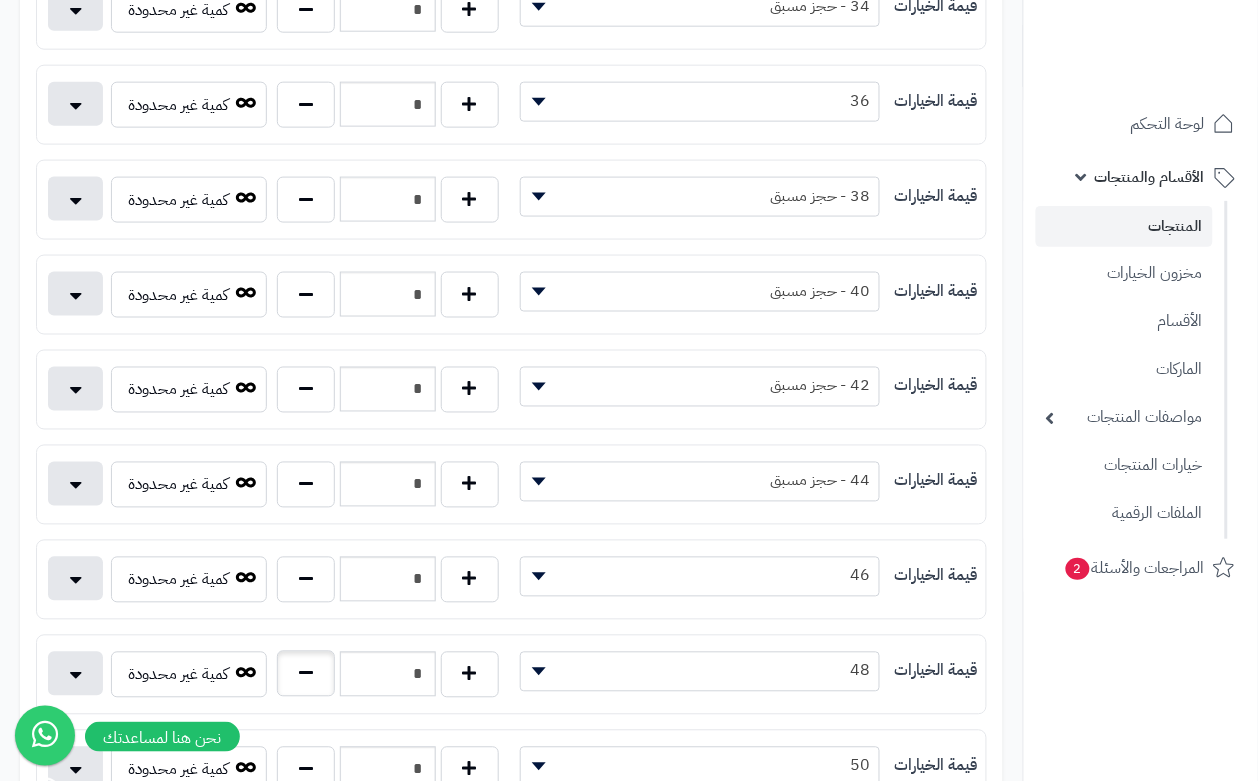 type on "*" 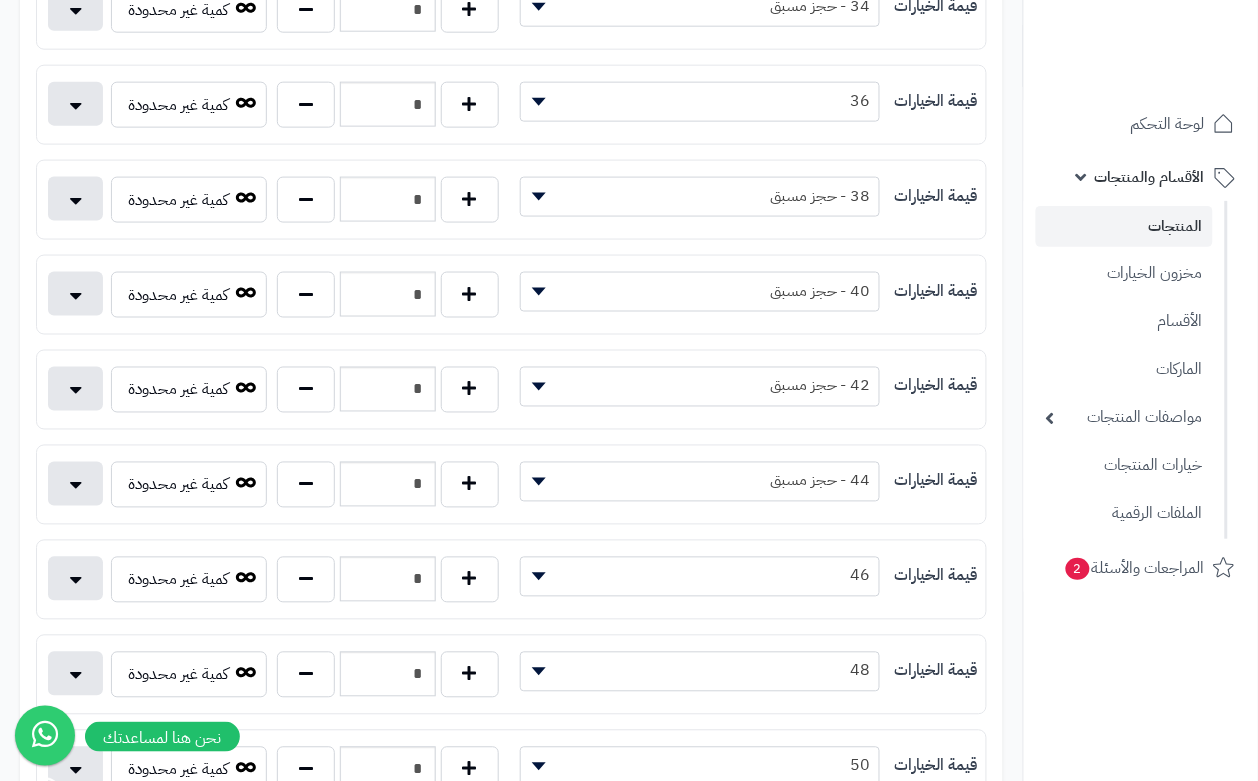 scroll, scrollTop: 0, scrollLeft: 0, axis: both 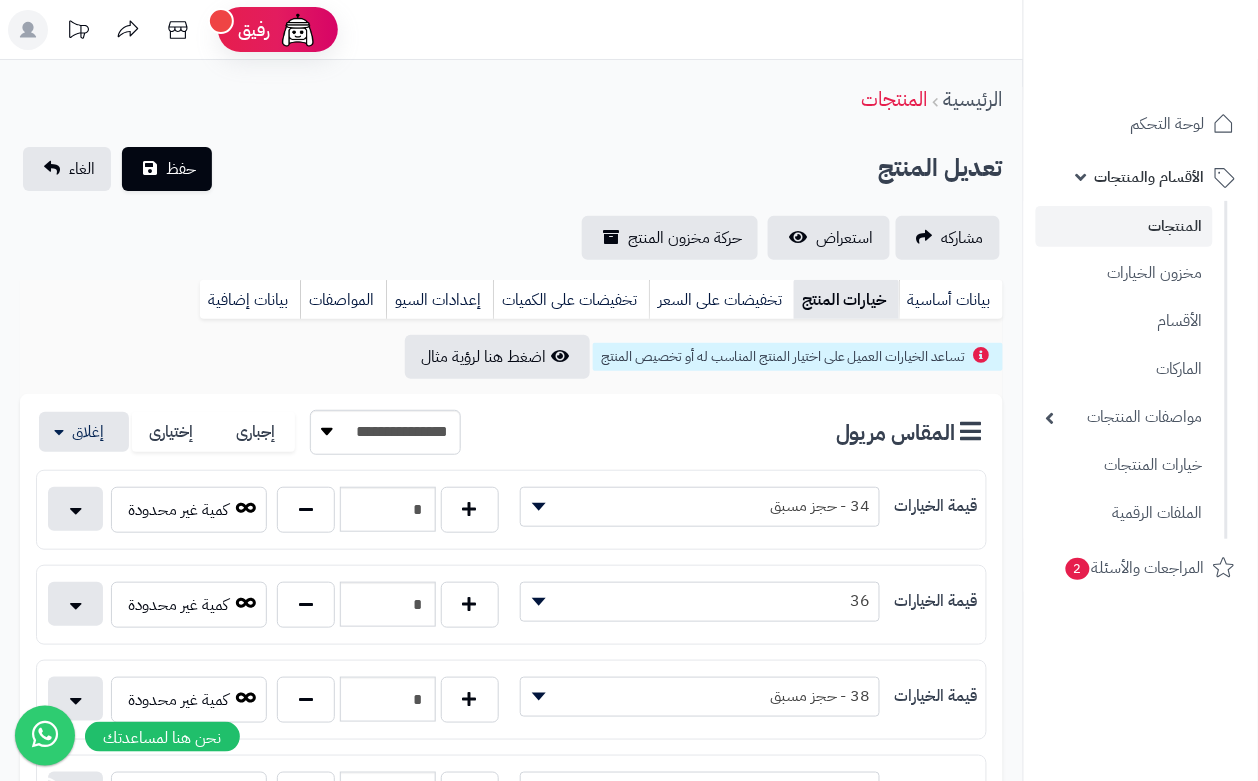 click on "الرئيسية المنتجات" at bounding box center (511, 99) 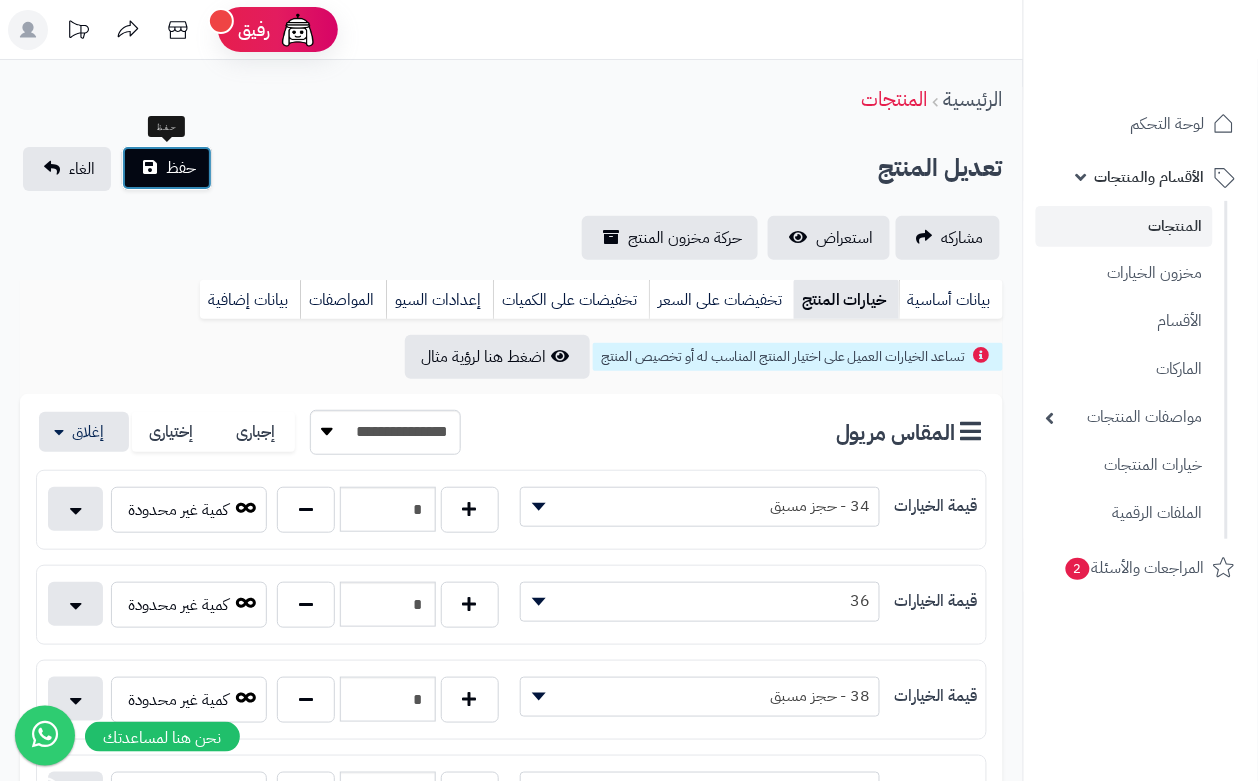 click on "حفظ" at bounding box center [181, 168] 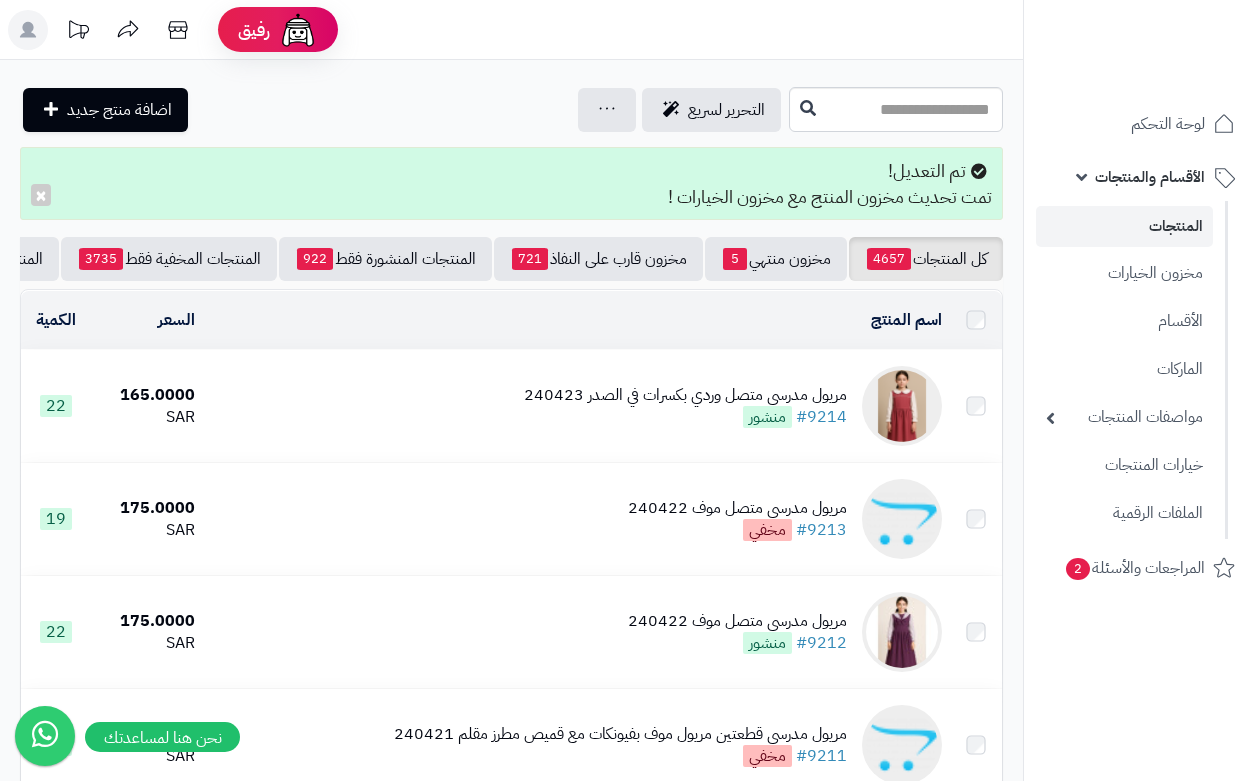 scroll, scrollTop: 0, scrollLeft: 0, axis: both 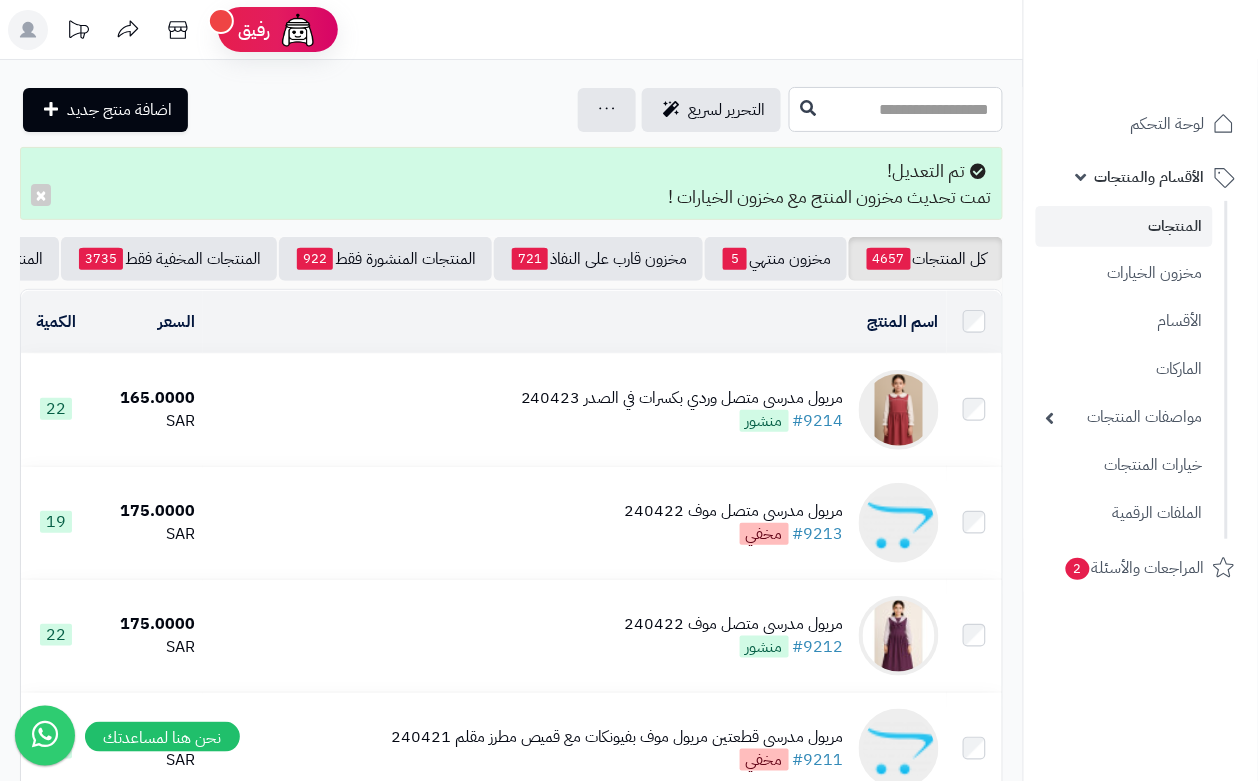 click at bounding box center [896, 109] 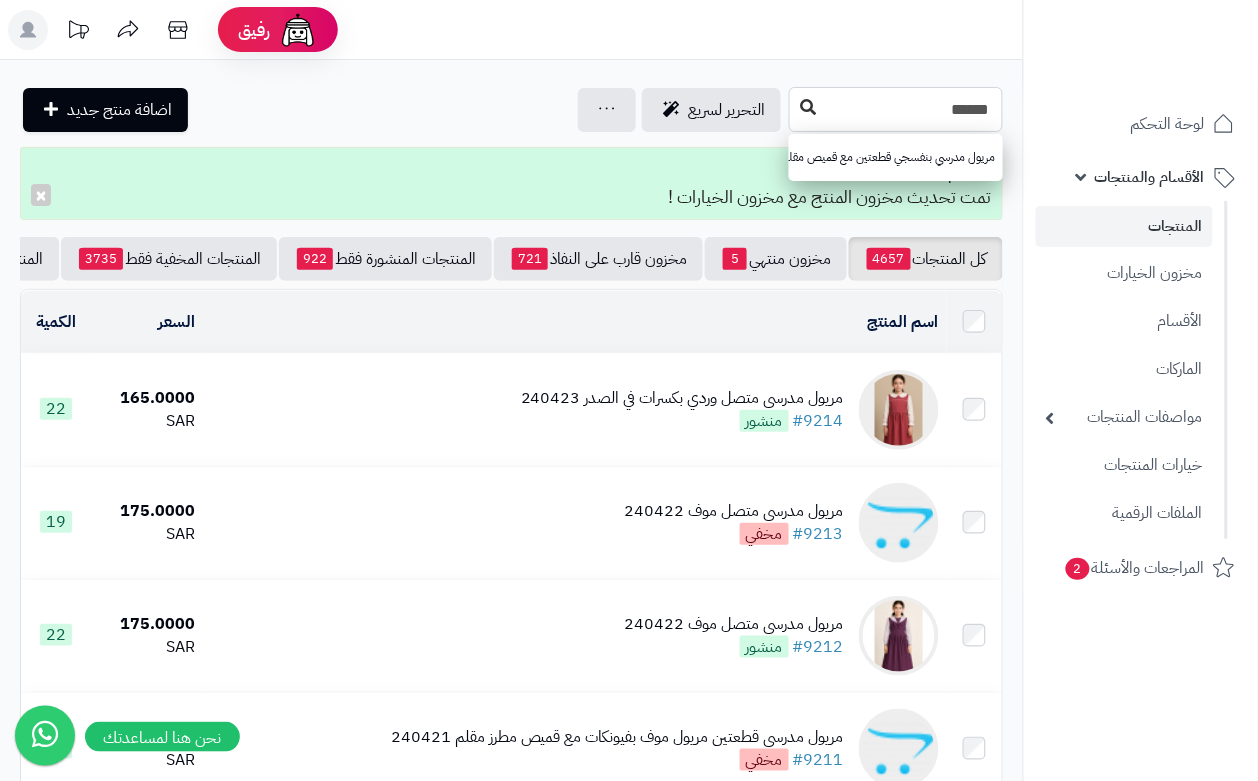 type on "******" 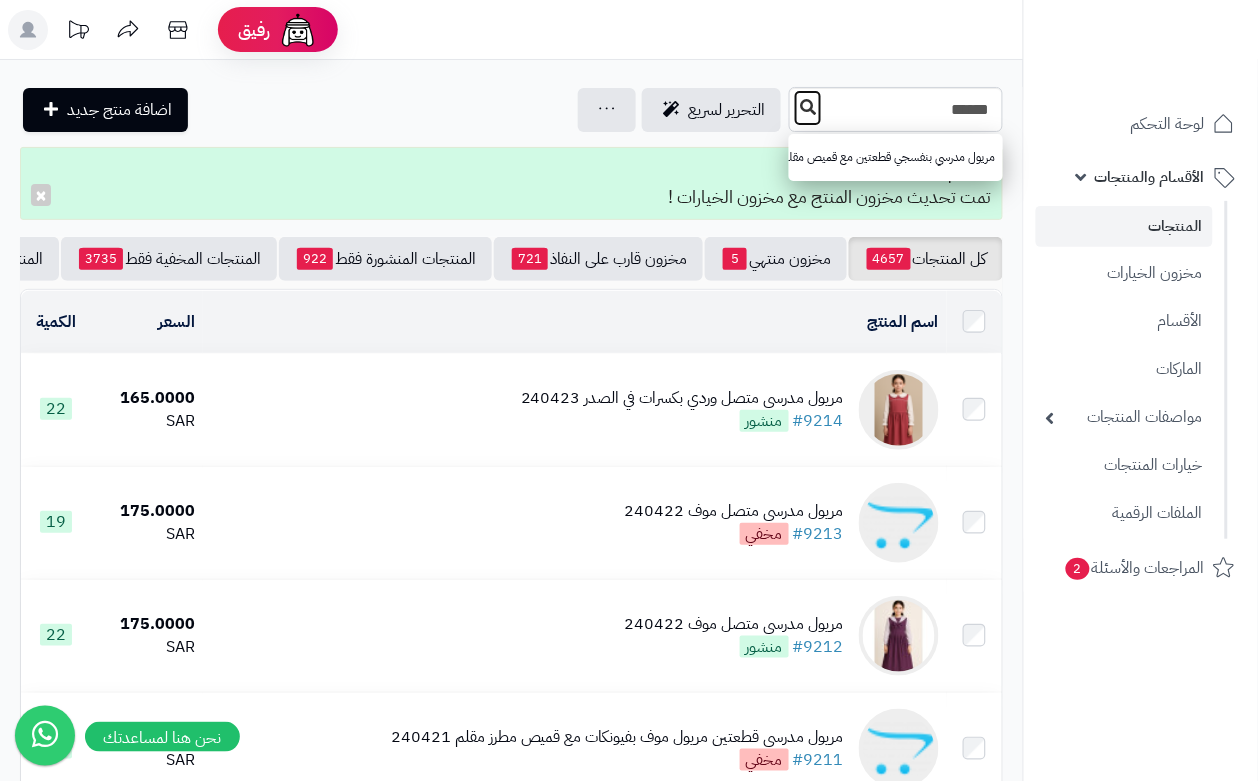 click at bounding box center [808, 108] 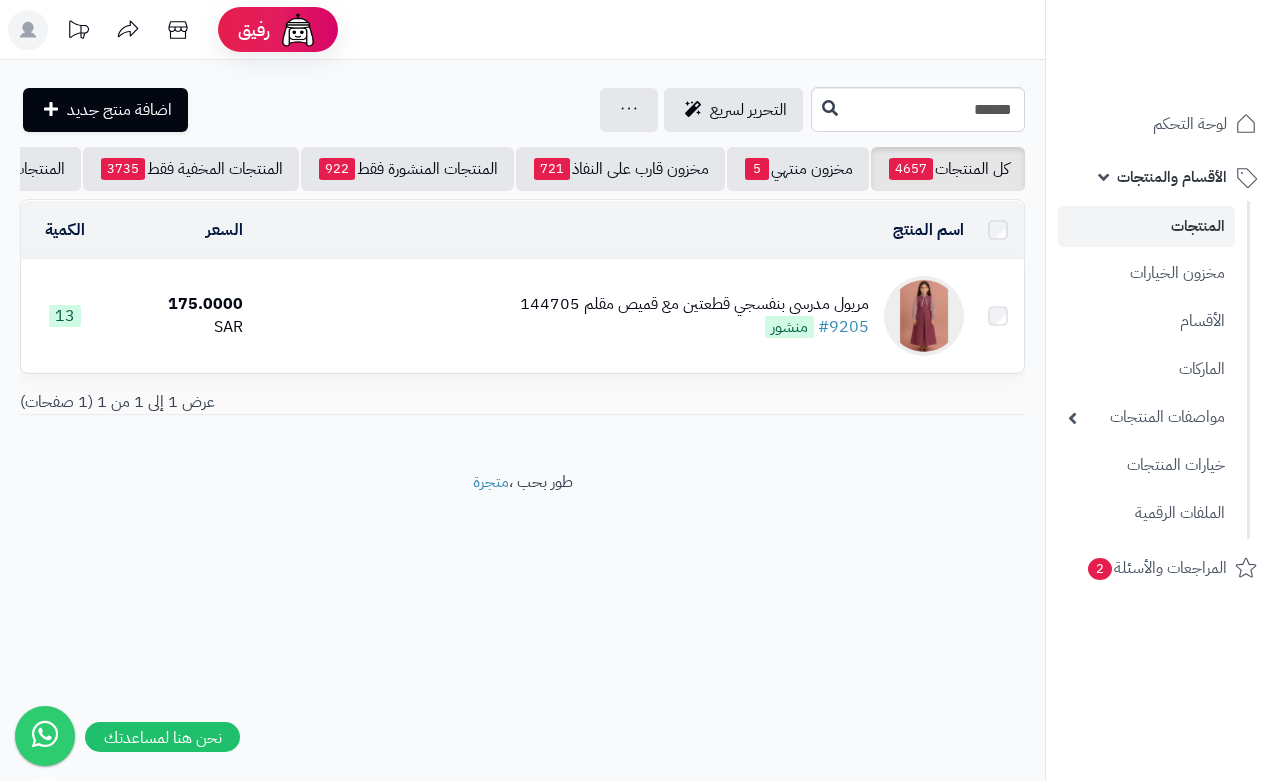 scroll, scrollTop: 0, scrollLeft: 0, axis: both 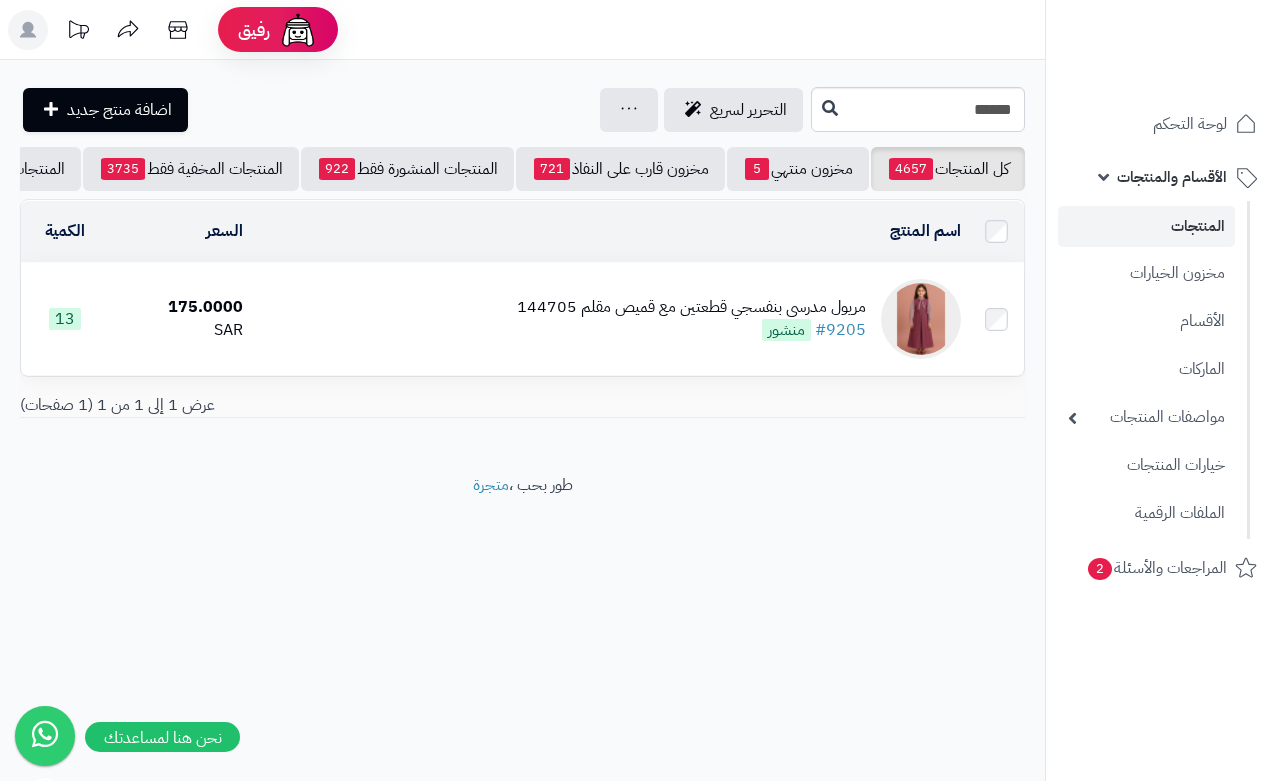 click on "مريول مدرسي بنفسجي قطعتين مع قميص مقلم [NUMBER]
# [NUMBER]
منشور" at bounding box center (610, 319) 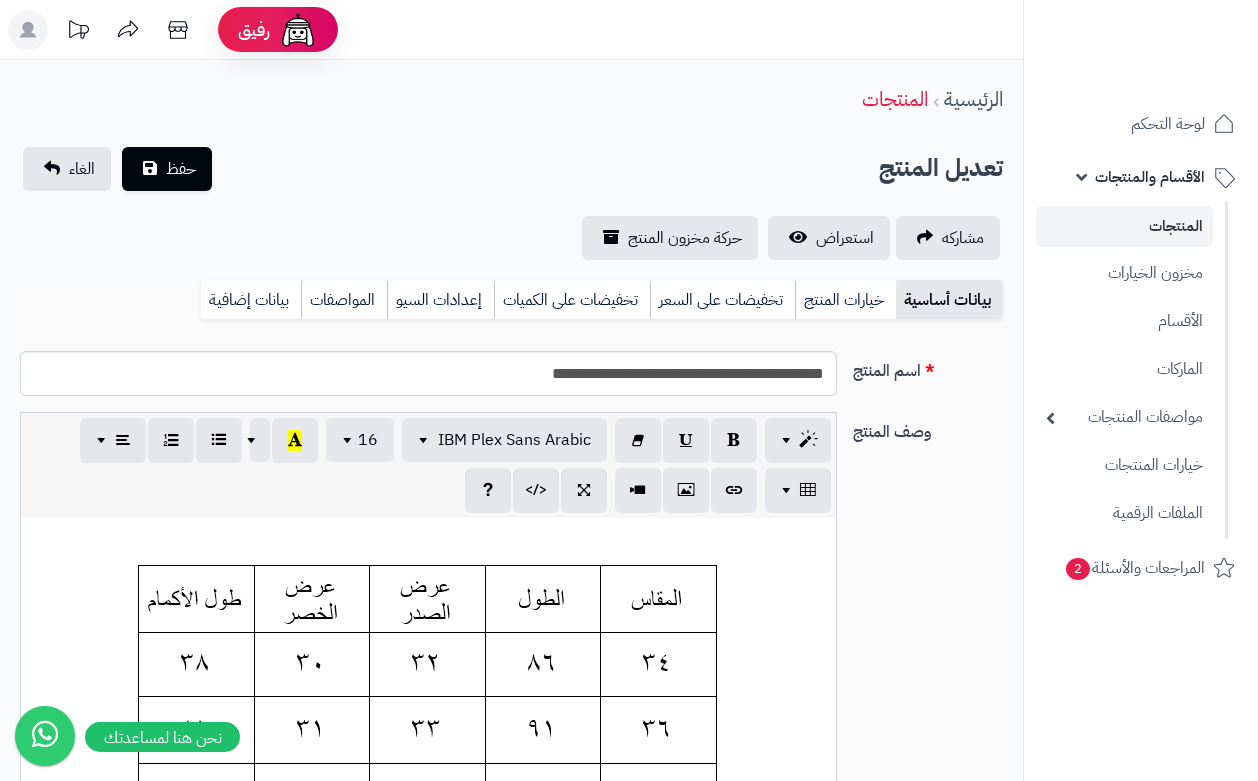 click on "خيارات المنتج" at bounding box center [845, 300] 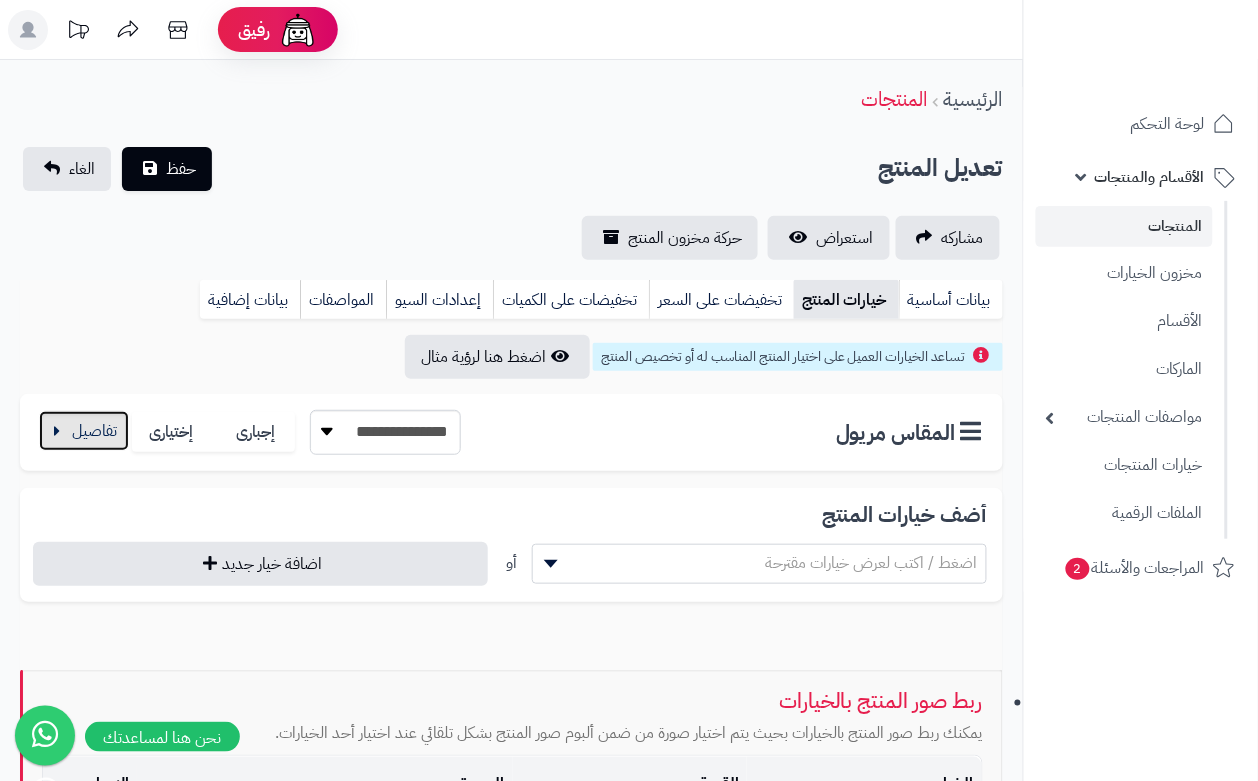 click at bounding box center (84, 431) 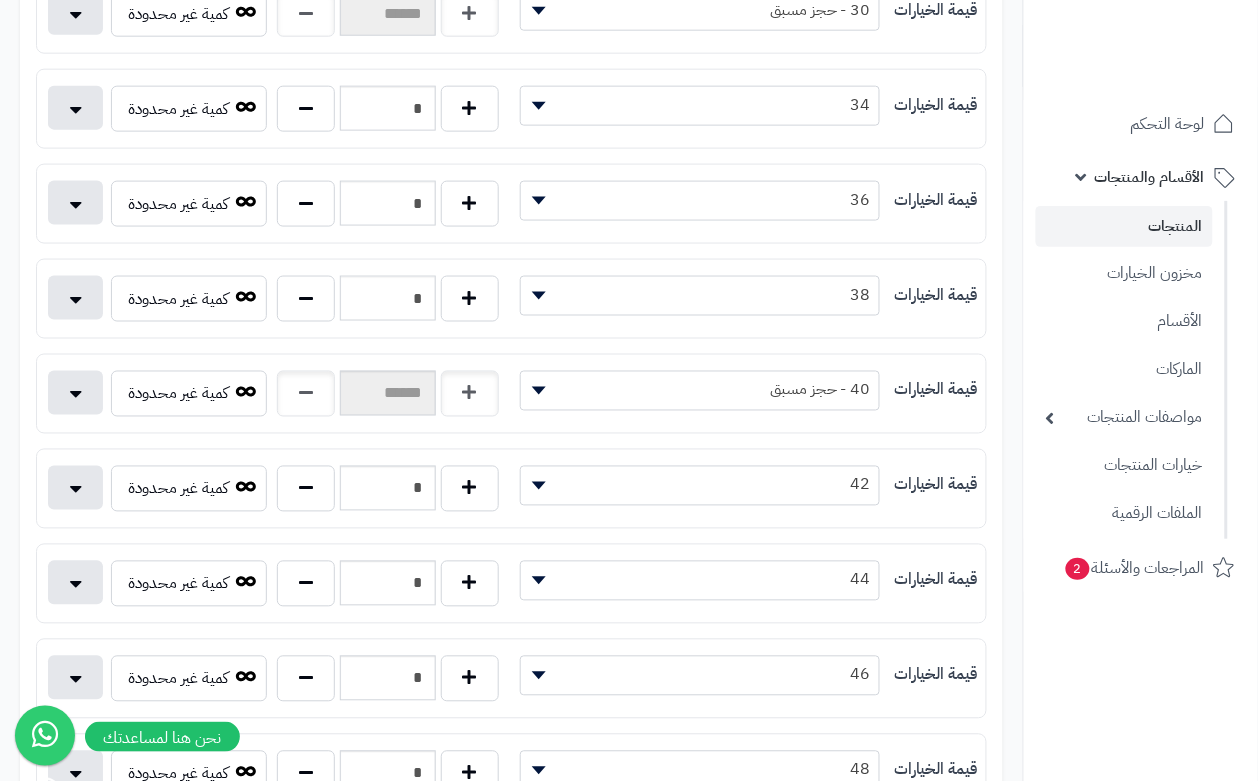 scroll, scrollTop: 500, scrollLeft: 0, axis: vertical 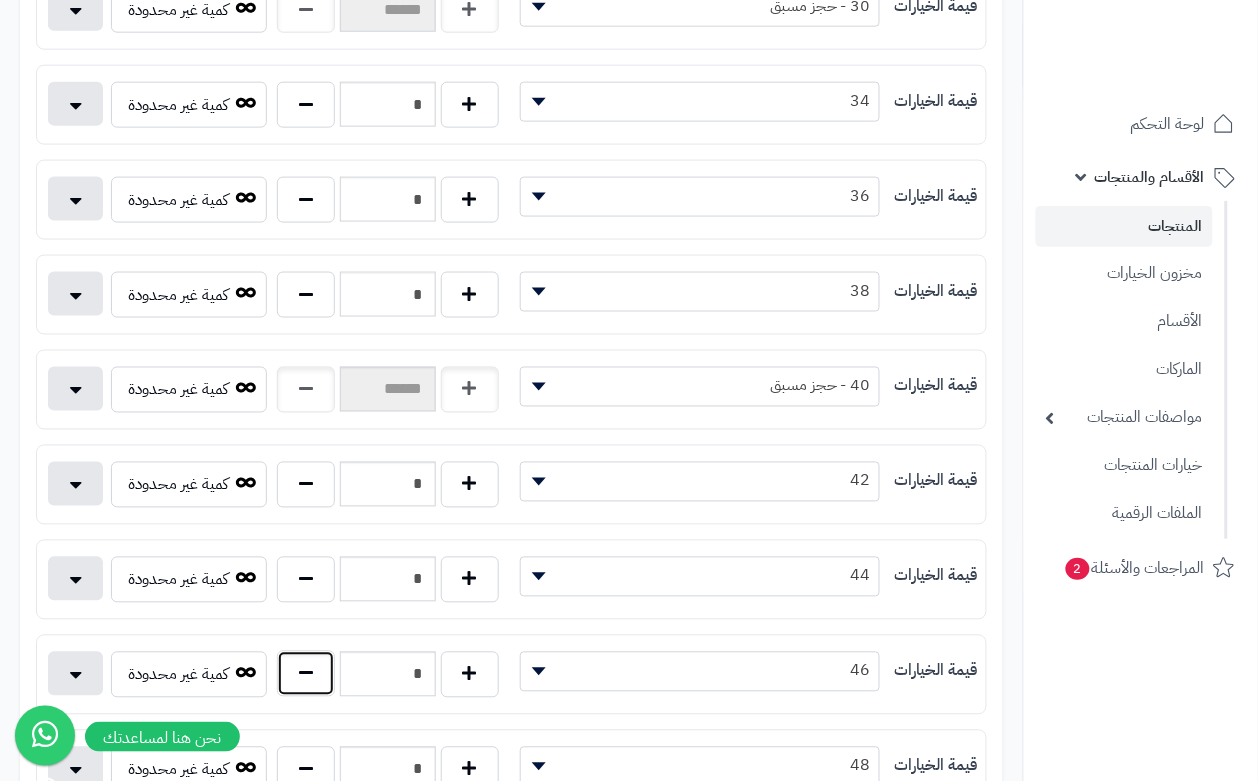 click at bounding box center (306, 674) 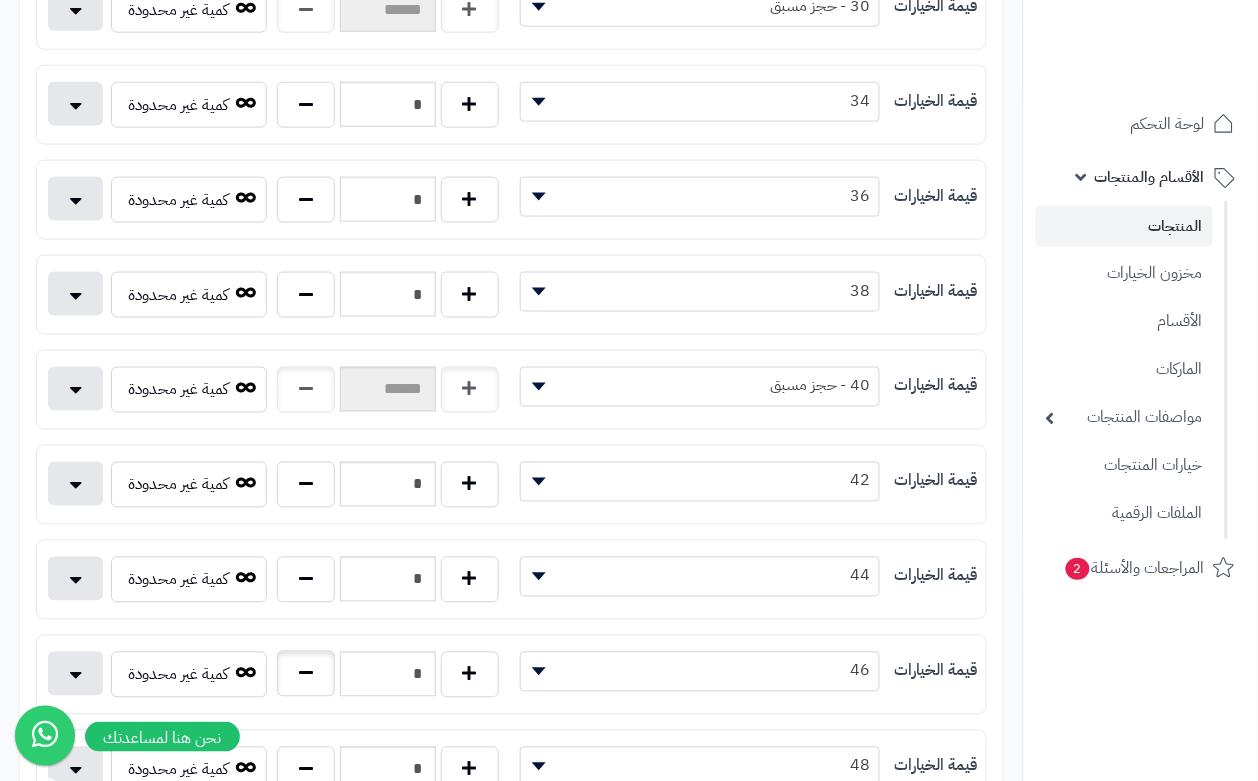 type on "*" 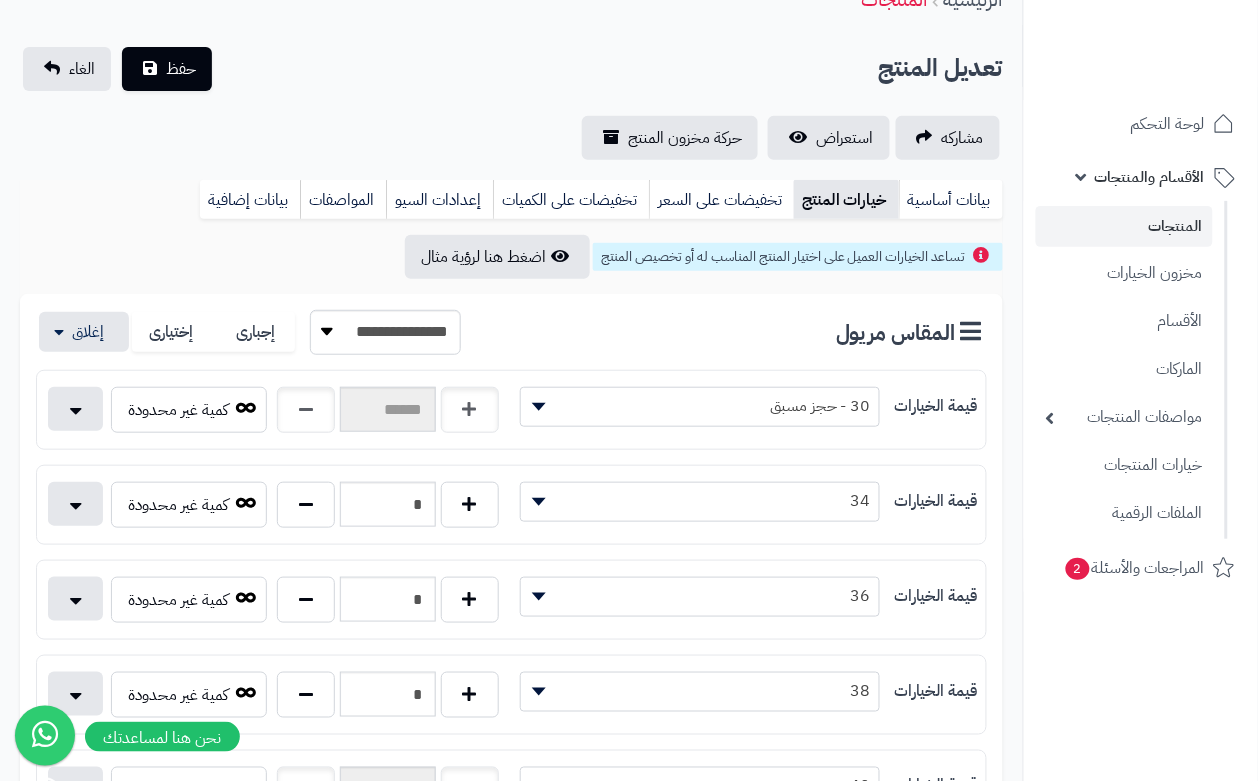 scroll, scrollTop: 0, scrollLeft: 0, axis: both 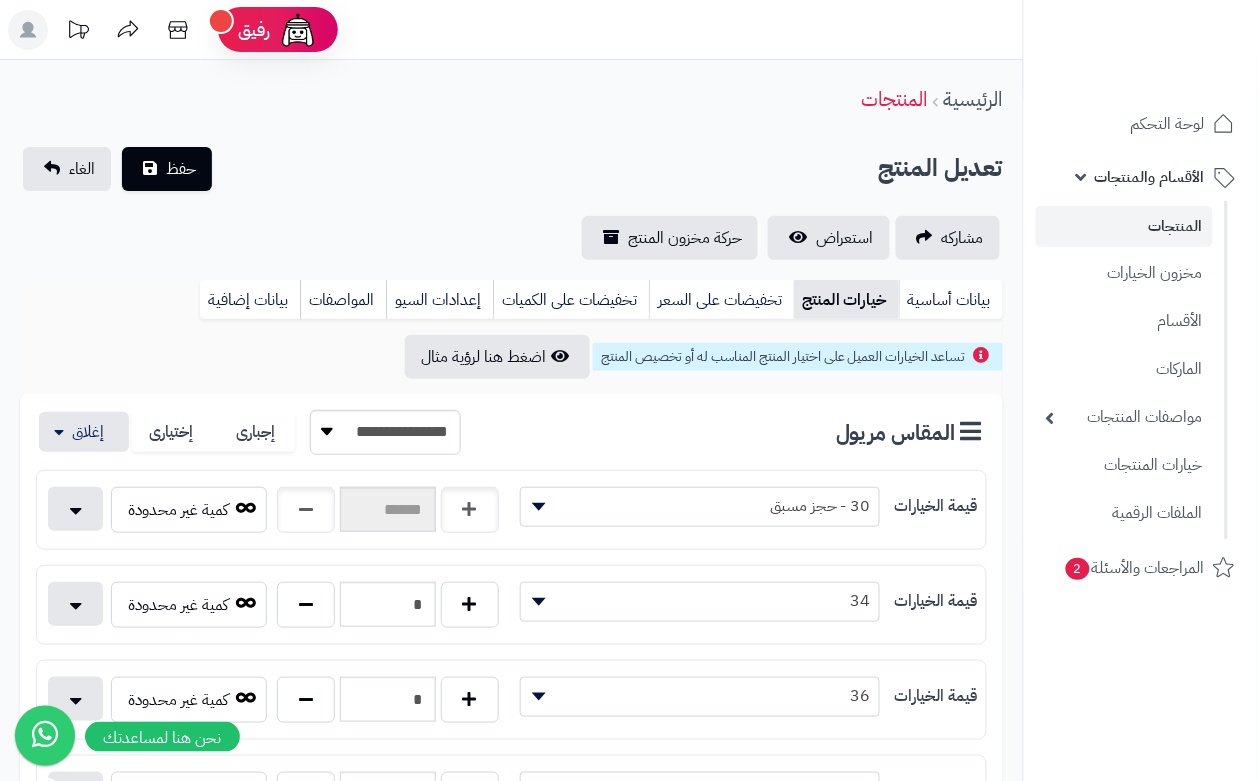 click on "**********" at bounding box center (511, 203) 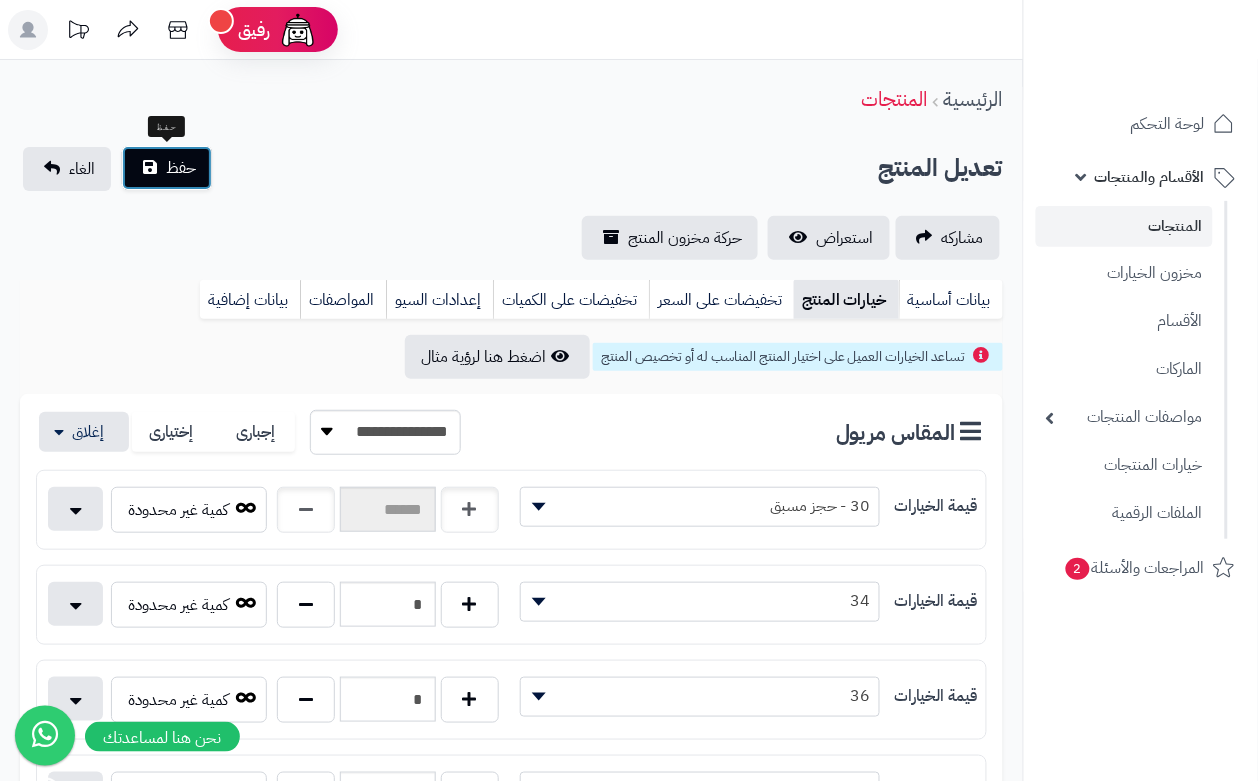 click on "حفظ" at bounding box center (167, 168) 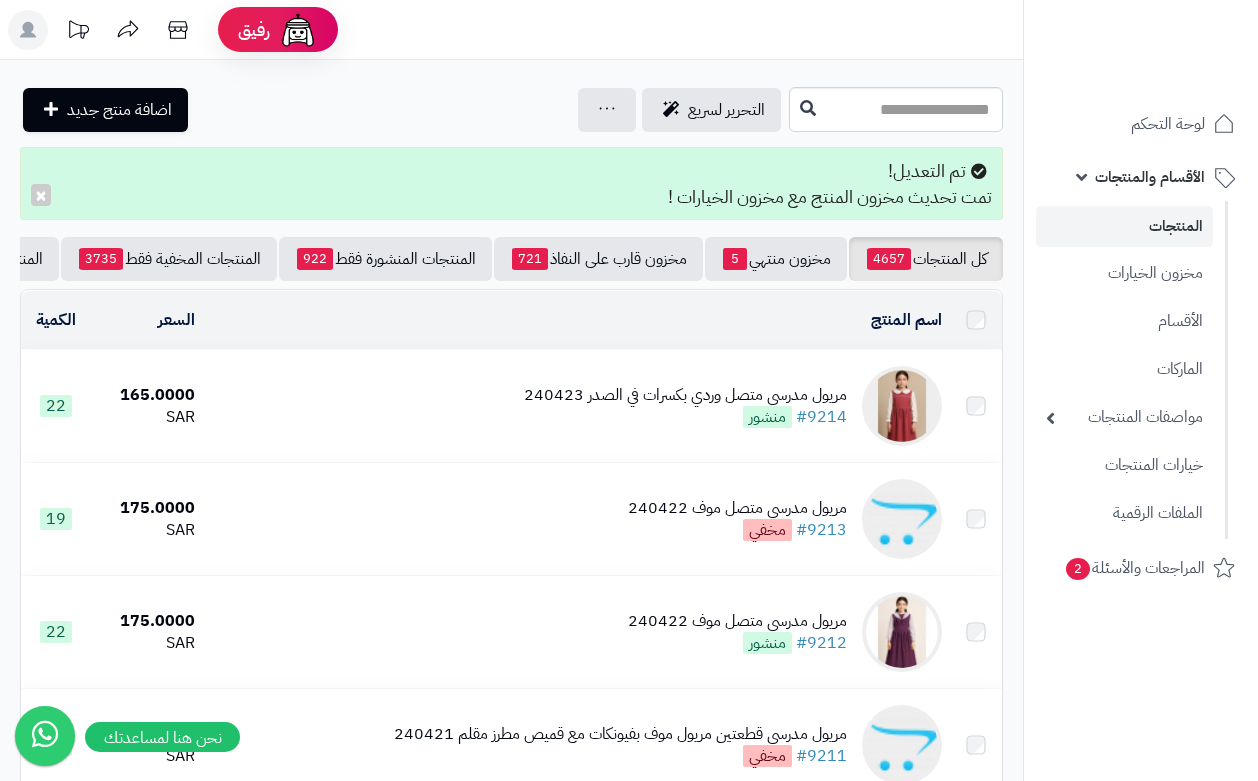 scroll, scrollTop: 0, scrollLeft: 0, axis: both 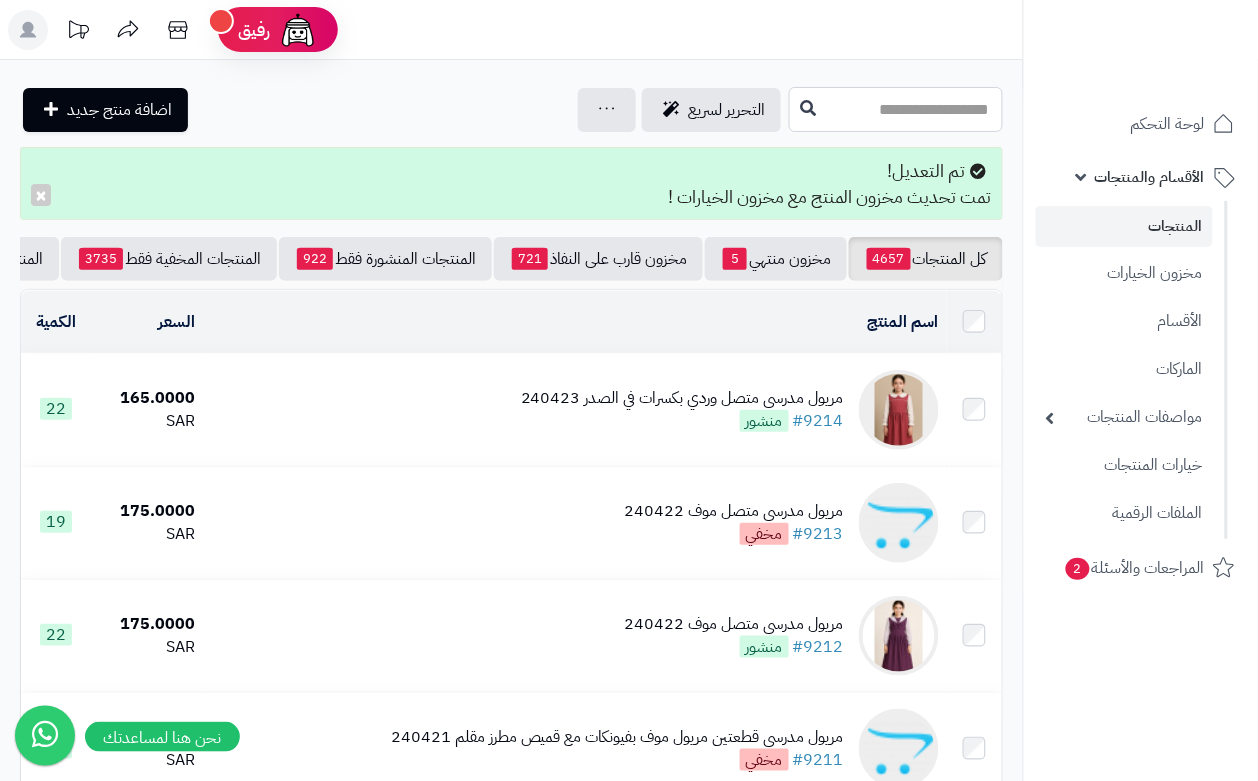 click at bounding box center [896, 109] 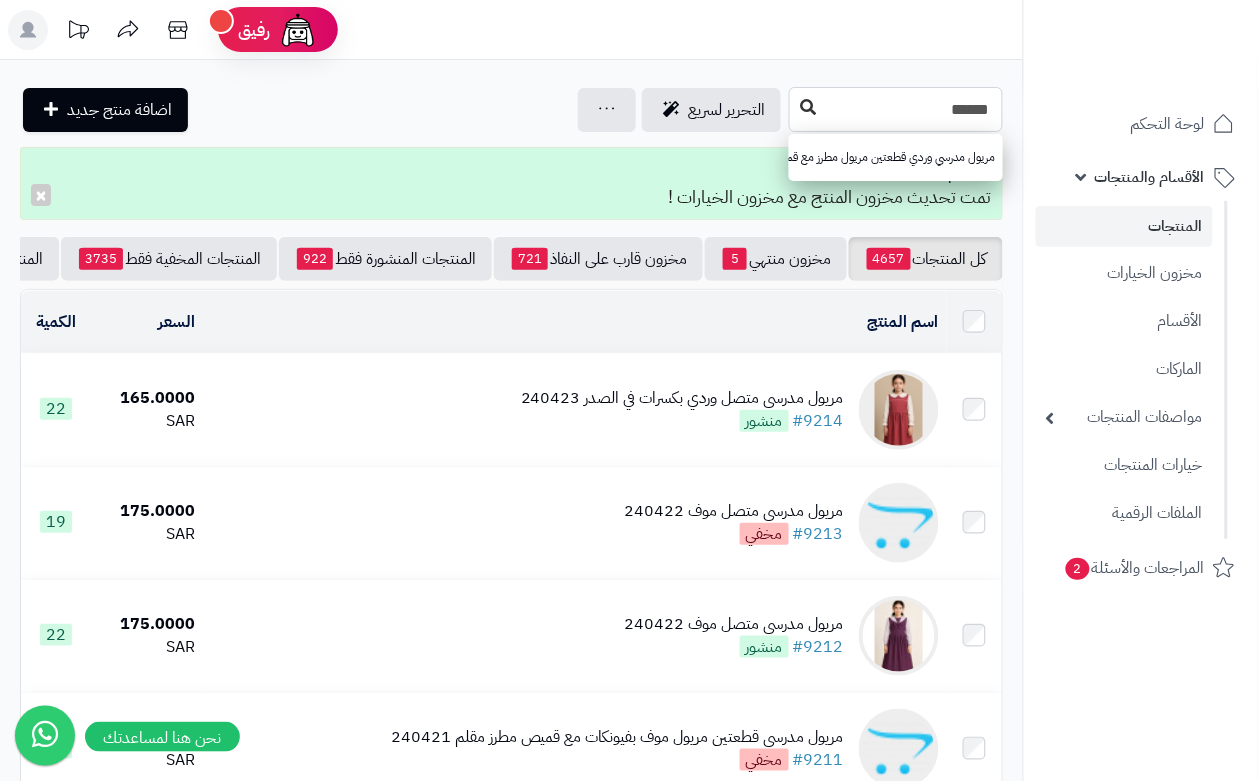 type on "******" 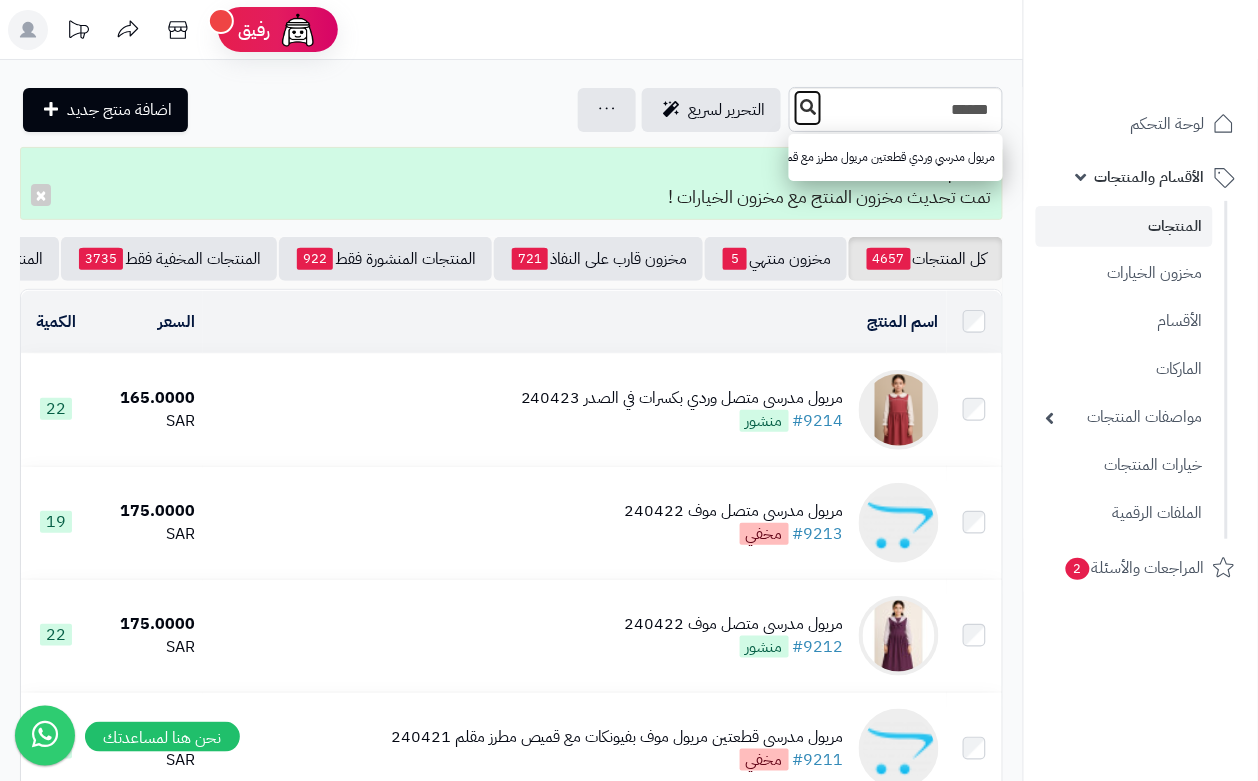 click at bounding box center [808, 107] 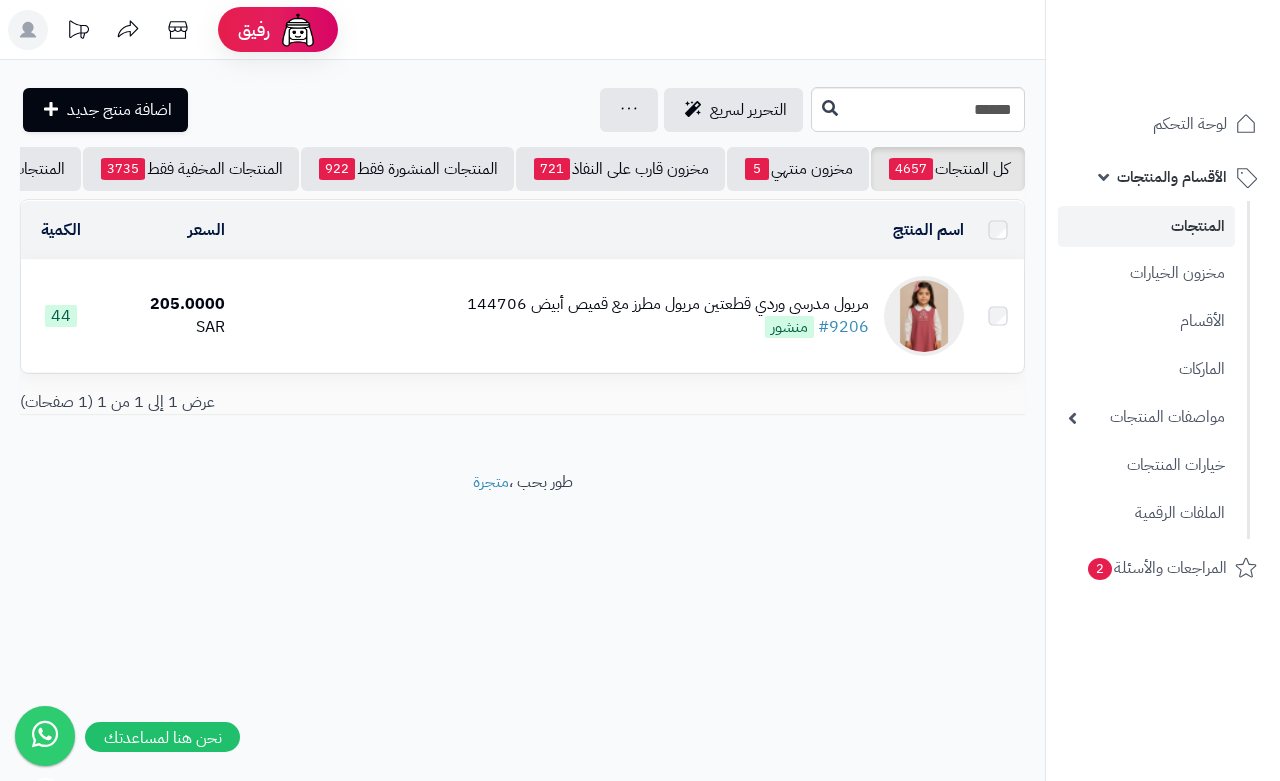 scroll, scrollTop: 0, scrollLeft: 0, axis: both 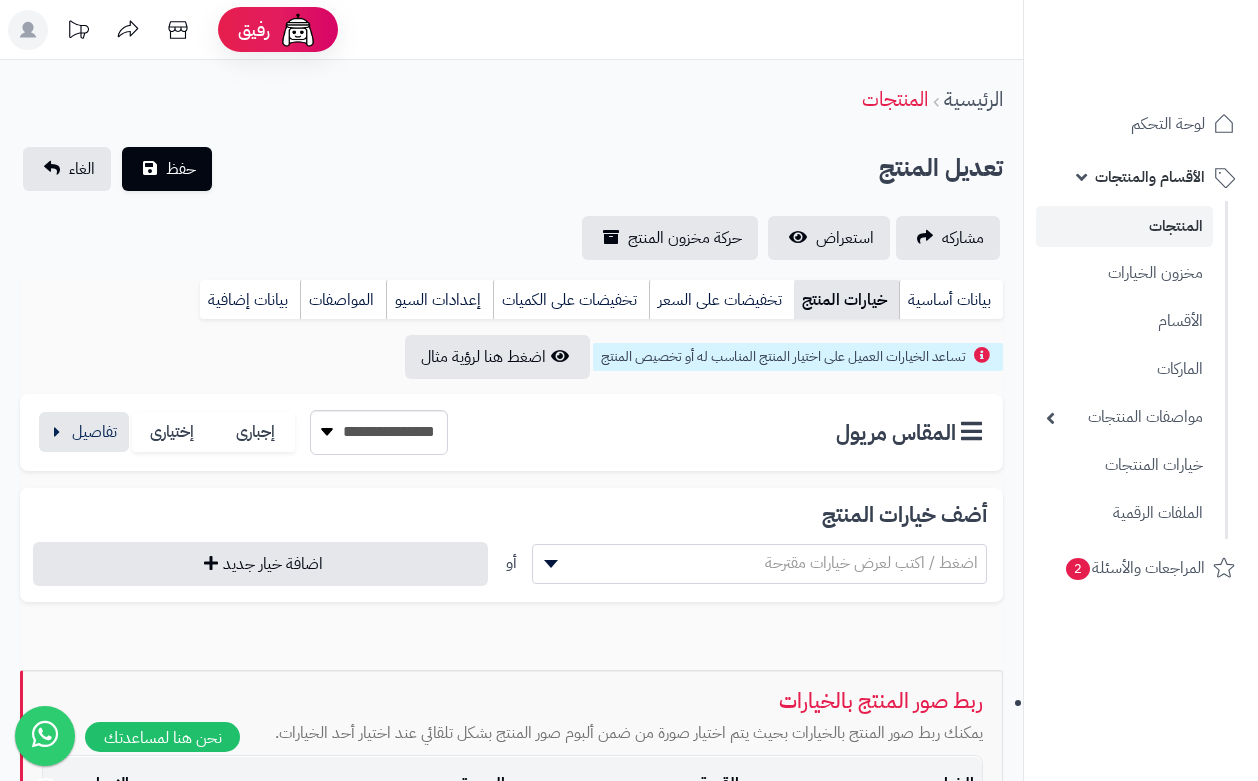 click on "خيارات المنتج" at bounding box center (846, 300) 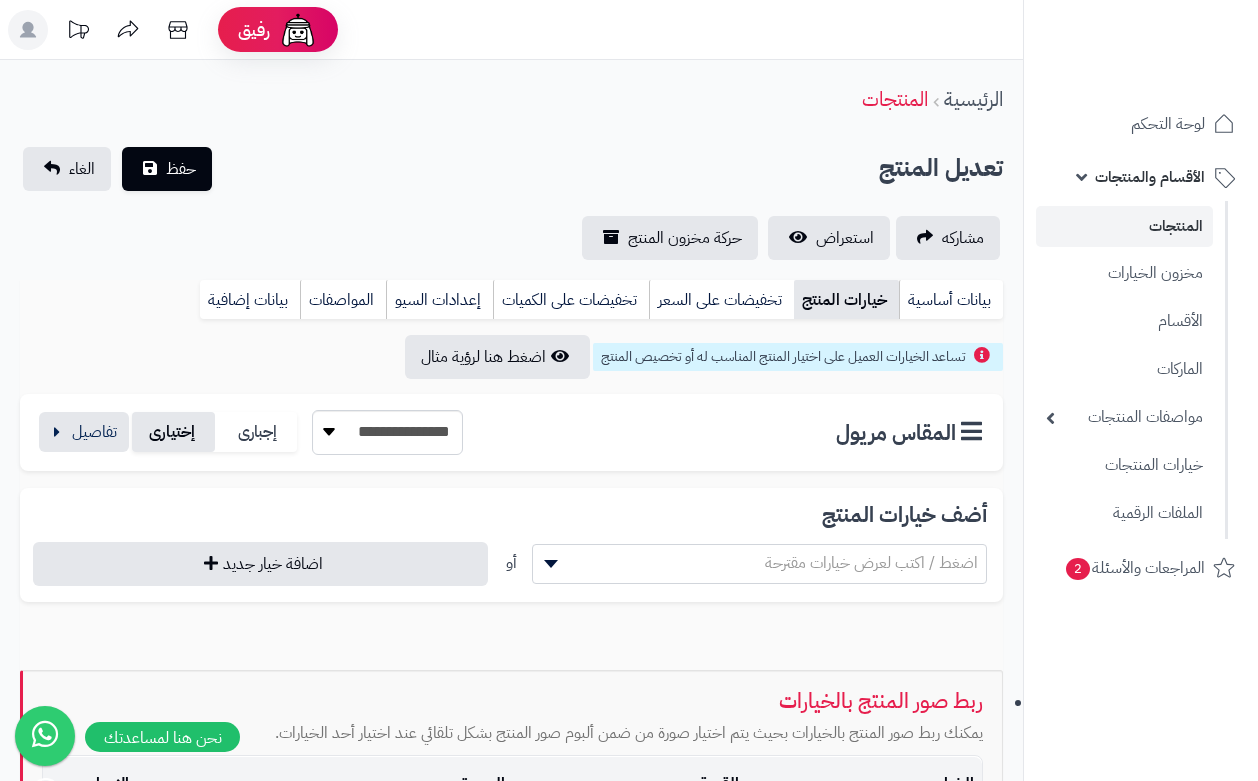 scroll, scrollTop: 0, scrollLeft: 0, axis: both 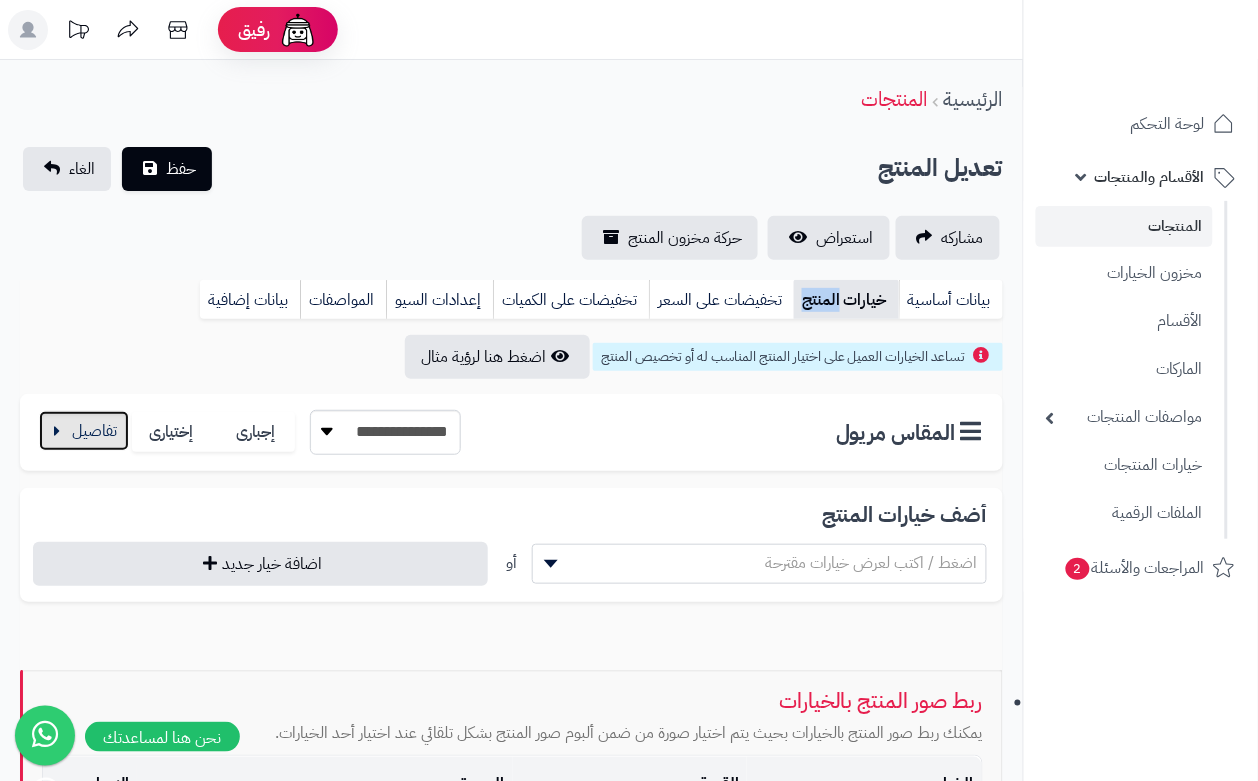 click at bounding box center [84, 431] 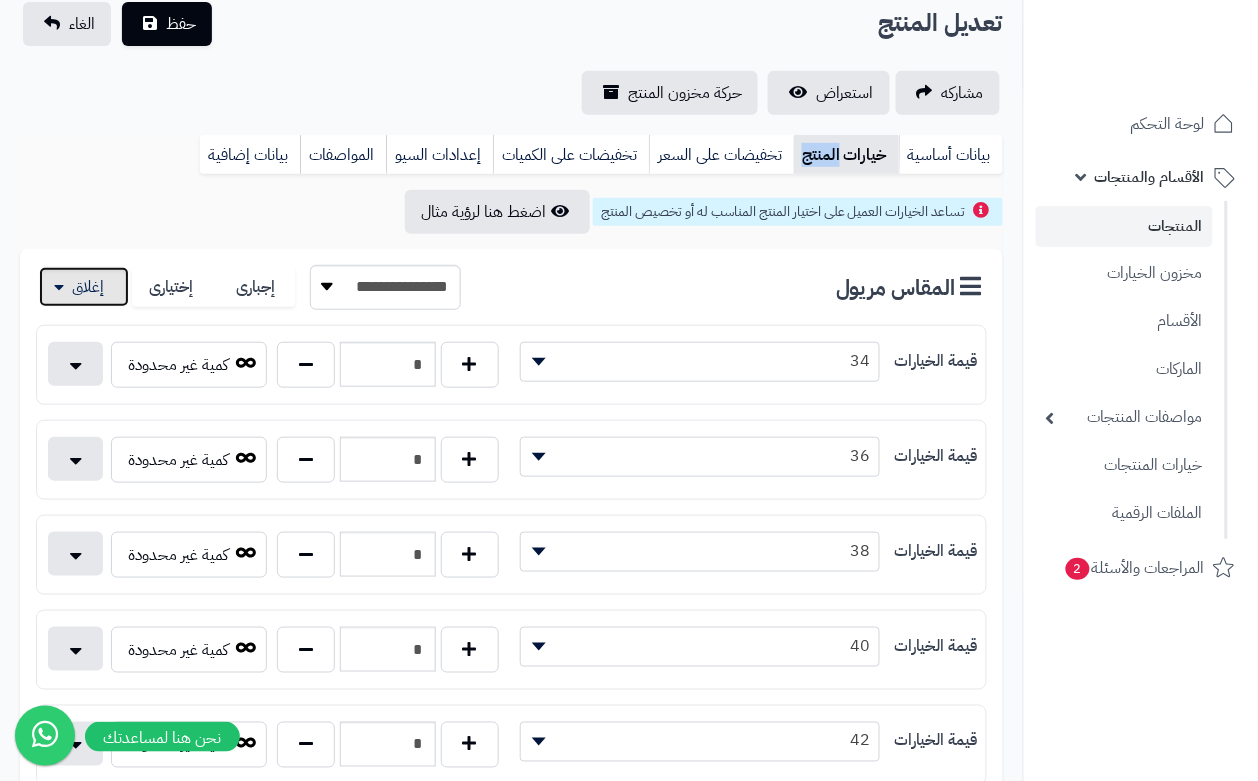 scroll, scrollTop: 375, scrollLeft: 0, axis: vertical 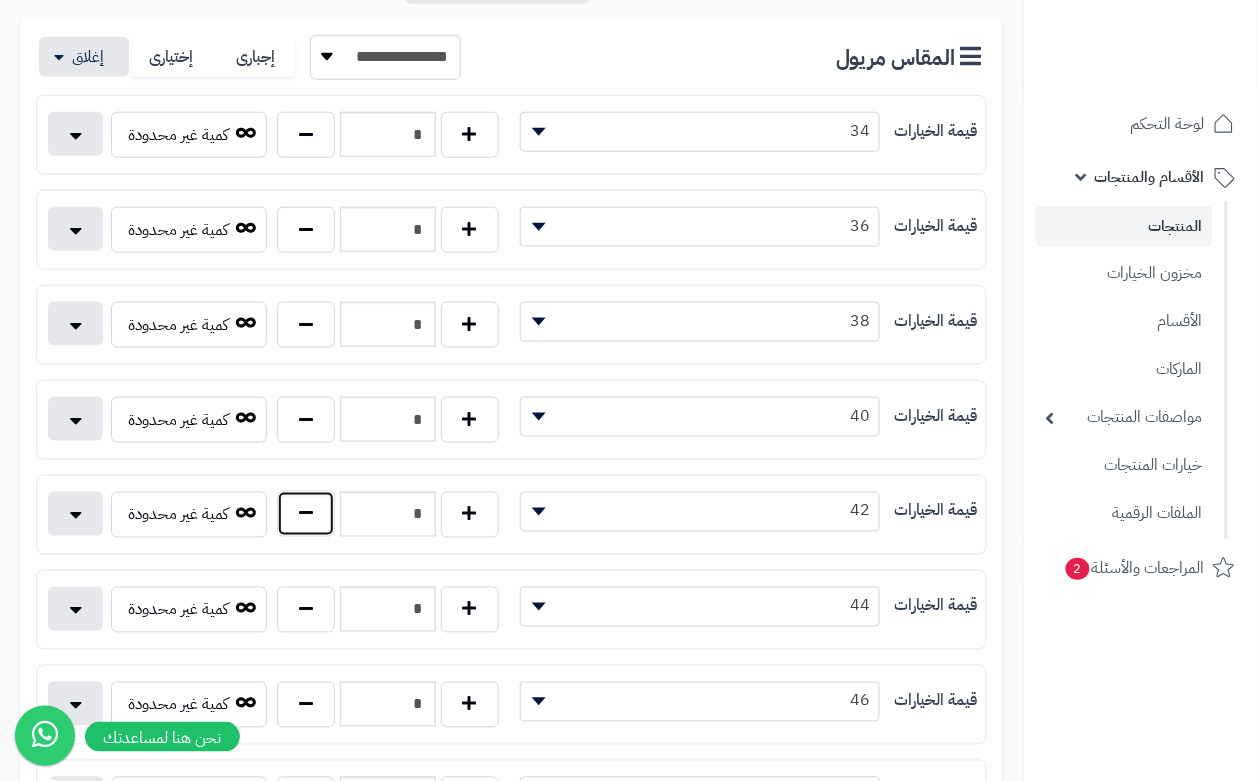 click at bounding box center [306, 514] 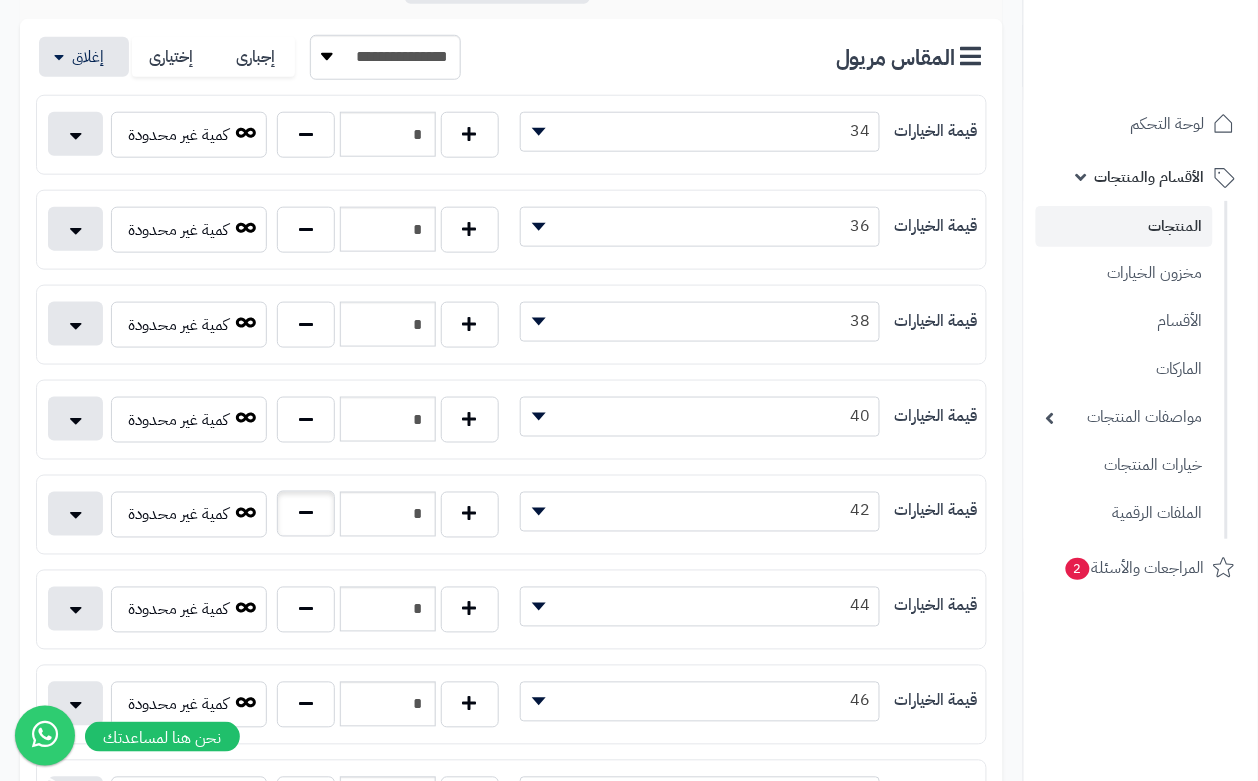 type on "*" 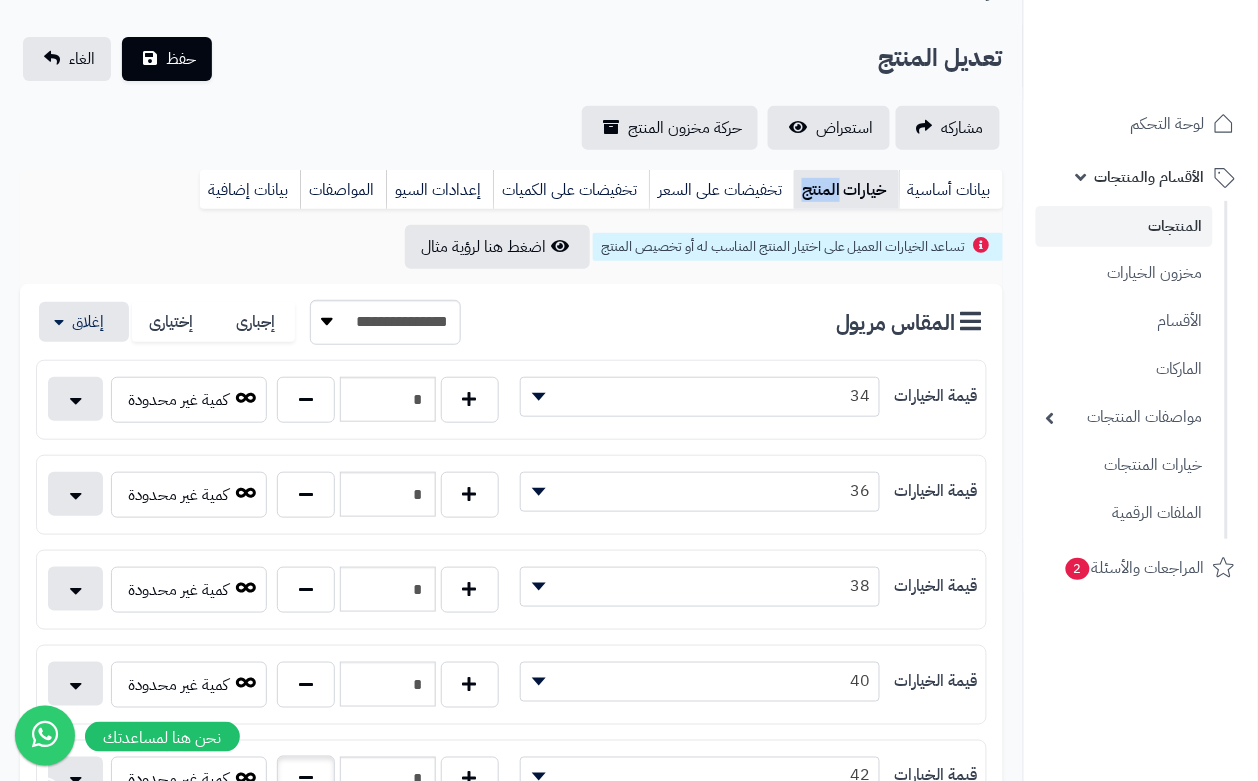 scroll, scrollTop: 0, scrollLeft: 0, axis: both 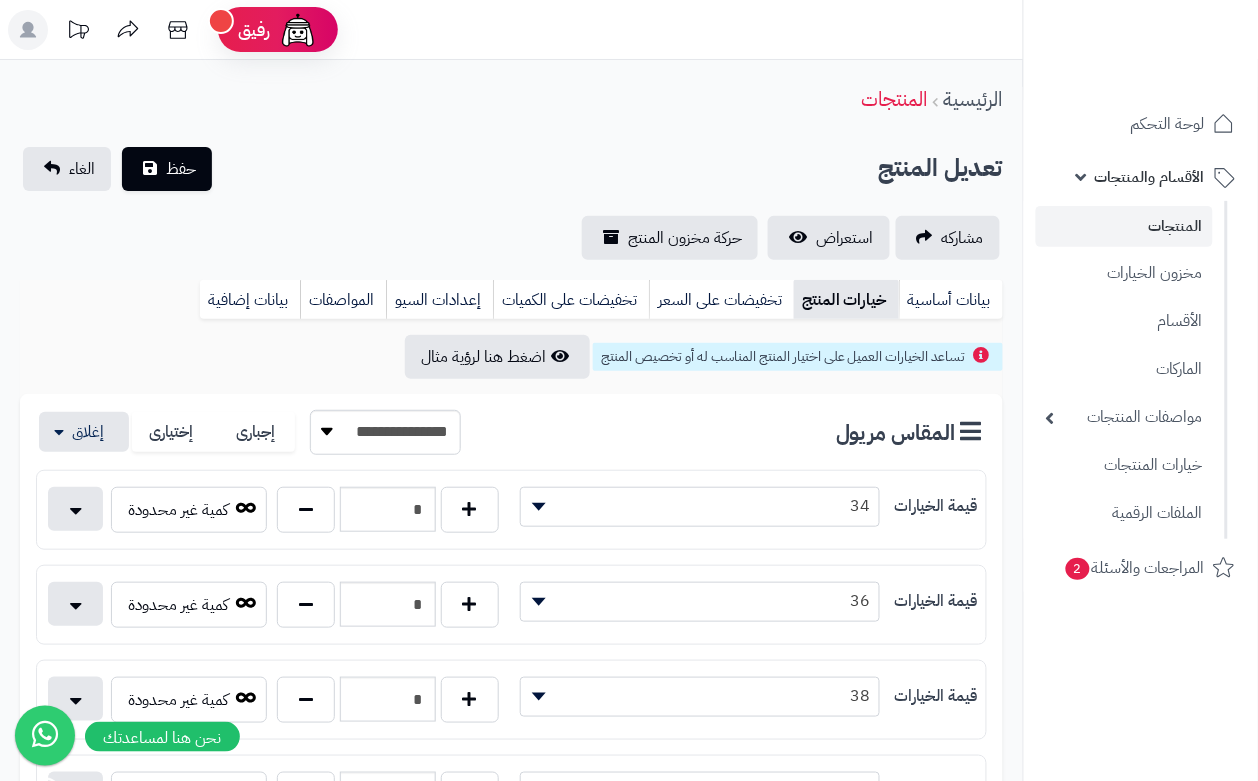 click on "تعديل المنتج
حفظ
الغاء" at bounding box center [511, 169] 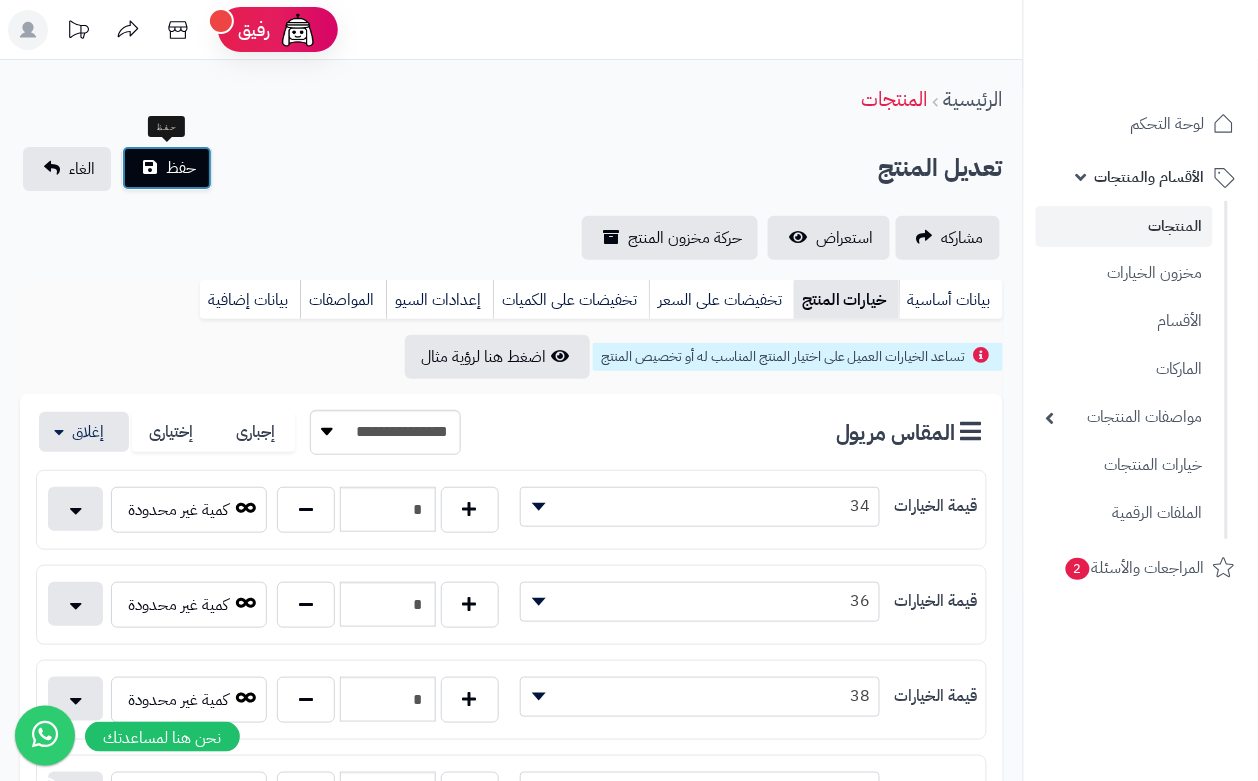 click on "حفظ" at bounding box center (181, 168) 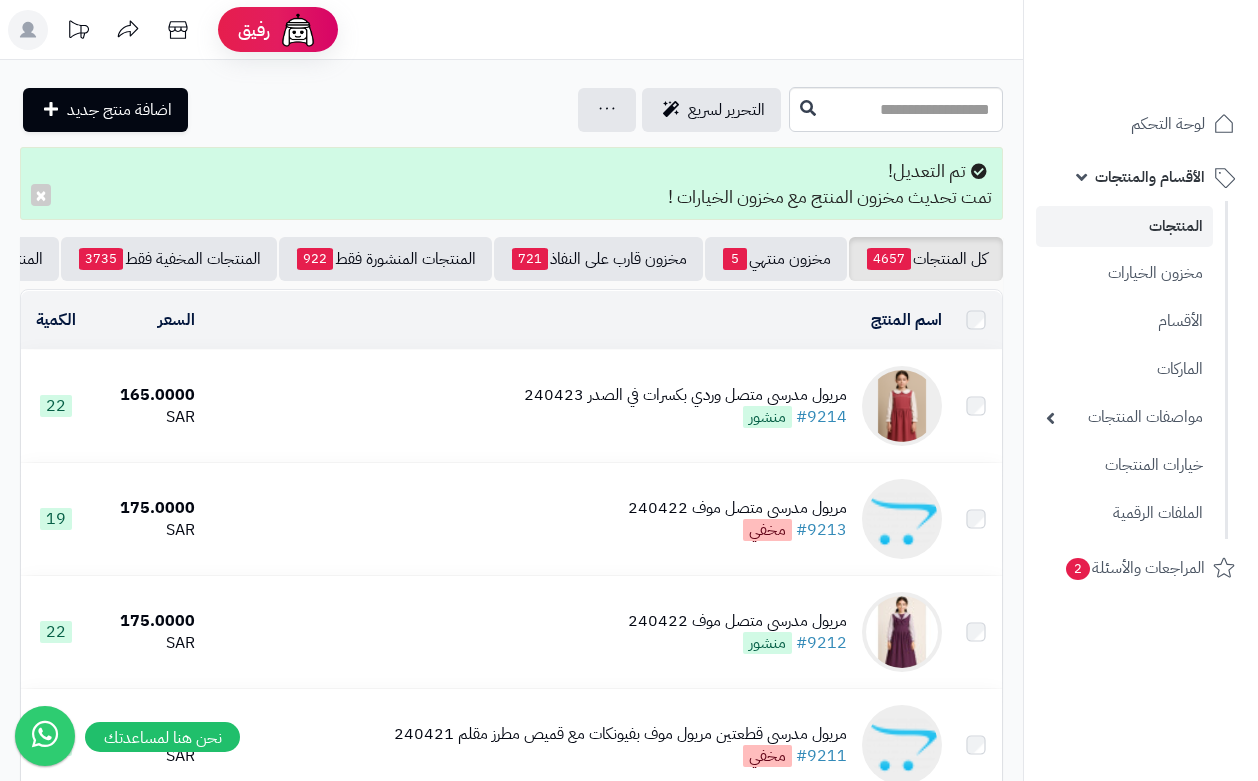 scroll, scrollTop: 0, scrollLeft: 0, axis: both 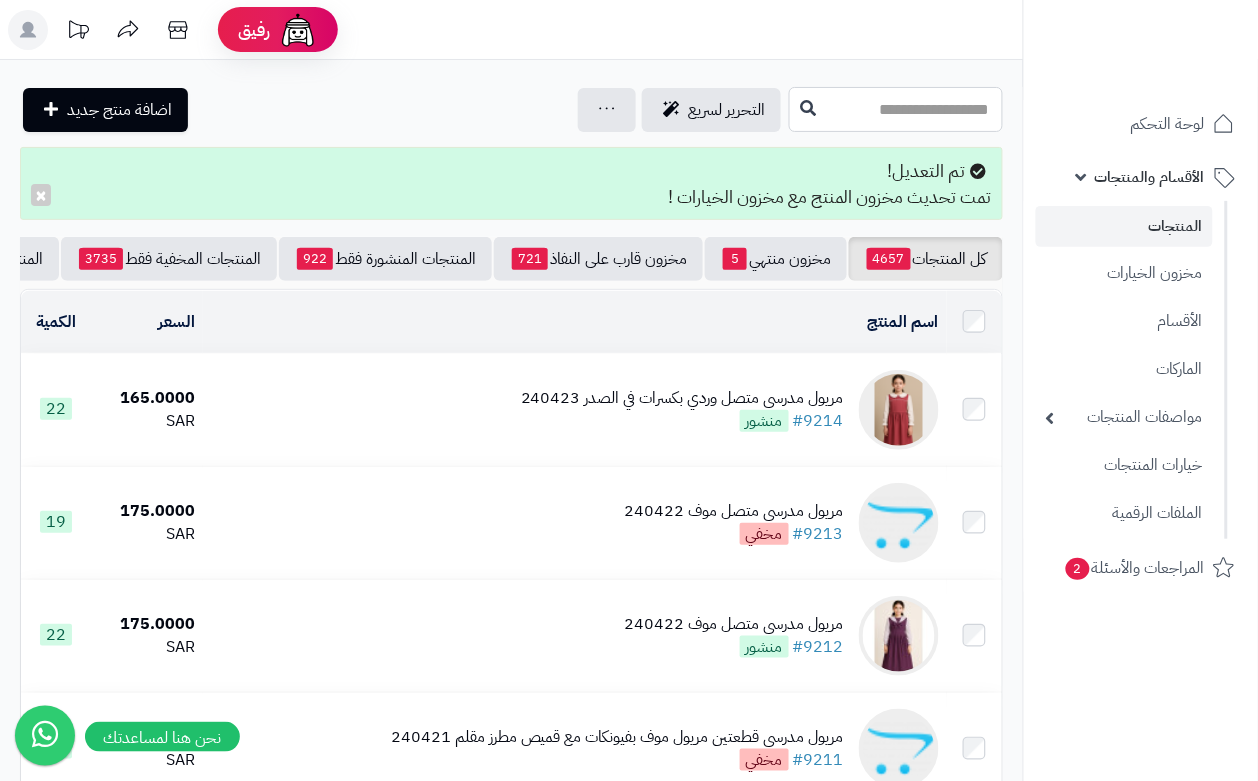 click at bounding box center [896, 109] 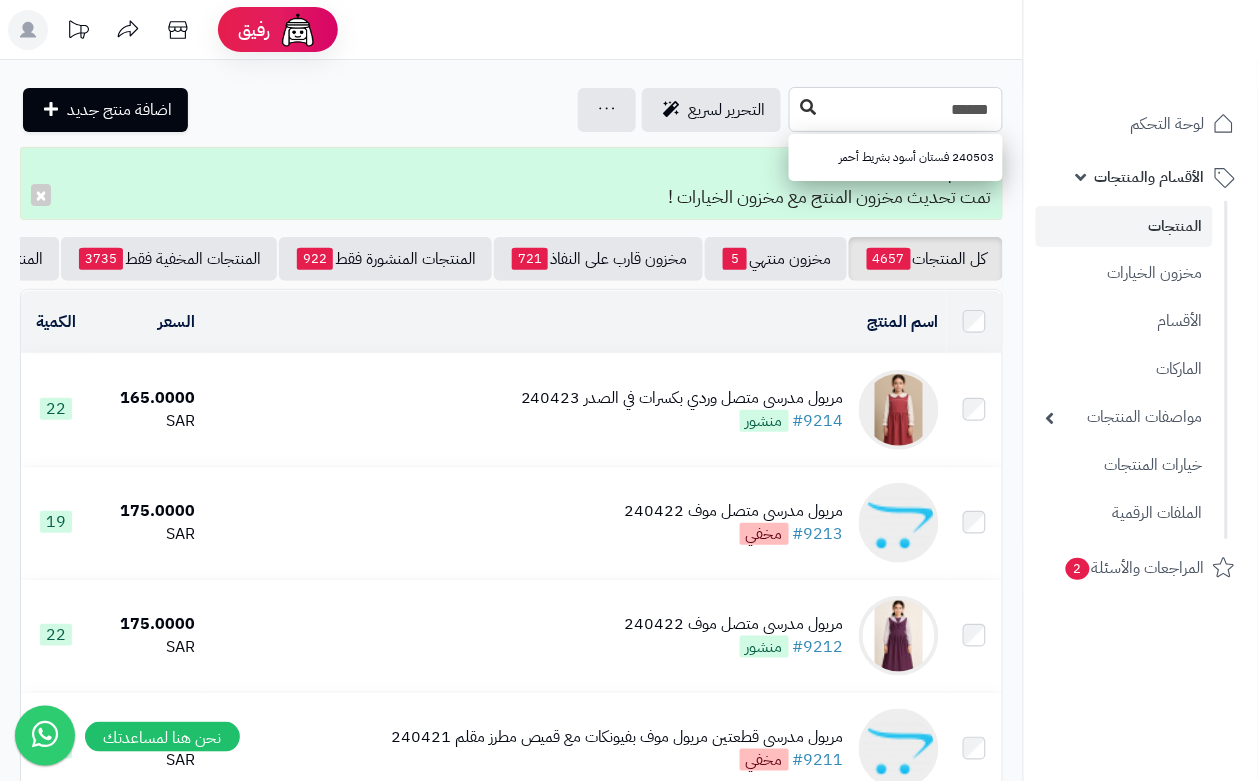 type on "******" 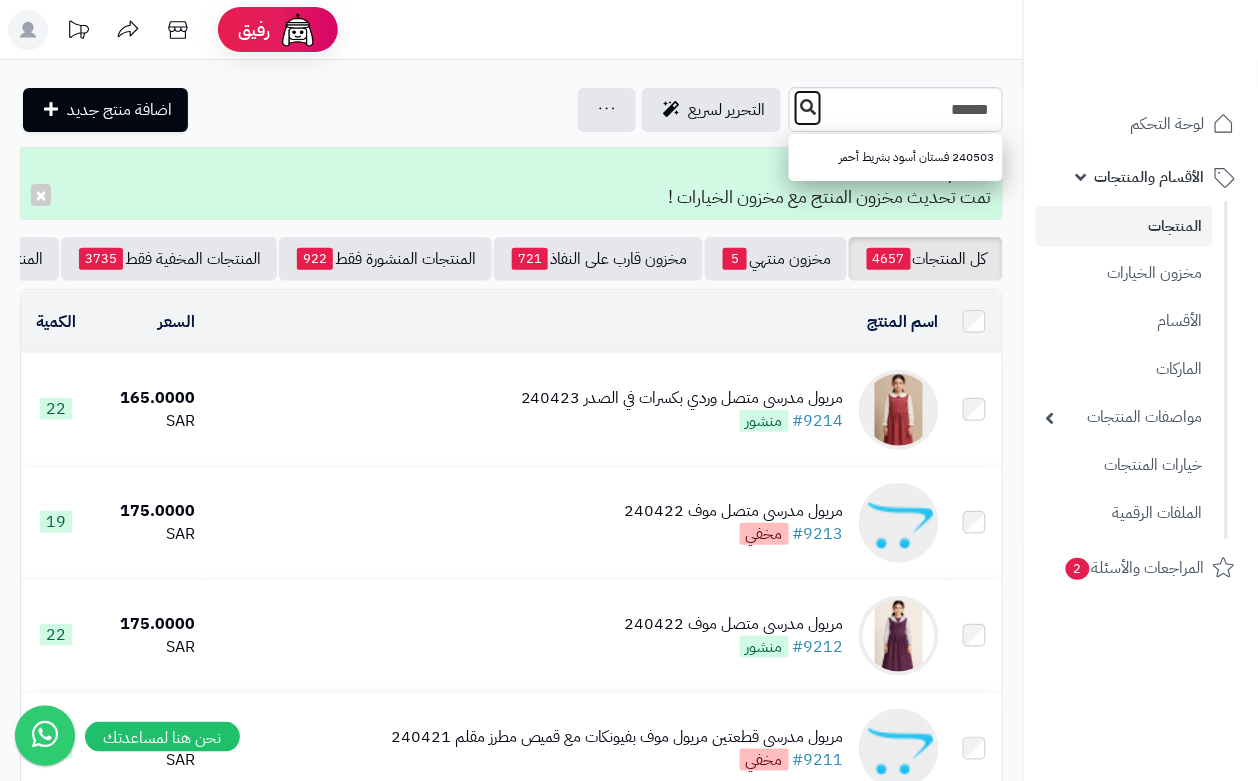 click at bounding box center (808, 107) 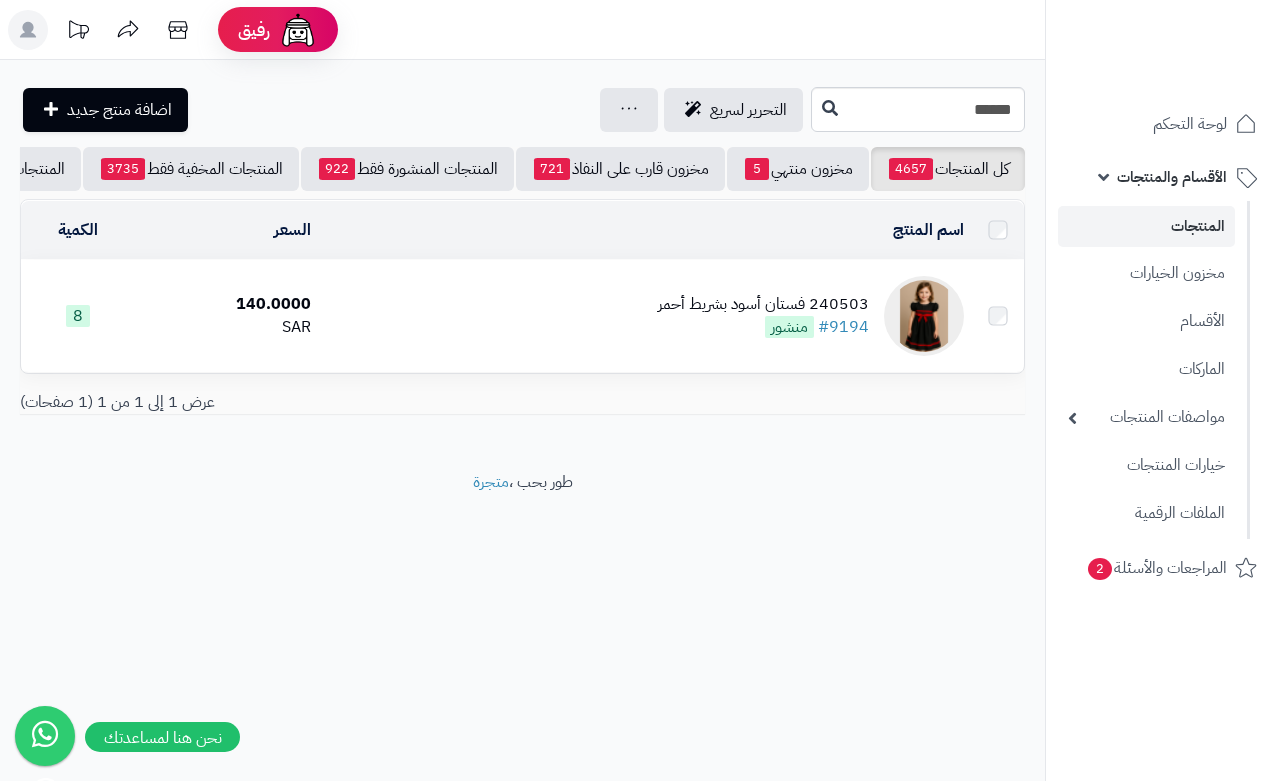 click on "240503 فستان أسود بشريط أحمر
#9194
منشور" at bounding box center (645, 316) 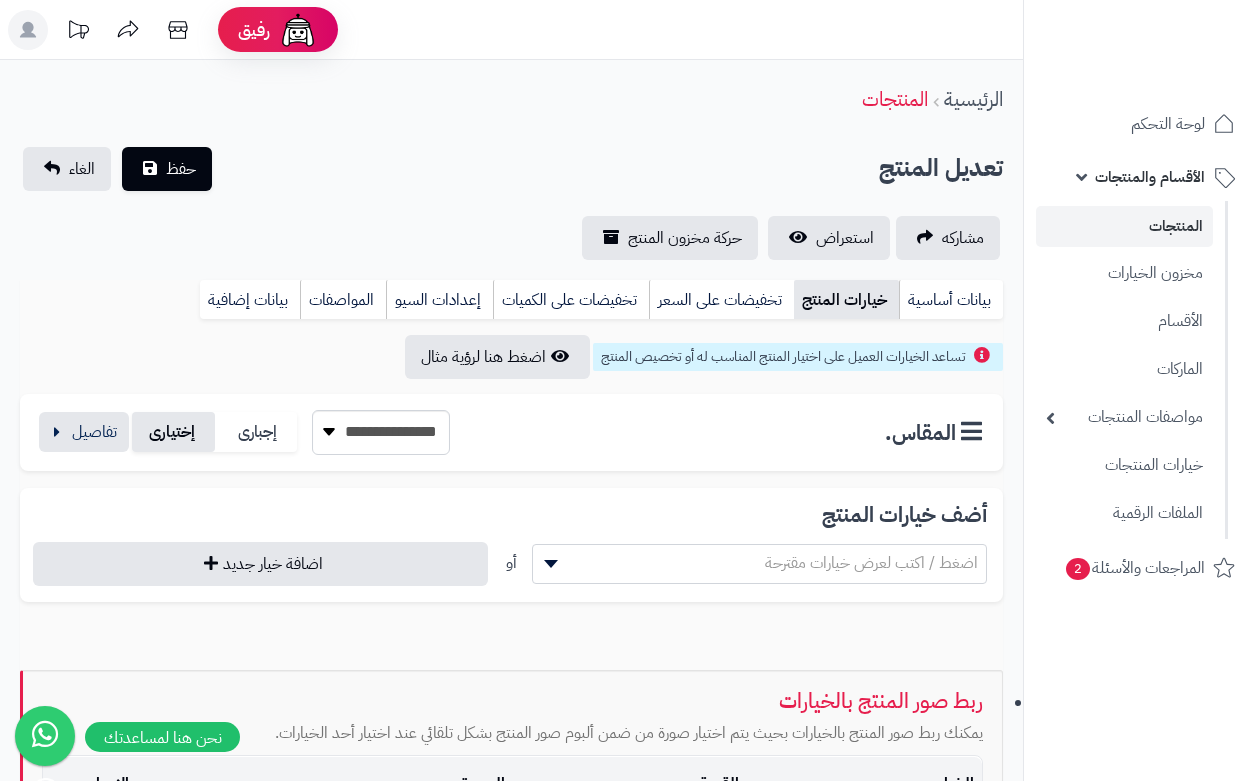 scroll, scrollTop: 0, scrollLeft: 0, axis: both 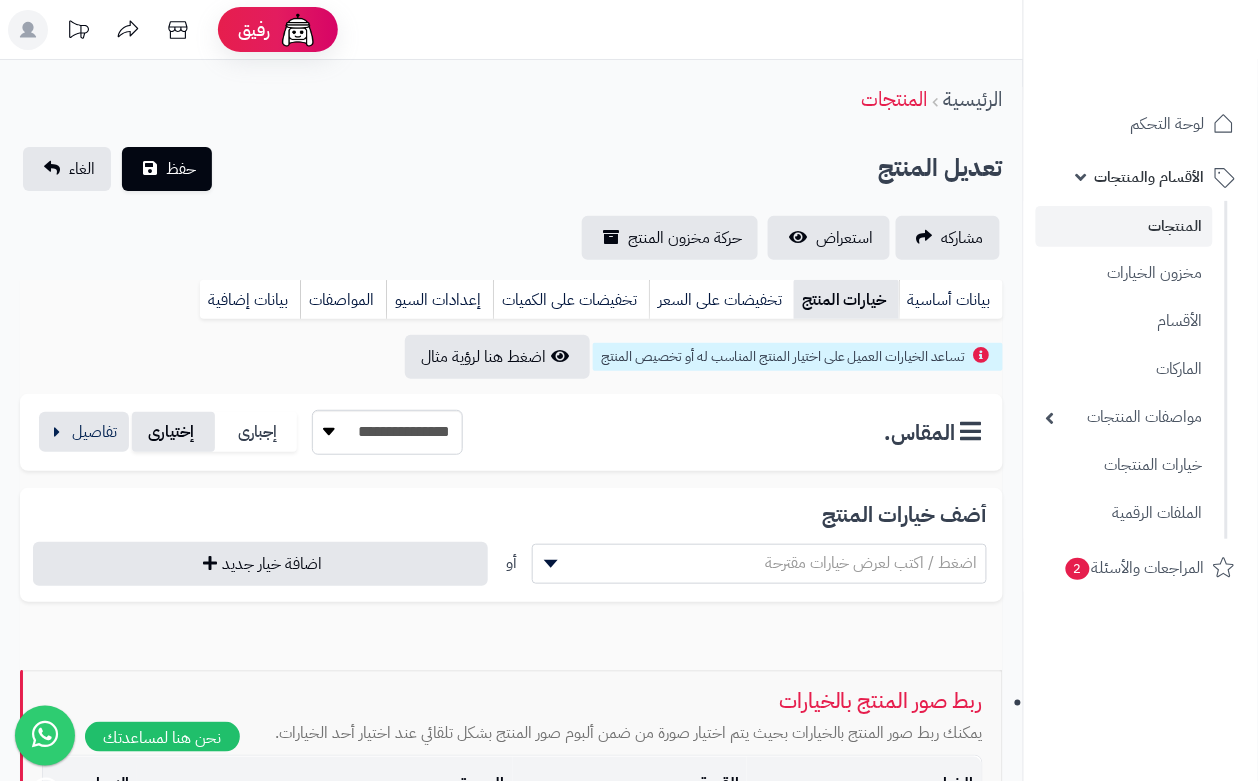 click on "إختيارى" at bounding box center [173, 432] 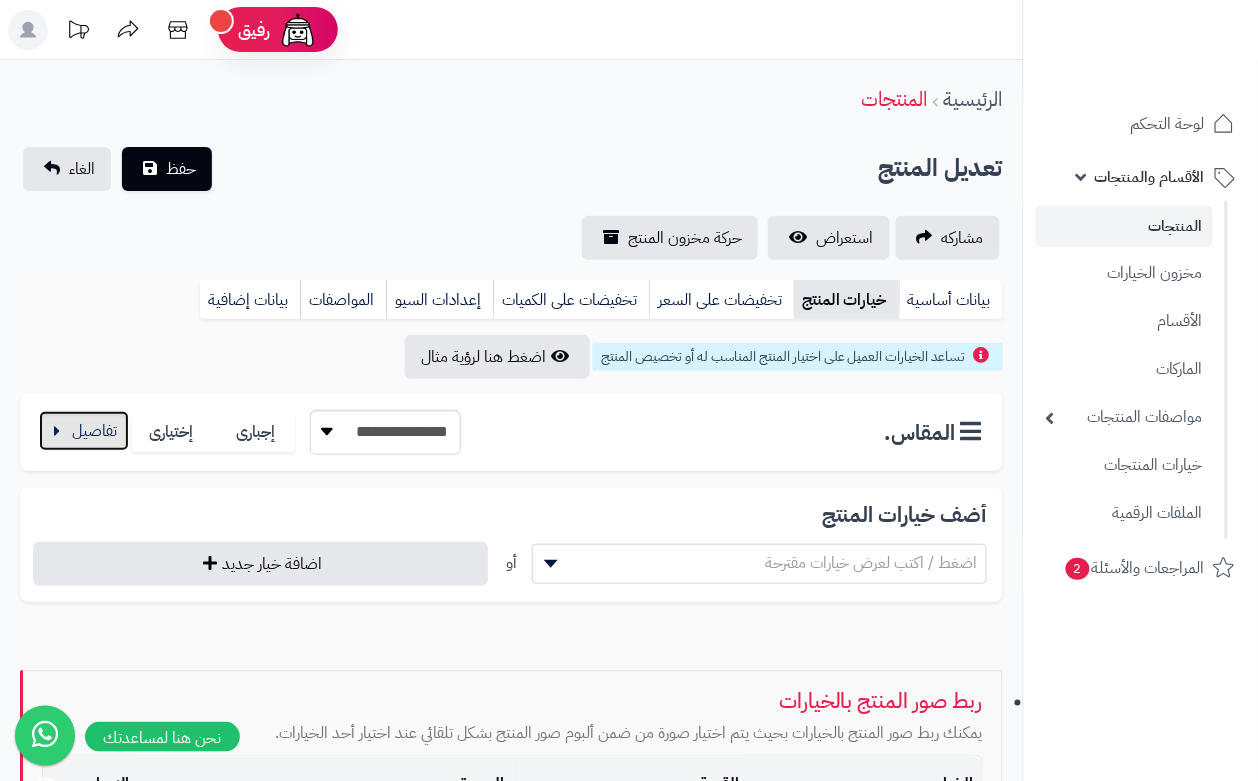 drag, startPoint x: 113, startPoint y: 435, endPoint x: 122, endPoint y: 440, distance: 10.29563 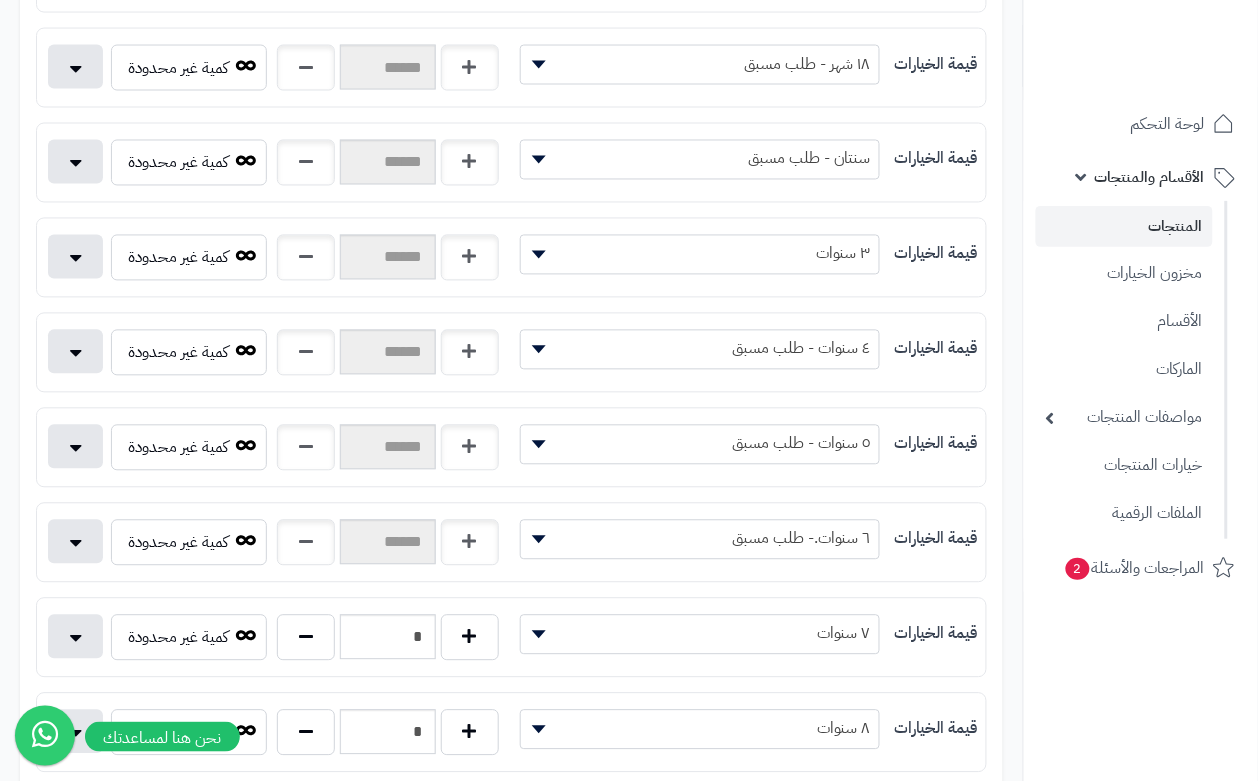 scroll, scrollTop: 750, scrollLeft: 0, axis: vertical 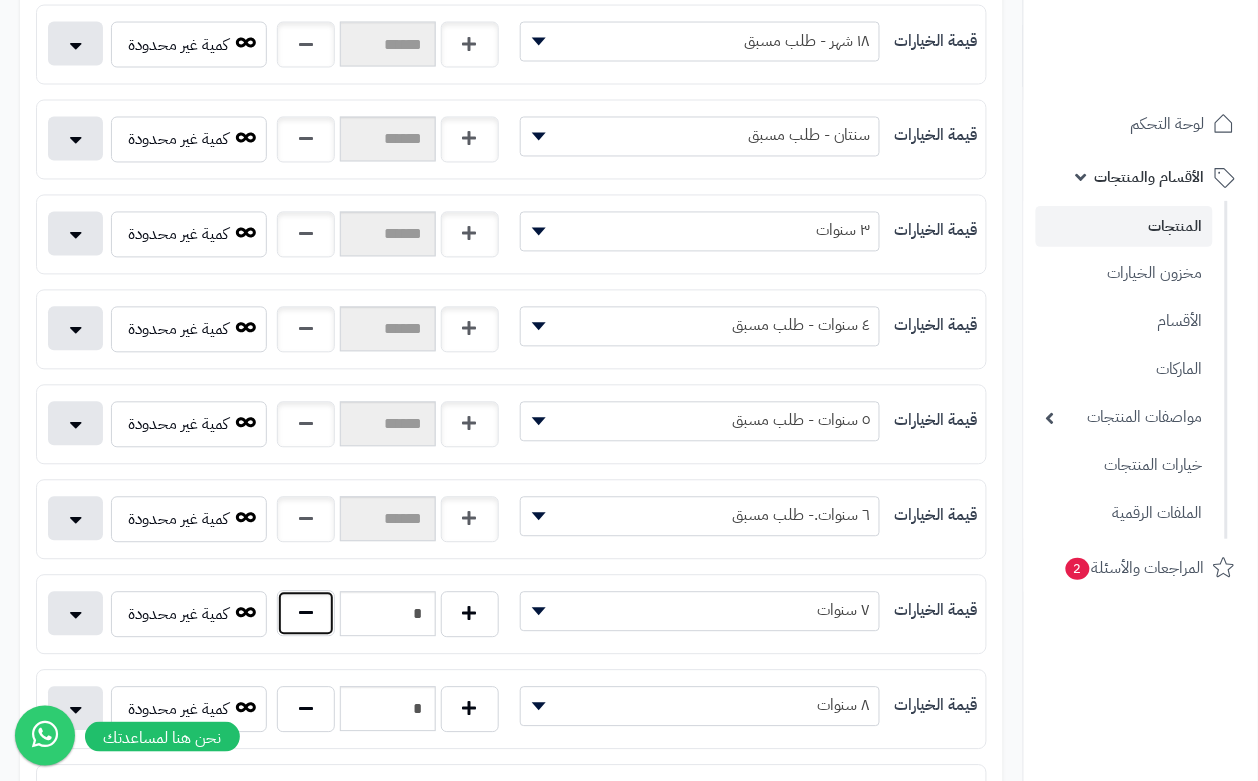 click at bounding box center (306, 614) 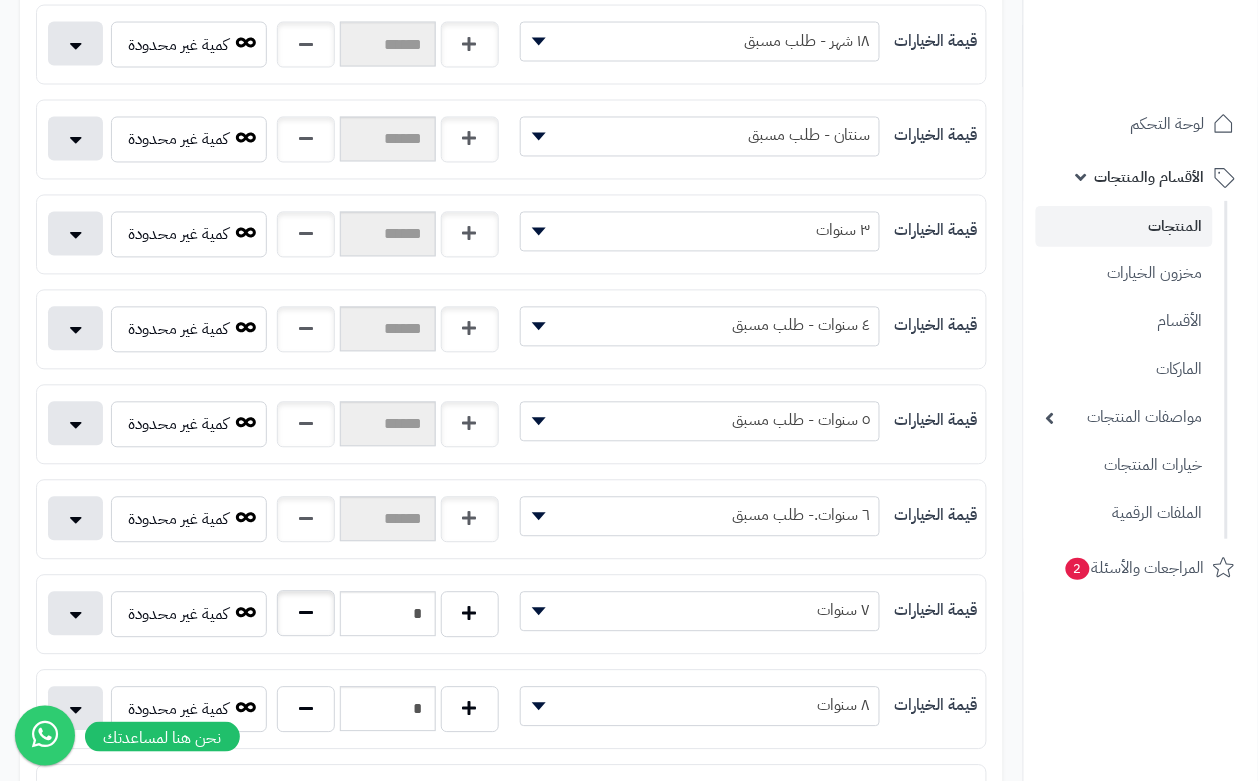 type on "*" 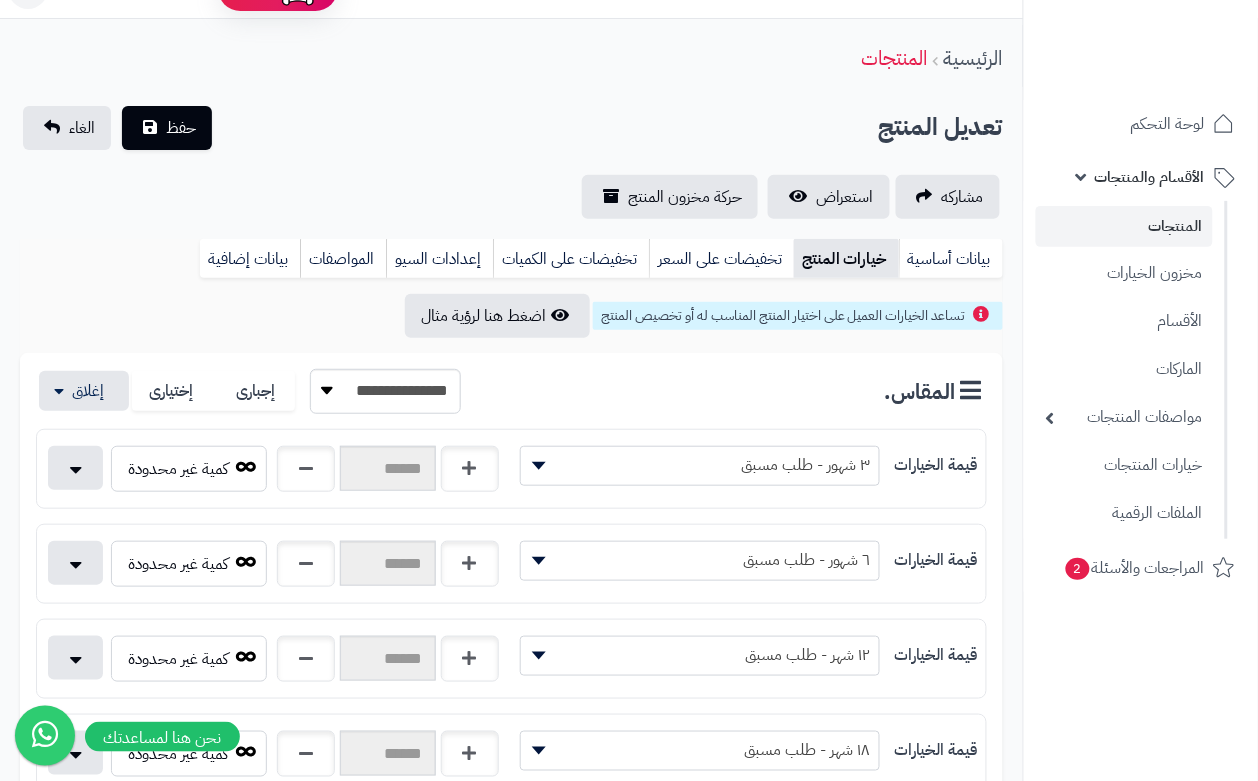 scroll, scrollTop: 0, scrollLeft: 0, axis: both 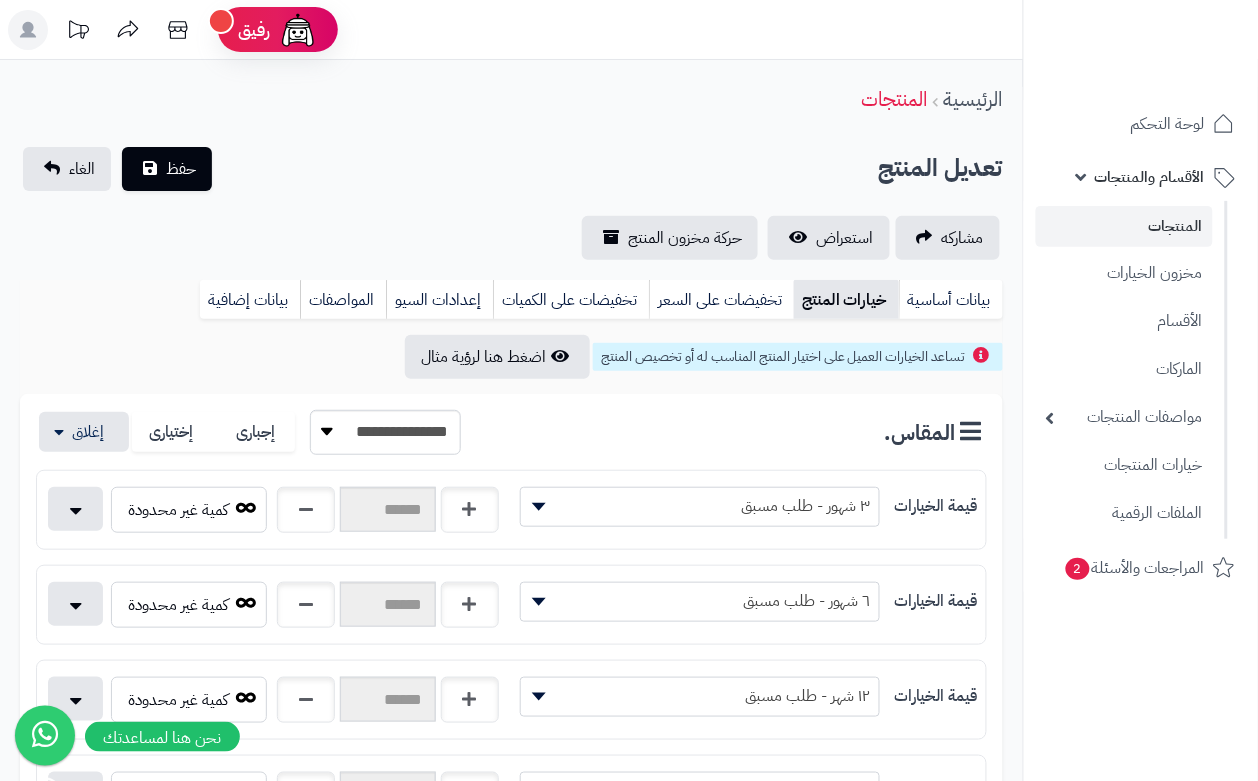 drag, startPoint x: 392, startPoint y: 131, endPoint x: 242, endPoint y: 160, distance: 152.77762 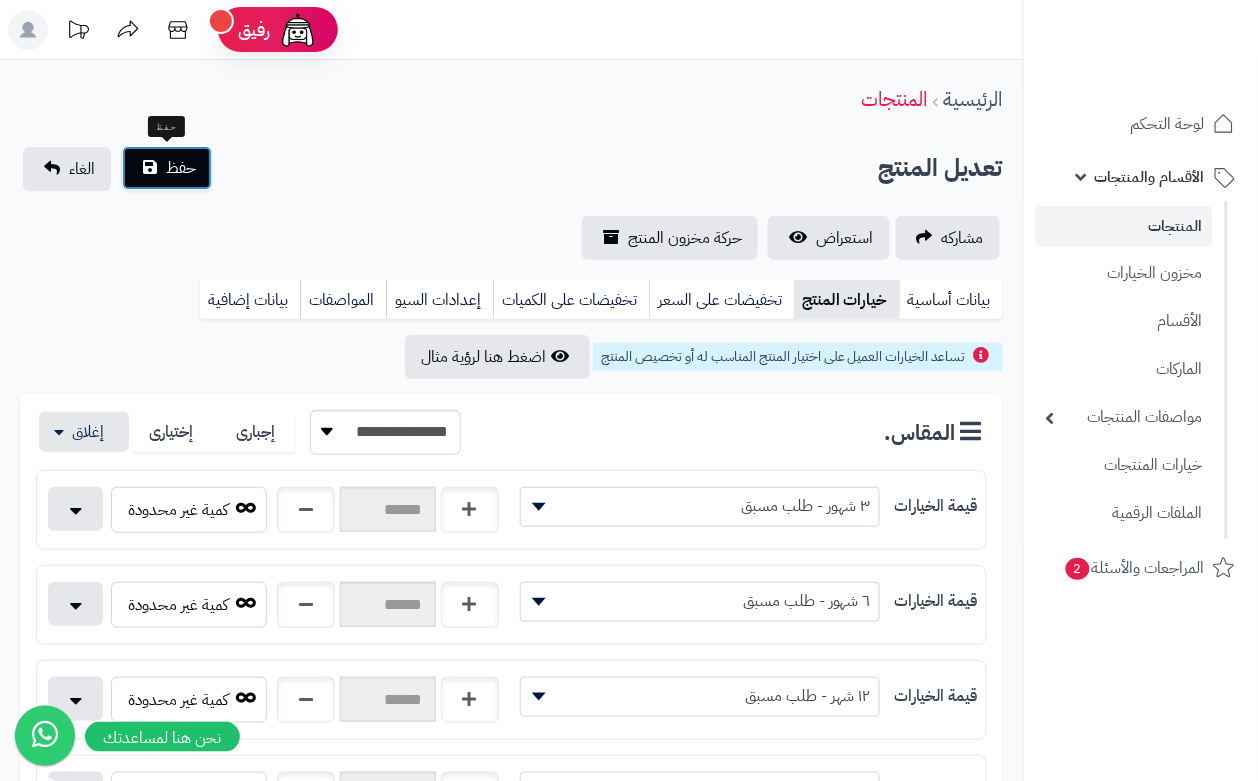 click on "حفظ" at bounding box center [167, 168] 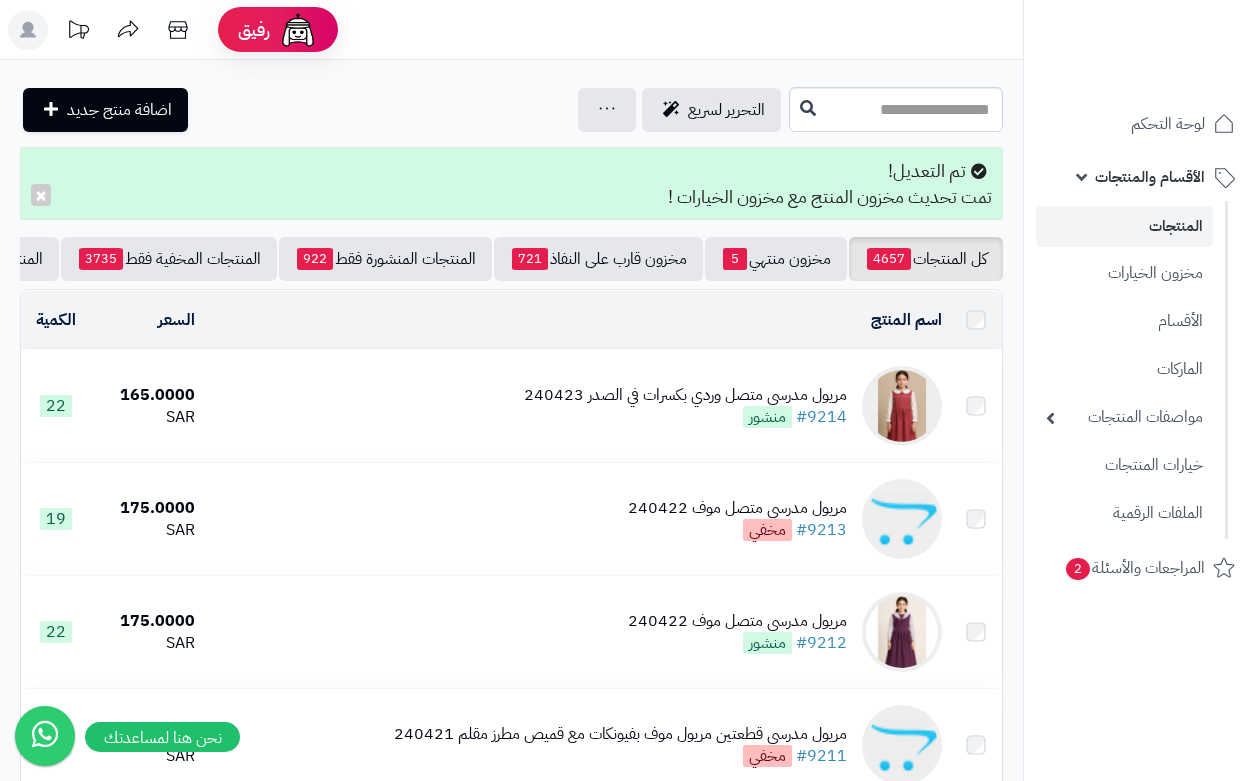 scroll, scrollTop: 0, scrollLeft: 0, axis: both 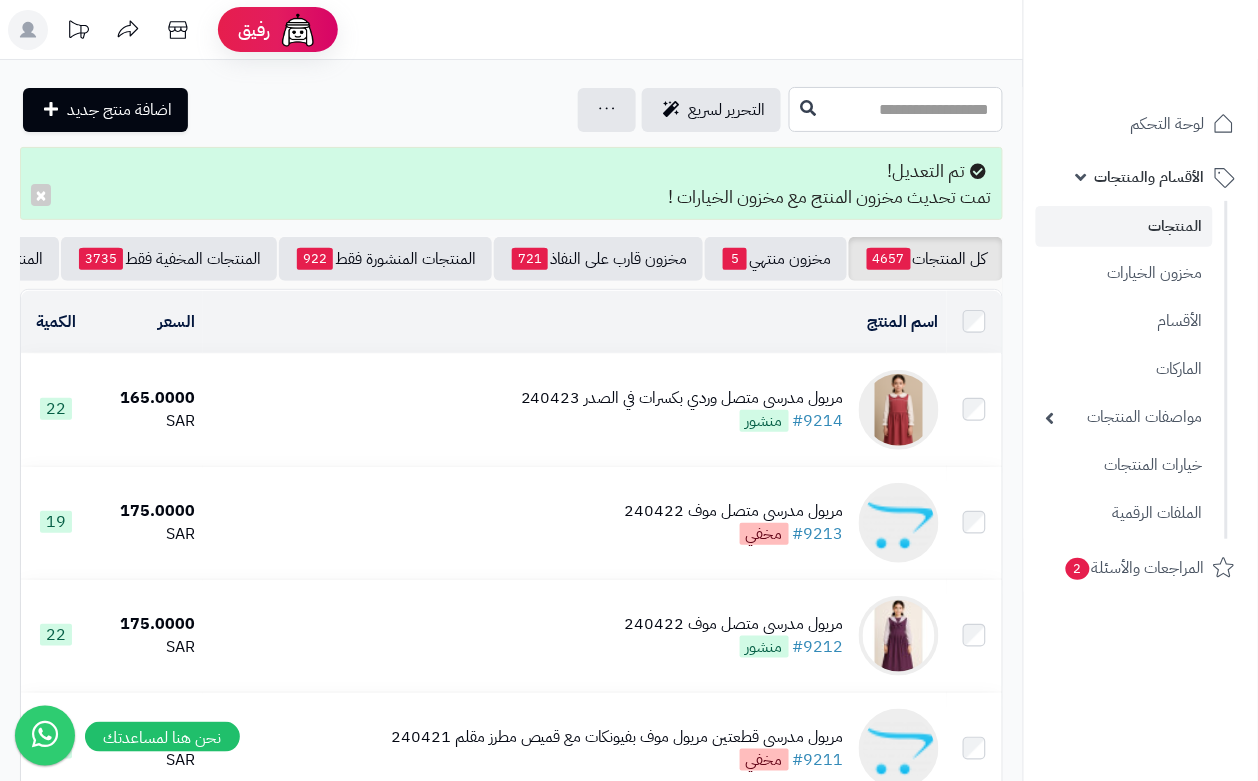 click at bounding box center (896, 109) 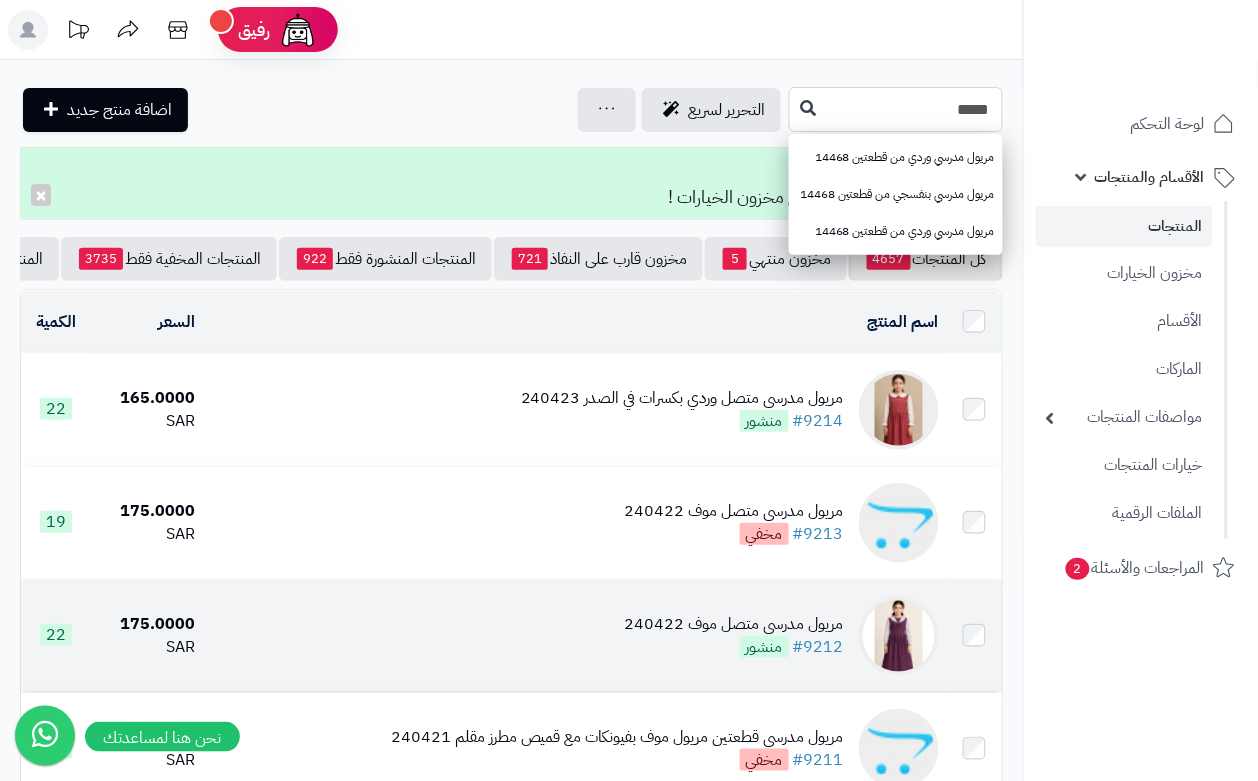 type on "*****" 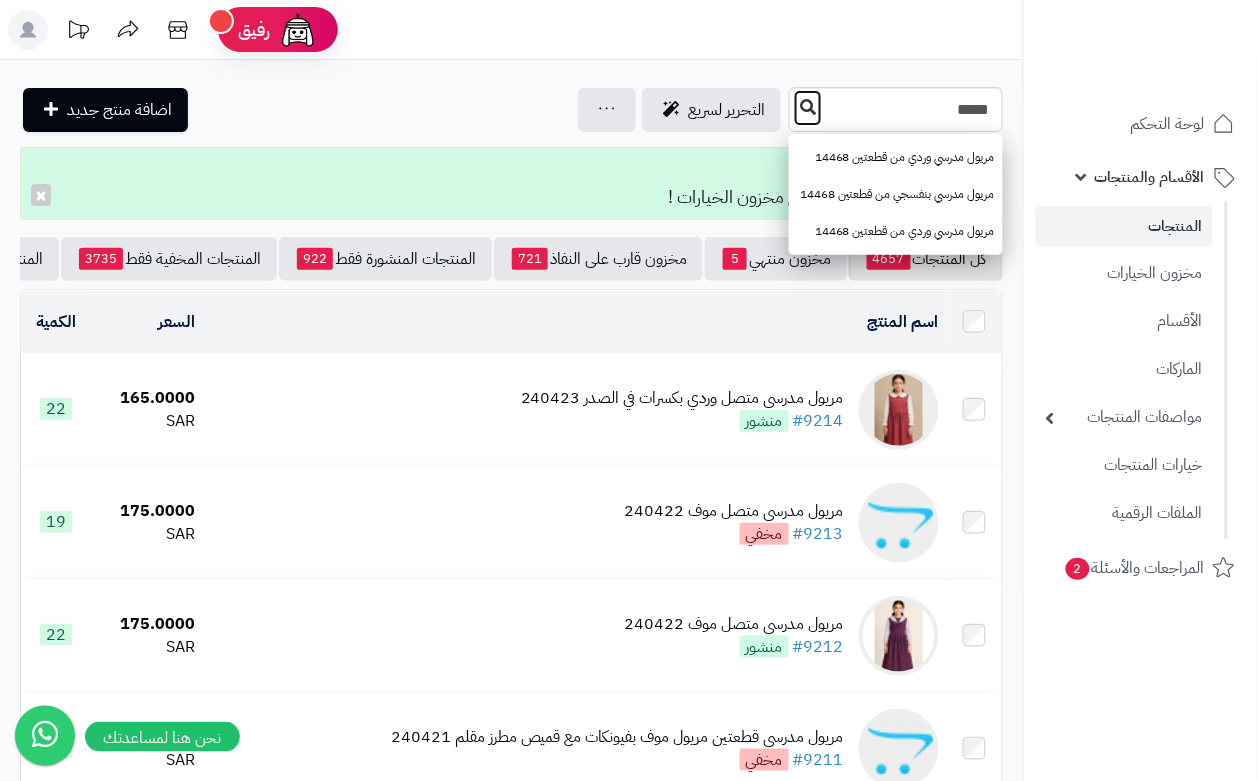 click at bounding box center (808, 107) 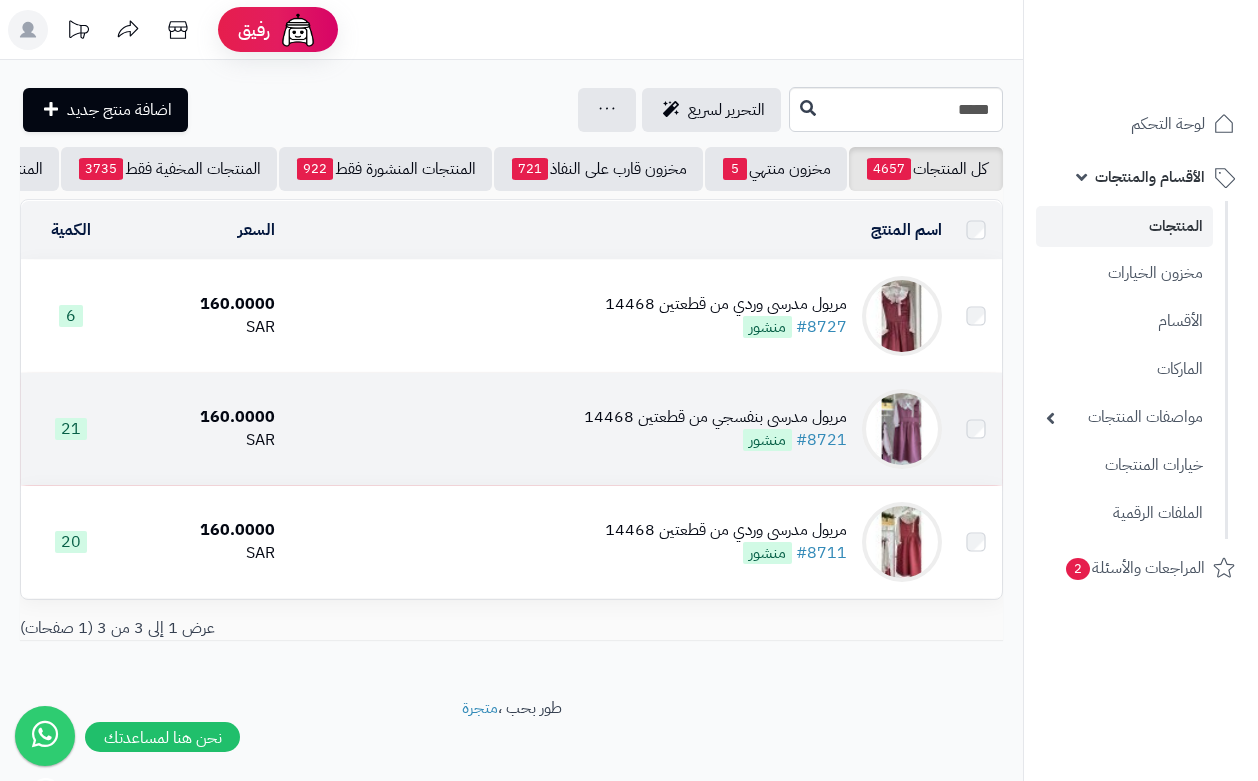 scroll, scrollTop: 0, scrollLeft: 0, axis: both 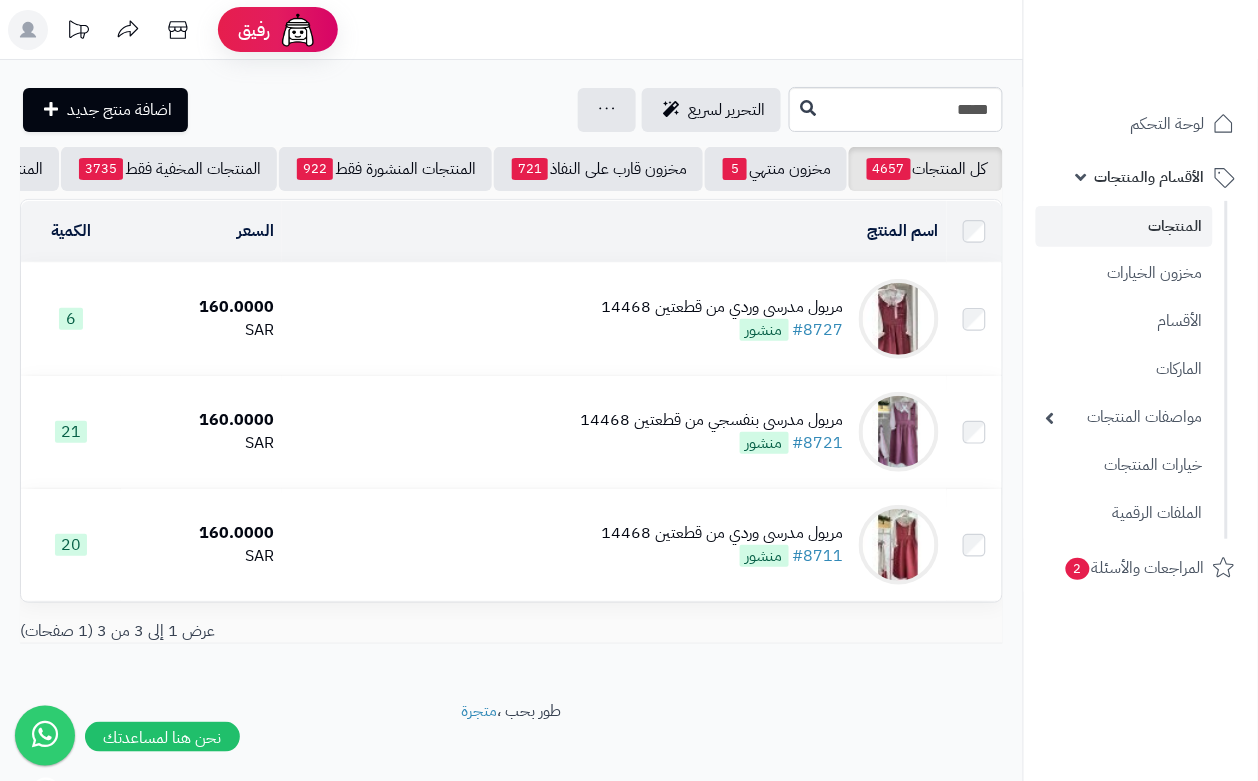 click on "مريول مدرسي وردي من قطعتين 14468
#8727
منشور" at bounding box center [614, 319] 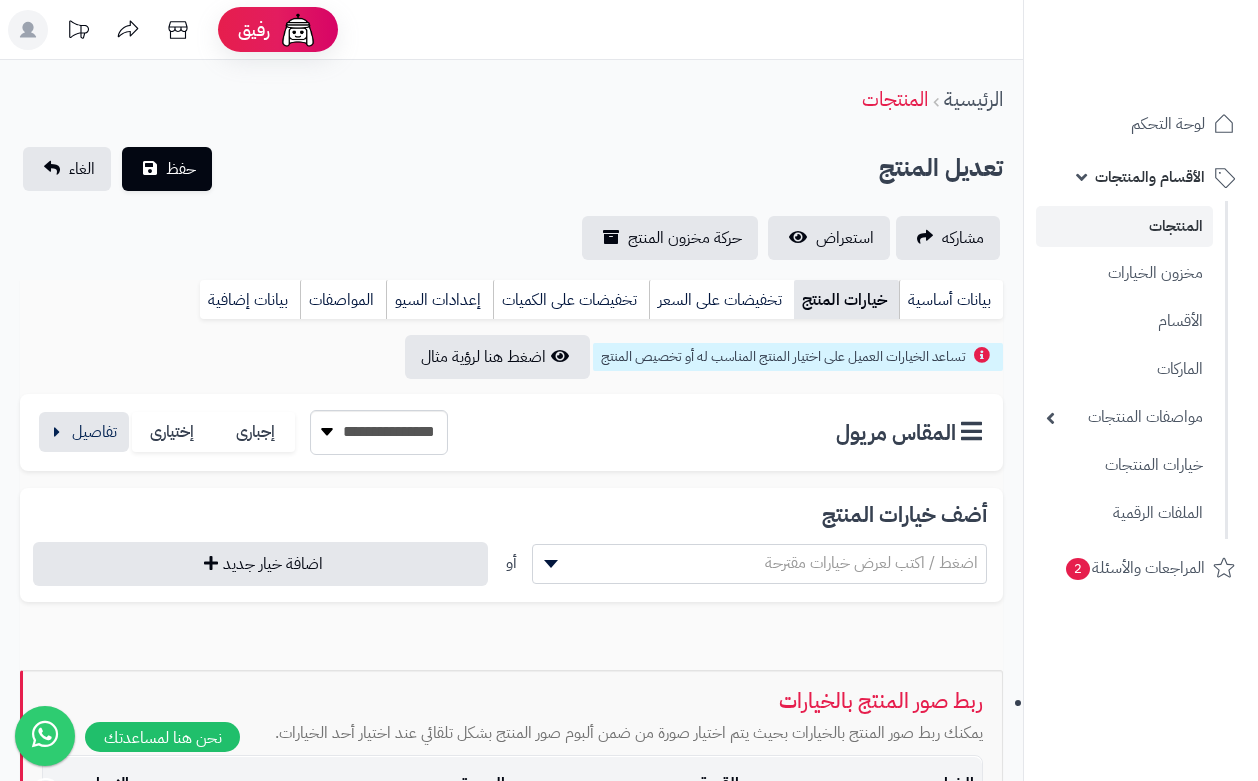 click on "خيارات المنتج" at bounding box center [846, 300] 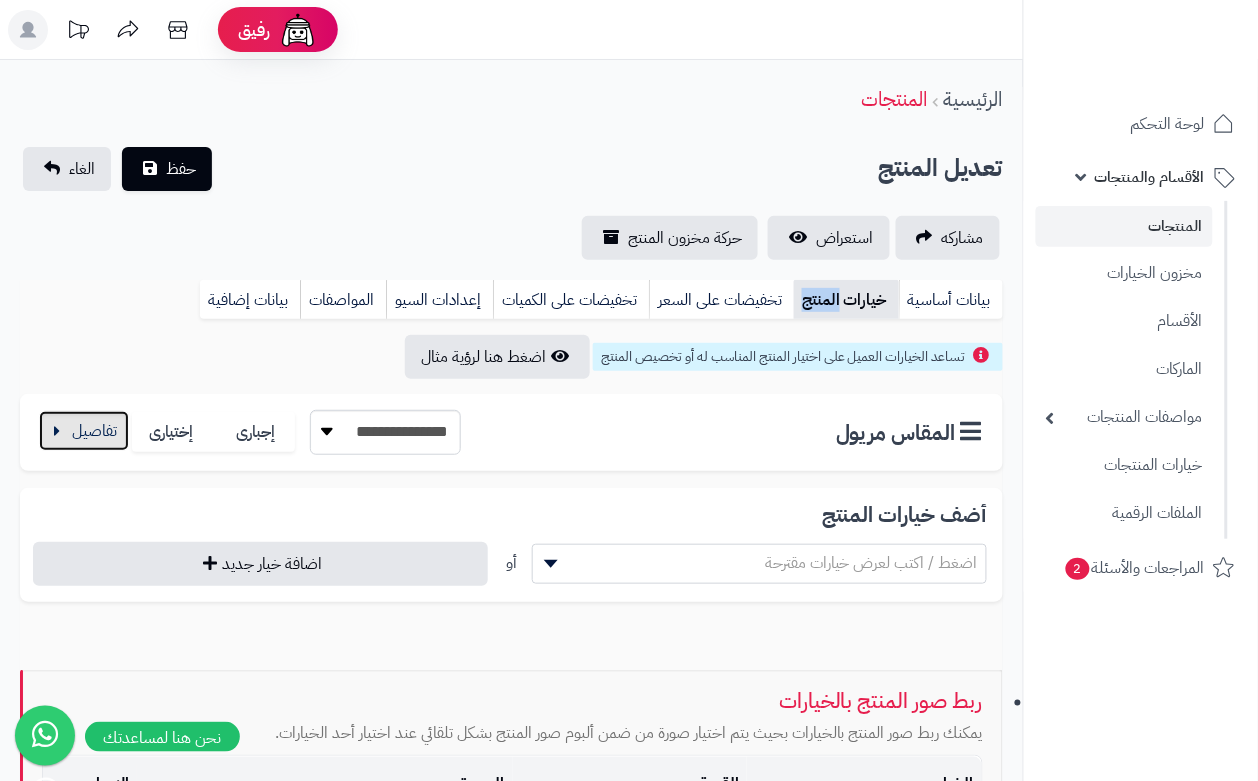 drag, startPoint x: 86, startPoint y: 440, endPoint x: 97, endPoint y: 422, distance: 21.095022 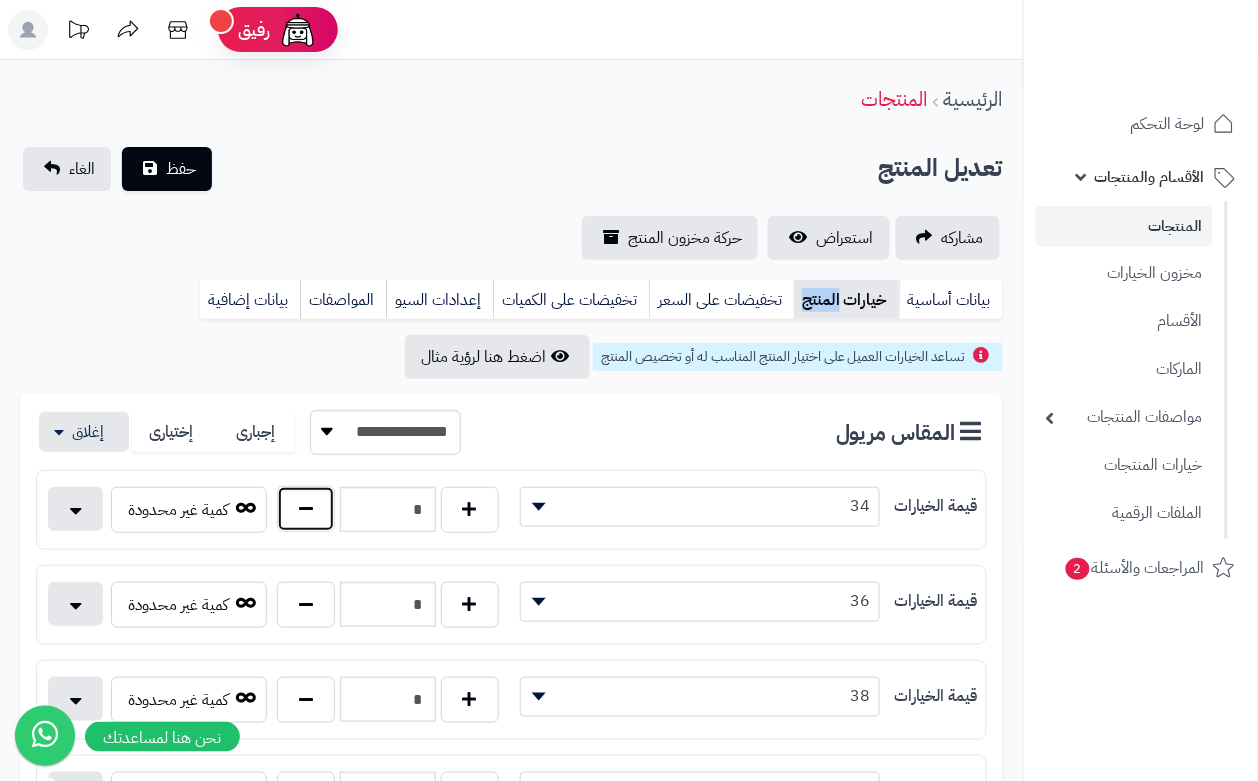 click at bounding box center (306, 509) 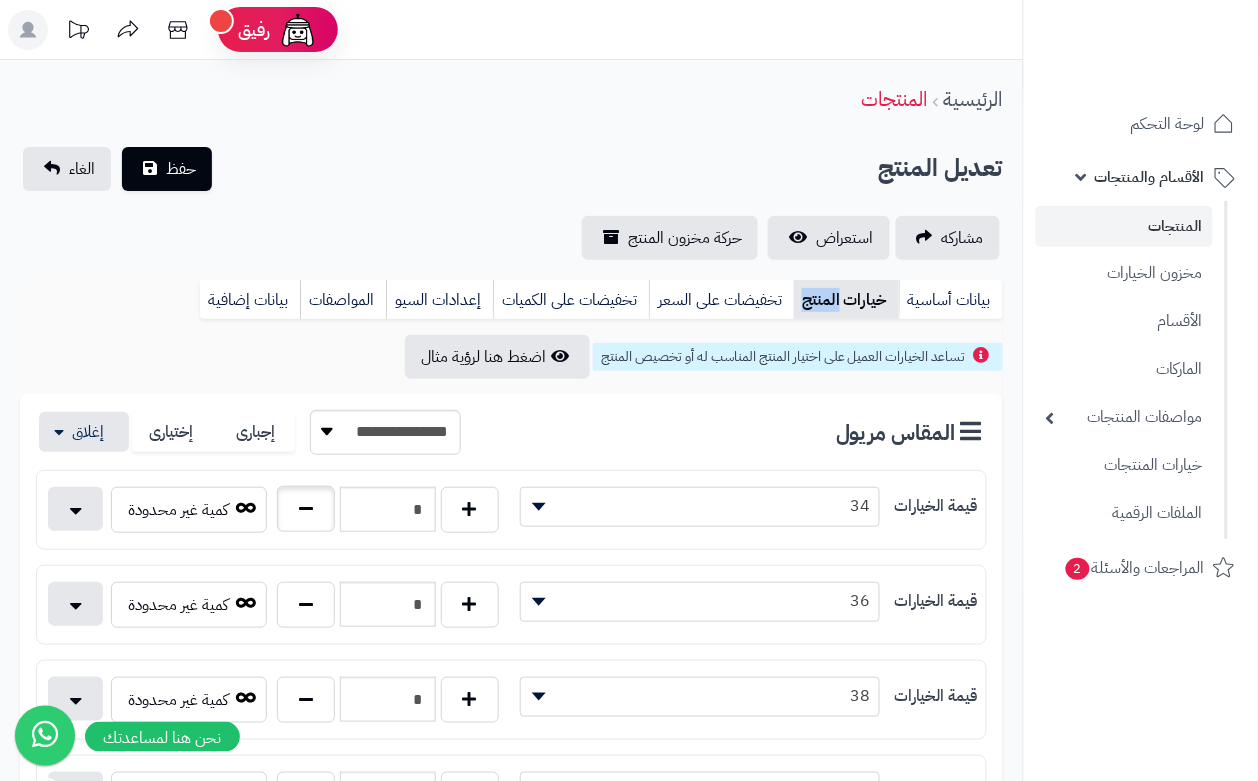 type on "*" 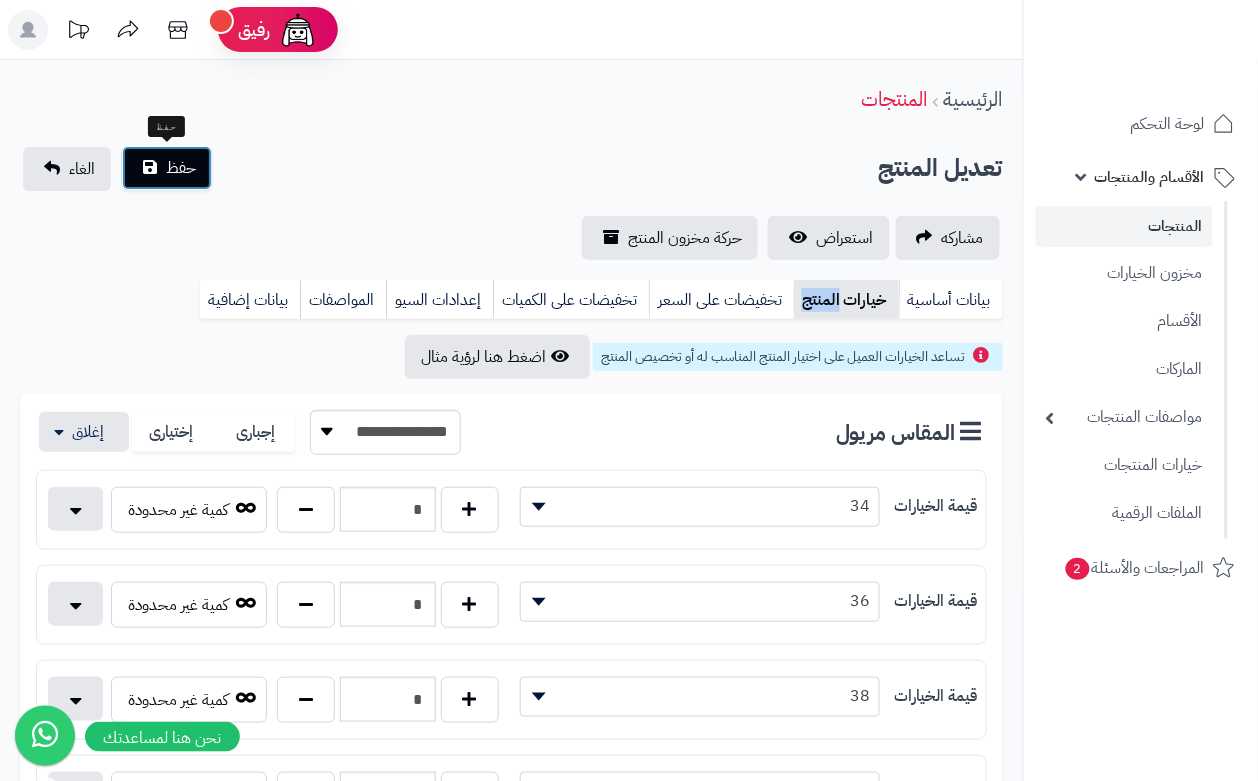 click on "حفظ" at bounding box center [167, 168] 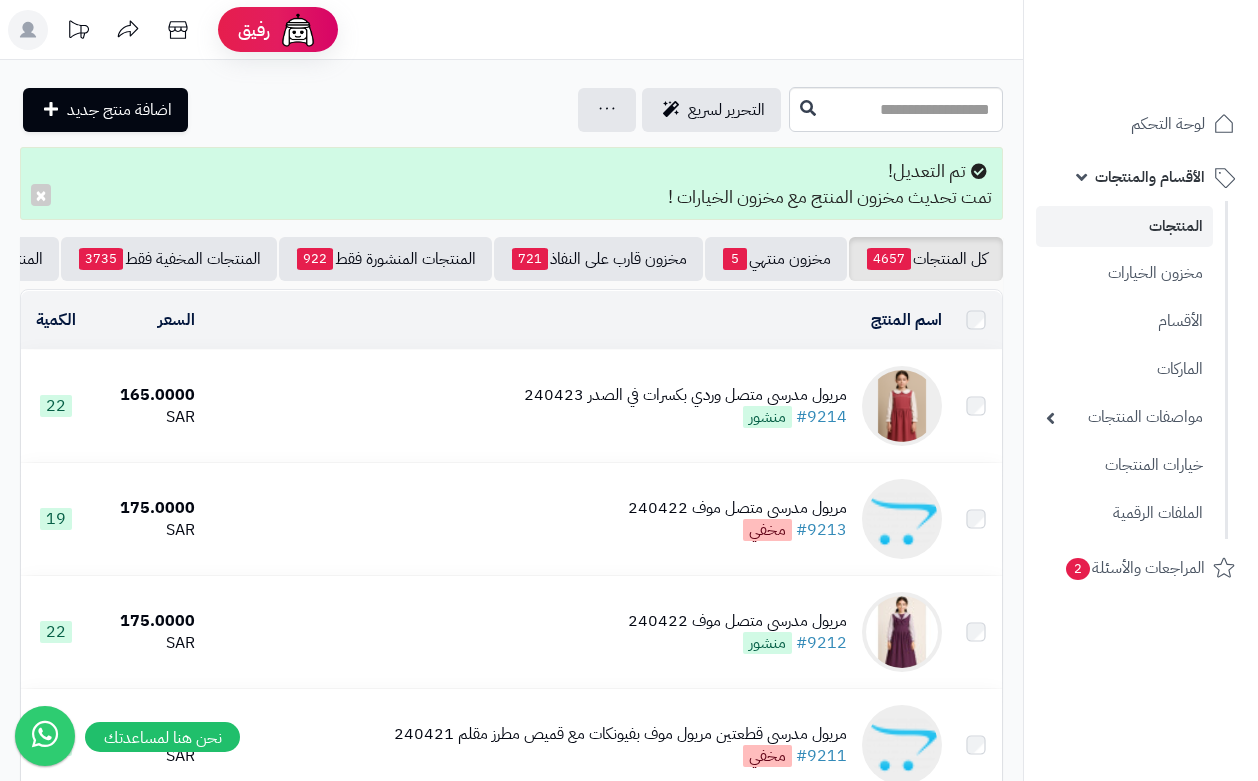 scroll, scrollTop: 0, scrollLeft: 0, axis: both 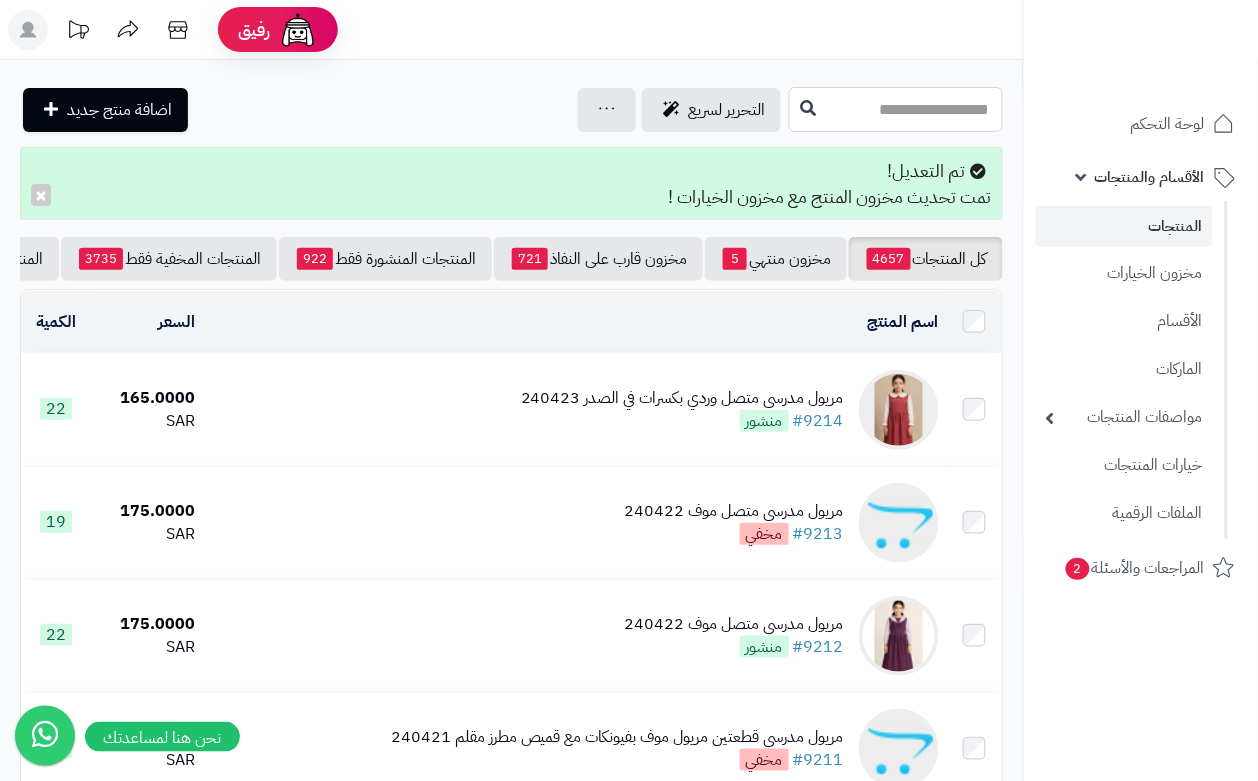 click at bounding box center (896, 109) 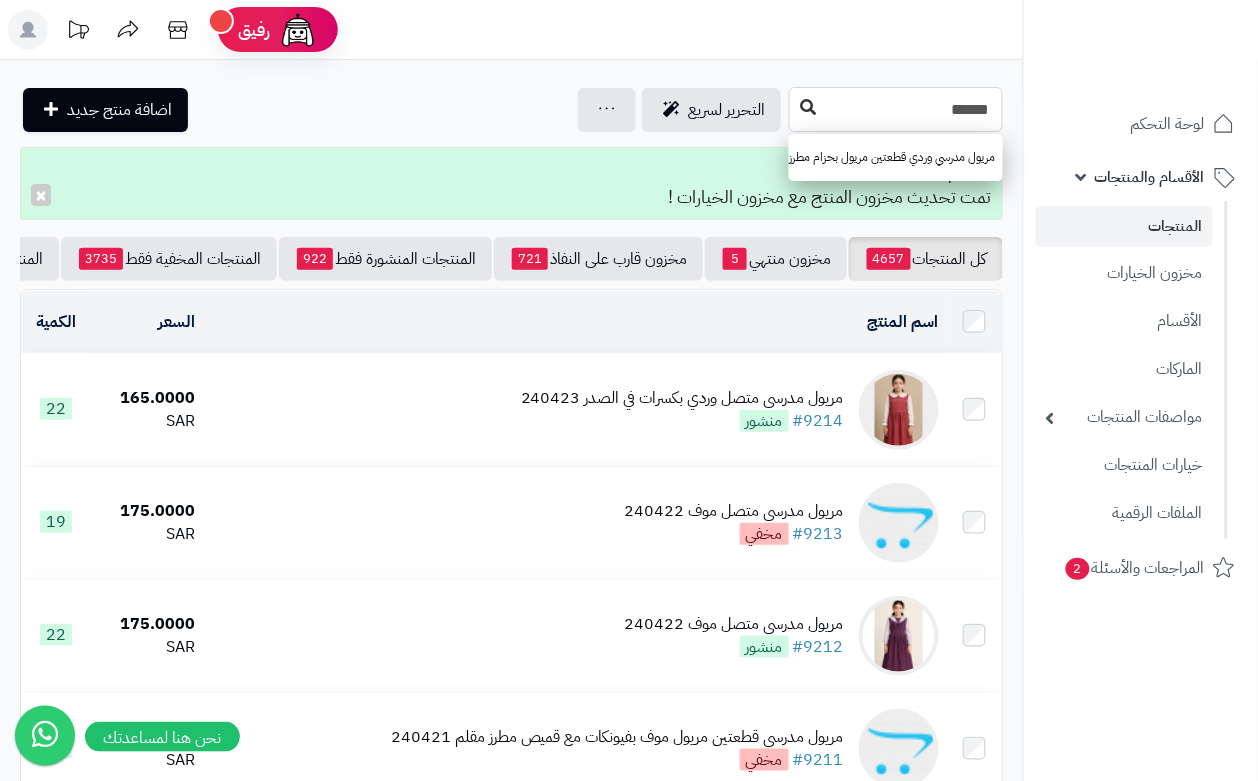 type on "******" 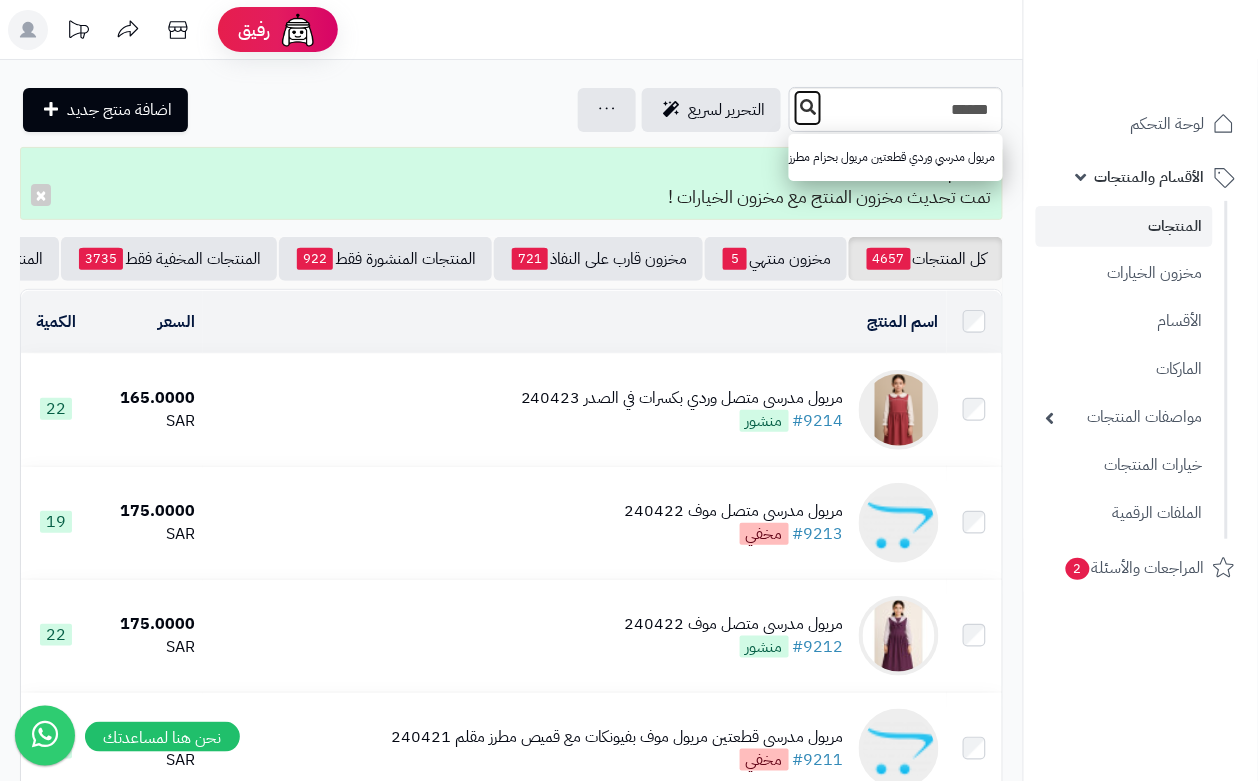 click at bounding box center (808, 108) 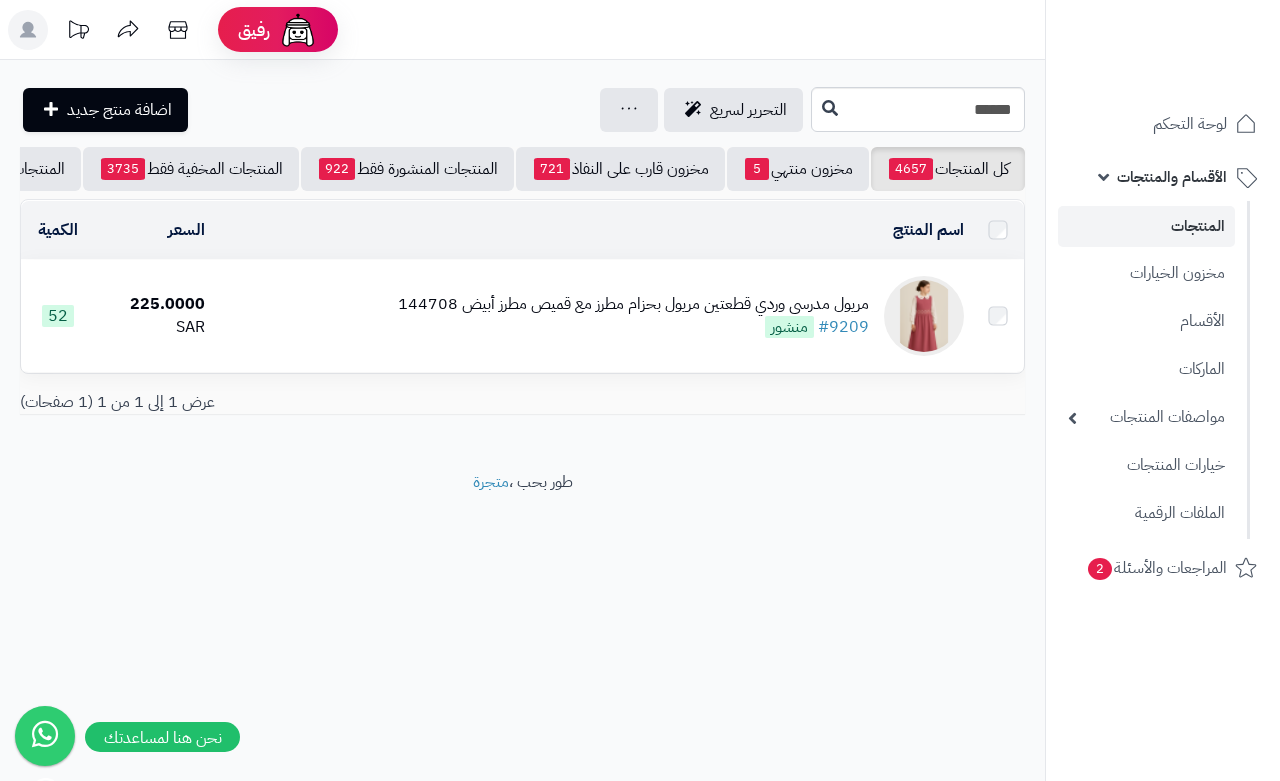 scroll, scrollTop: 0, scrollLeft: 0, axis: both 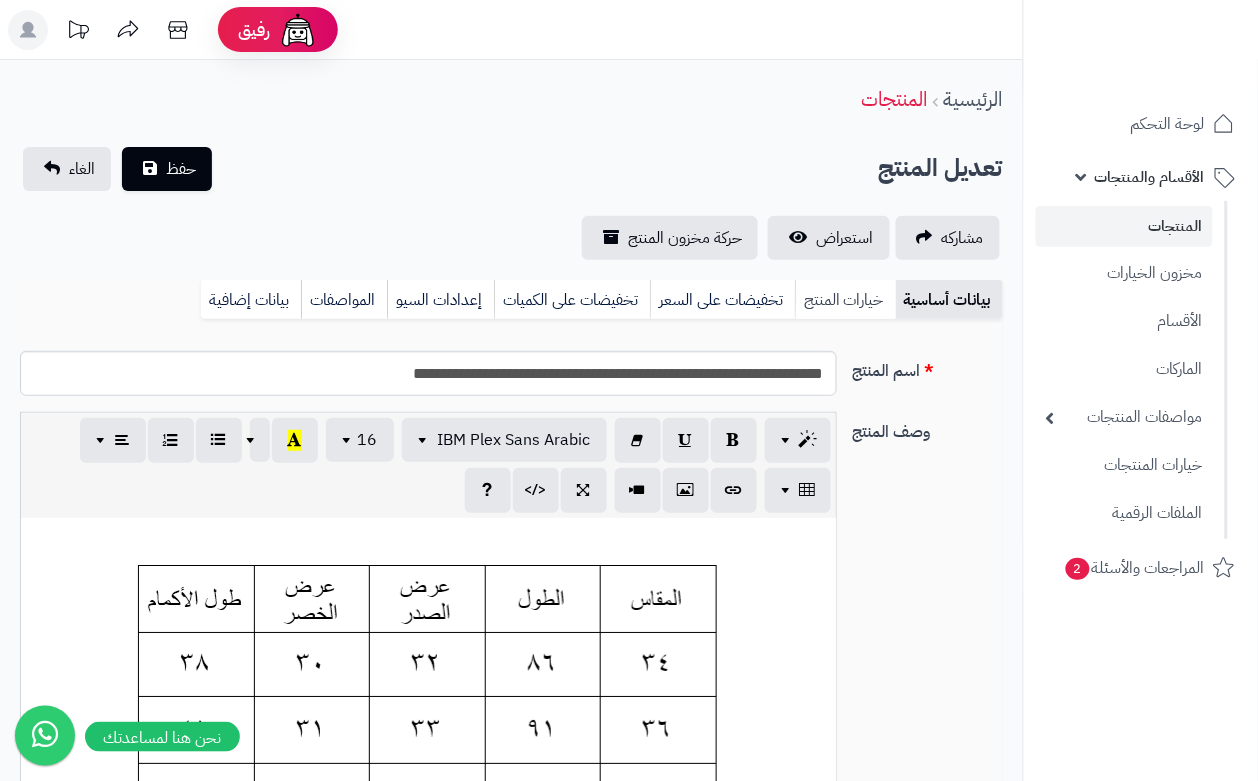 click on "خيارات المنتج" at bounding box center [845, 300] 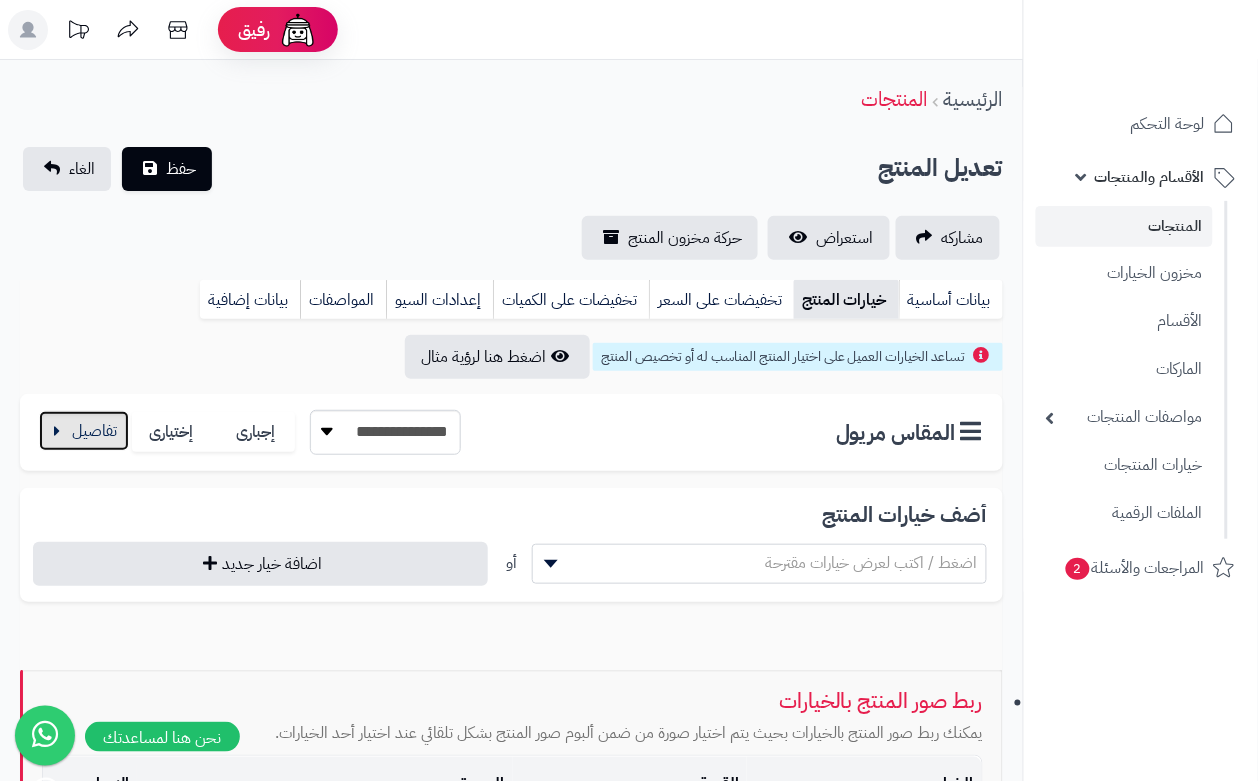 click at bounding box center [84, 431] 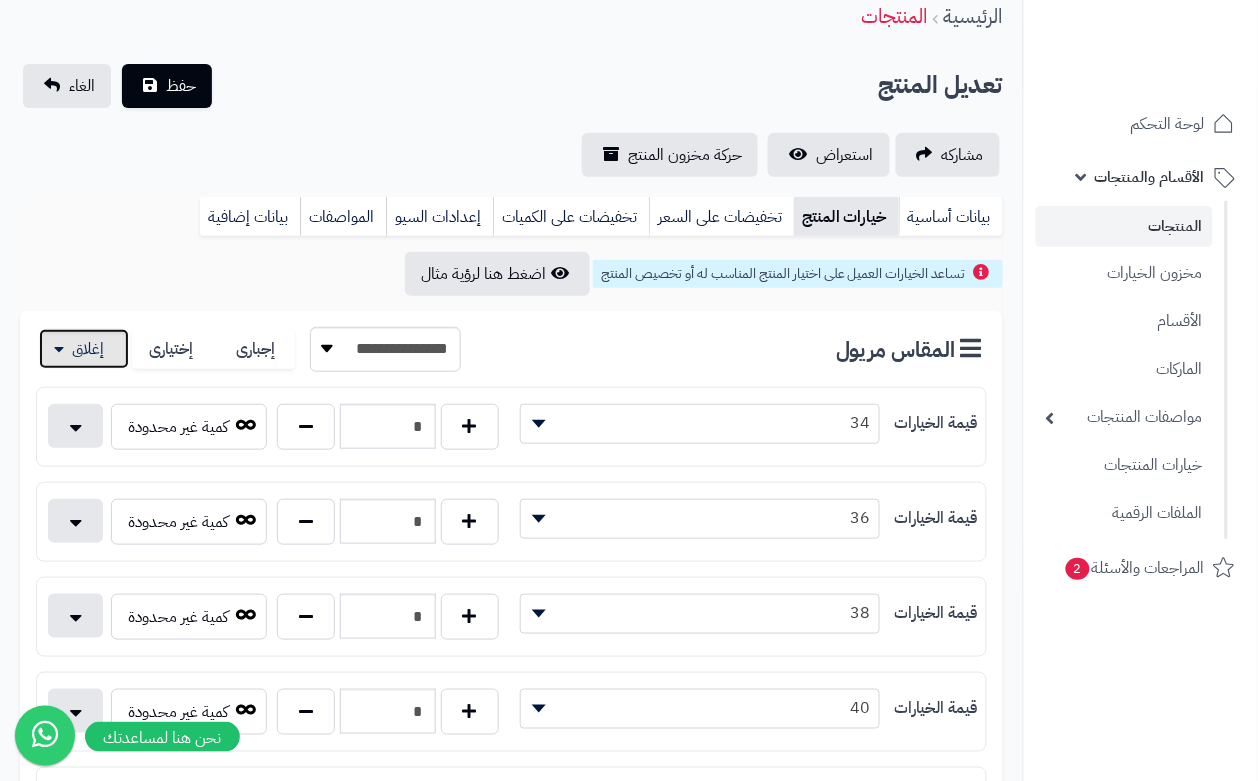 scroll, scrollTop: 375, scrollLeft: 0, axis: vertical 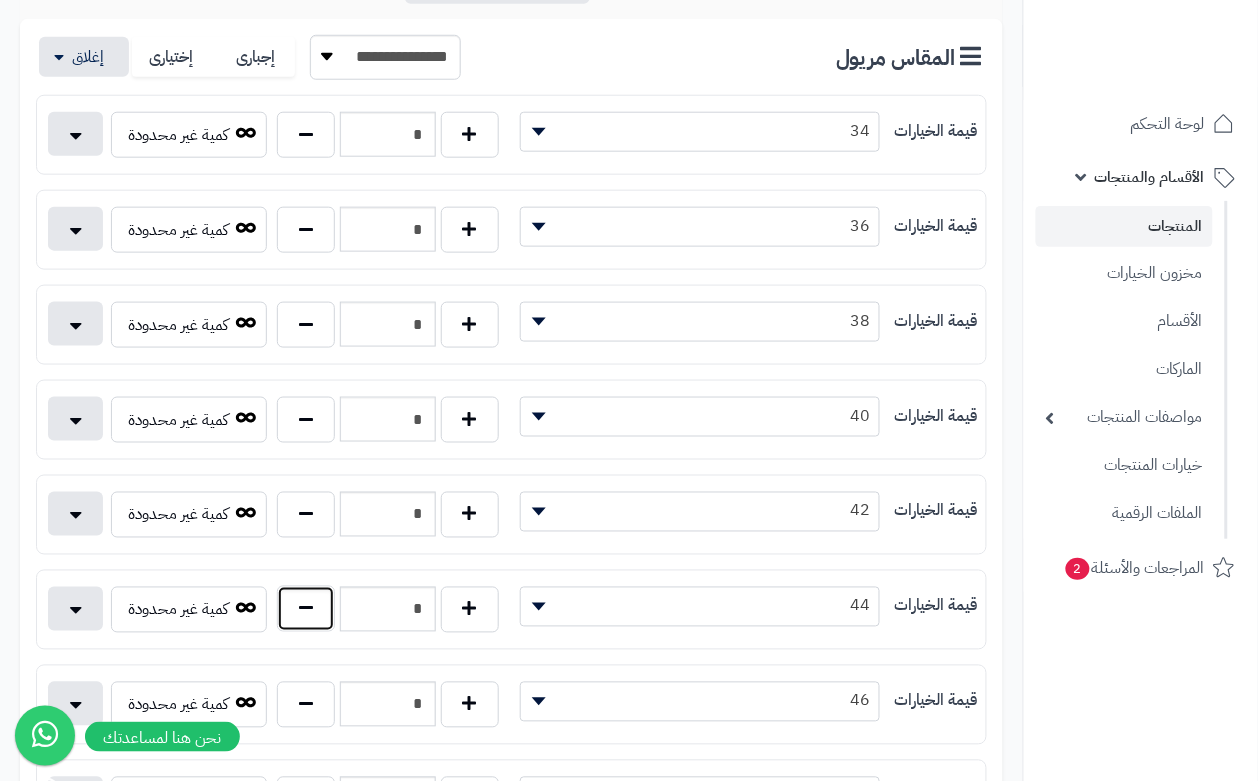 click at bounding box center [306, 609] 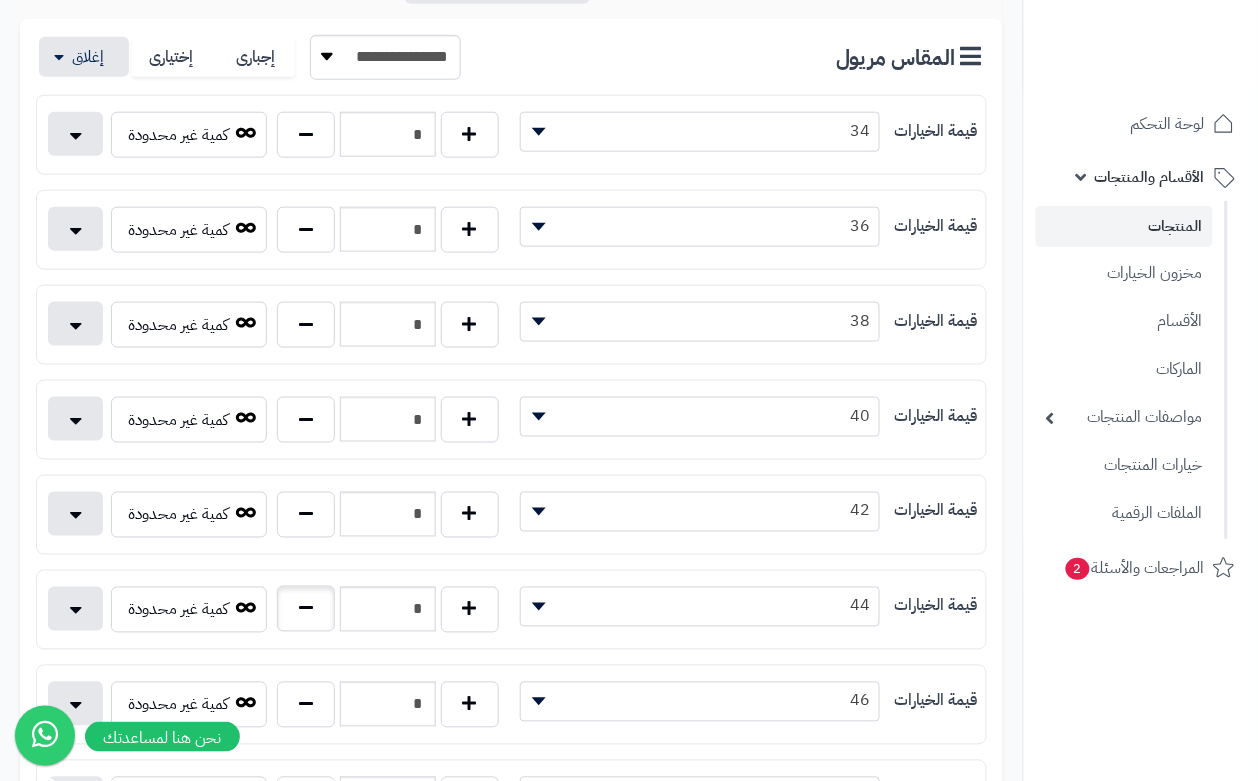 type on "*" 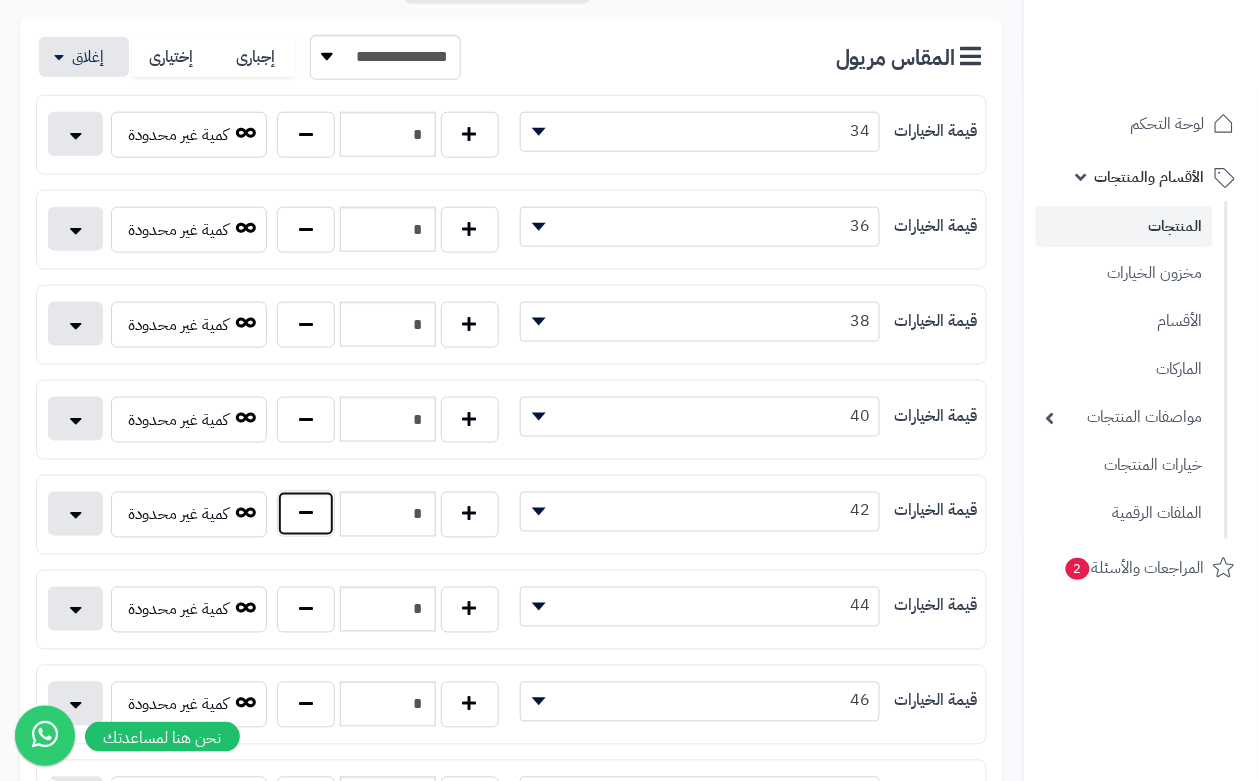 click at bounding box center [306, 514] 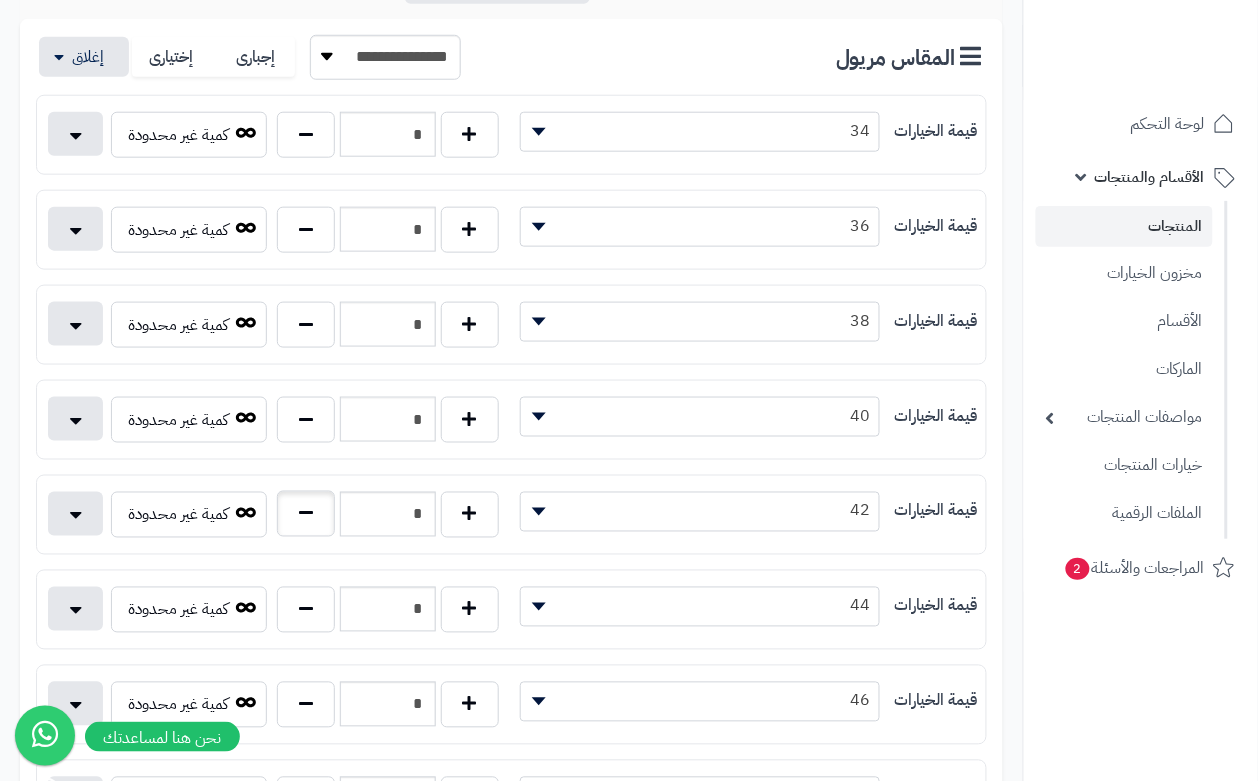 type on "*" 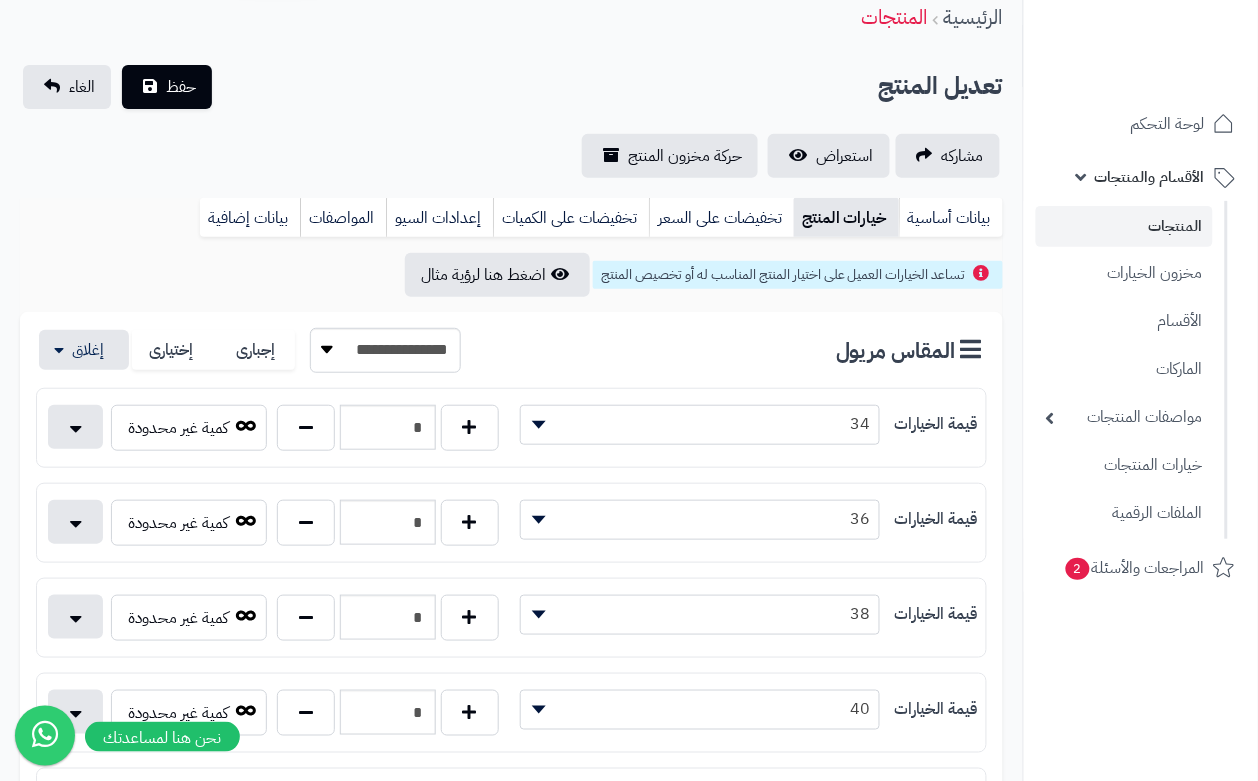 scroll, scrollTop: 0, scrollLeft: 0, axis: both 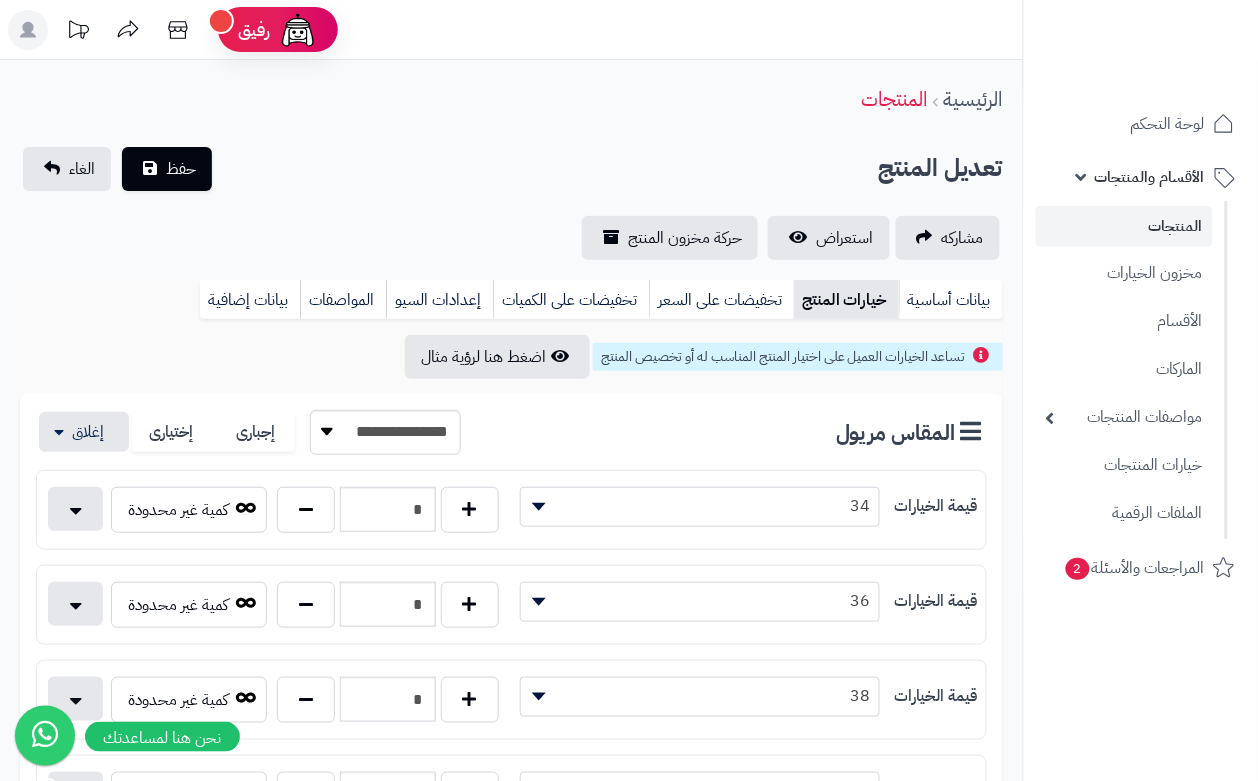click on "تعديل المنتج
حفظ
الغاء" at bounding box center [511, 169] 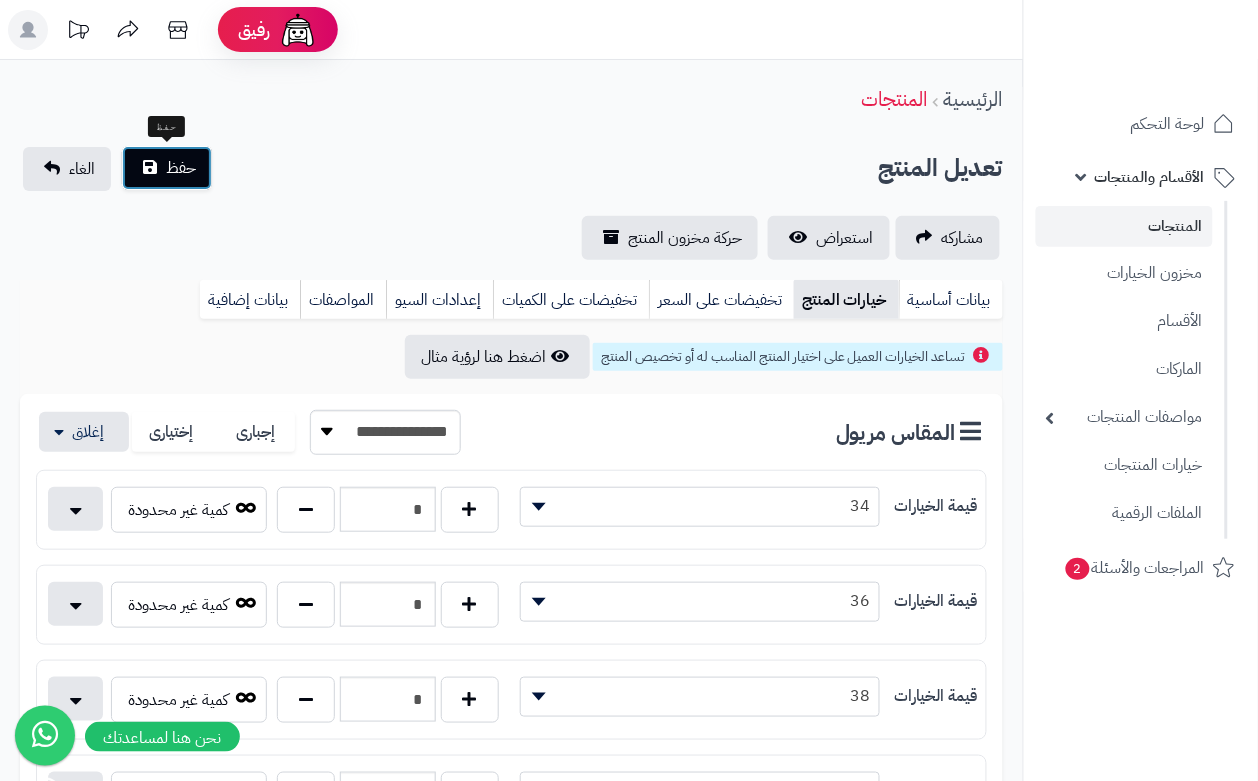 click on "حفظ" at bounding box center [181, 168] 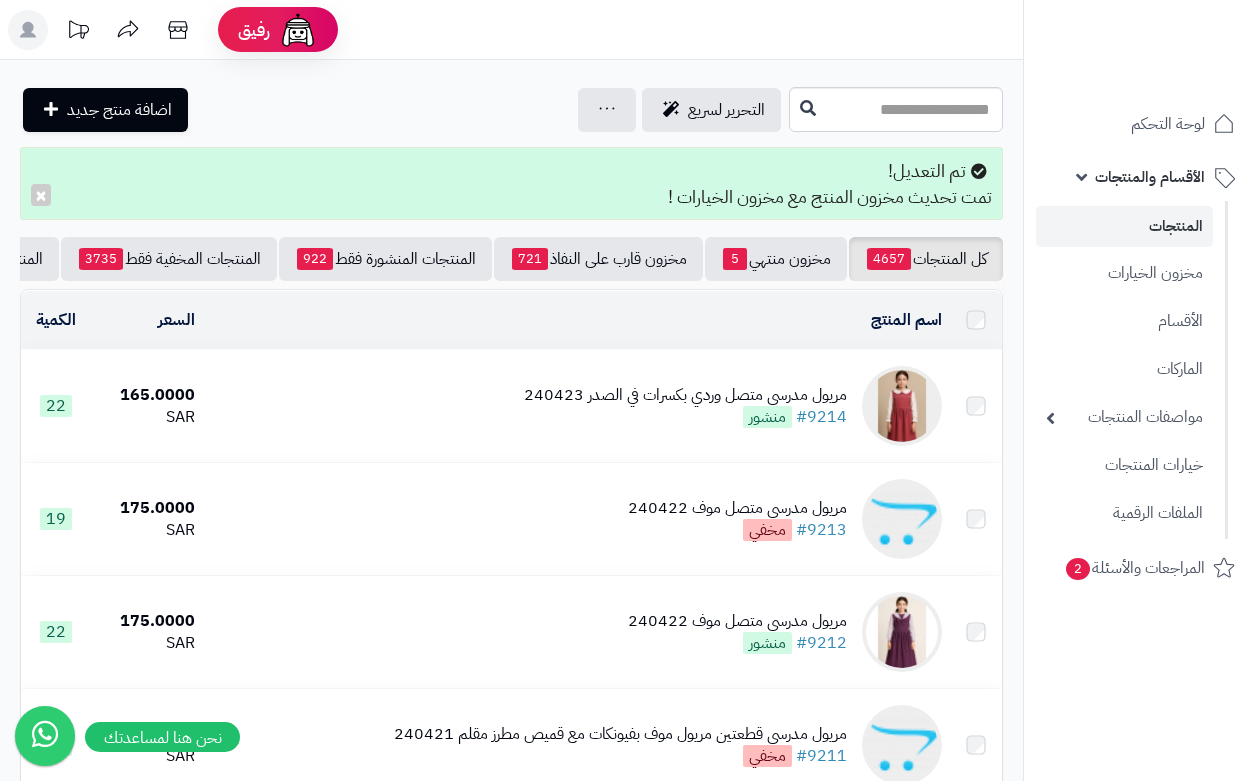 scroll, scrollTop: 0, scrollLeft: 0, axis: both 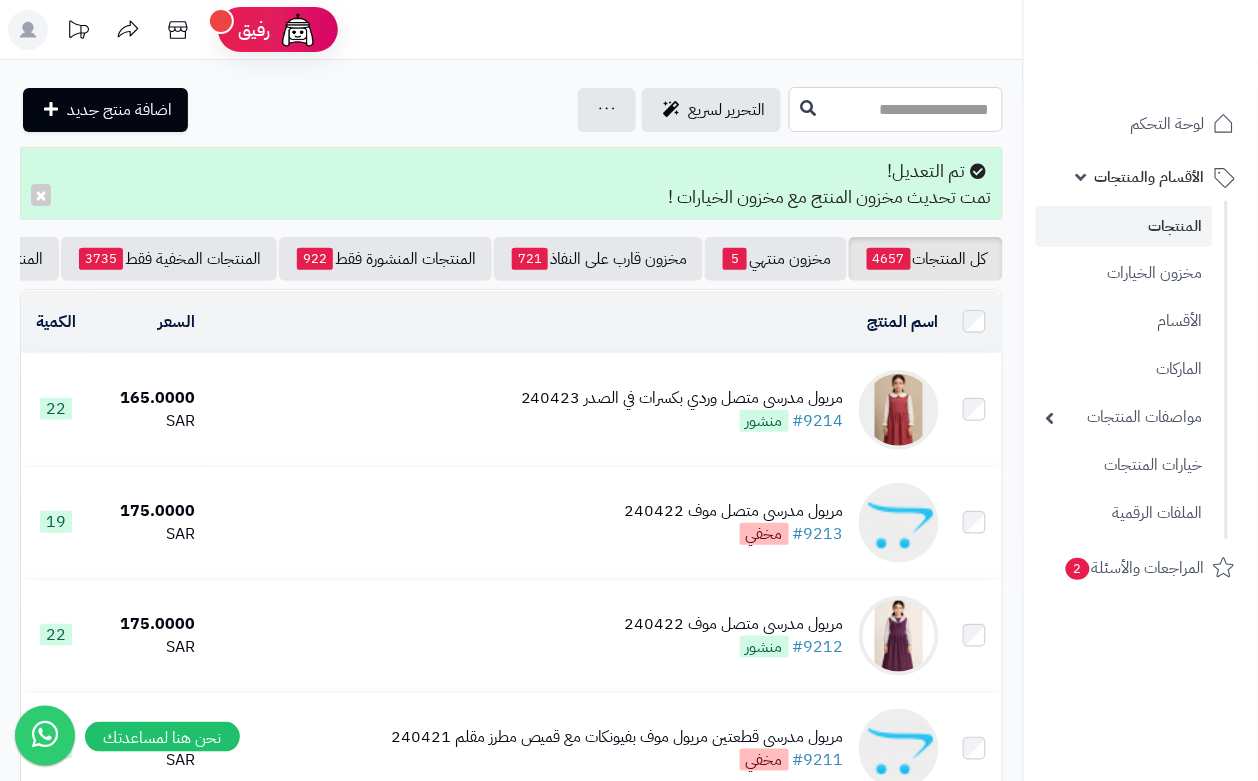 click at bounding box center [896, 109] 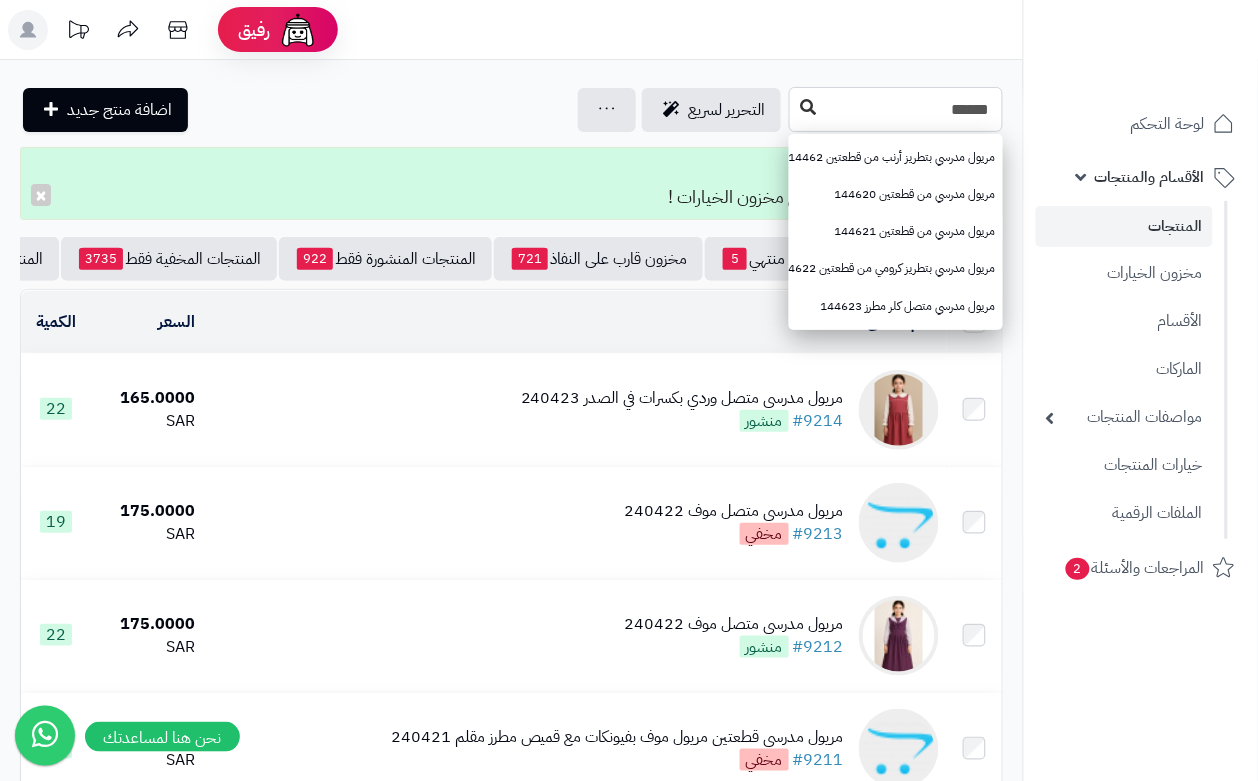 type on "******" 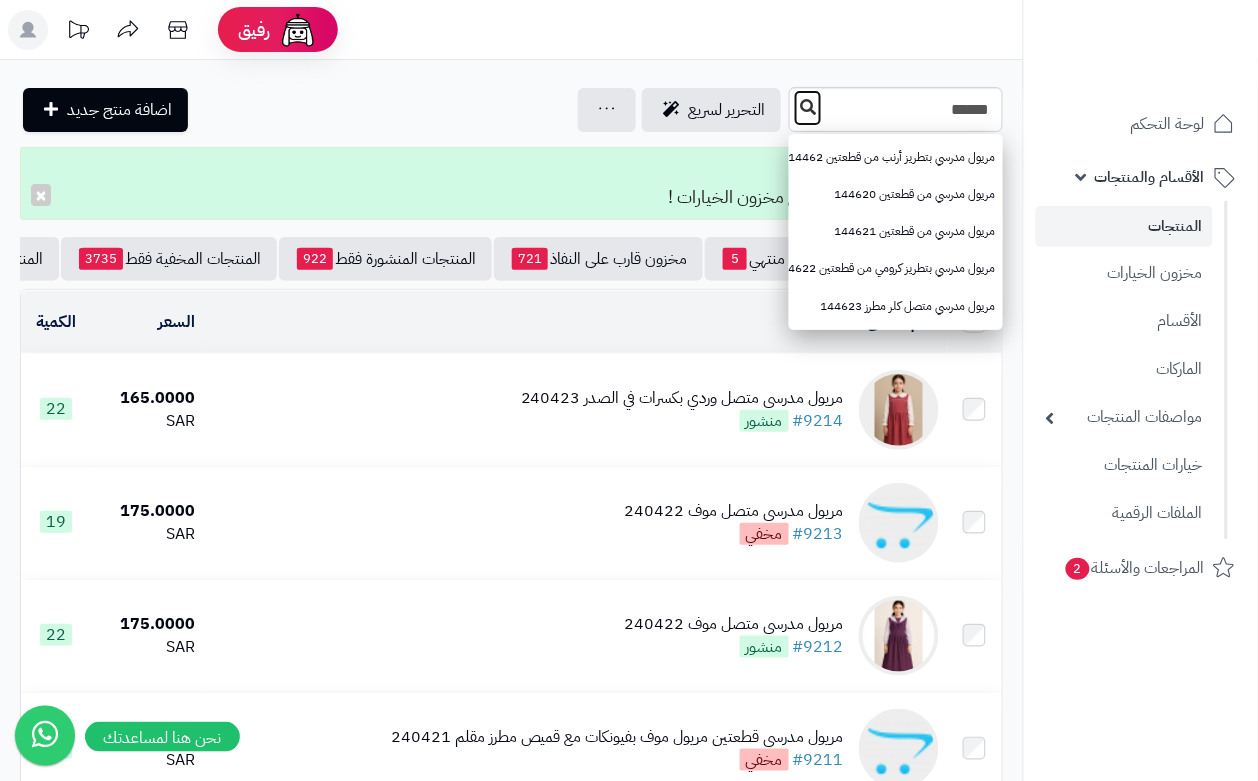 click at bounding box center (808, 108) 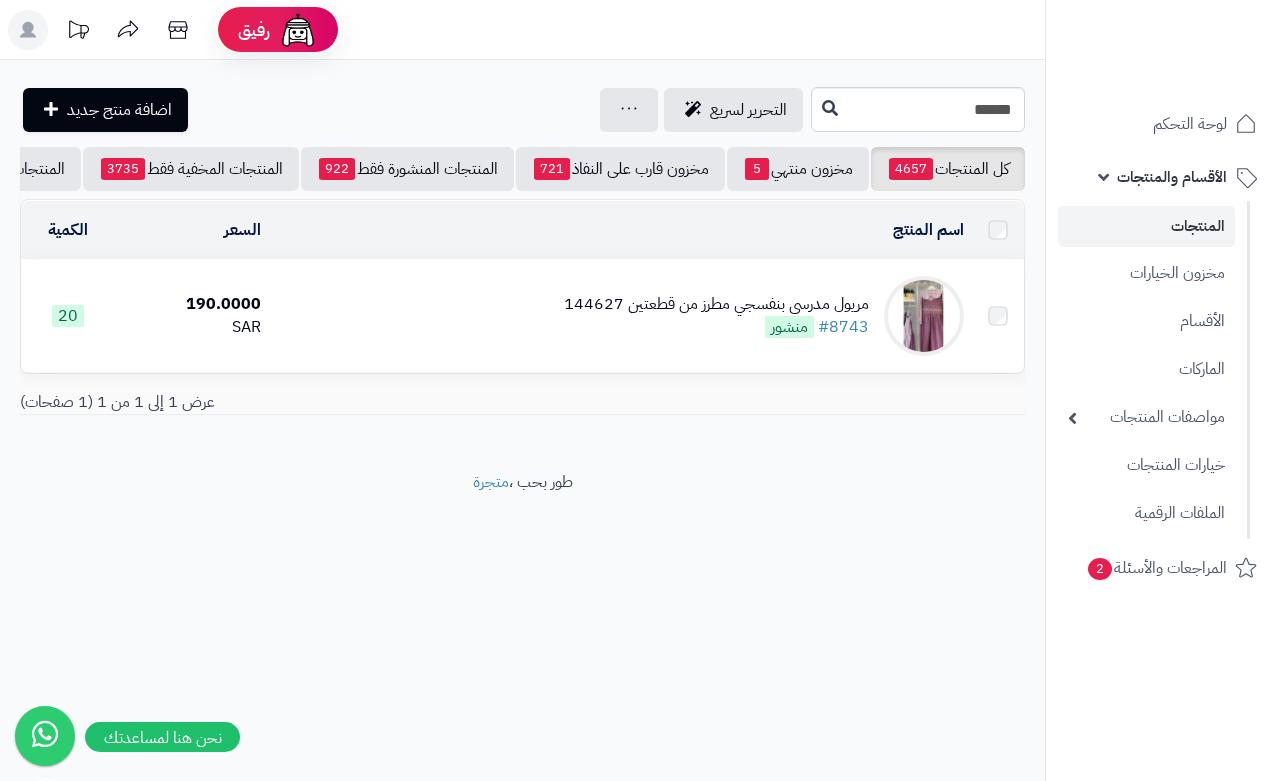 scroll, scrollTop: 0, scrollLeft: 0, axis: both 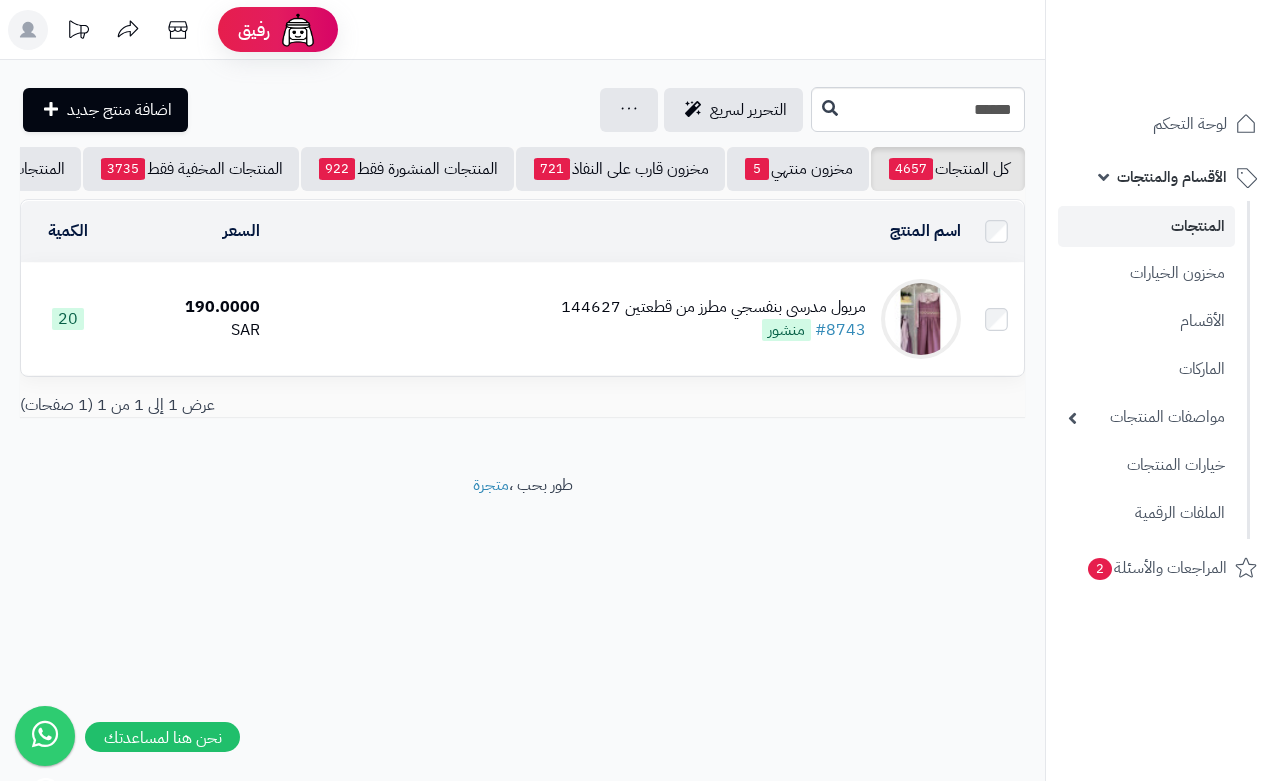click on "مريول مدرسي بنفسجي مطرز من قطعتين 144627
#8743
منشور" at bounding box center (618, 319) 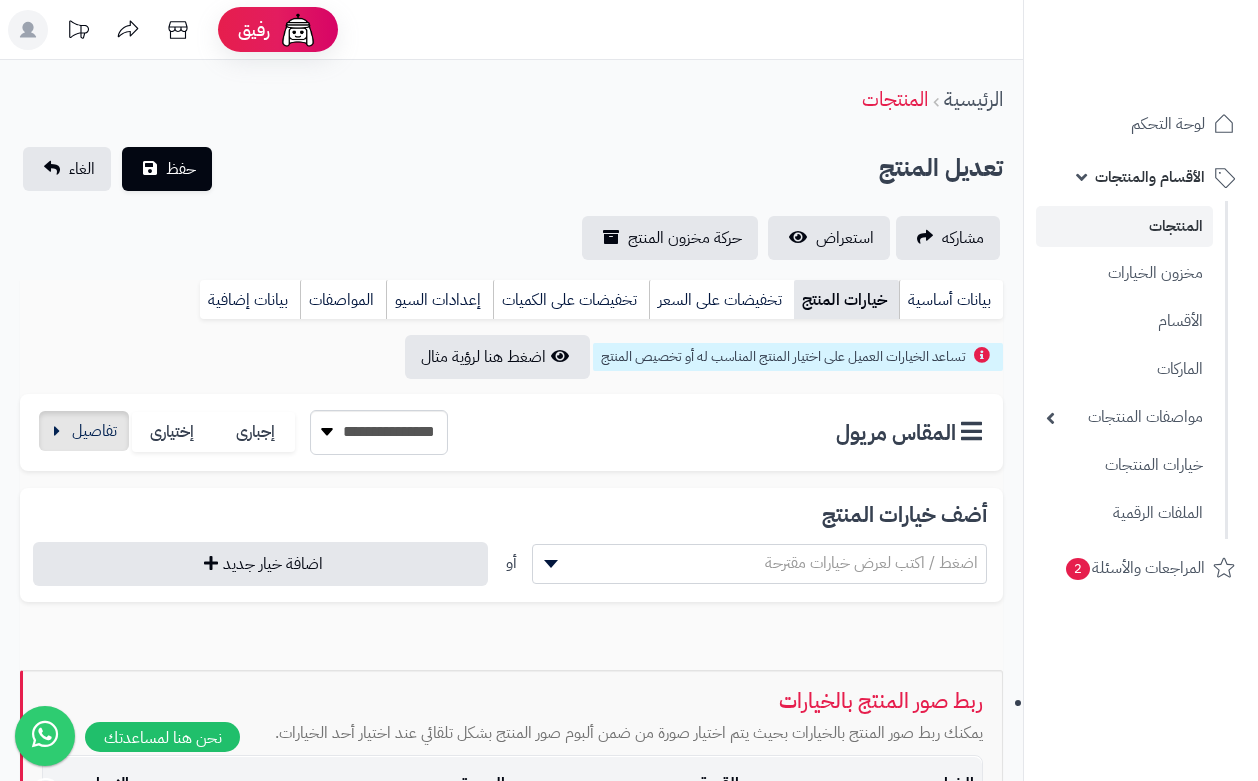 scroll, scrollTop: 0, scrollLeft: 0, axis: both 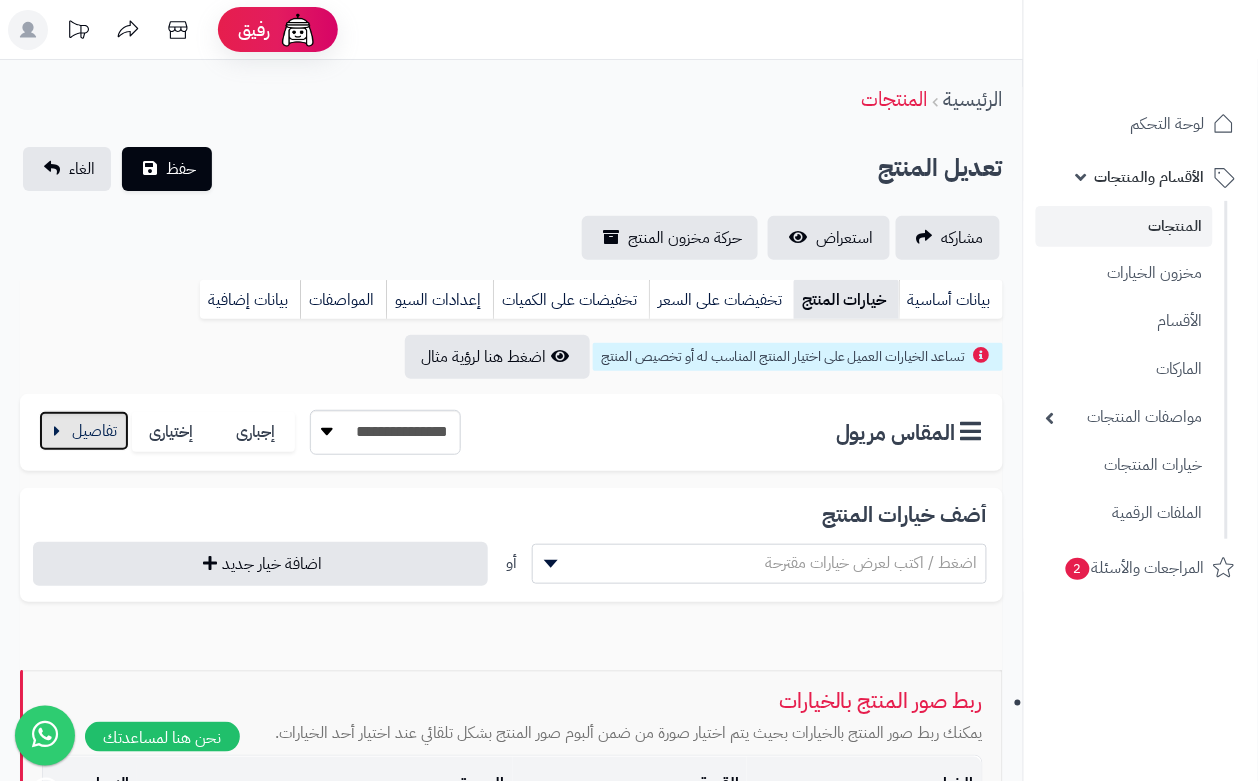 click at bounding box center (84, 431) 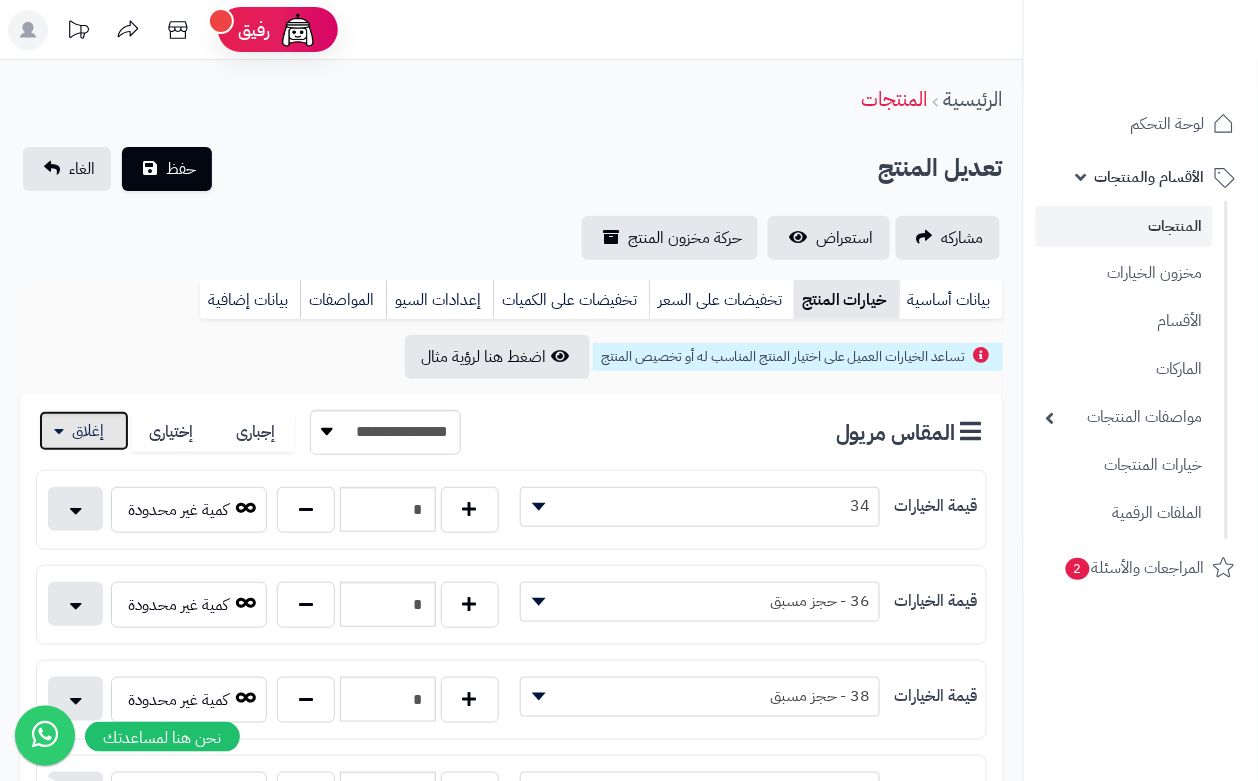 drag, startPoint x: 75, startPoint y: 421, endPoint x: 85, endPoint y: 416, distance: 11.18034 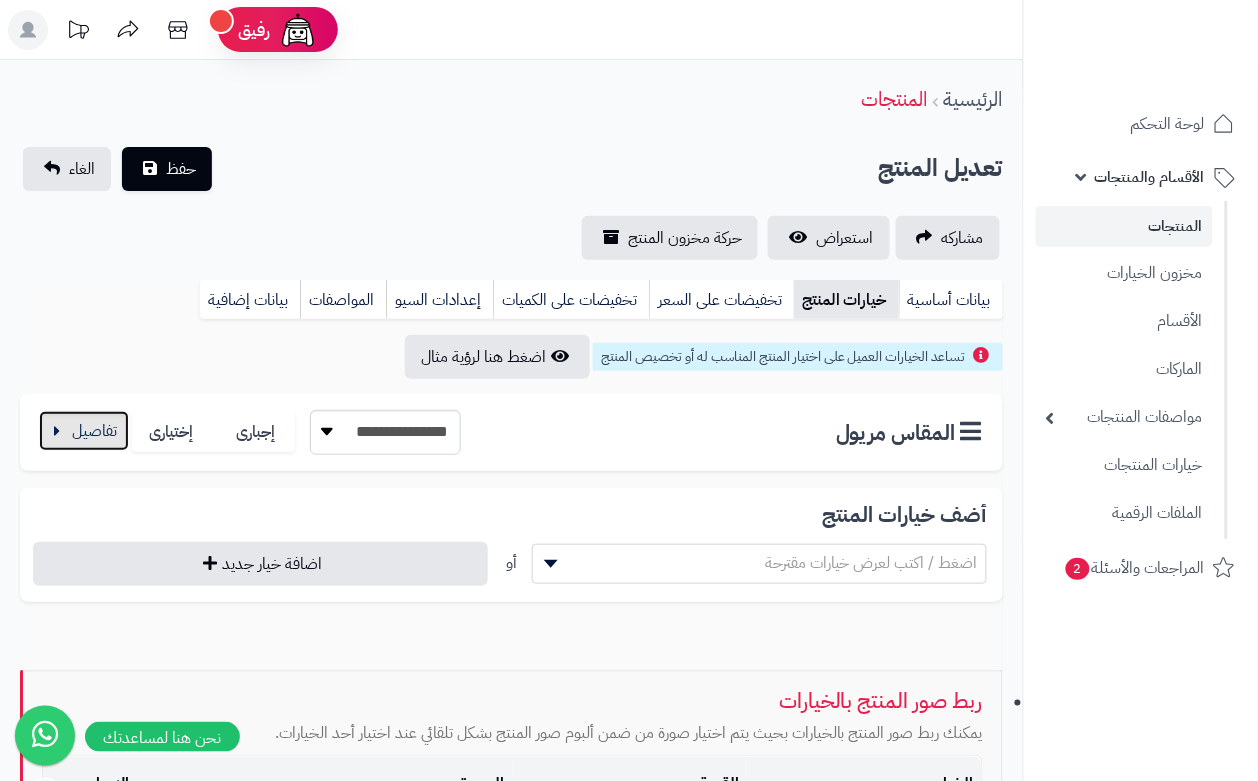 click at bounding box center (84, 431) 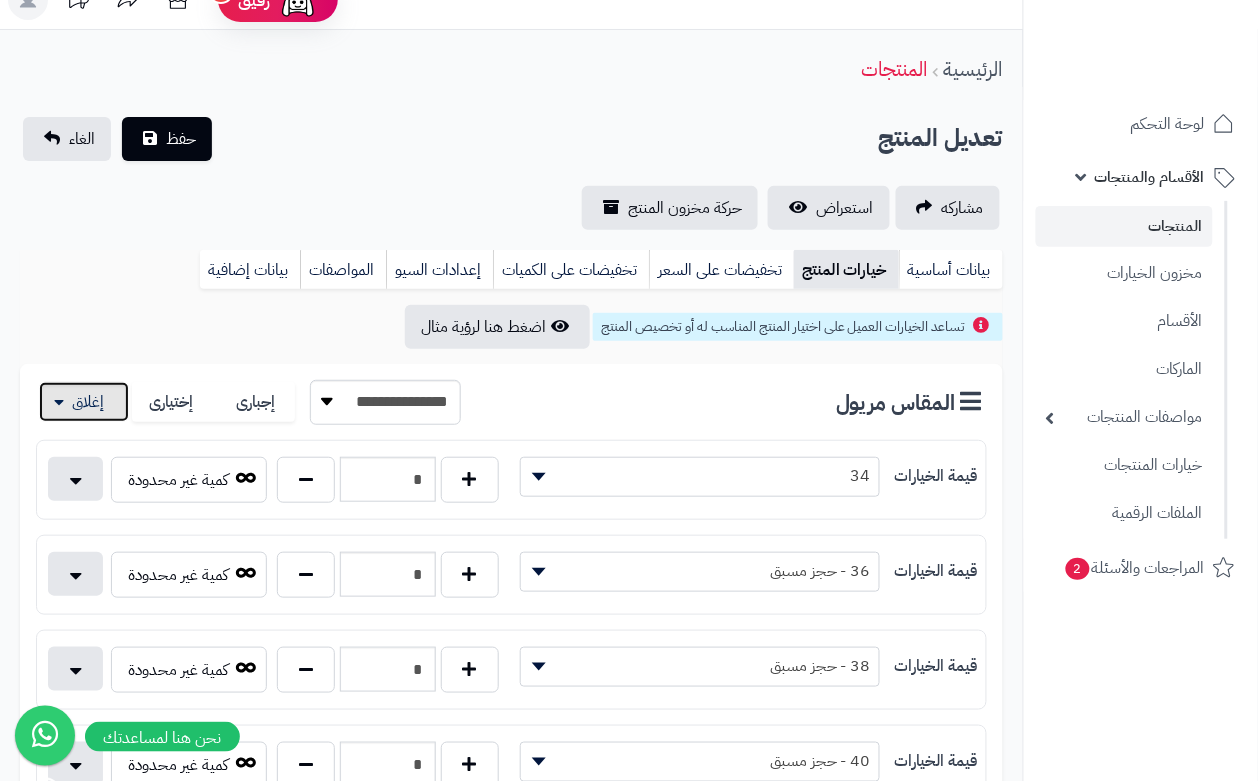 scroll, scrollTop: 0, scrollLeft: 0, axis: both 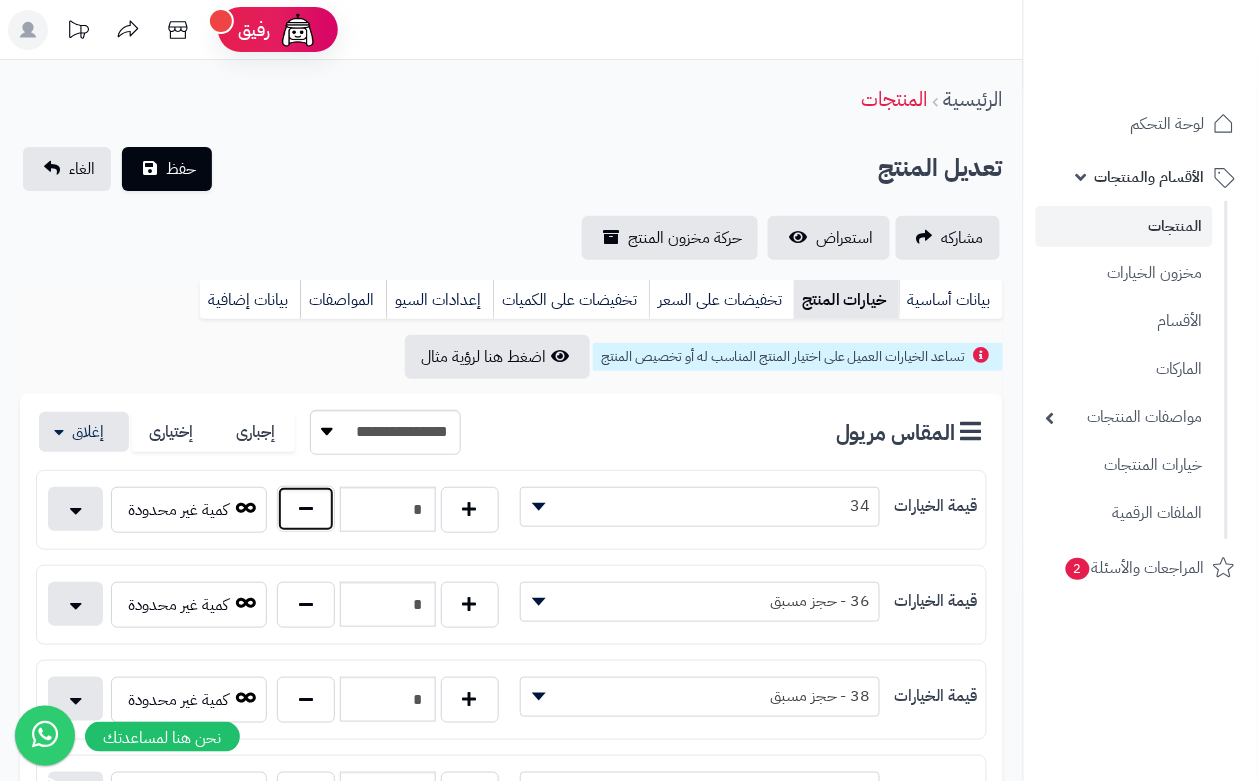 click at bounding box center [306, 509] 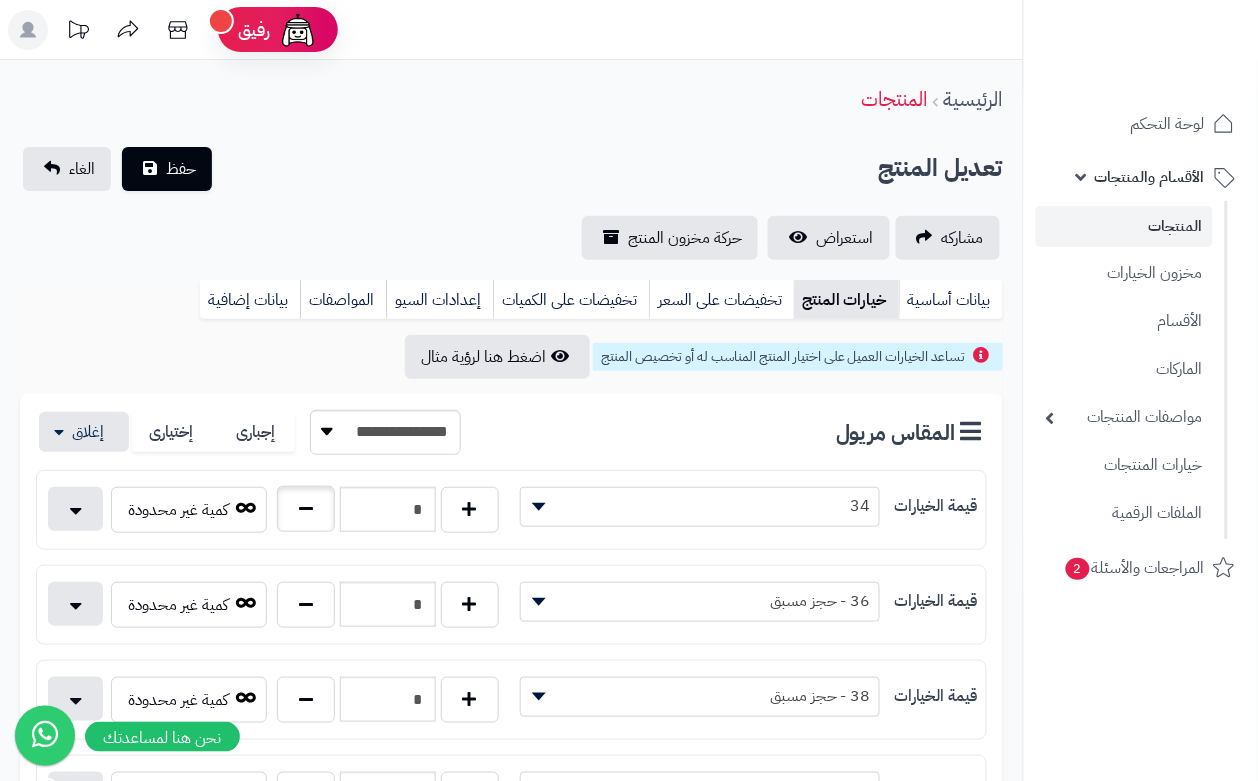type on "*" 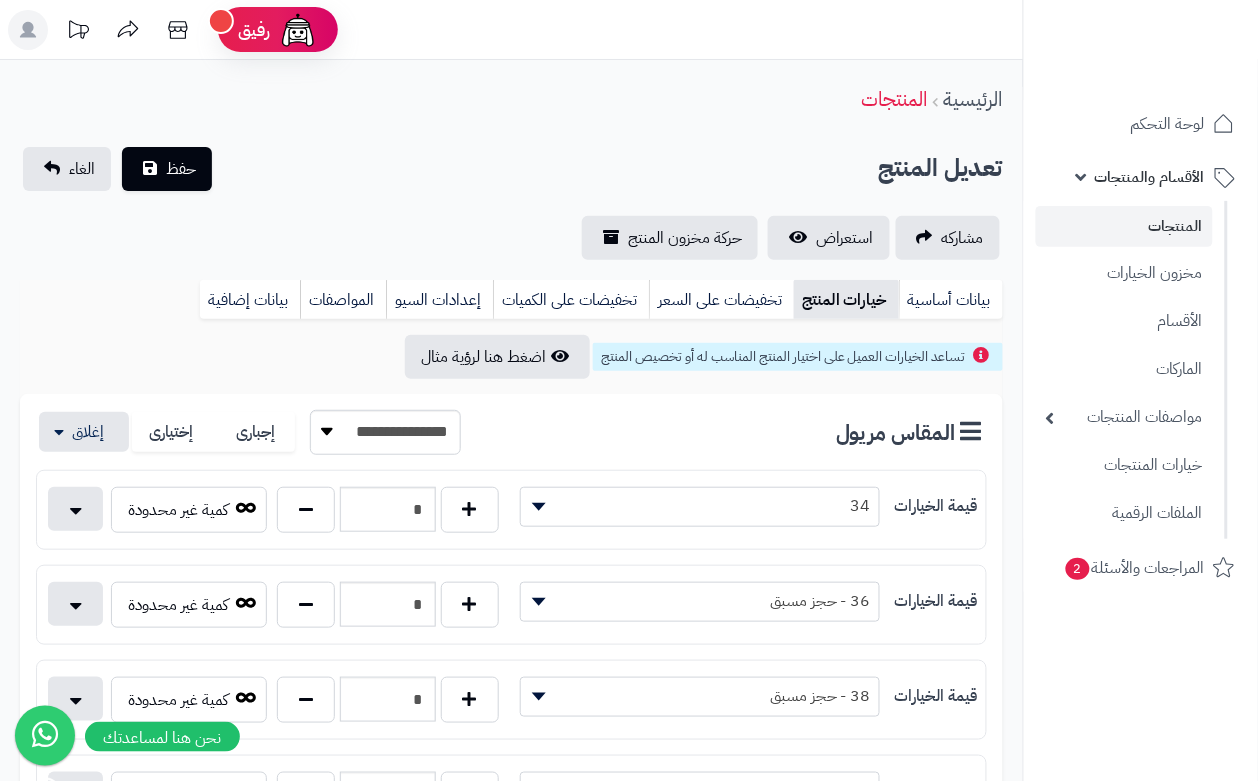 click on "**********" at bounding box center (511, 1128) 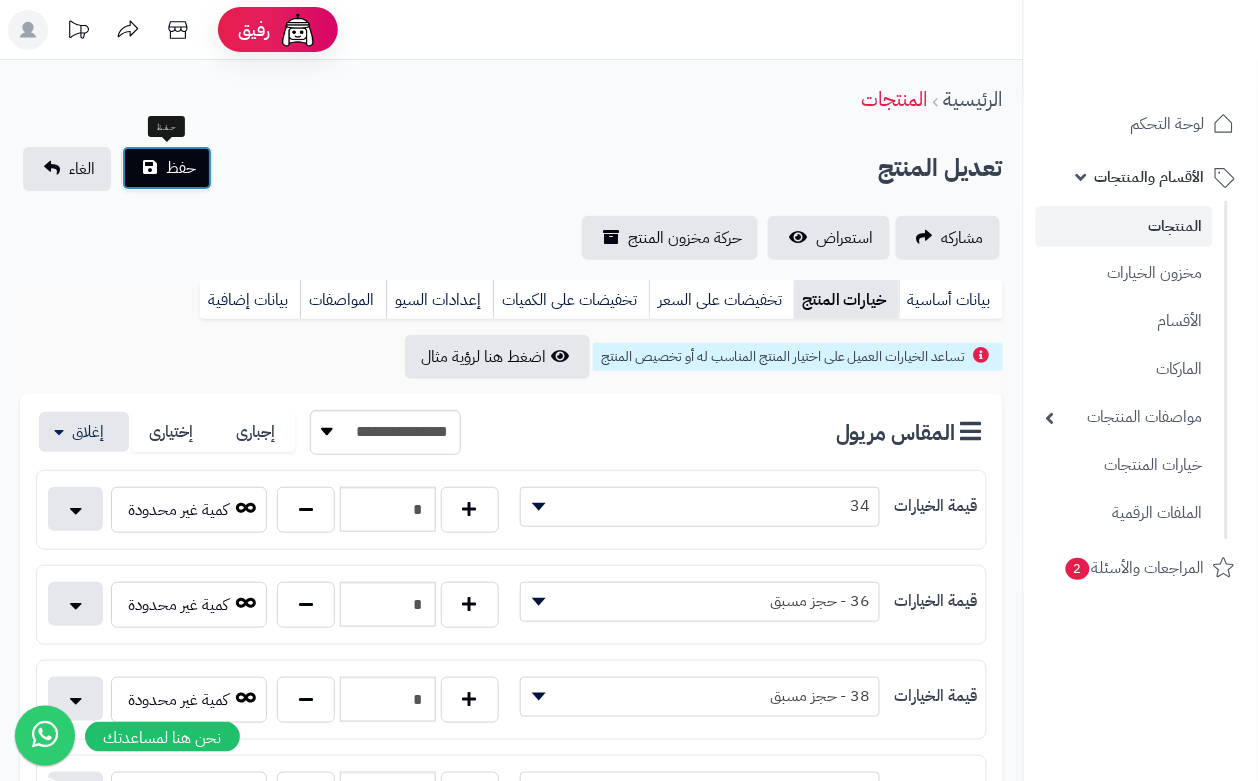click on "حفظ" at bounding box center [181, 168] 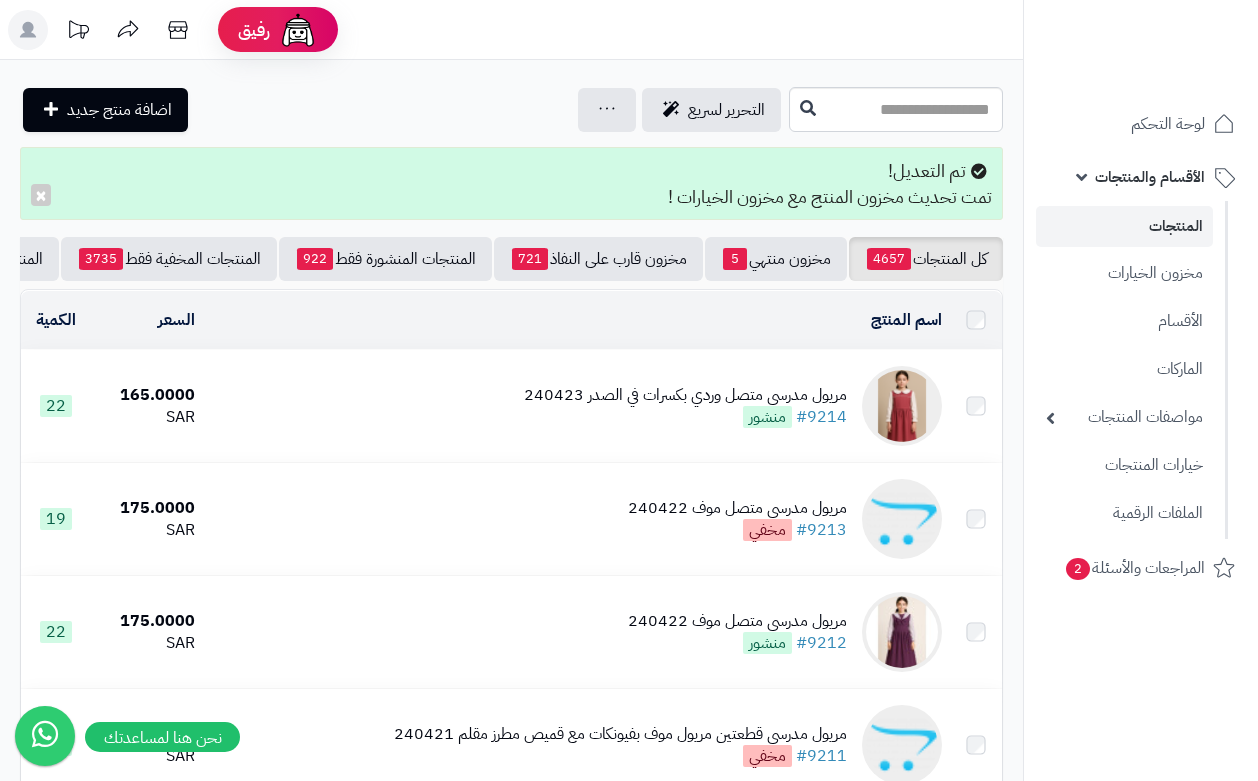 scroll, scrollTop: 0, scrollLeft: 0, axis: both 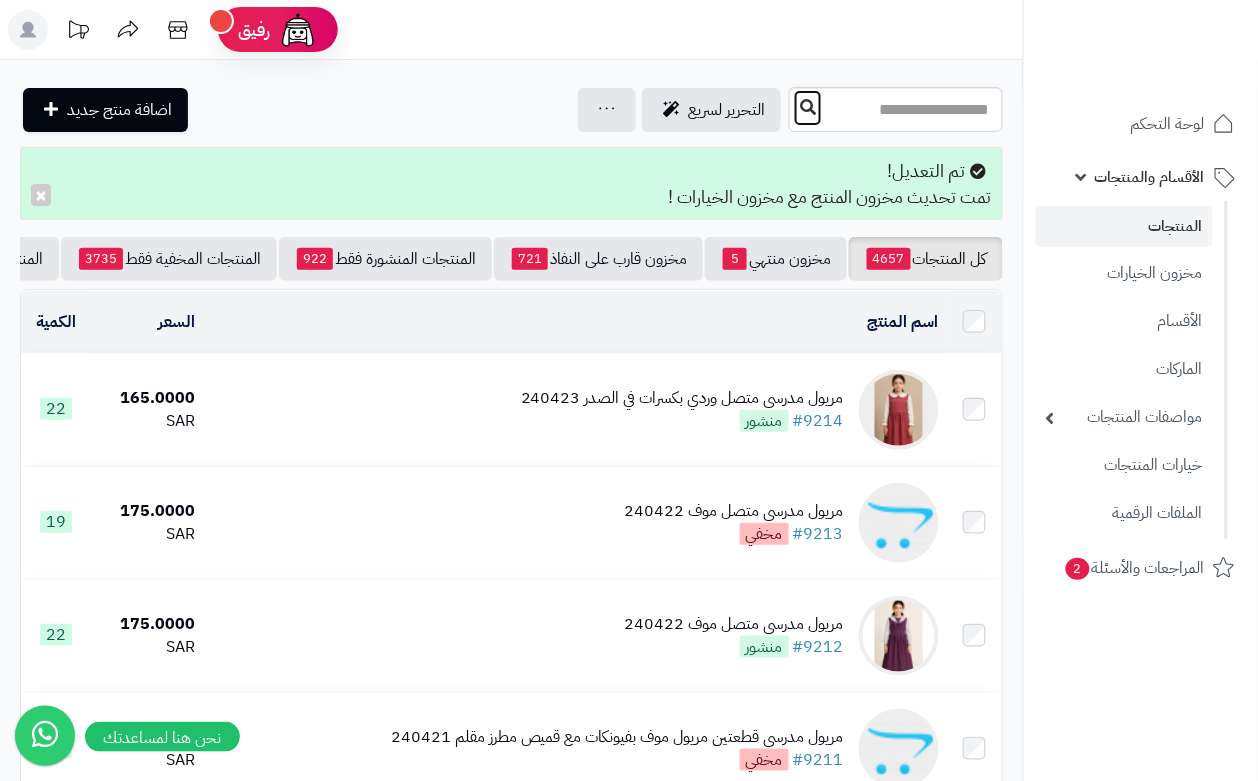 click at bounding box center [808, 107] 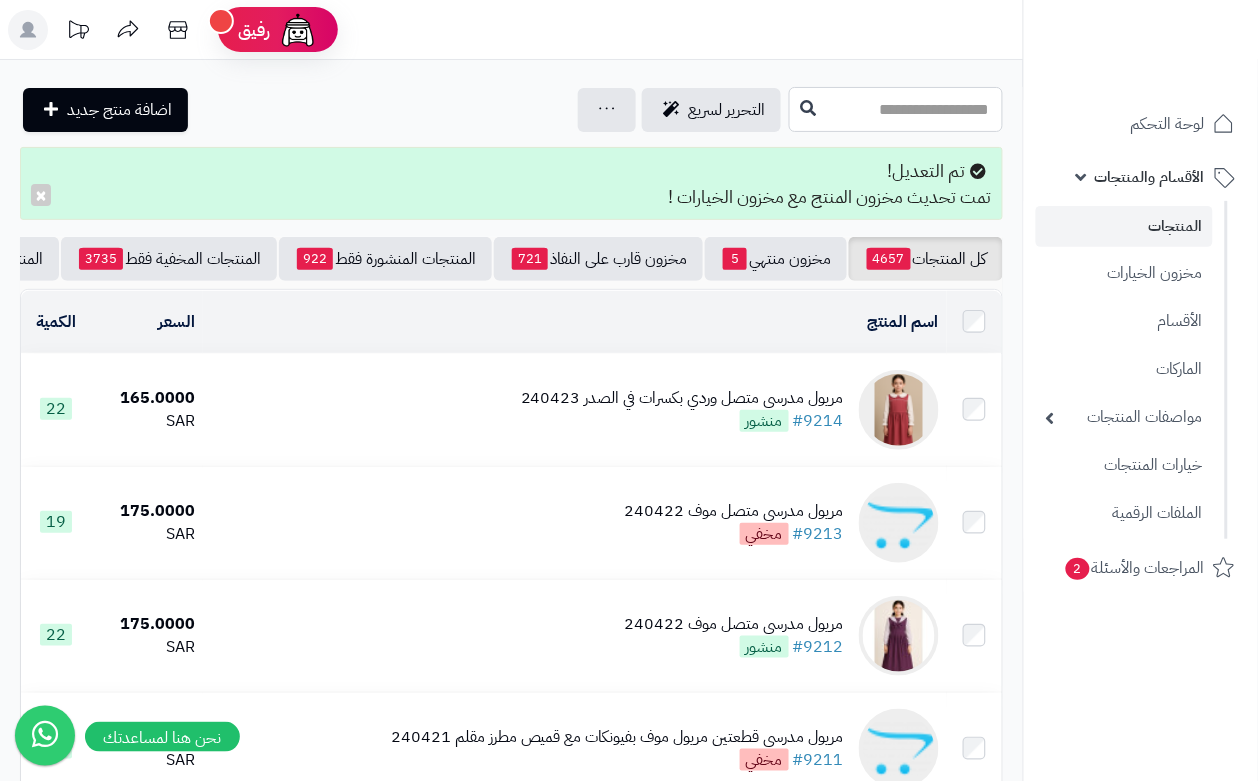 click at bounding box center (896, 109) 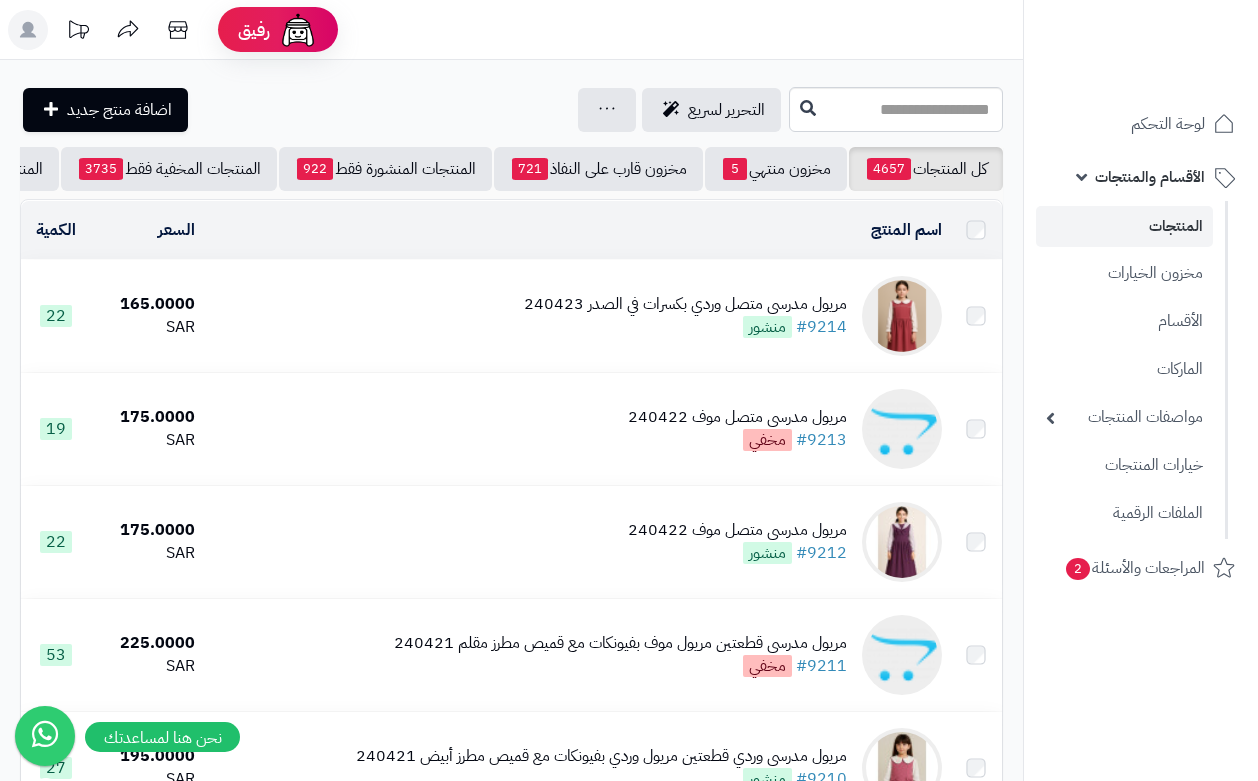 scroll, scrollTop: 0, scrollLeft: 0, axis: both 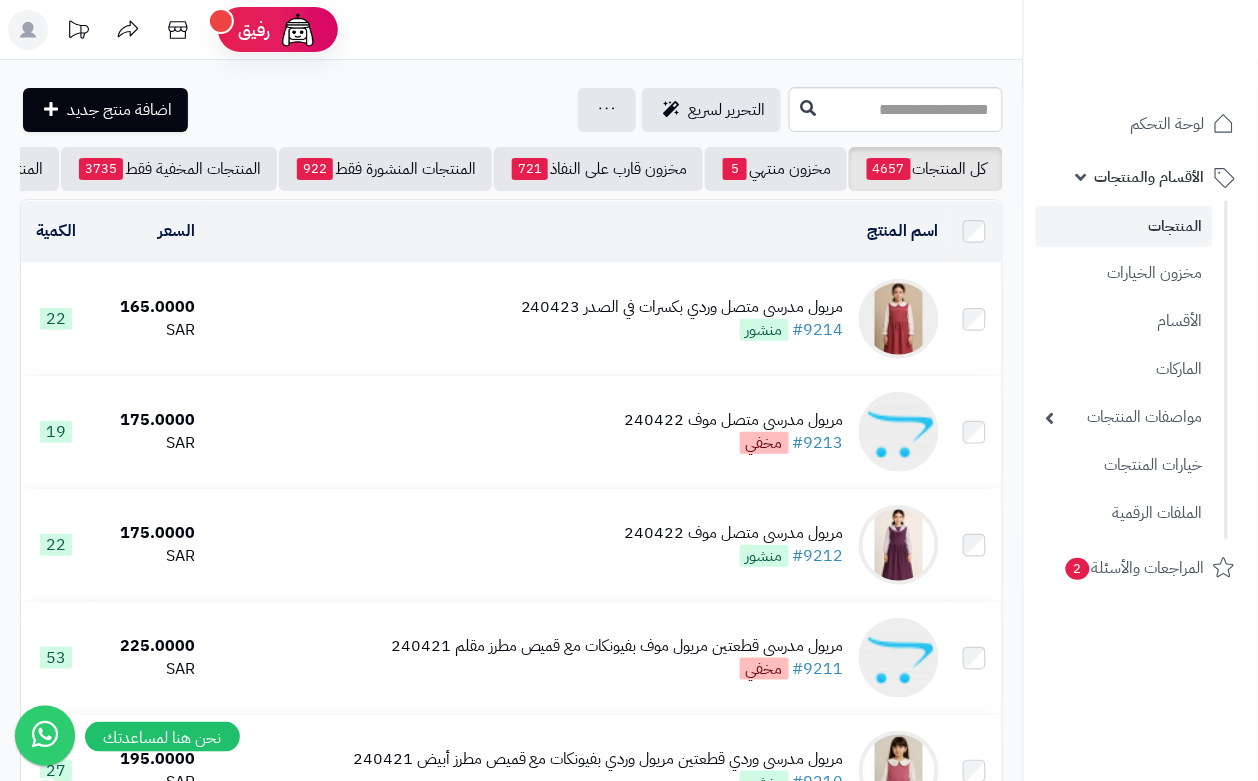click on "**********" at bounding box center [511, 1350] 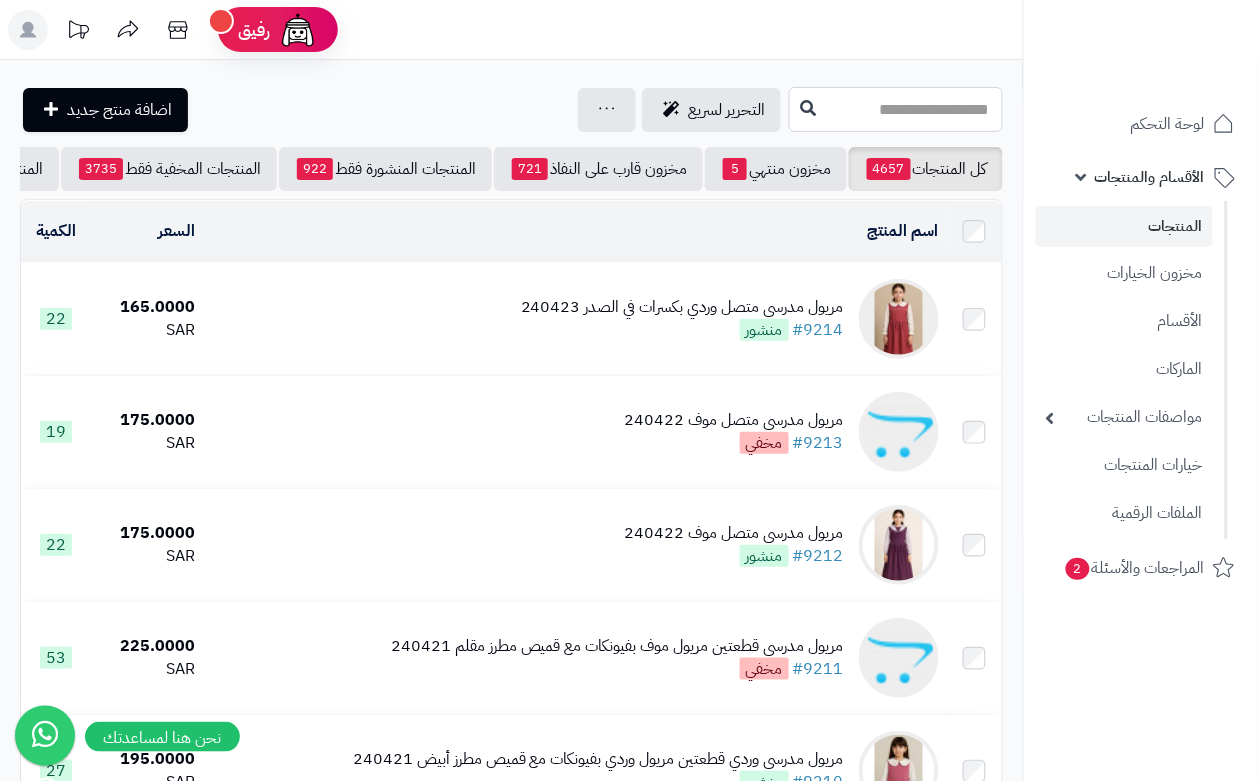 click at bounding box center [896, 109] 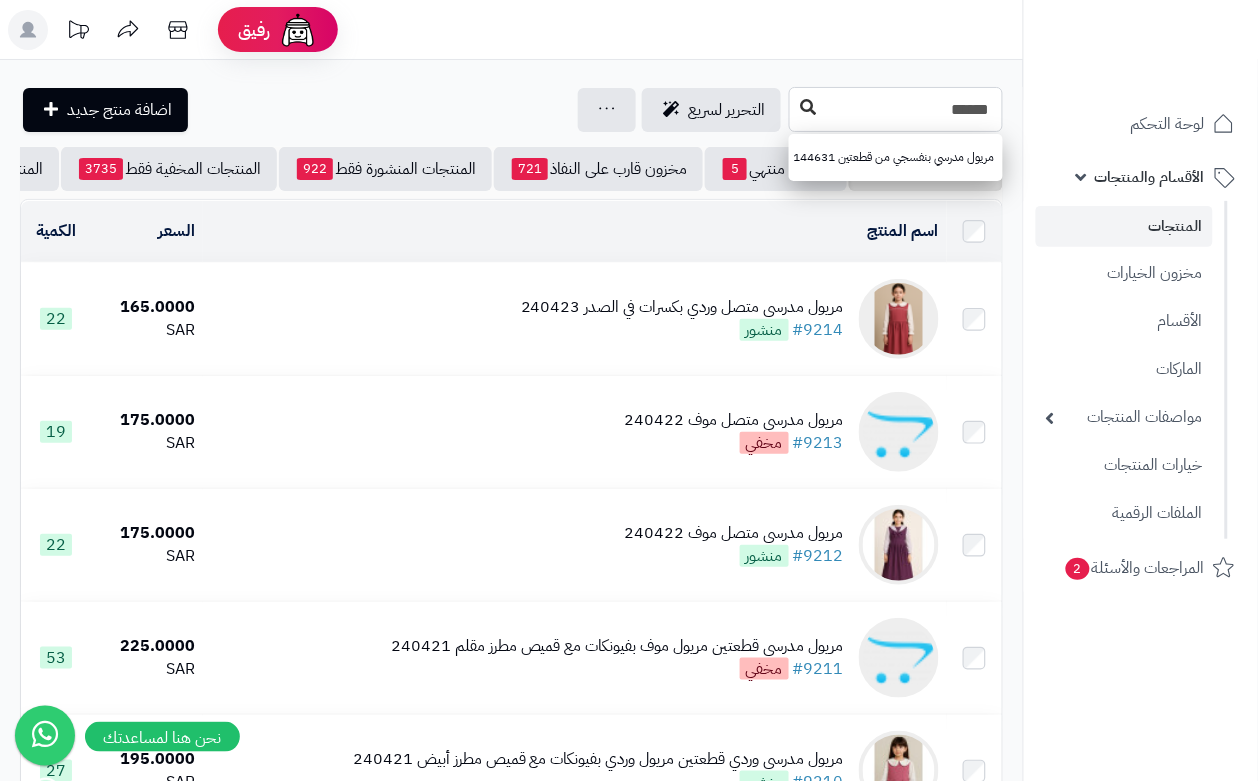 type on "******" 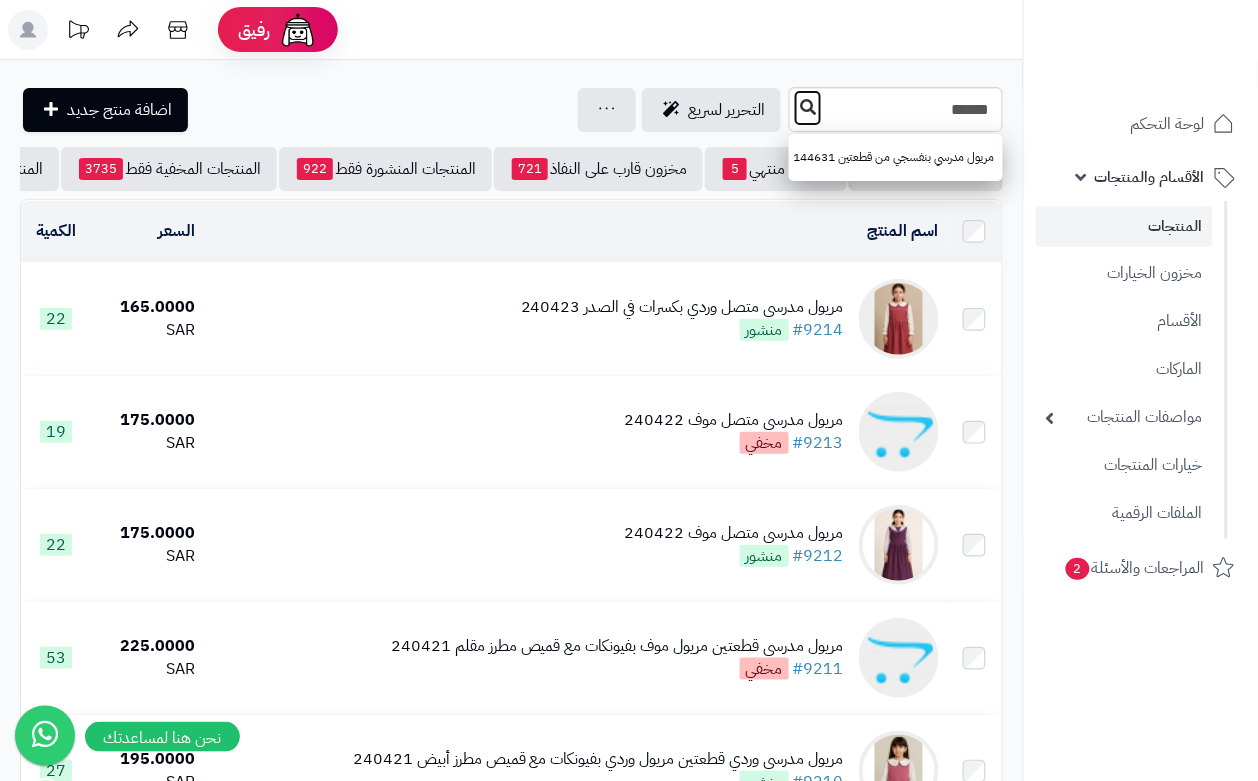 click at bounding box center (808, 108) 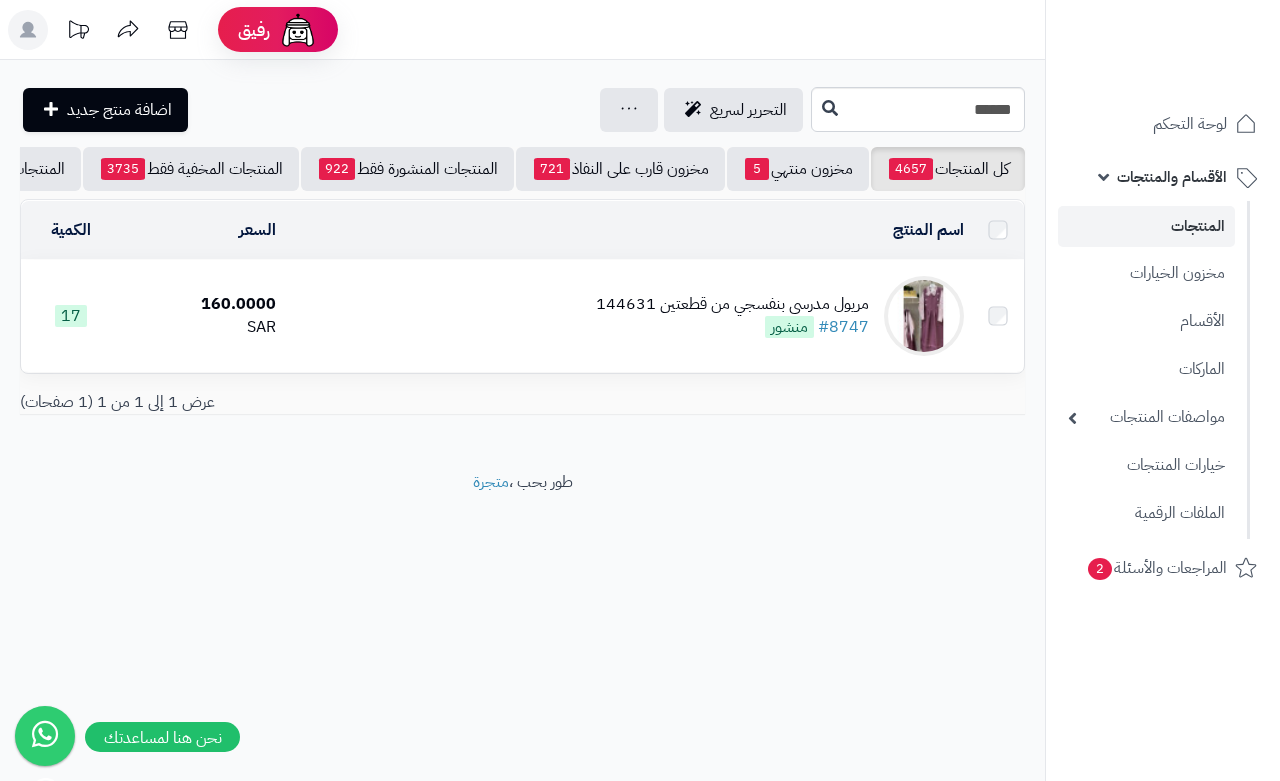 scroll, scrollTop: 0, scrollLeft: 0, axis: both 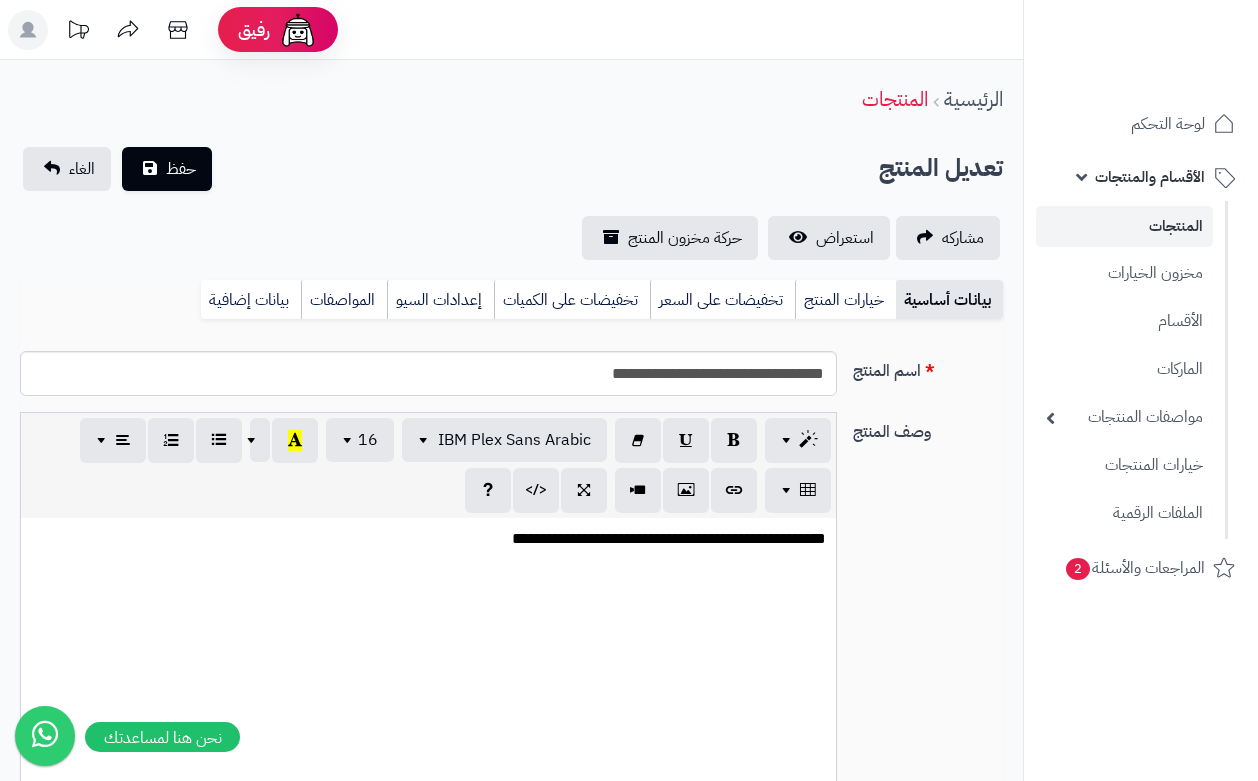 click on "خيارات المنتج" at bounding box center [845, 300] 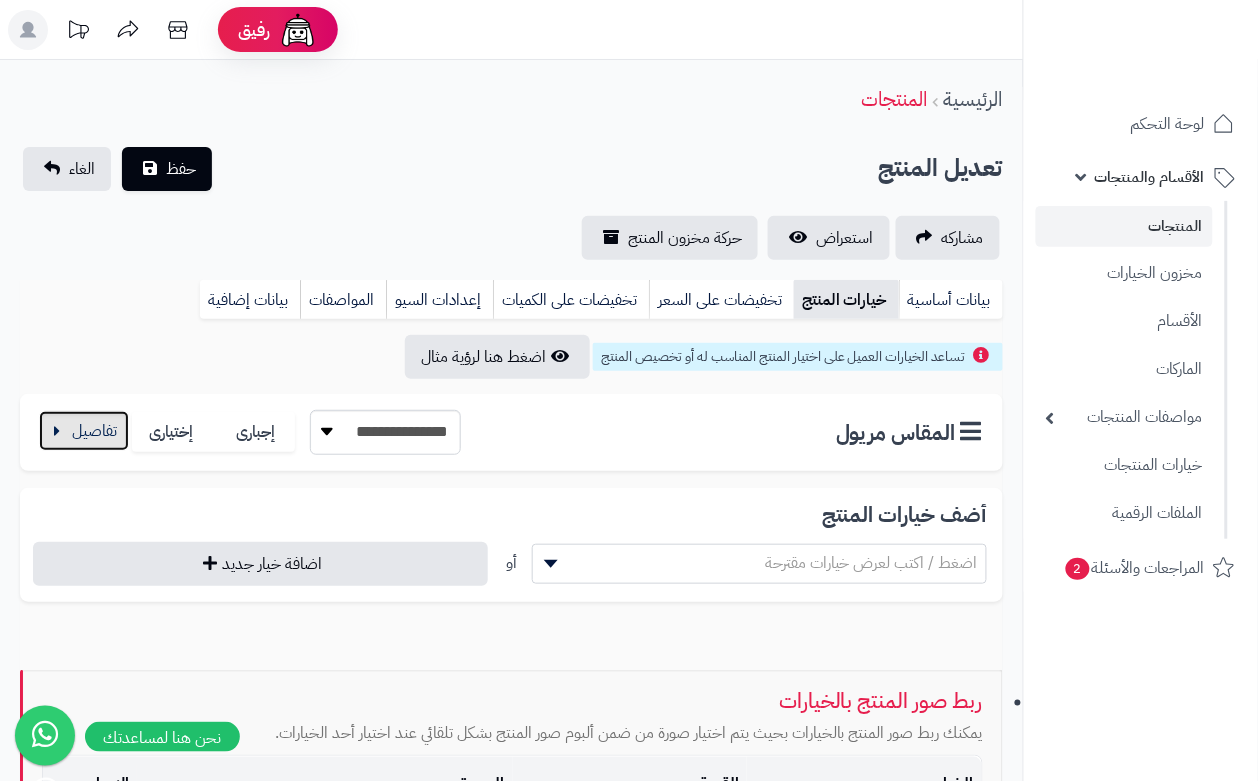 click at bounding box center [84, 431] 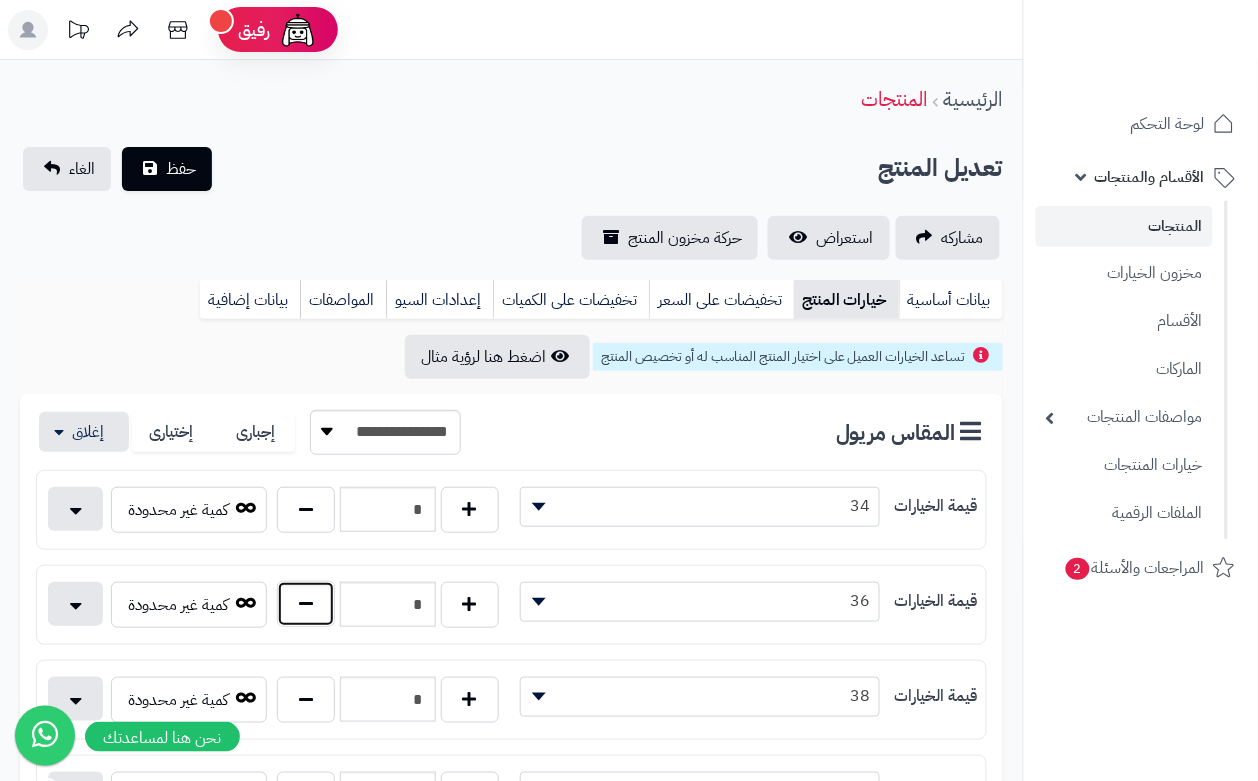 click at bounding box center (306, 604) 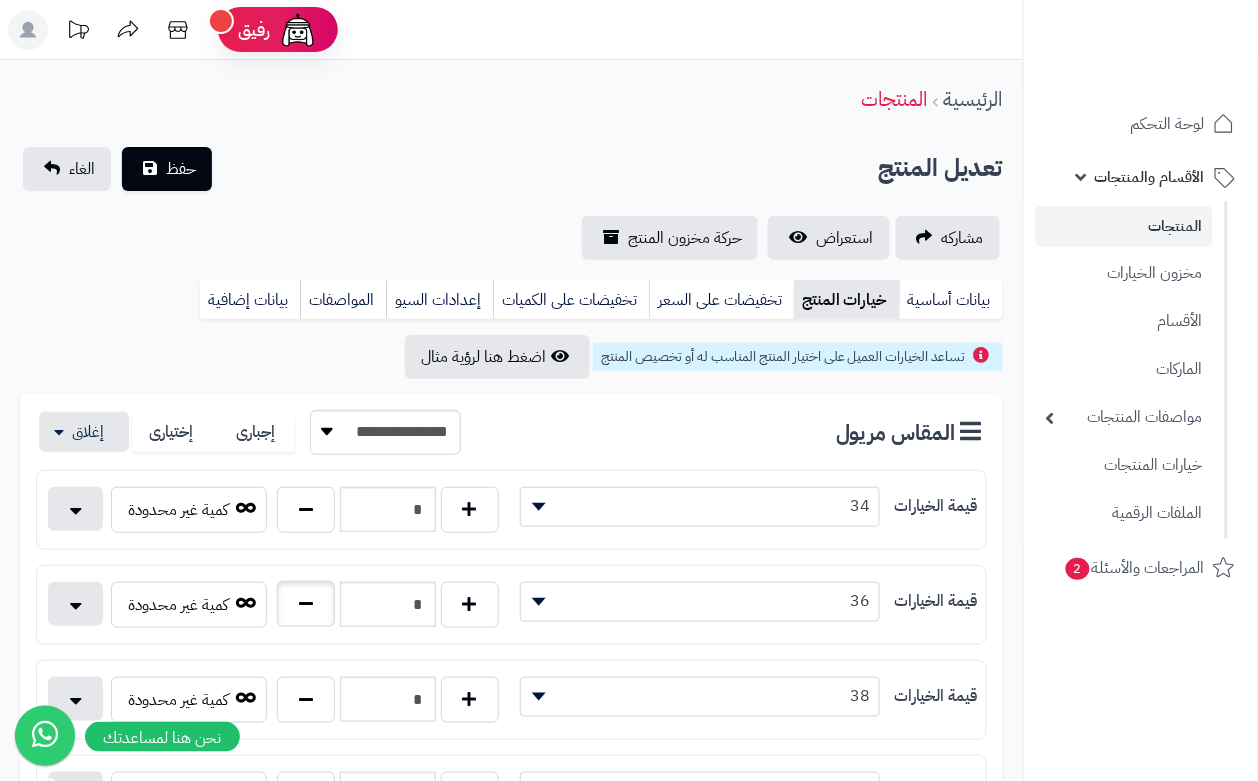 type on "*" 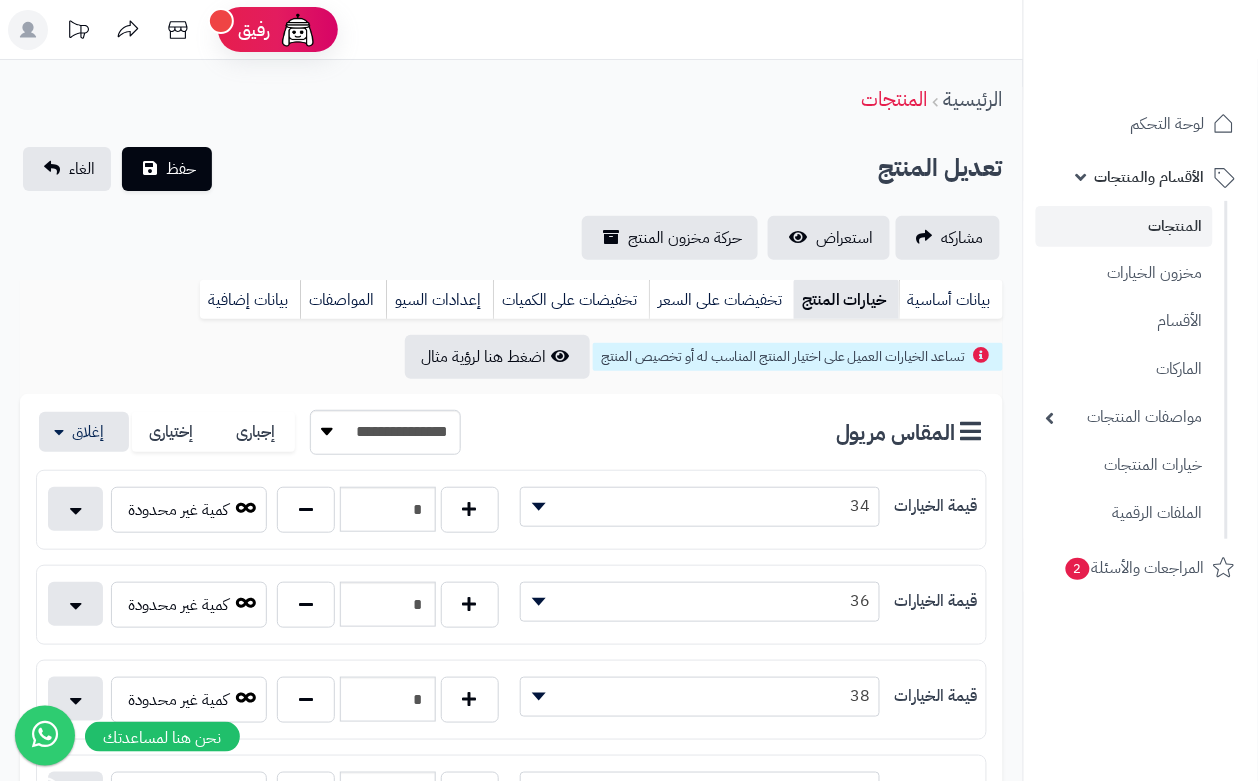 click on "تعديل المنتج
حفظ
الغاء" at bounding box center [511, 169] 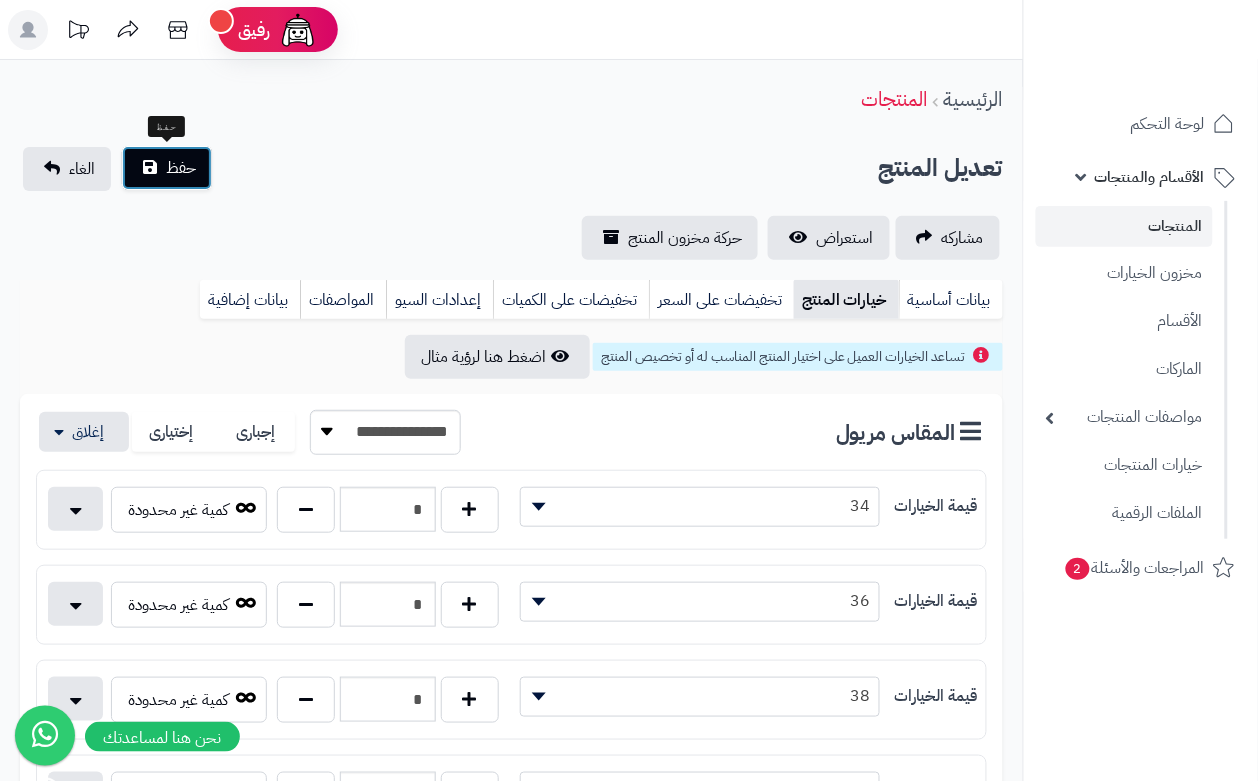 click on "حفظ" at bounding box center (167, 168) 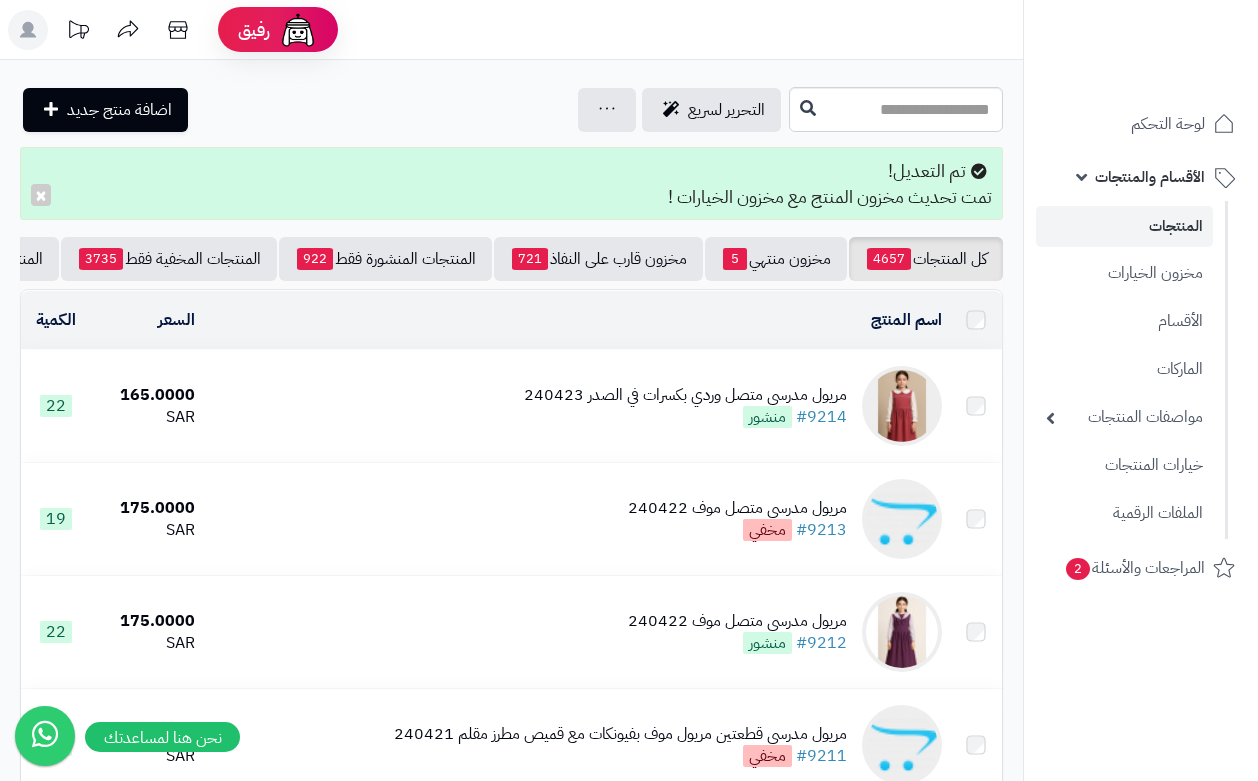 scroll, scrollTop: 0, scrollLeft: 0, axis: both 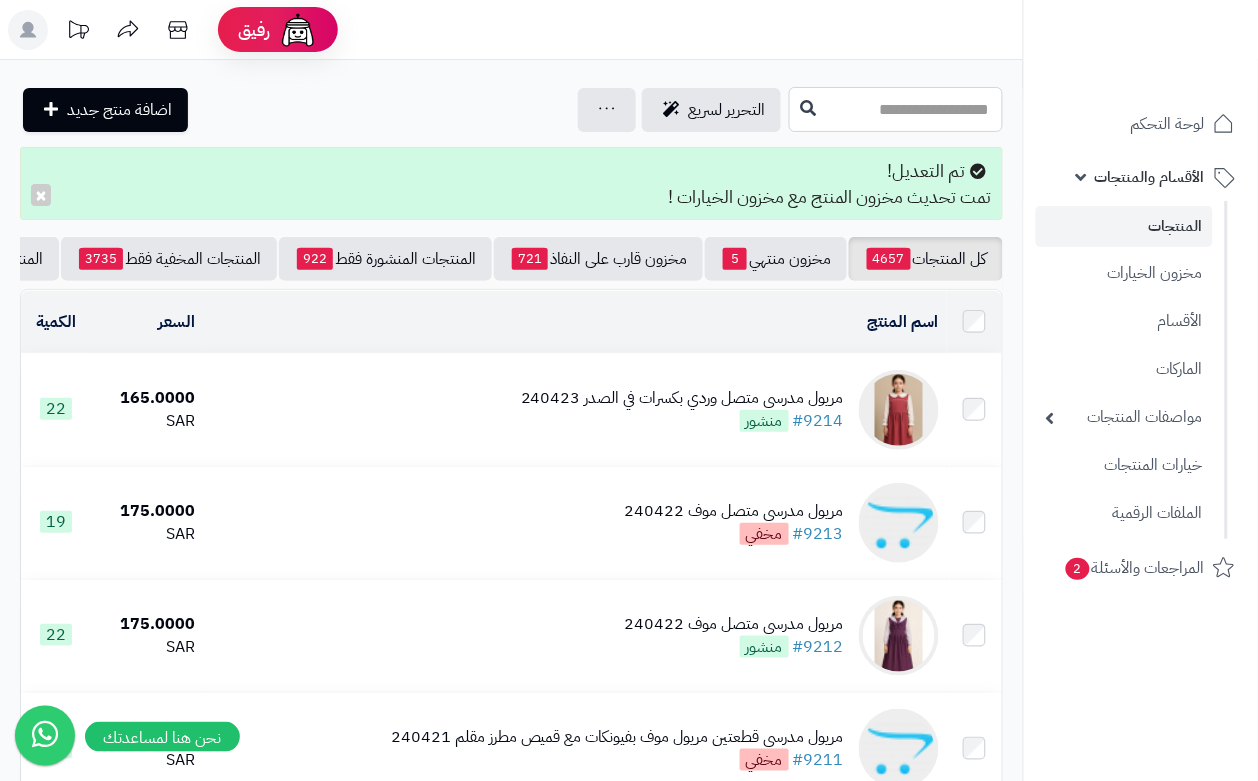 click at bounding box center (896, 109) 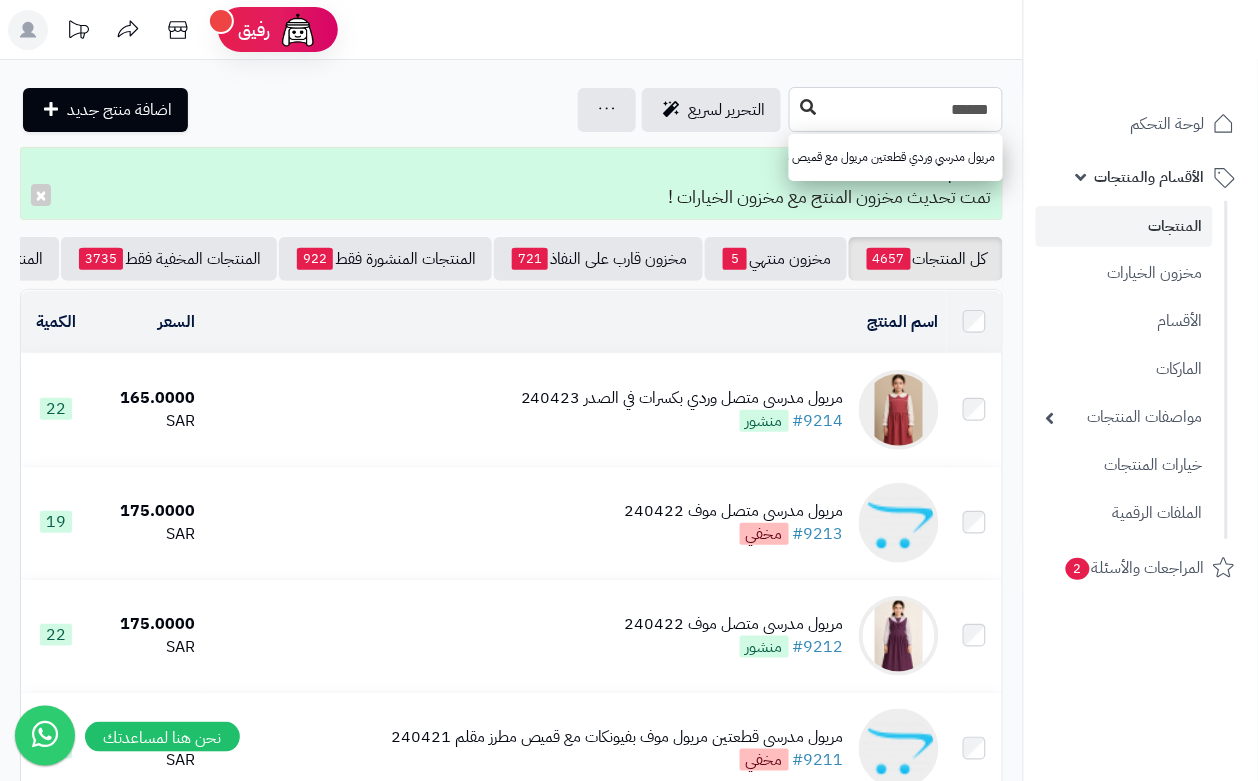 type on "******" 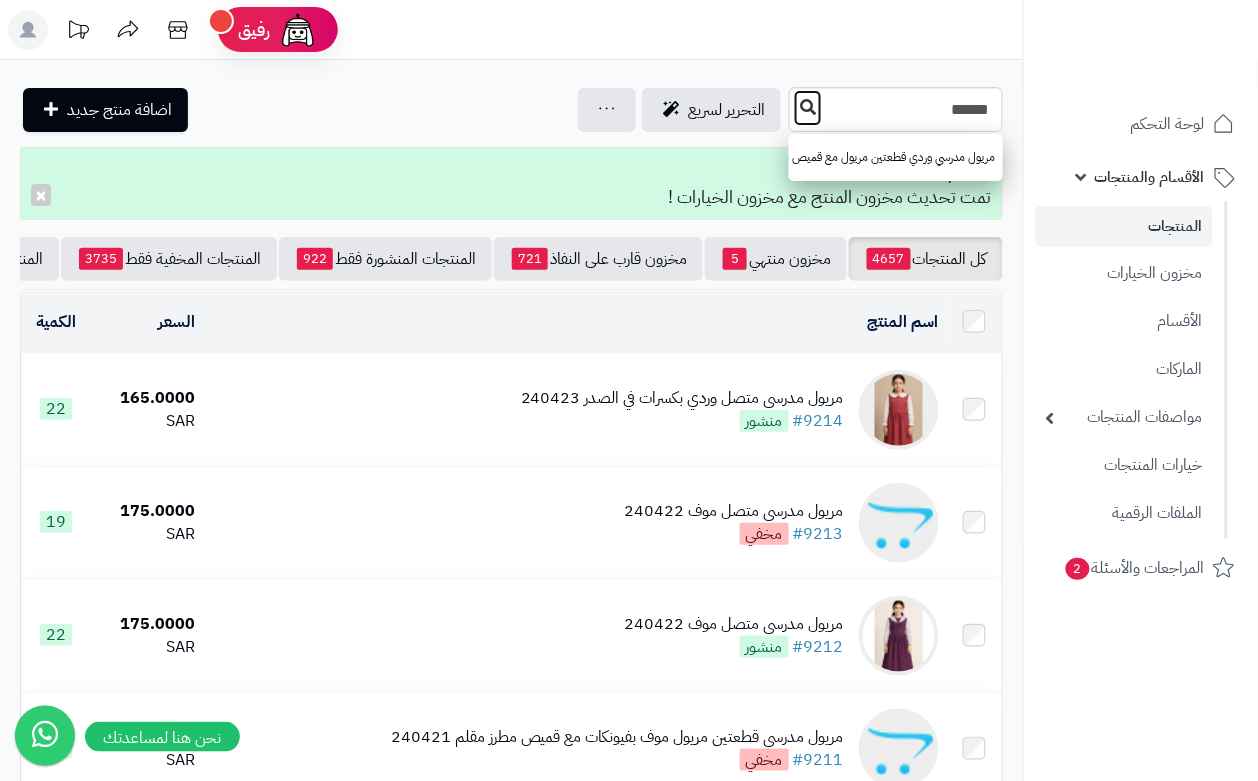click at bounding box center [808, 108] 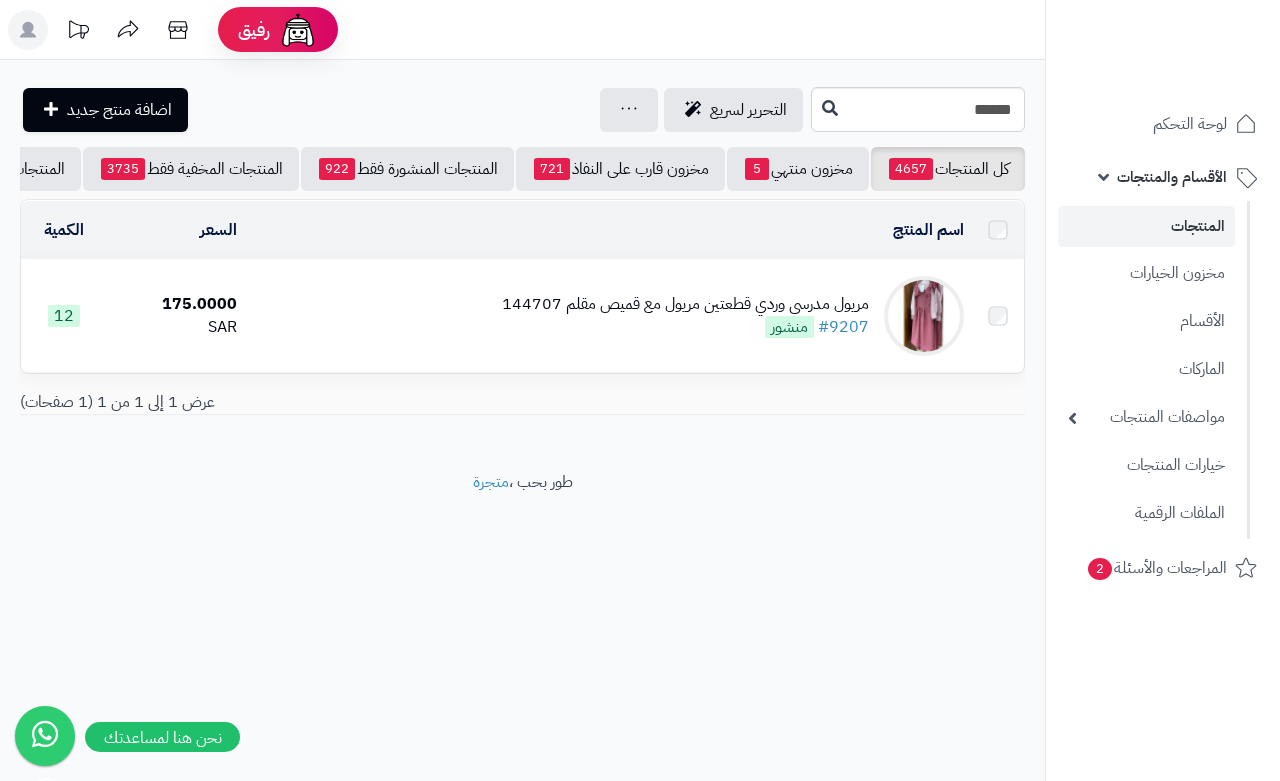 scroll, scrollTop: 0, scrollLeft: 0, axis: both 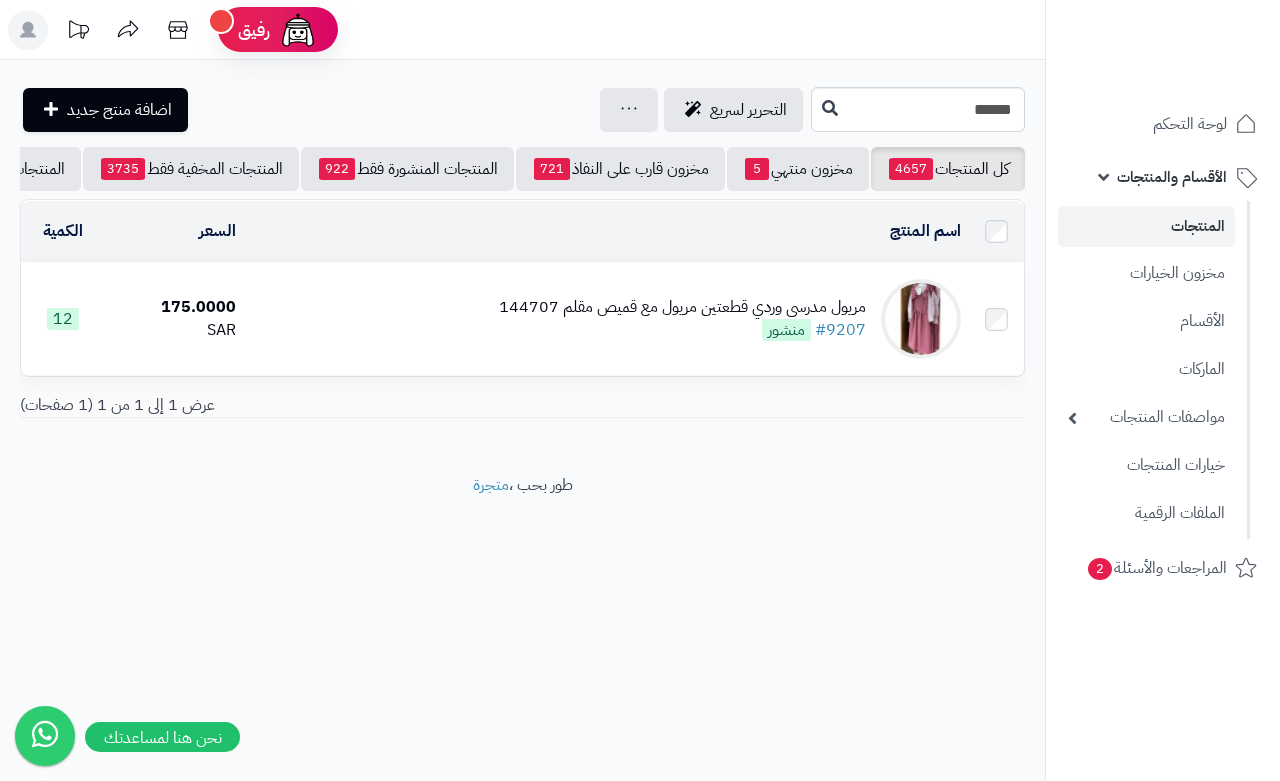 click on "مريول مدرسي وردي قطعتين مريول مع قميص مقلم  [NUMBER]
#[NUMBER]
منشور" at bounding box center [606, 319] 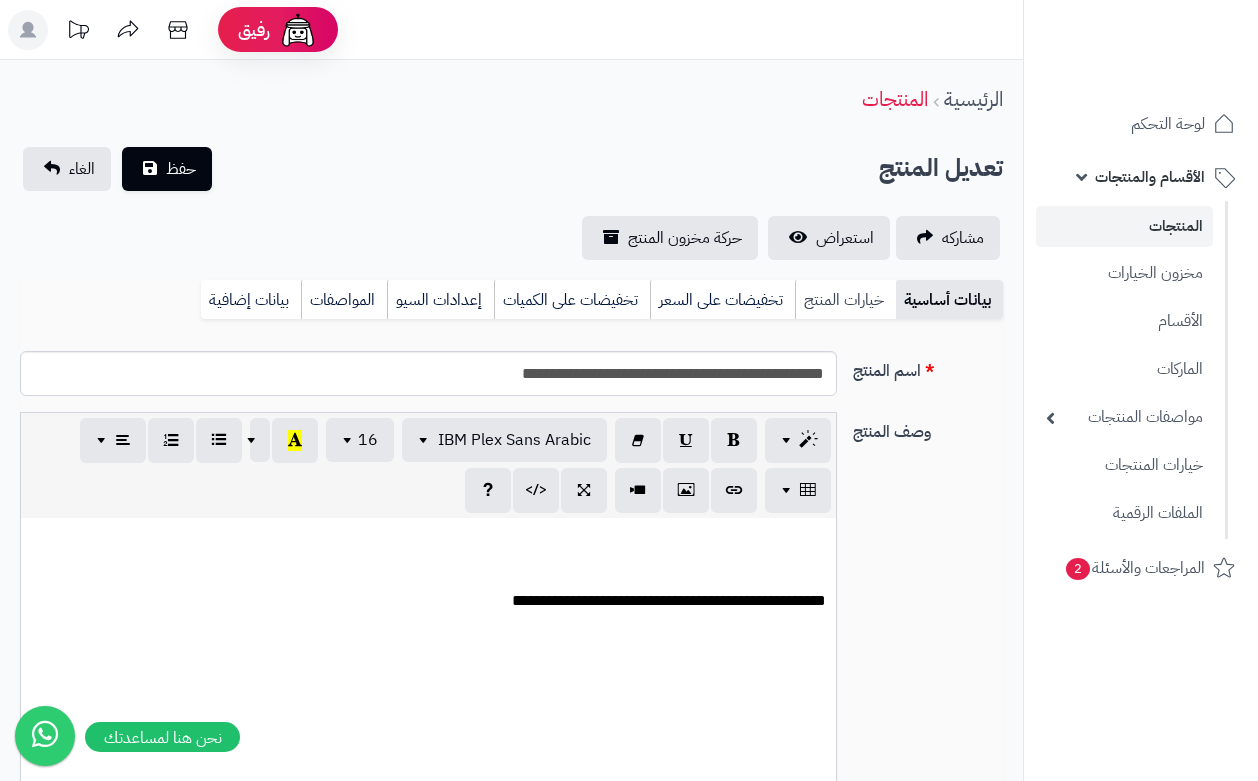 scroll, scrollTop: 0, scrollLeft: 0, axis: both 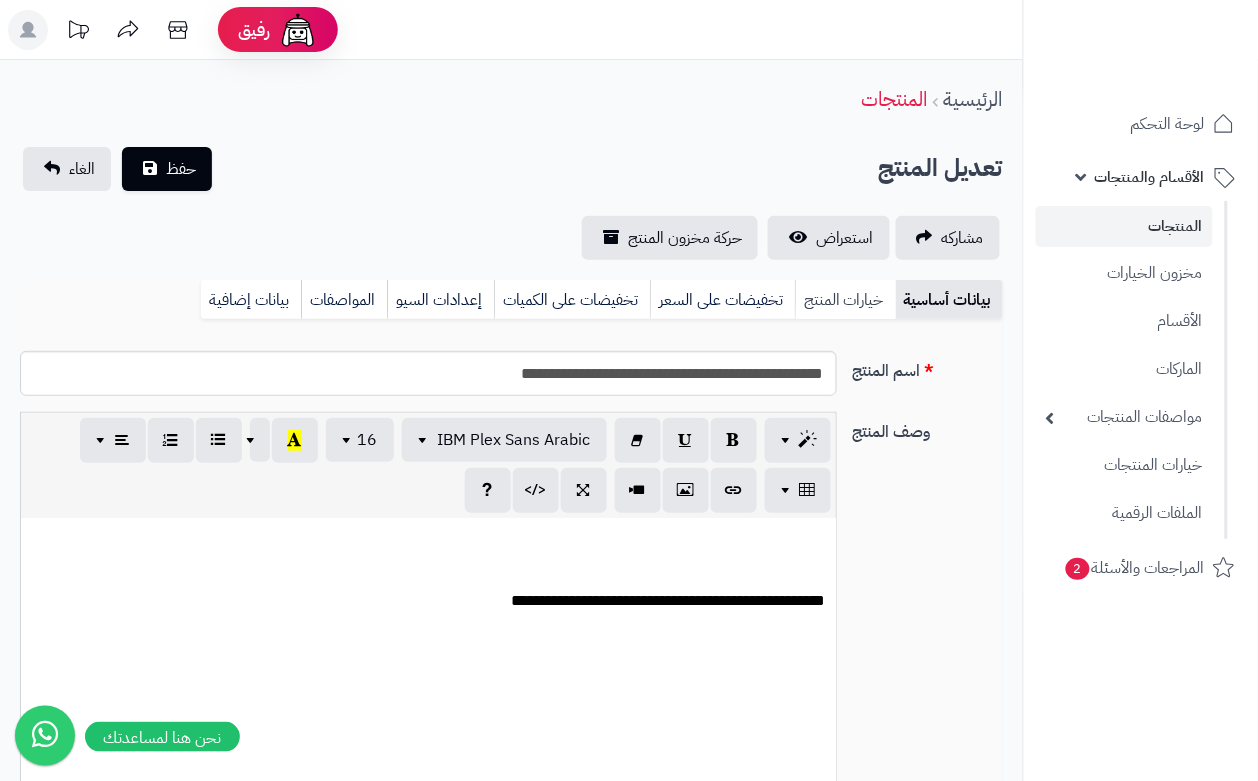 click on "خيارات المنتج" at bounding box center (845, 300) 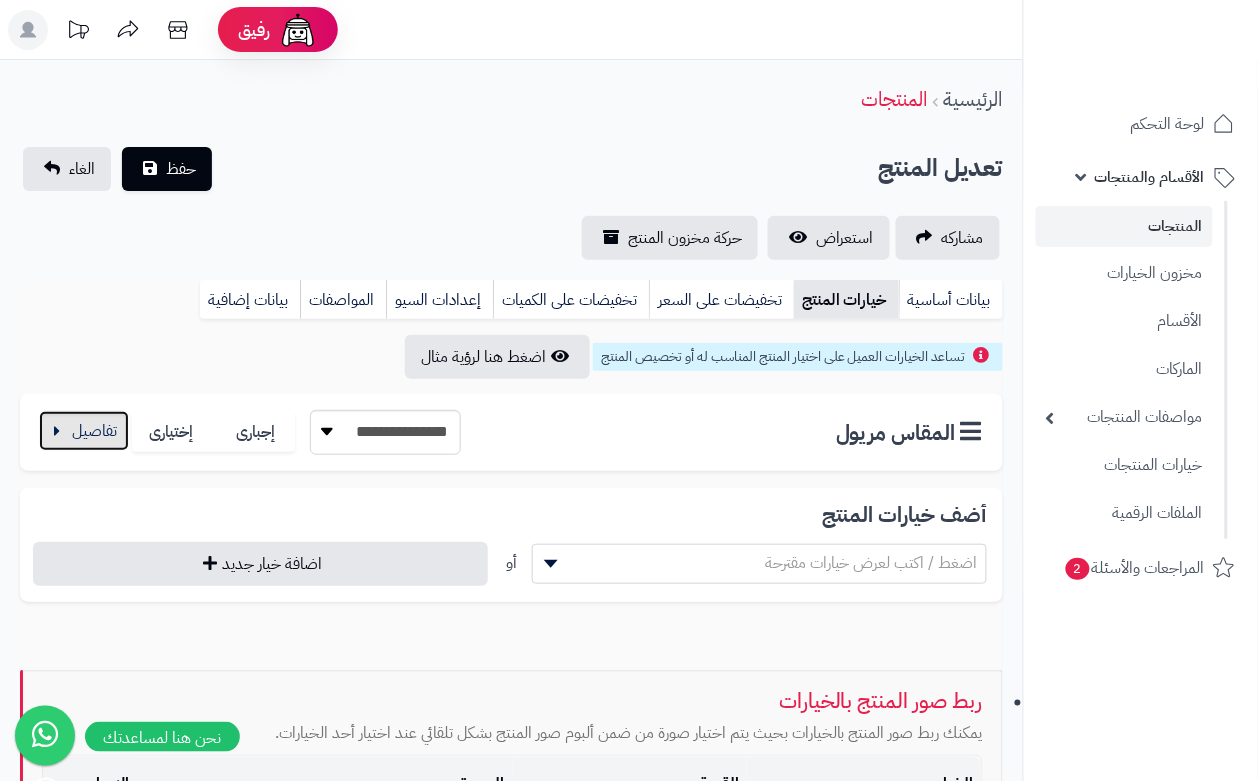 click at bounding box center [84, 431] 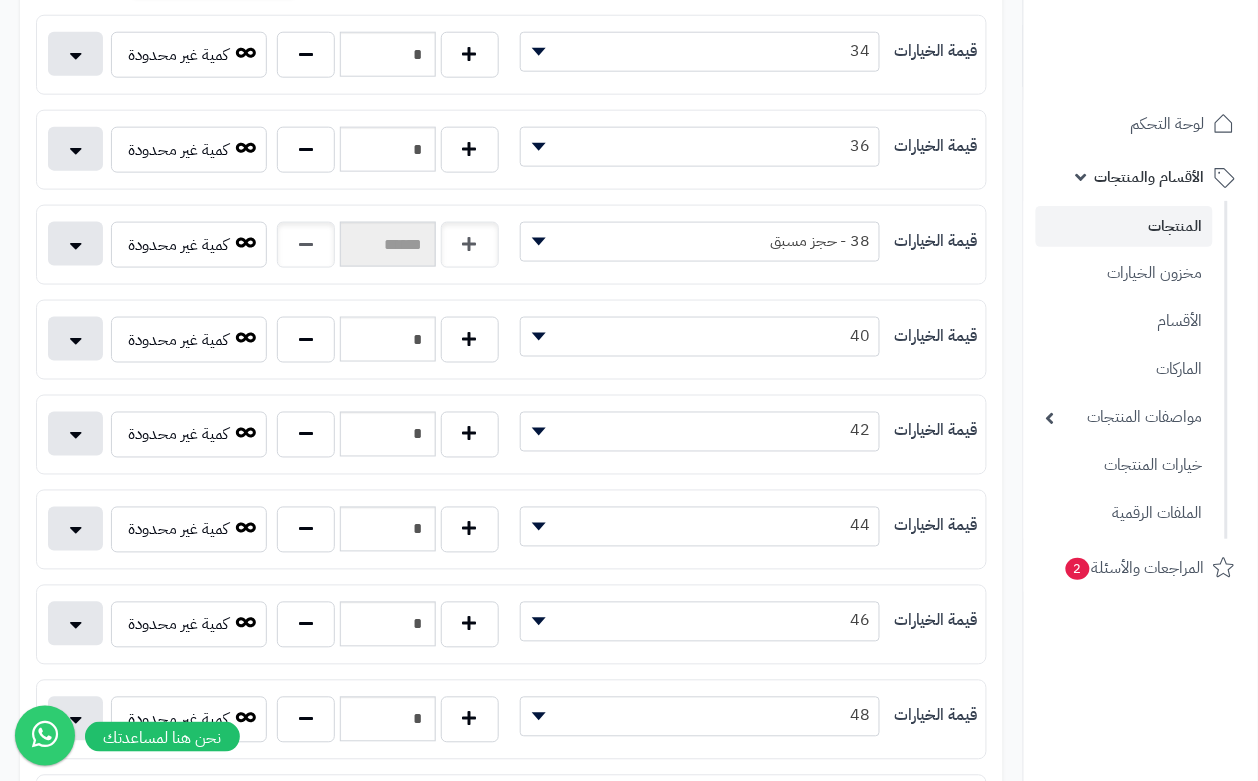 scroll, scrollTop: 500, scrollLeft: 0, axis: vertical 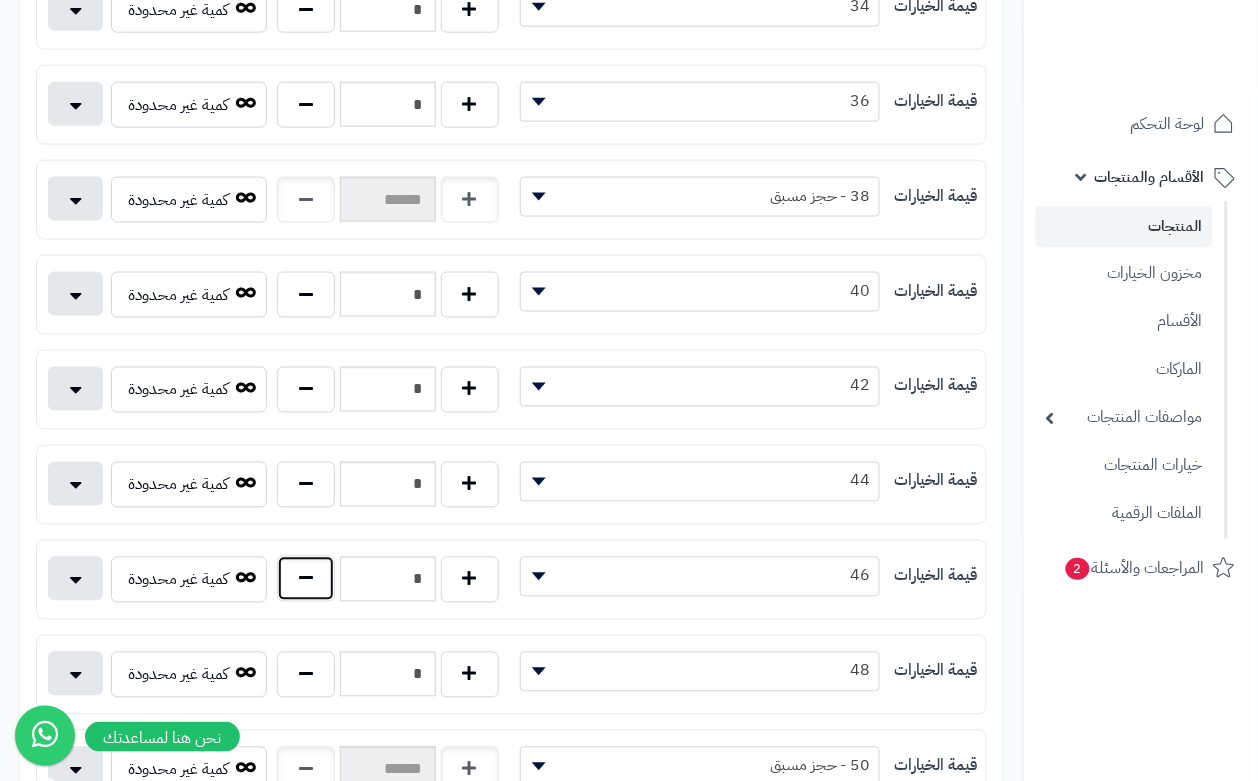 drag, startPoint x: 288, startPoint y: 601, endPoint x: 307, endPoint y: 590, distance: 21.954498 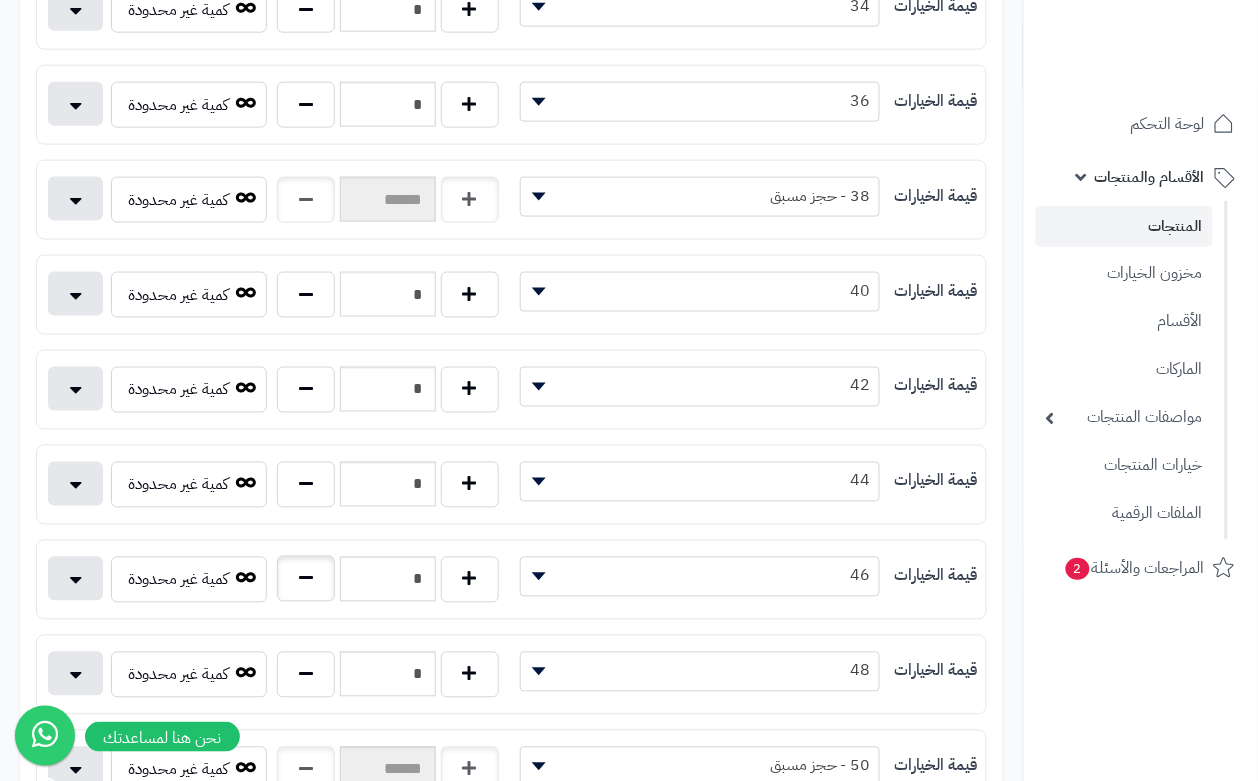 type on "*" 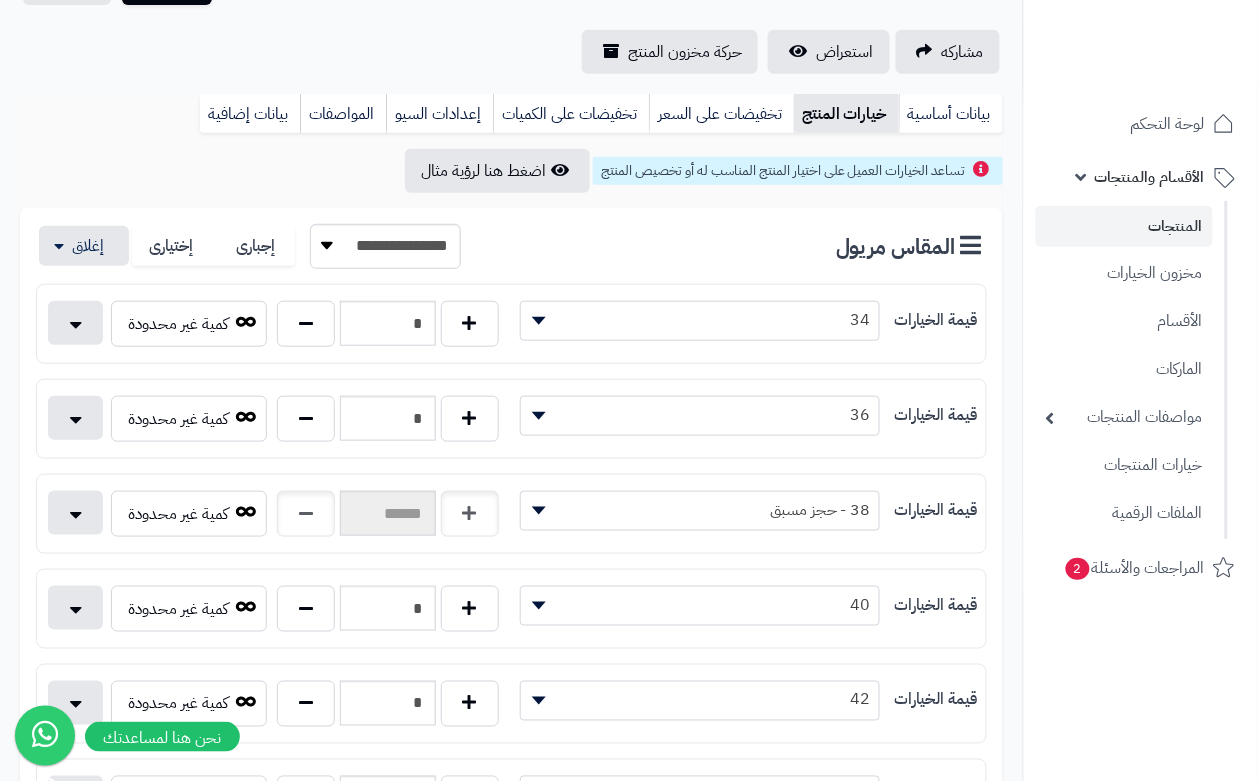scroll, scrollTop: 0, scrollLeft: 0, axis: both 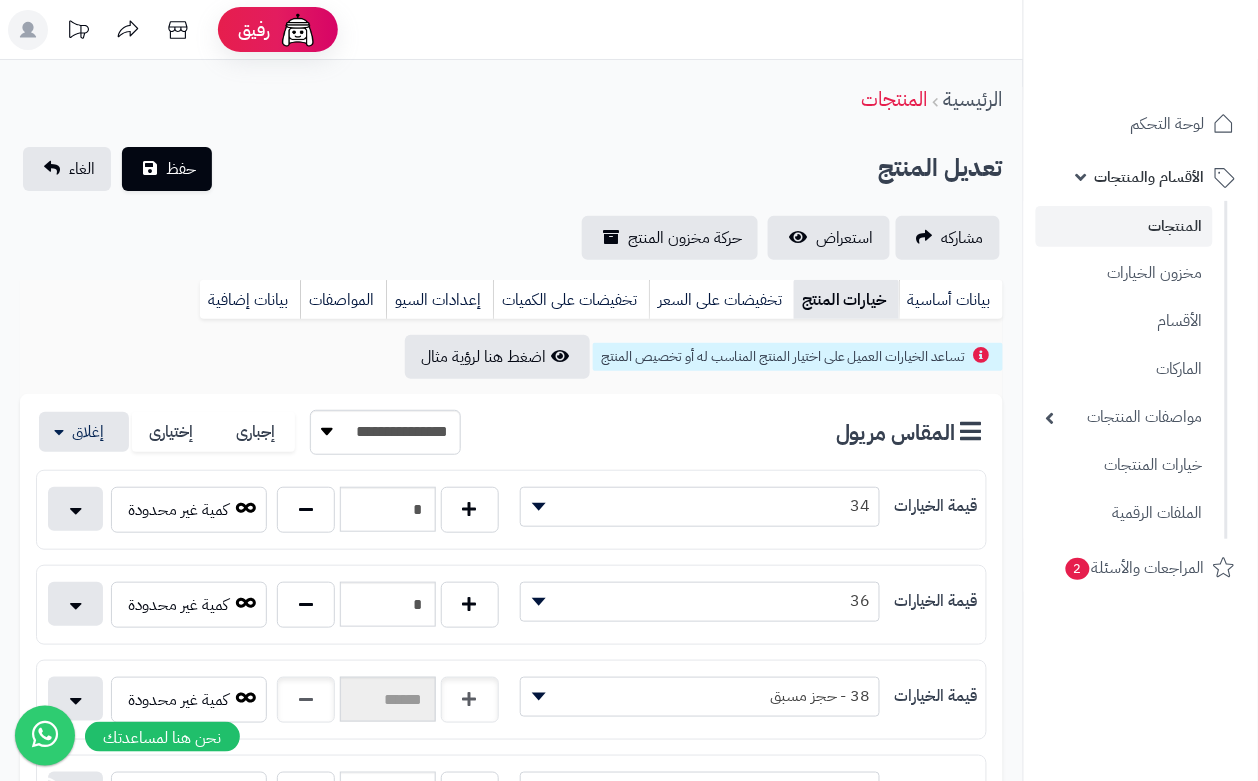 drag, startPoint x: 428, startPoint y: 181, endPoint x: 277, endPoint y: 197, distance: 151.84532 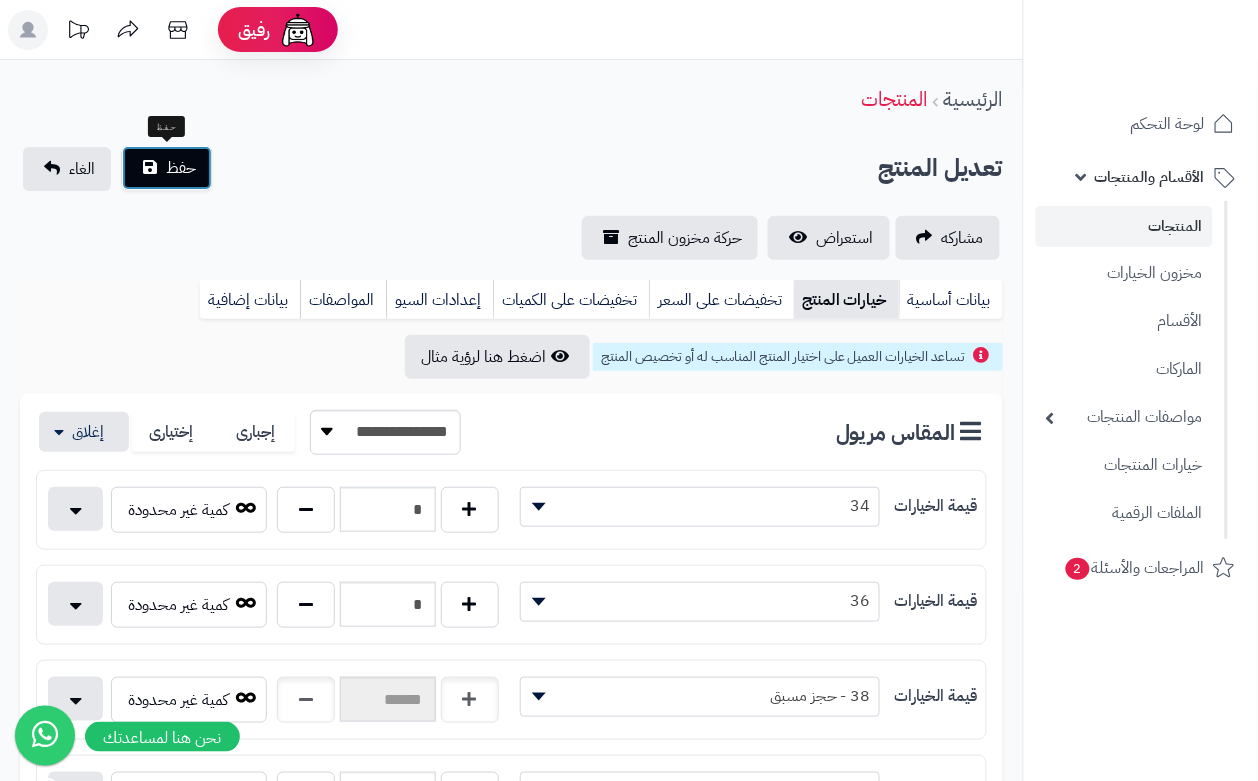 click on "حفظ" at bounding box center (181, 168) 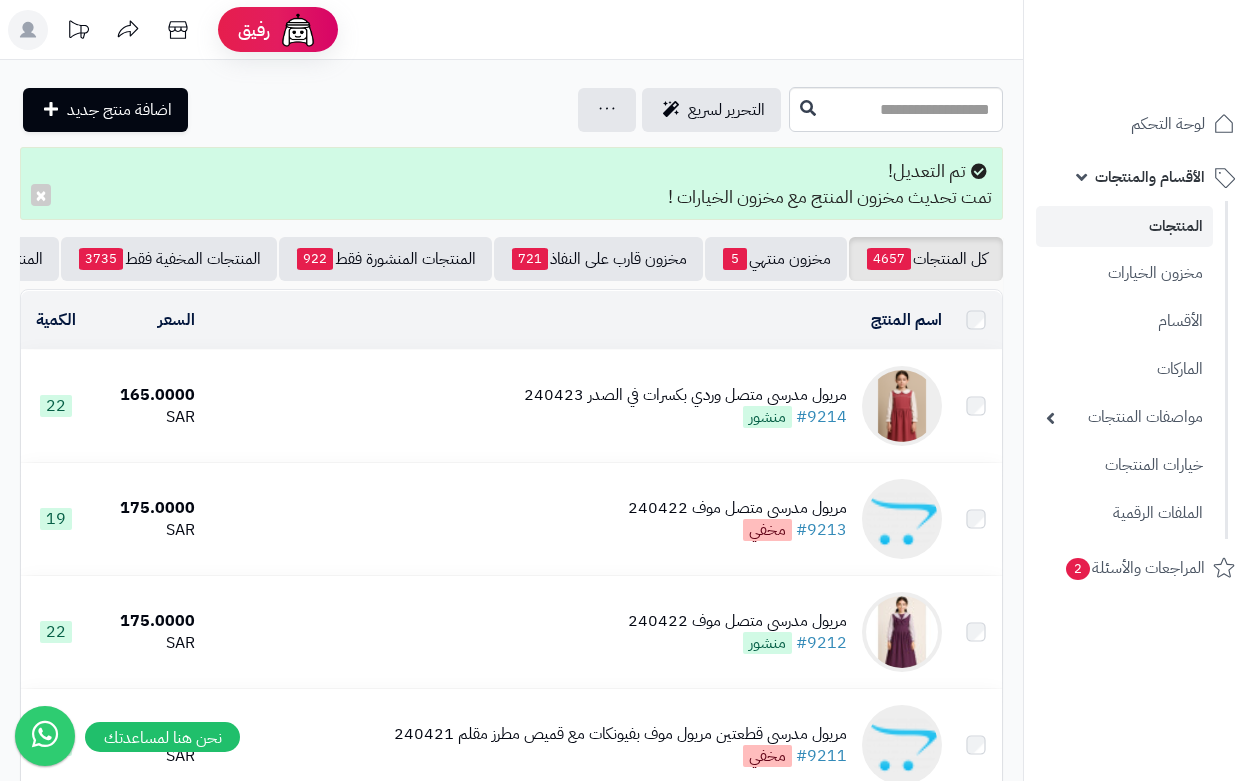 scroll, scrollTop: 0, scrollLeft: 0, axis: both 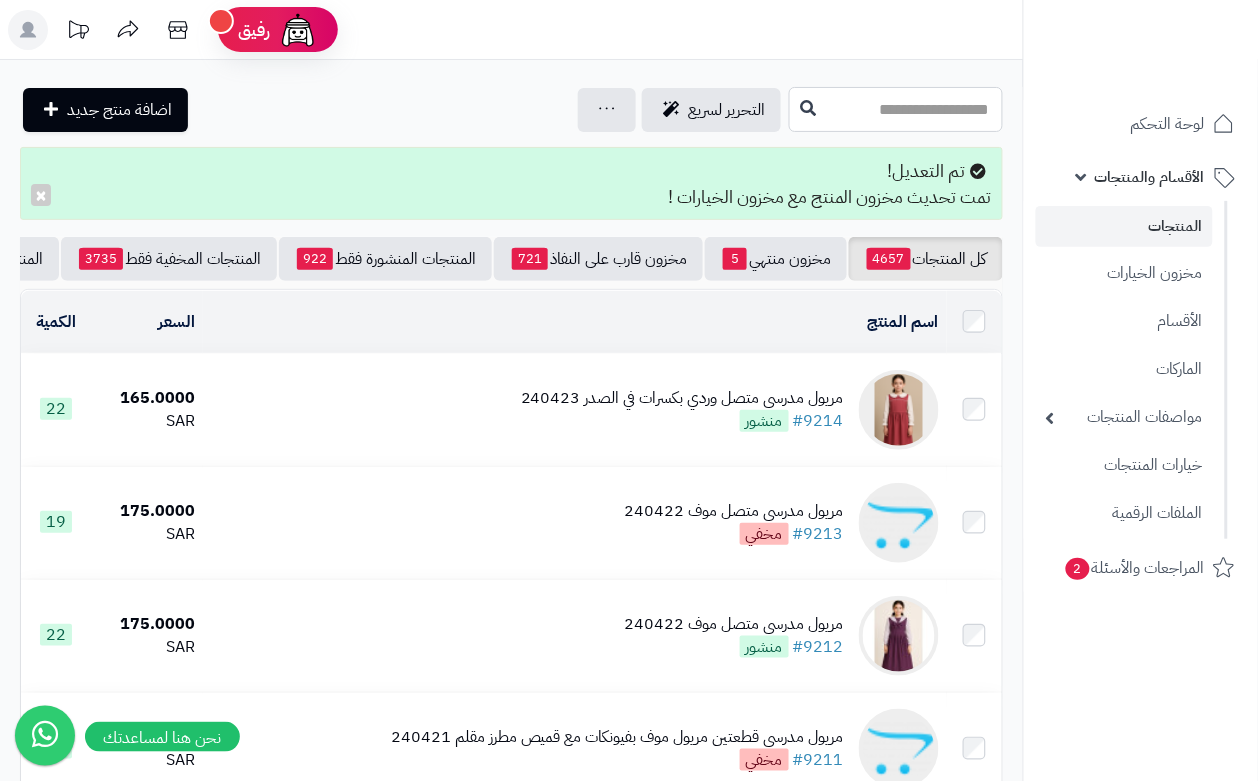 click at bounding box center (896, 109) 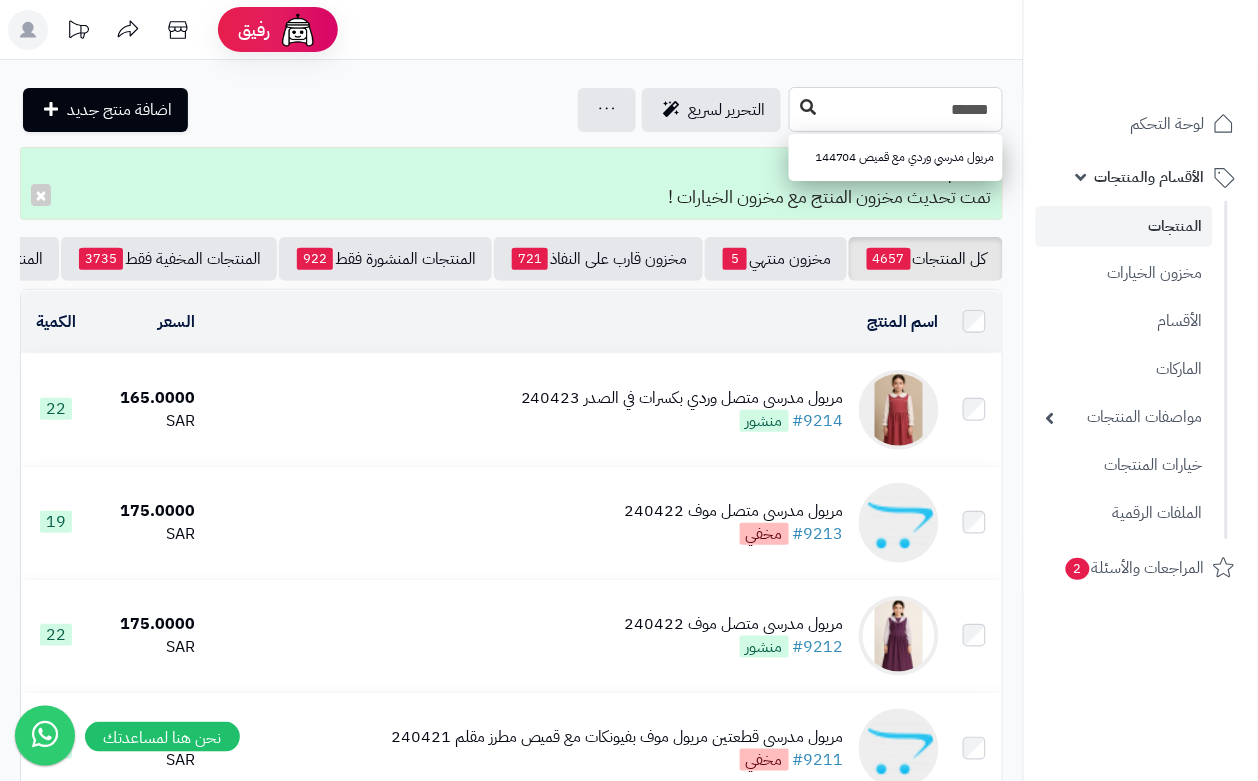 type on "******" 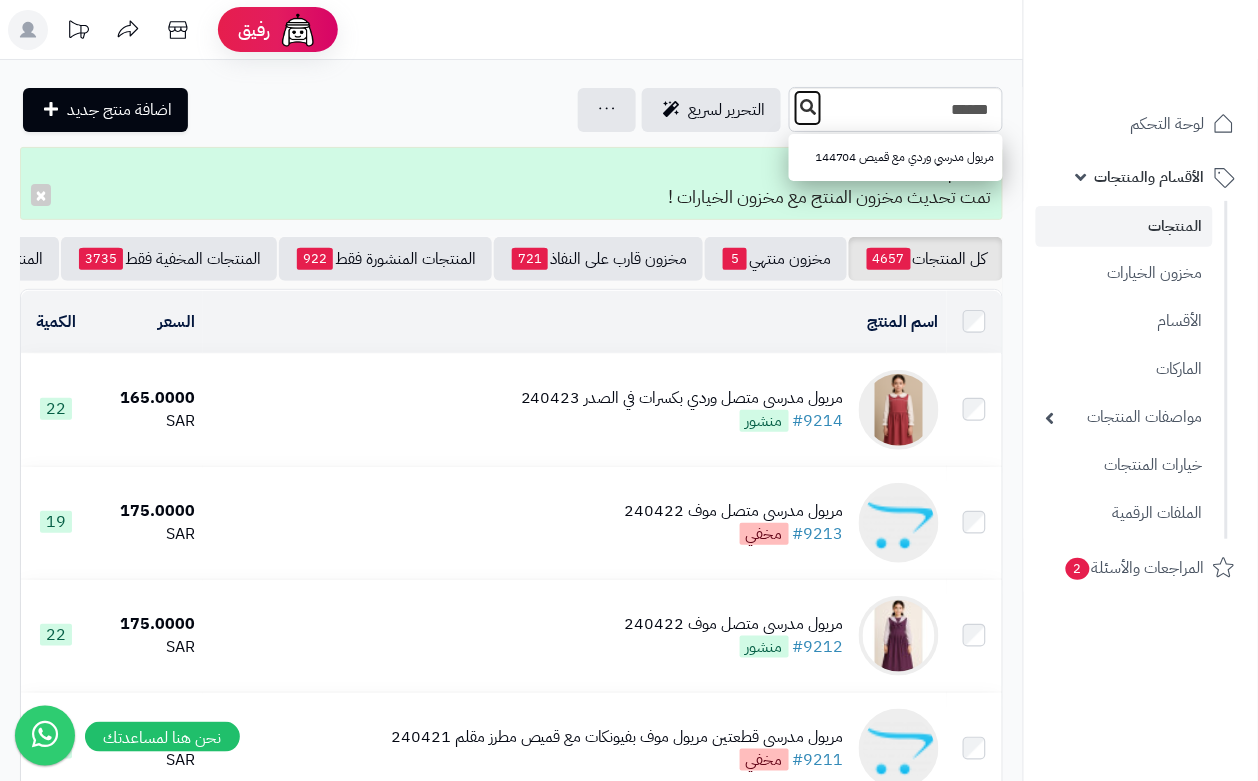 click at bounding box center (808, 108) 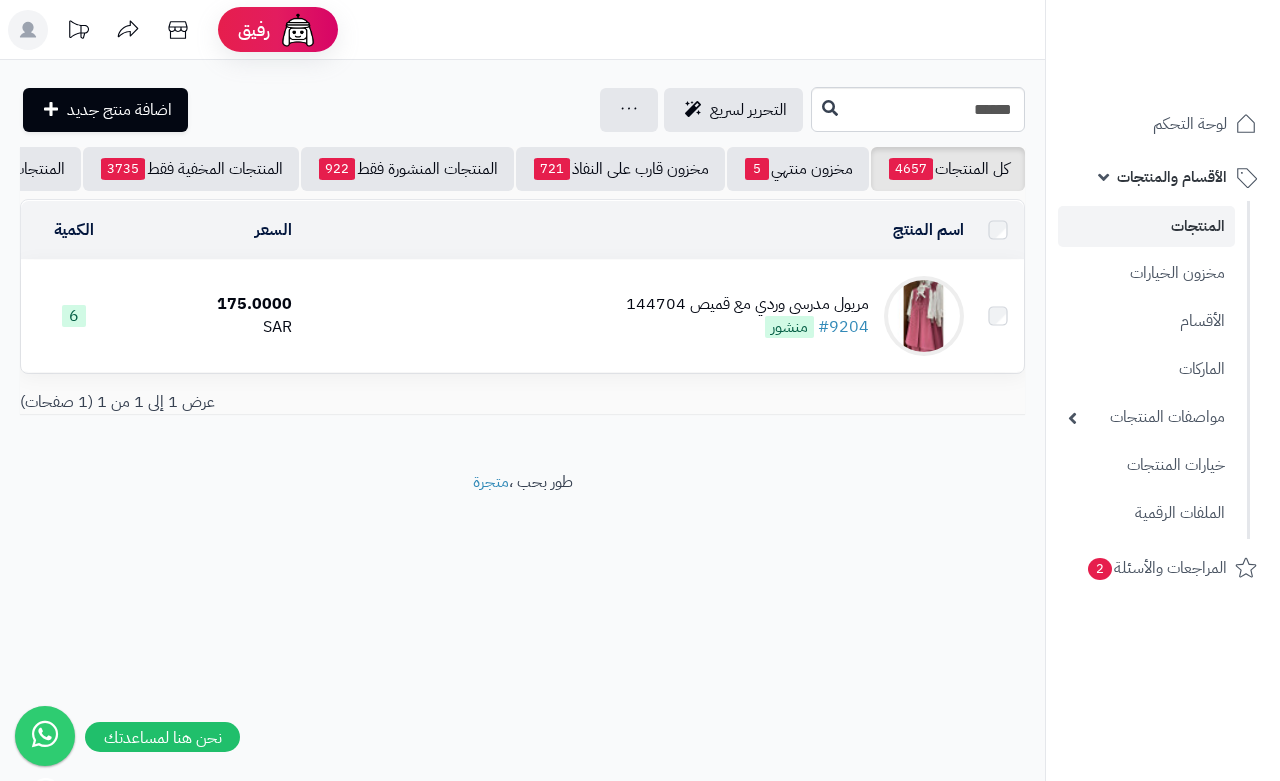 scroll, scrollTop: 0, scrollLeft: 0, axis: both 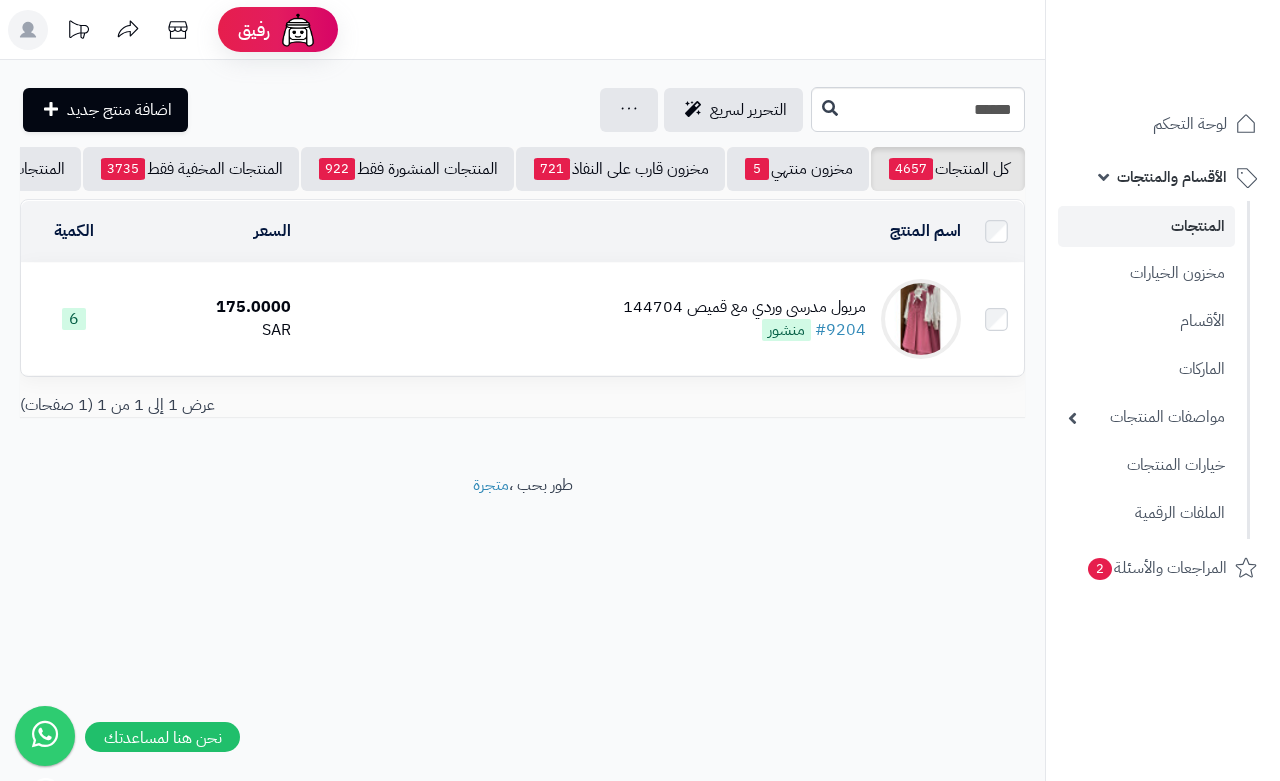 click on "مريول مدرسي وردي مع قميص 144704
#9204
منشور" at bounding box center (634, 319) 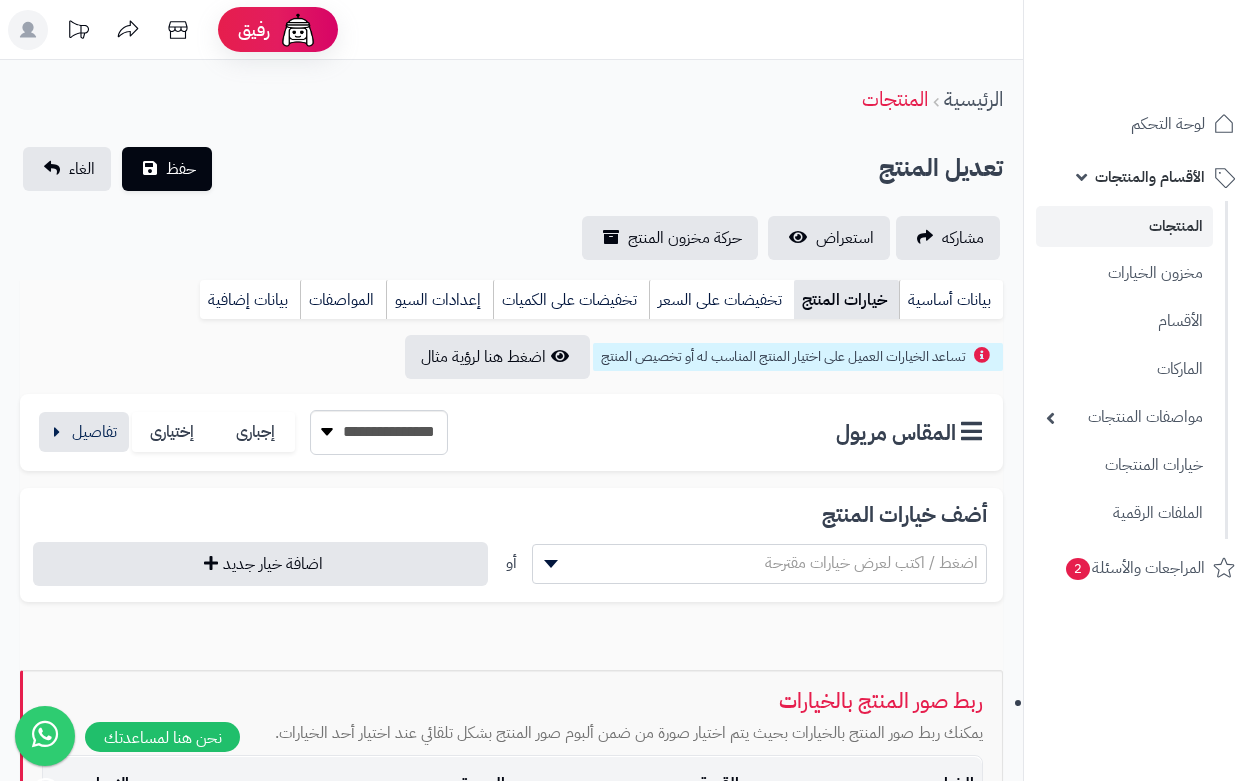 scroll, scrollTop: 0, scrollLeft: 0, axis: both 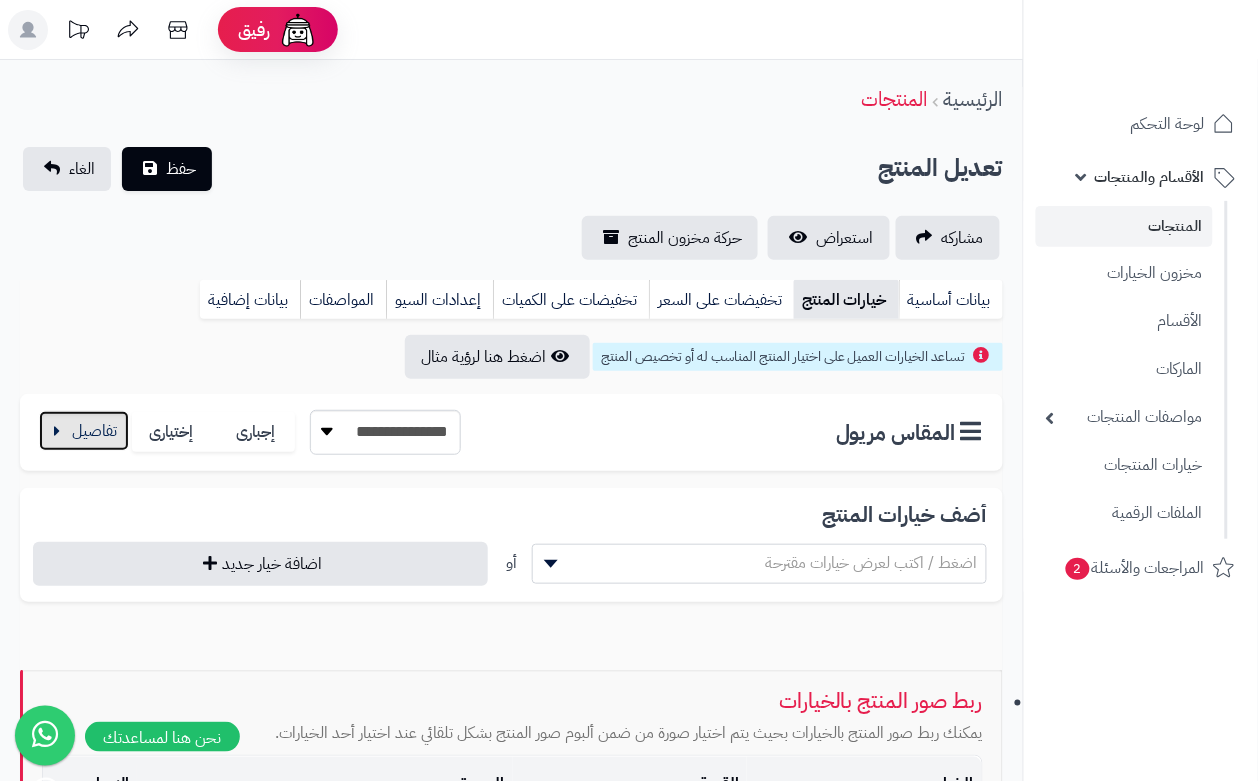click at bounding box center [84, 431] 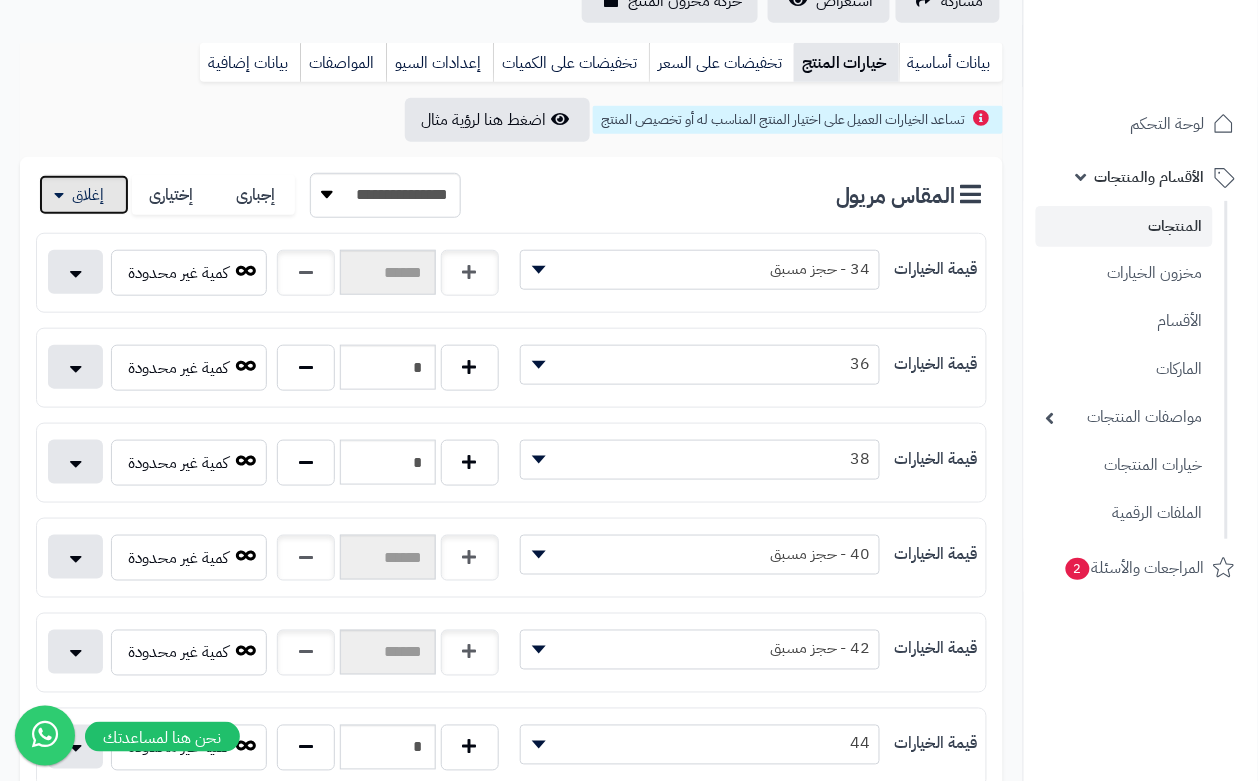 scroll, scrollTop: 250, scrollLeft: 0, axis: vertical 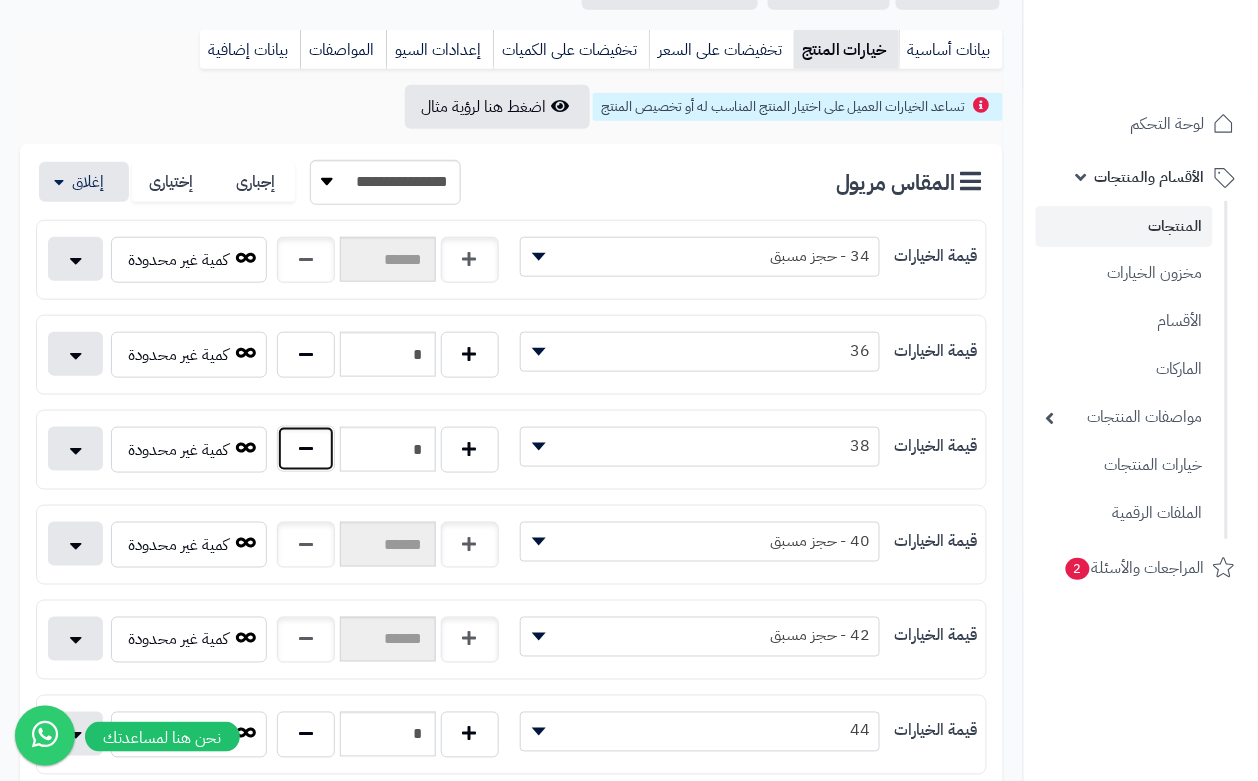 click at bounding box center (306, 449) 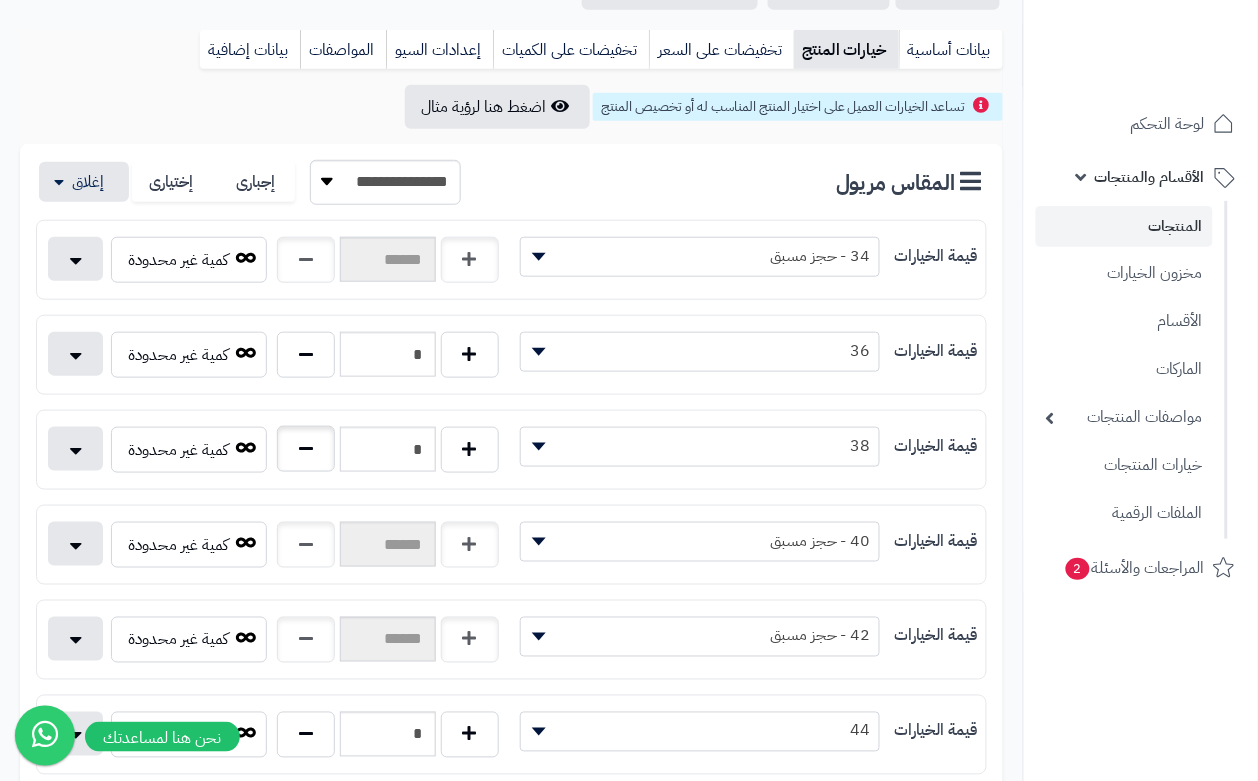 type on "*" 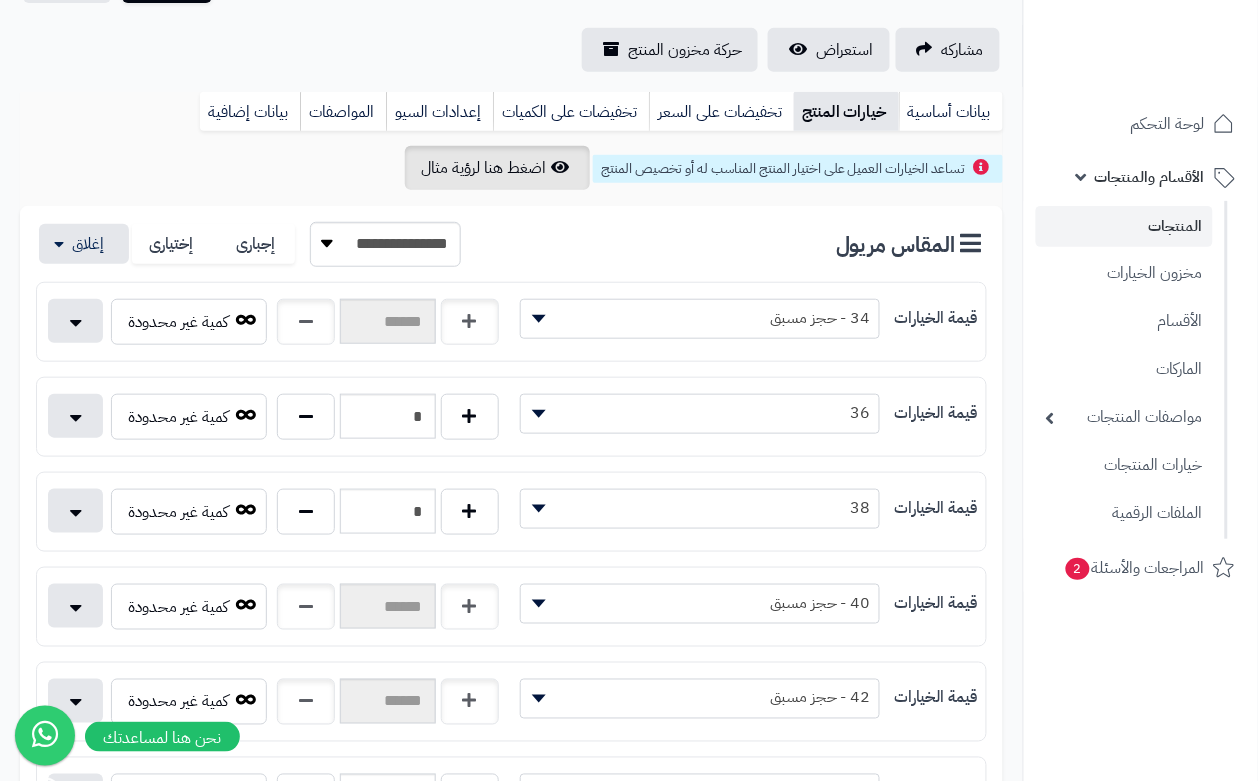 scroll, scrollTop: 0, scrollLeft: 0, axis: both 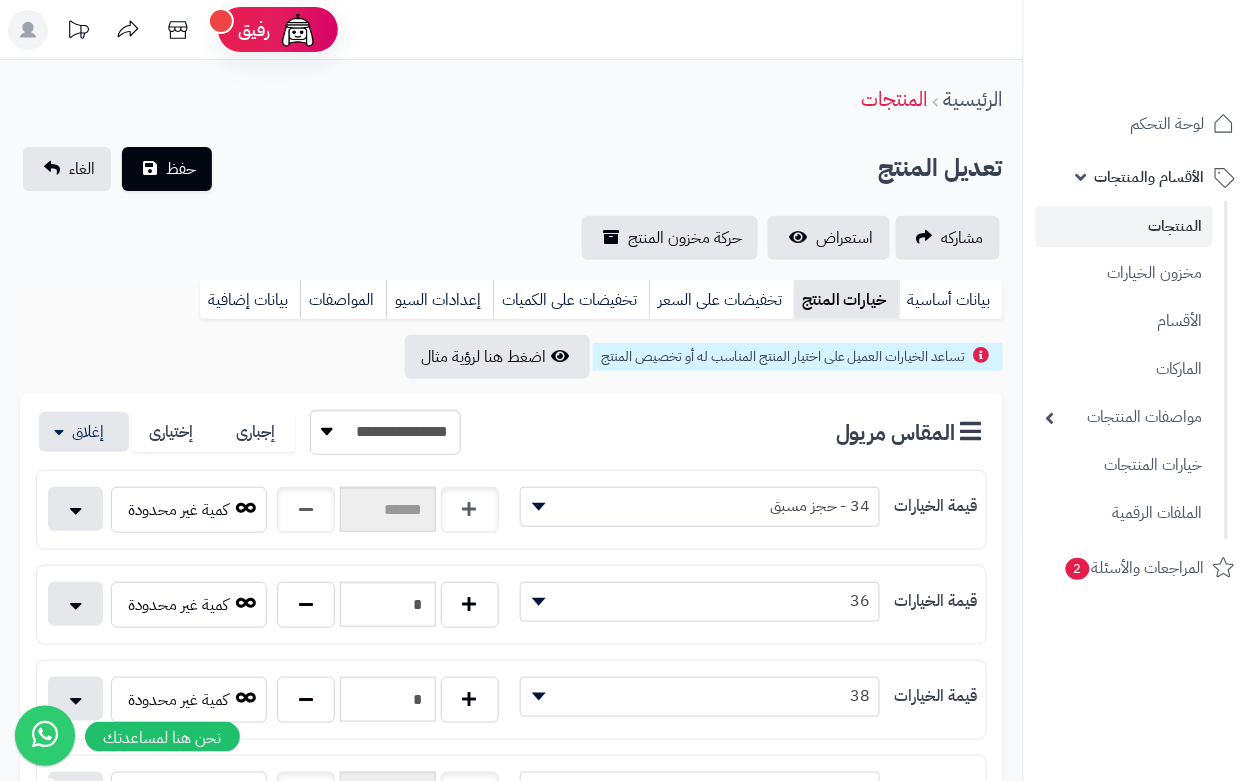 click on "تعديل المنتج
حفظ
الغاء" at bounding box center (511, 169) 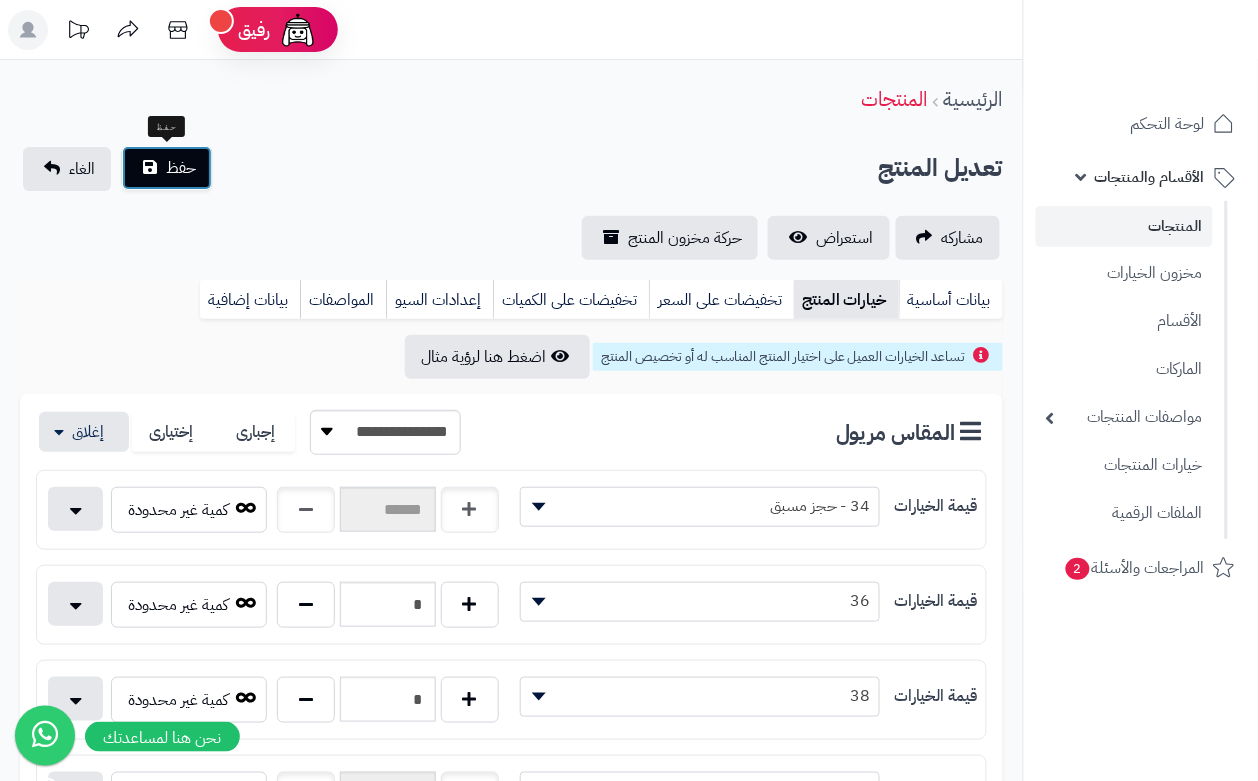 click on "حفظ" at bounding box center [167, 168] 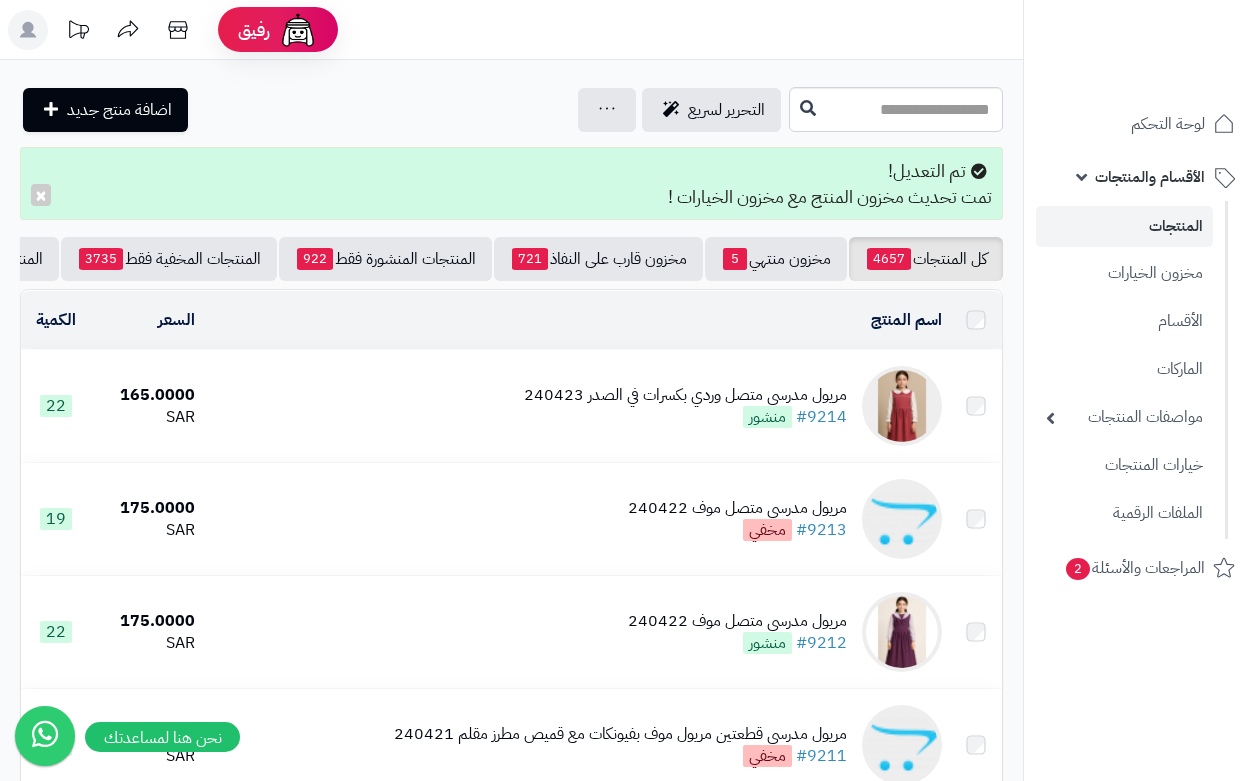 scroll, scrollTop: 0, scrollLeft: 0, axis: both 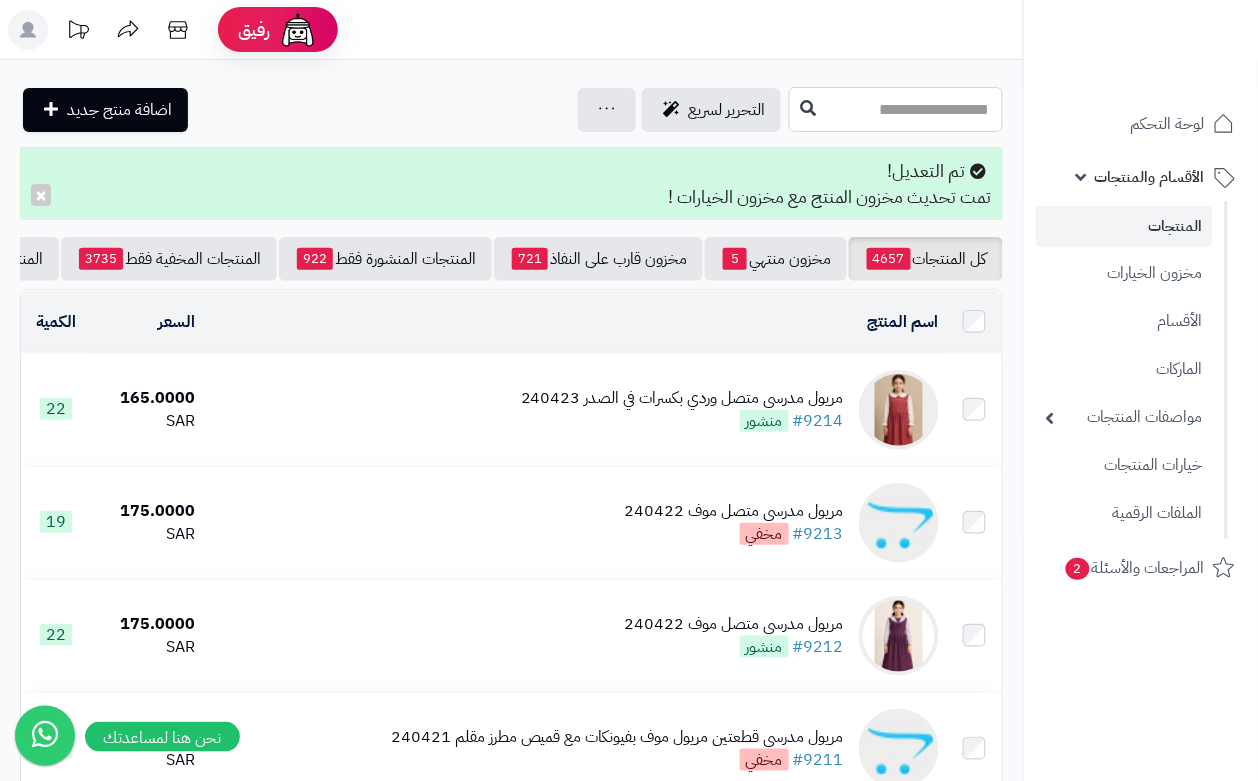 drag, startPoint x: 825, startPoint y: 105, endPoint x: 858, endPoint y: 176, distance: 78.29432 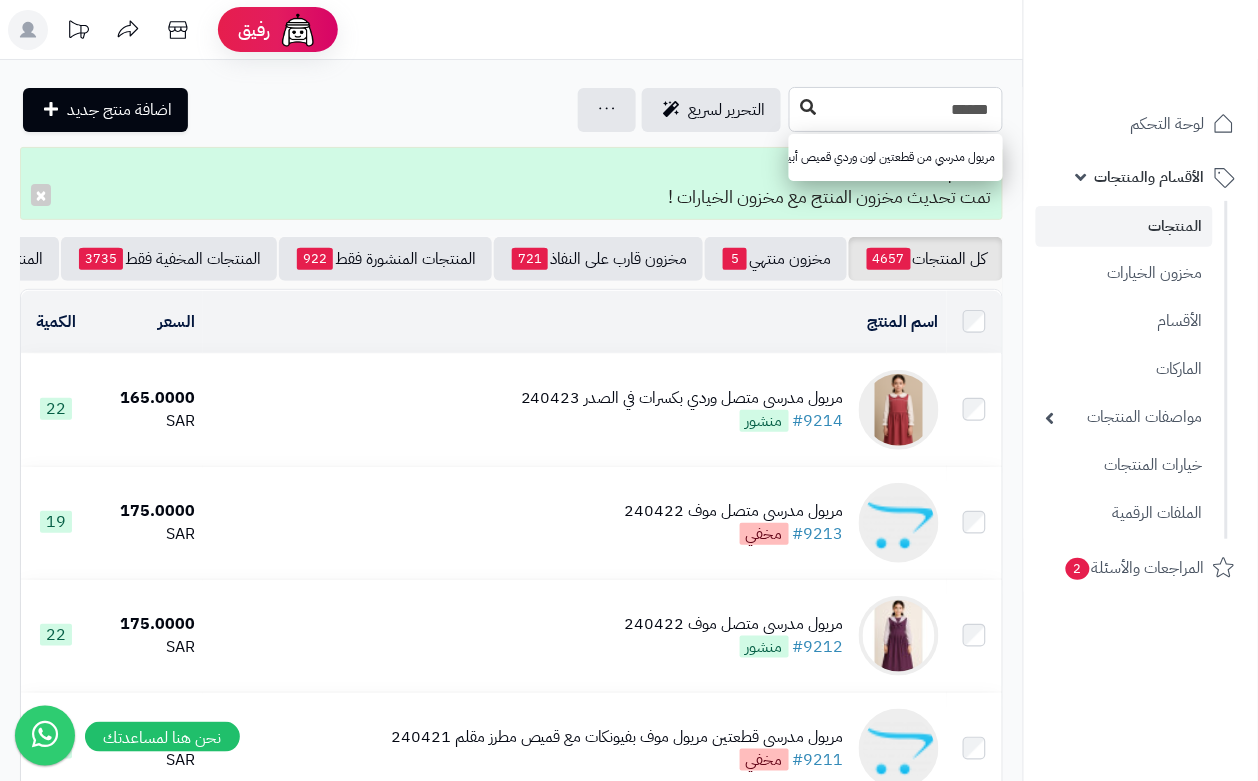 type on "******" 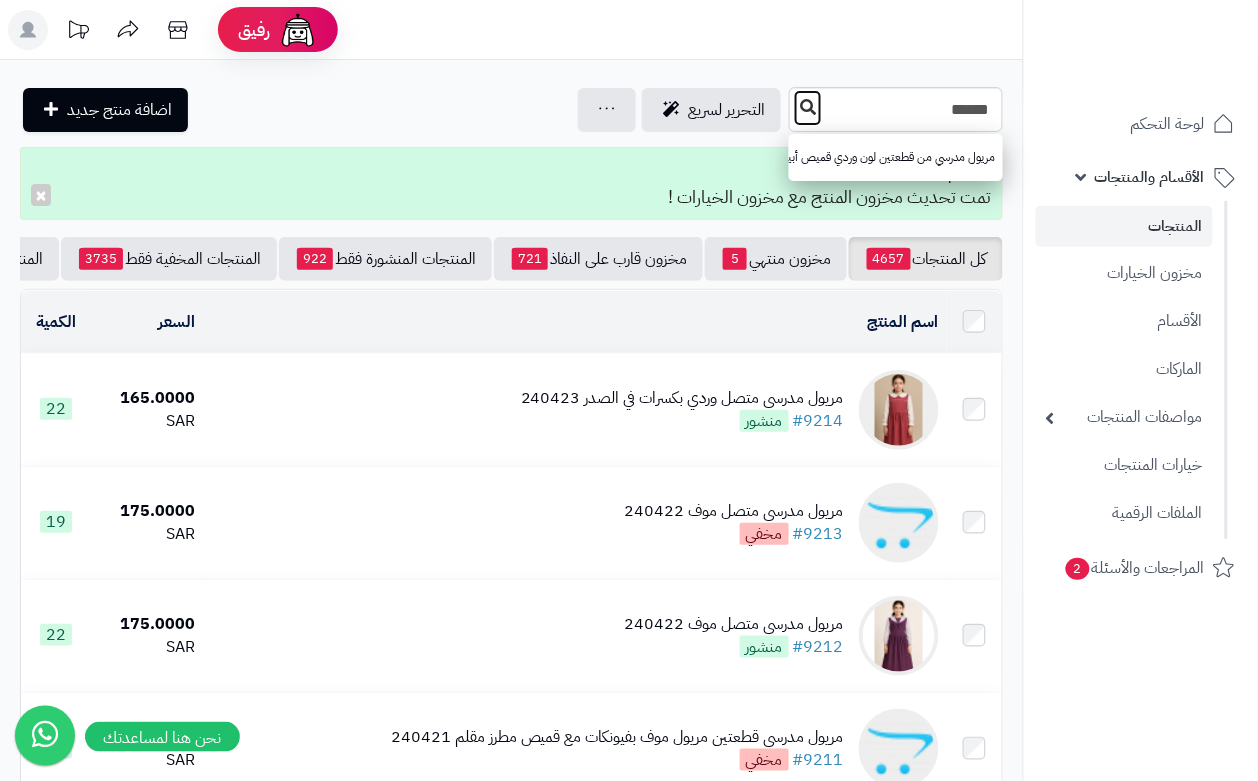 click at bounding box center [808, 108] 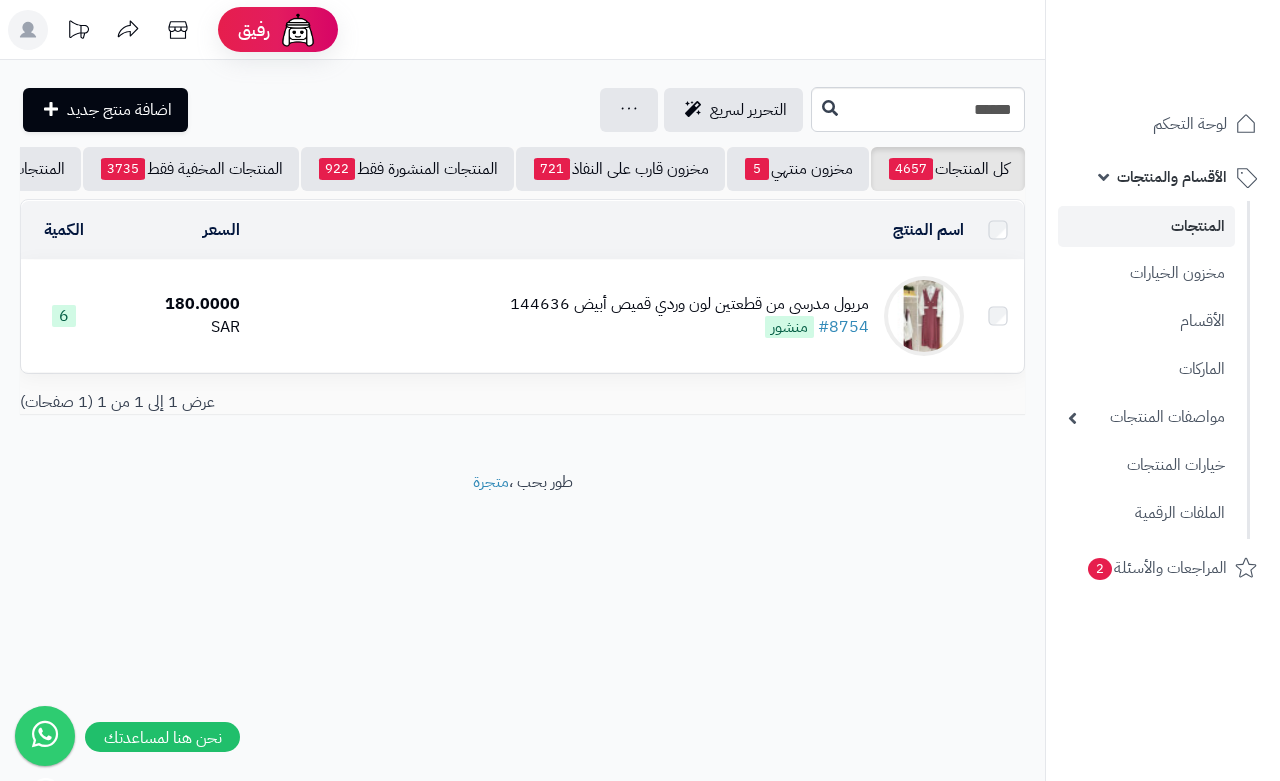 scroll, scrollTop: 0, scrollLeft: 0, axis: both 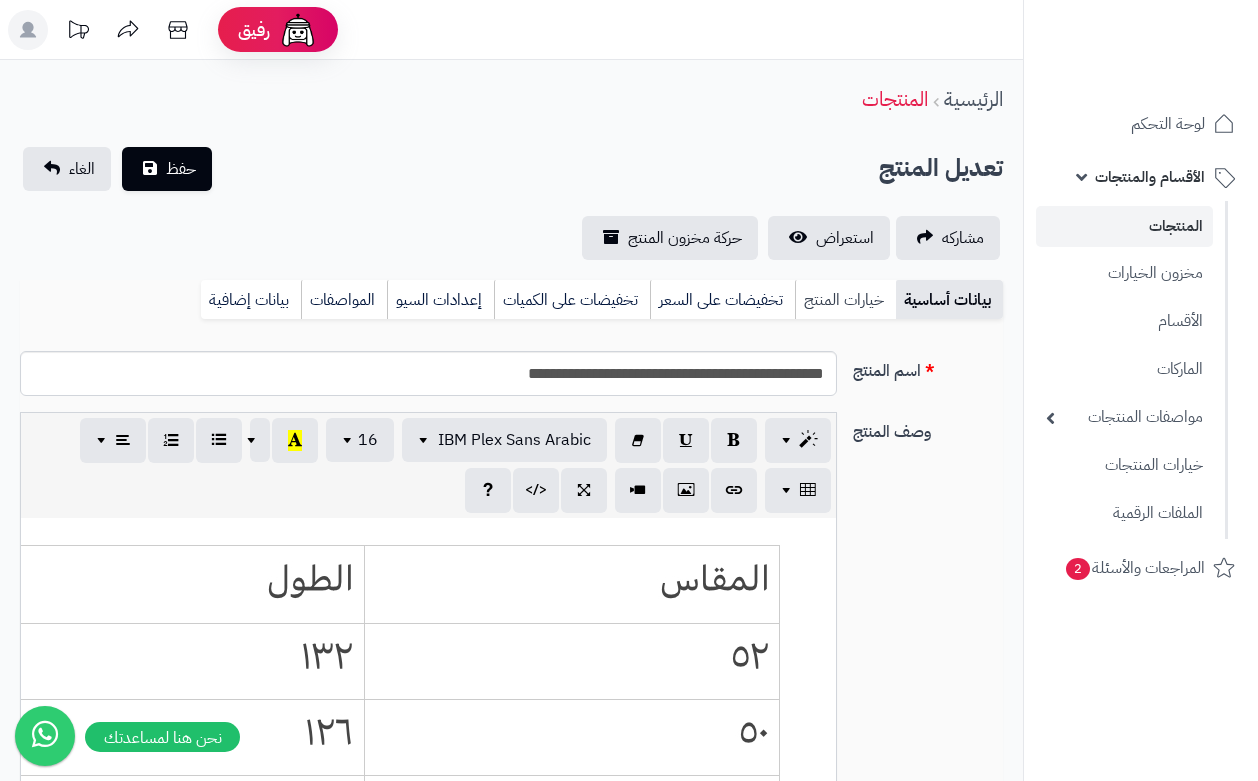 click on "خيارات المنتج" at bounding box center (845, 300) 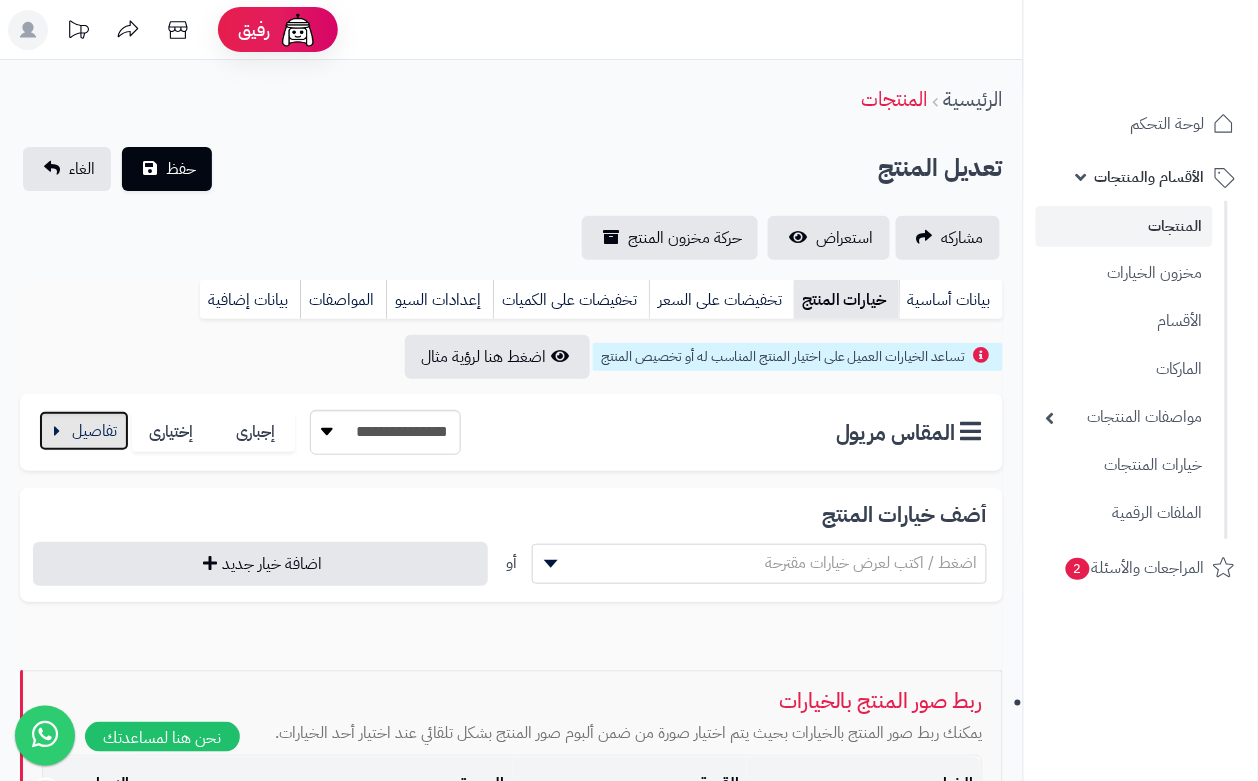 click at bounding box center [84, 431] 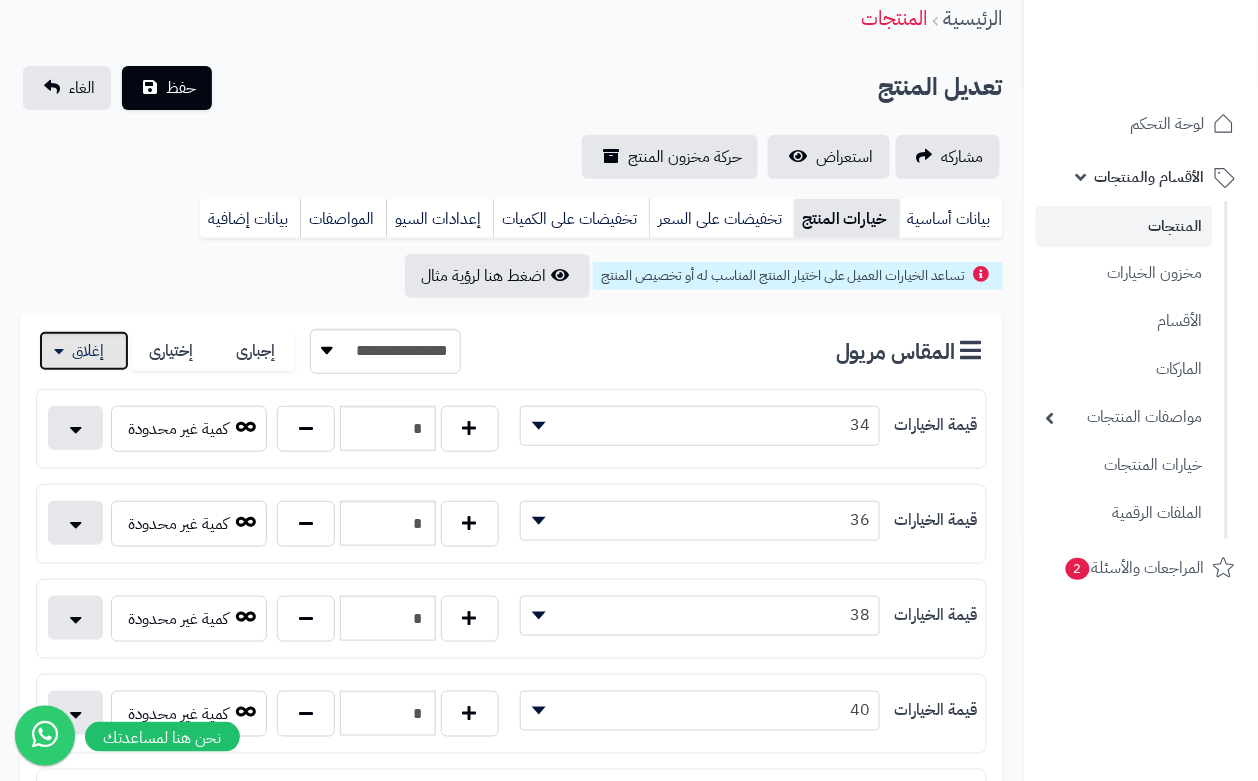 scroll, scrollTop: 125, scrollLeft: 0, axis: vertical 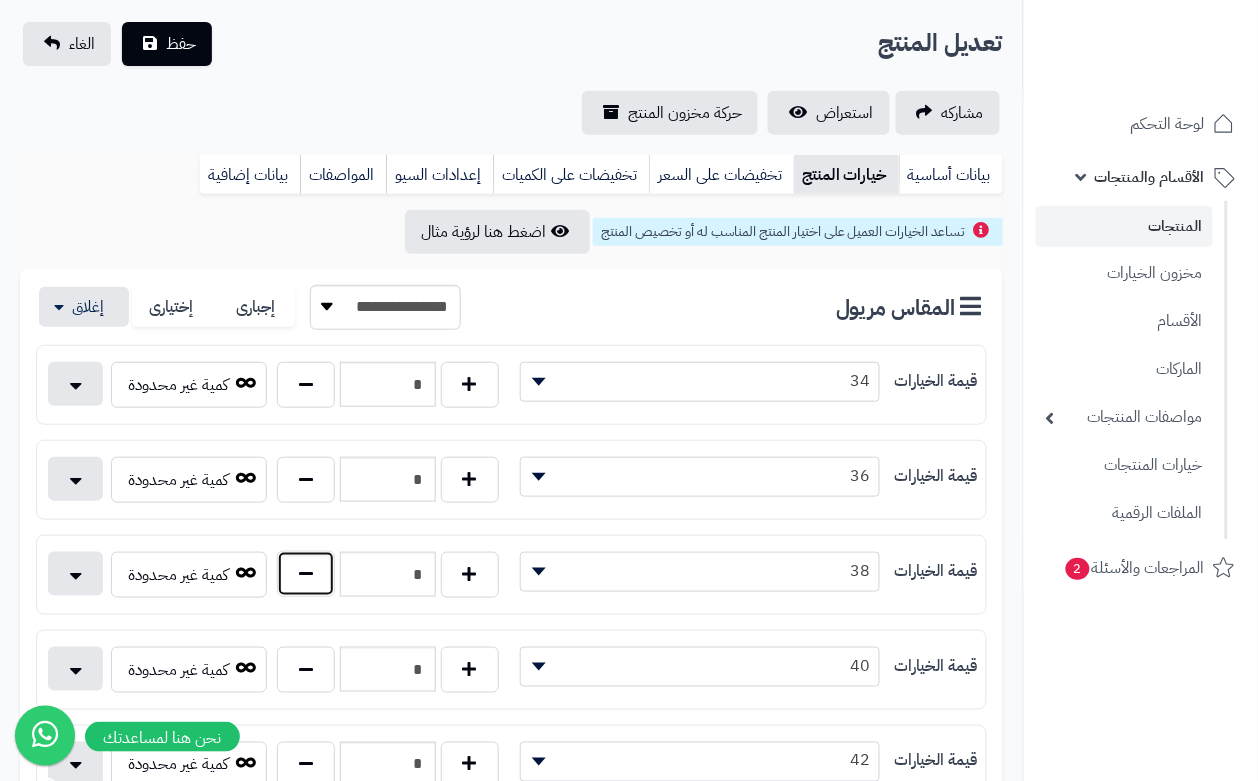 click at bounding box center (306, 574) 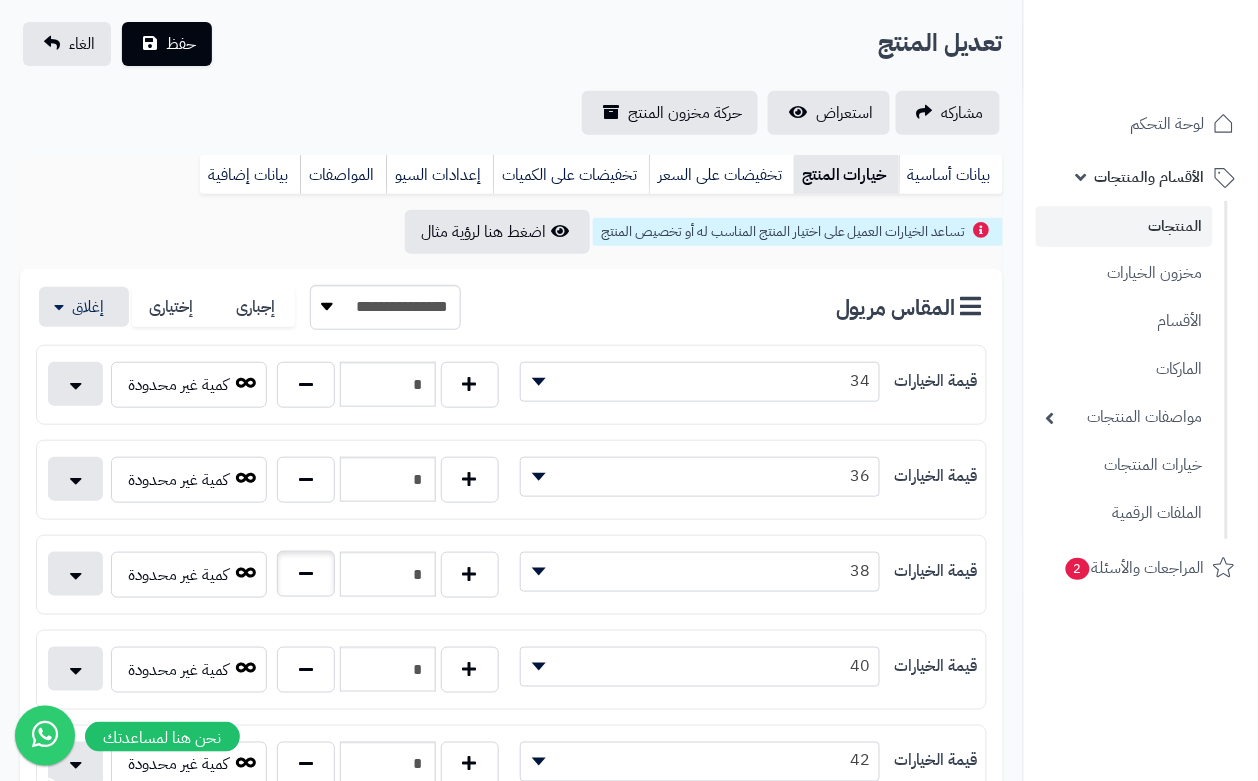 type on "*" 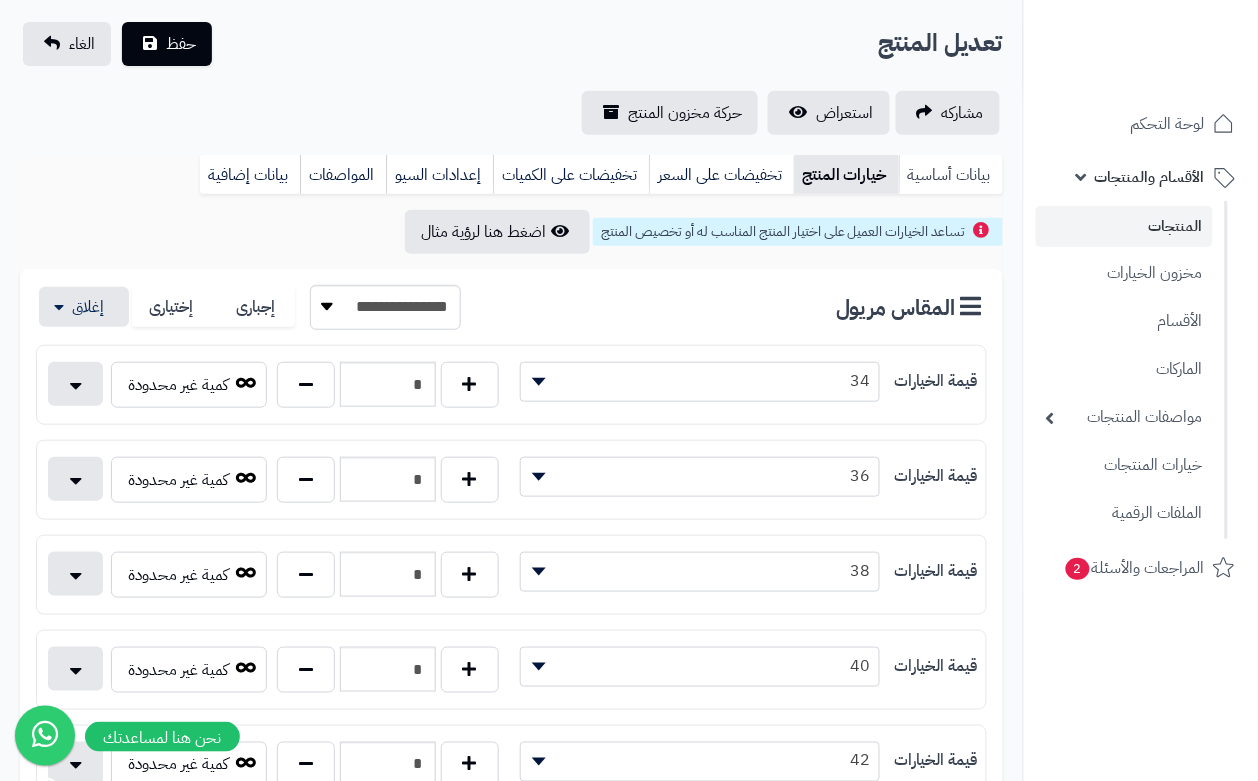 click on "بيانات أساسية" at bounding box center [951, 175] 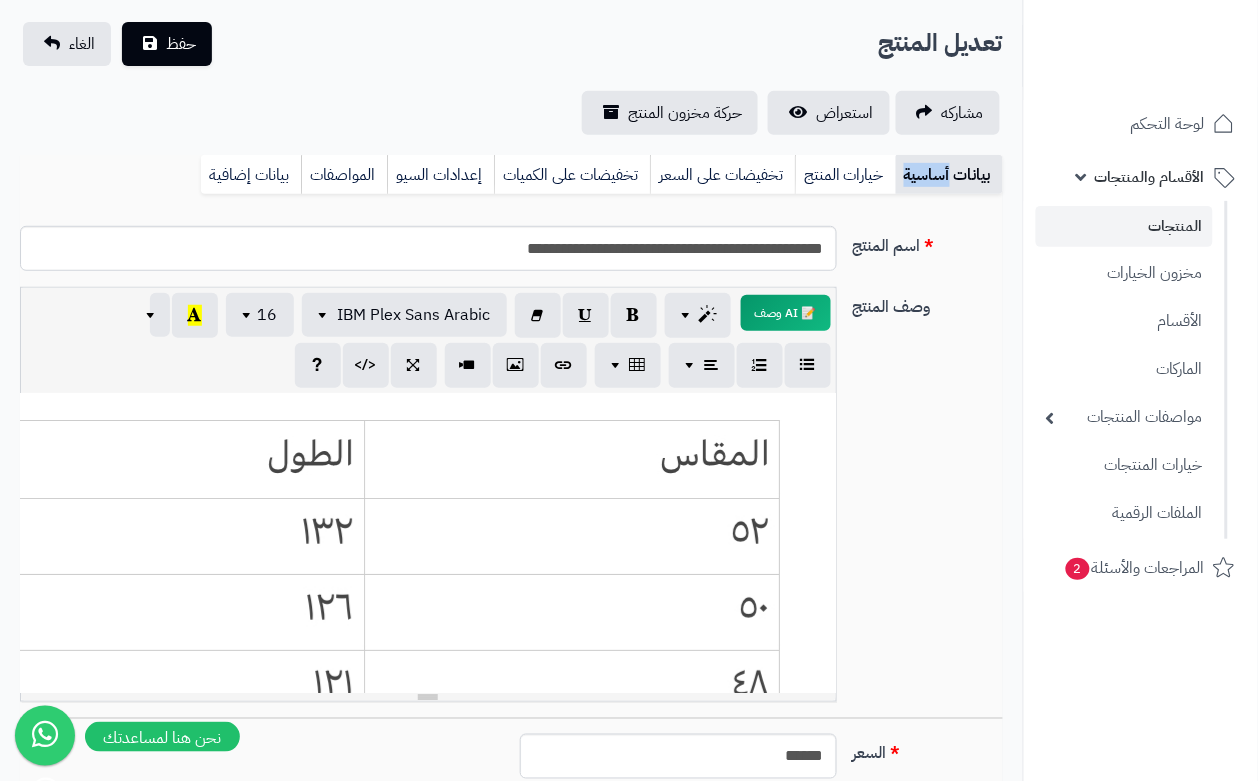 scroll, scrollTop: 0, scrollLeft: 0, axis: both 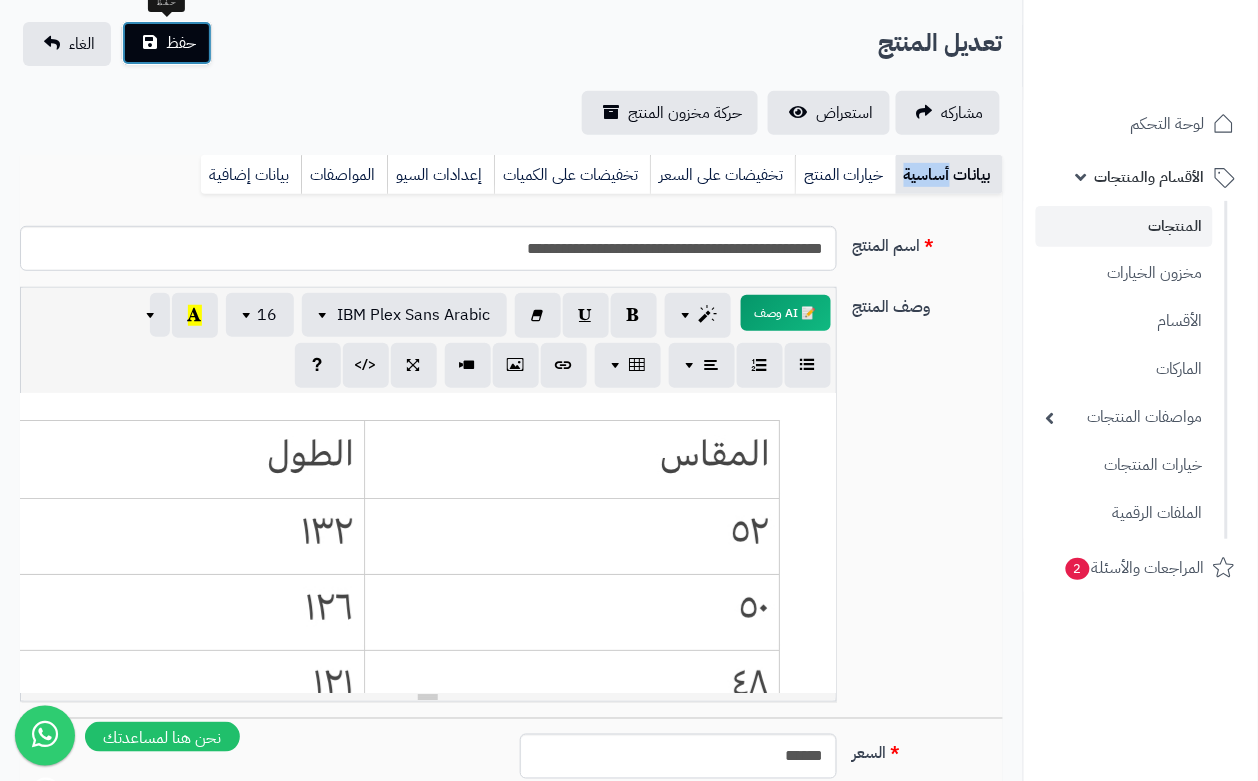 click on "حفظ" at bounding box center (181, 43) 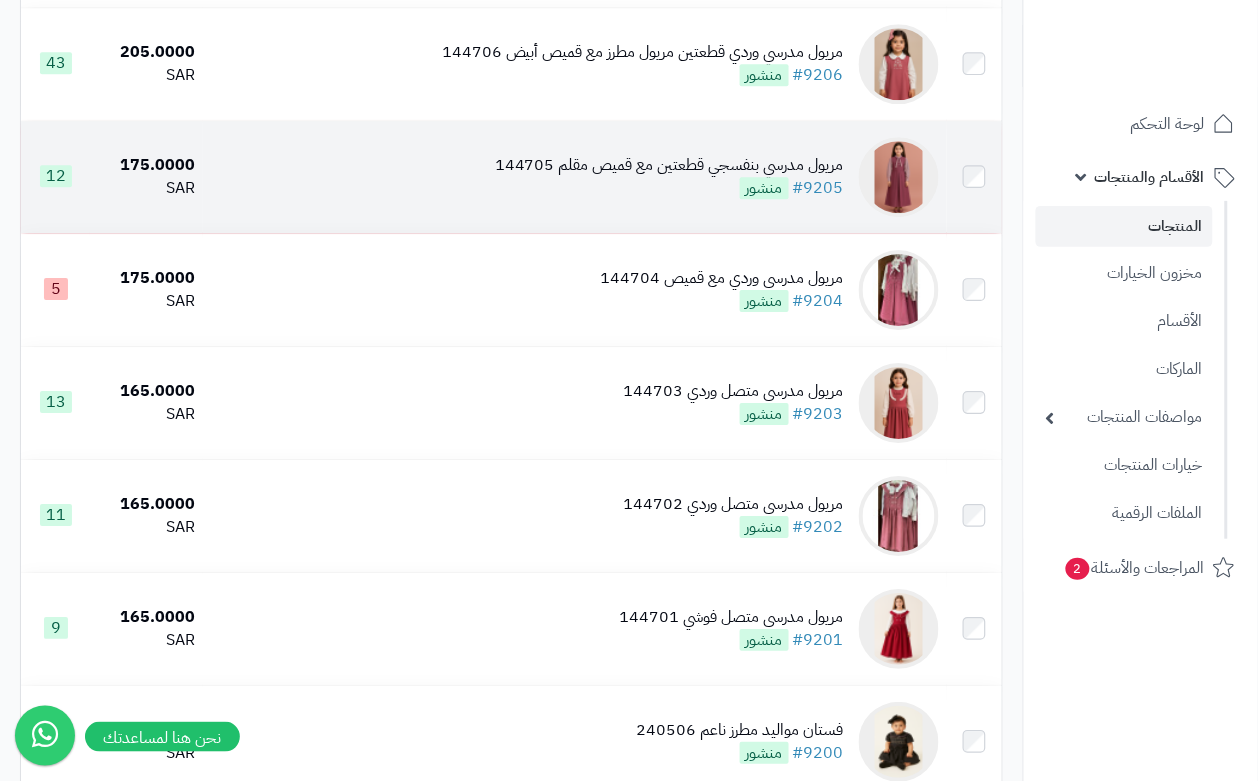 scroll, scrollTop: 1375, scrollLeft: 0, axis: vertical 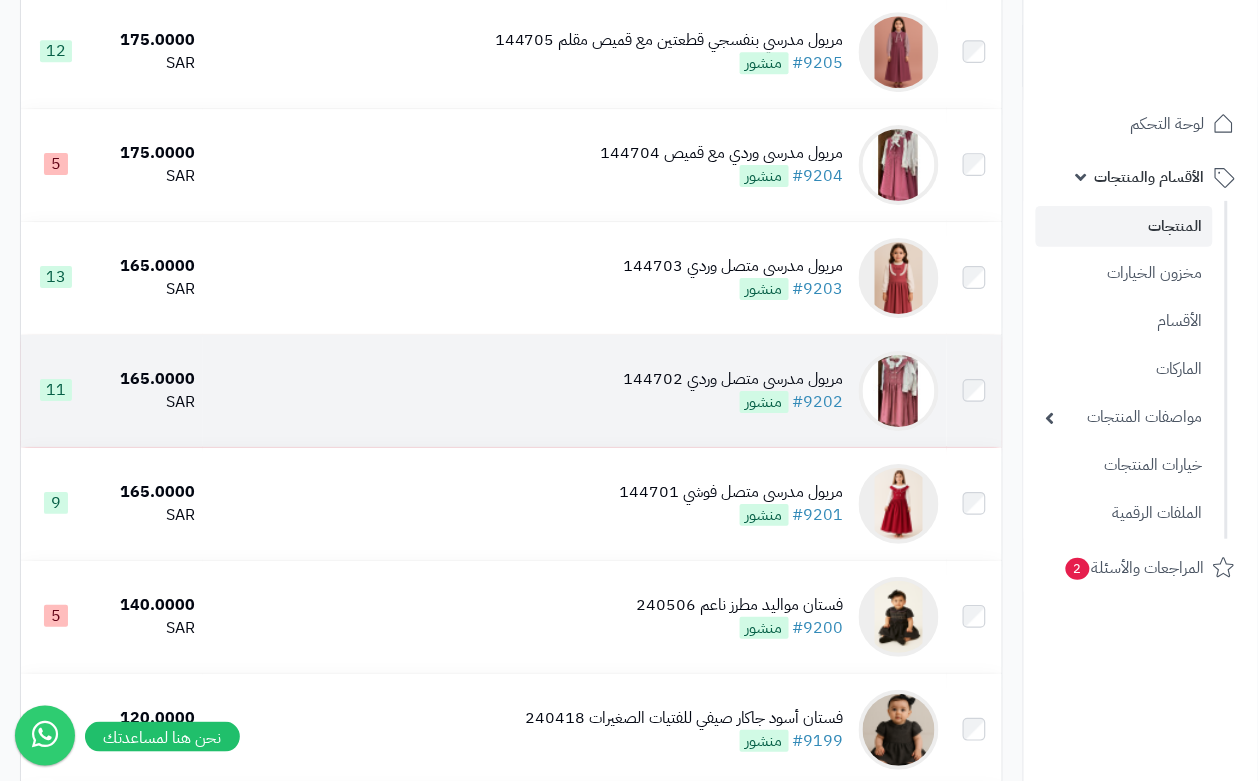 click on "مريول مدرسي متصل وردي 144702
#9202
منشور" at bounding box center [734, 391] 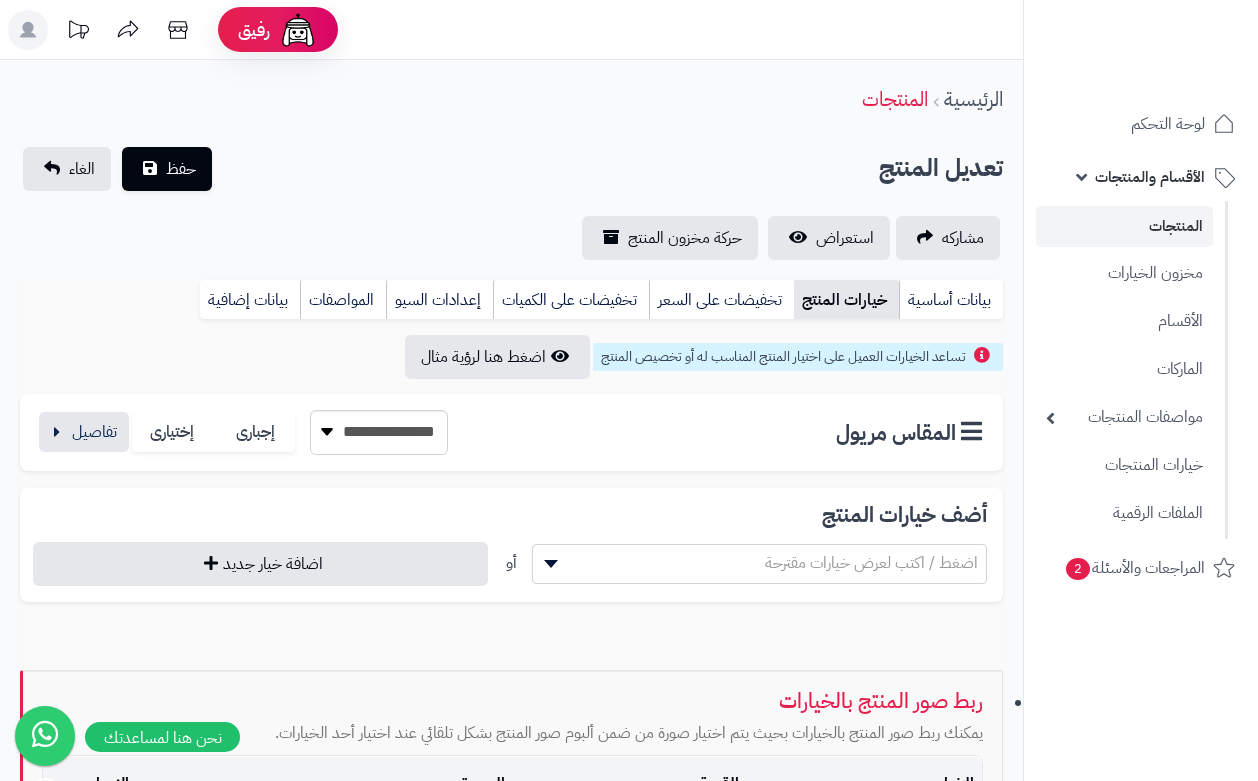 scroll, scrollTop: 0, scrollLeft: 0, axis: both 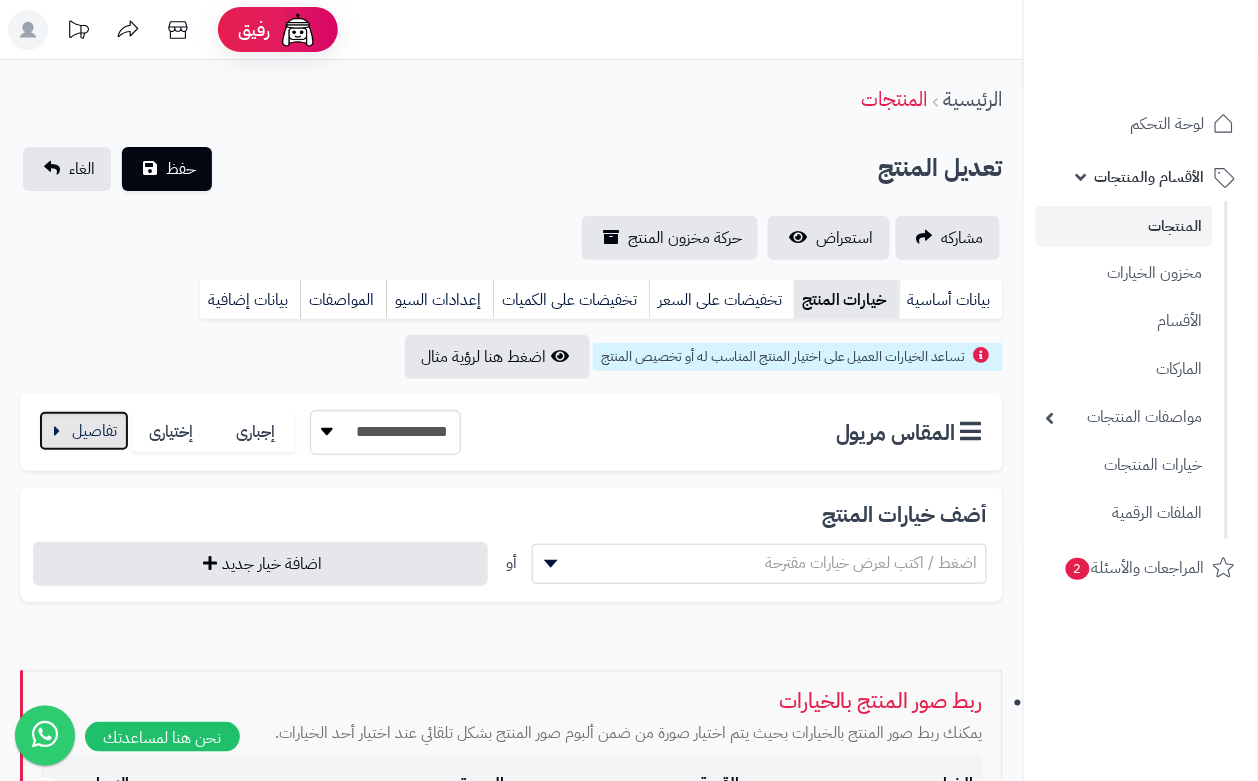 click at bounding box center (84, 431) 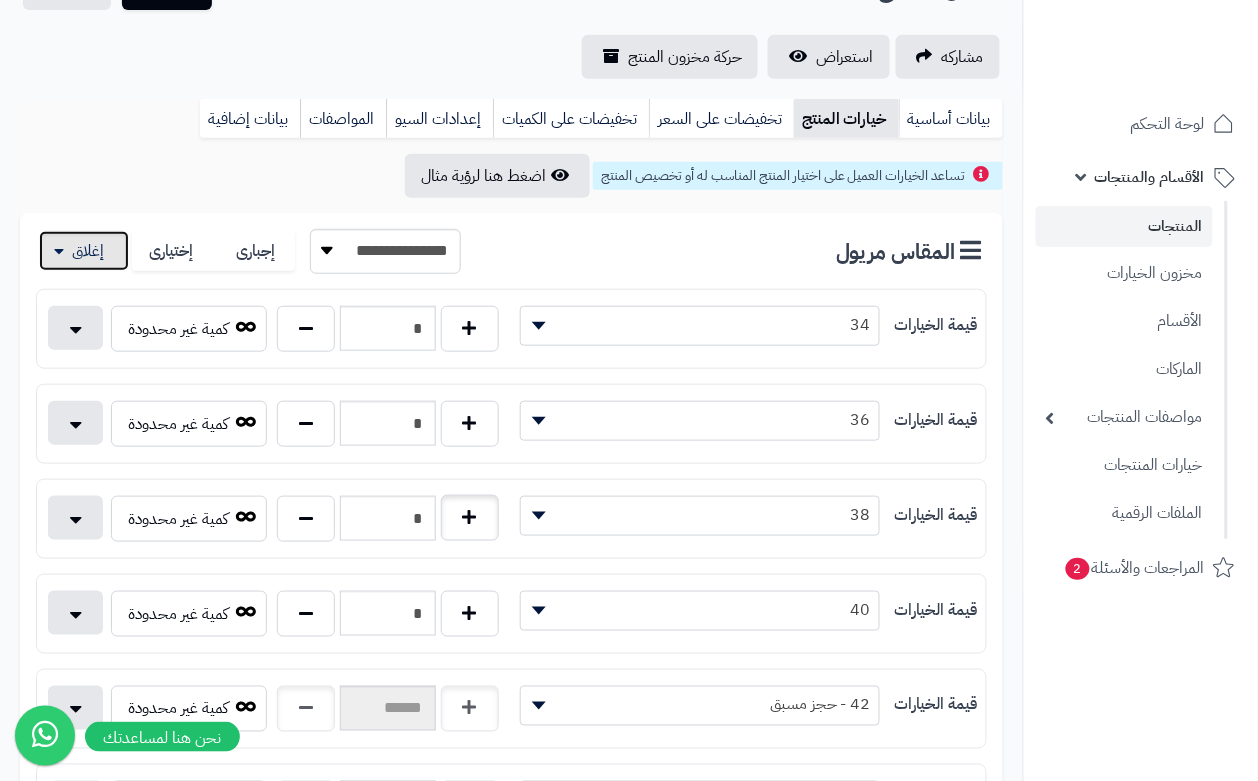 scroll, scrollTop: 250, scrollLeft: 0, axis: vertical 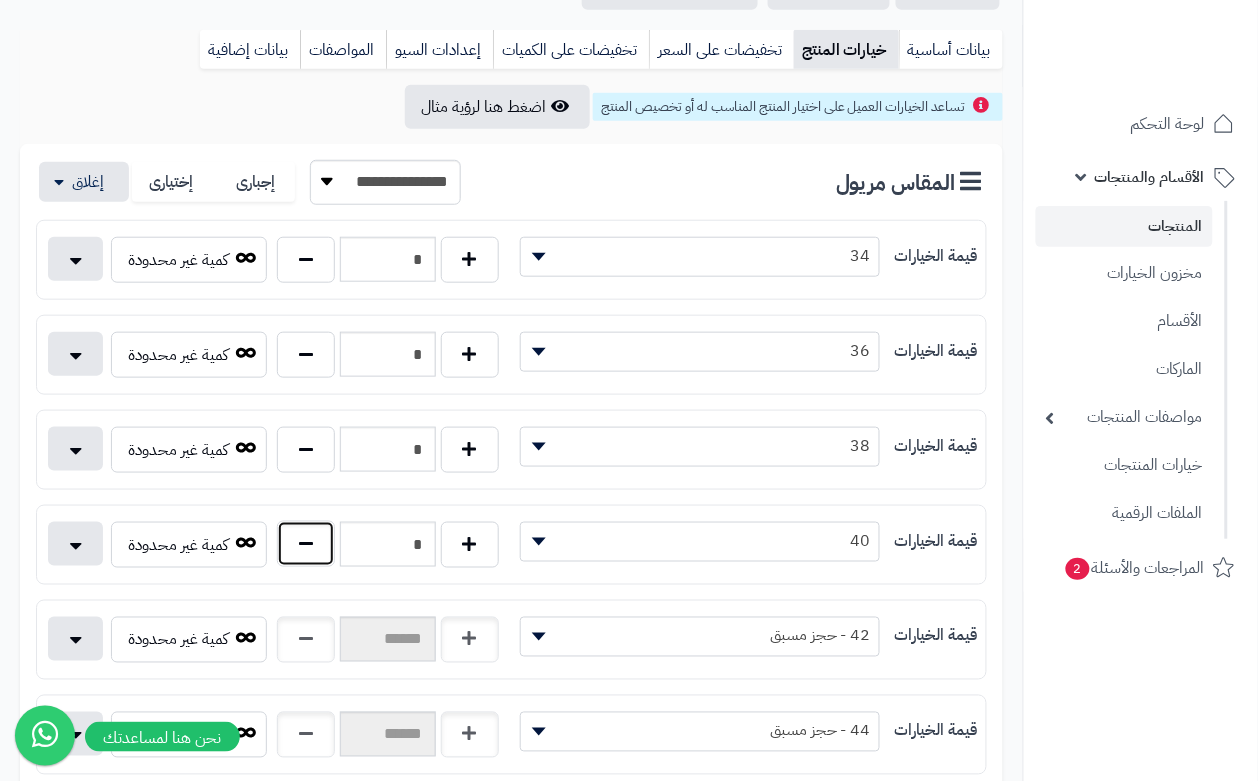 click at bounding box center (306, 544) 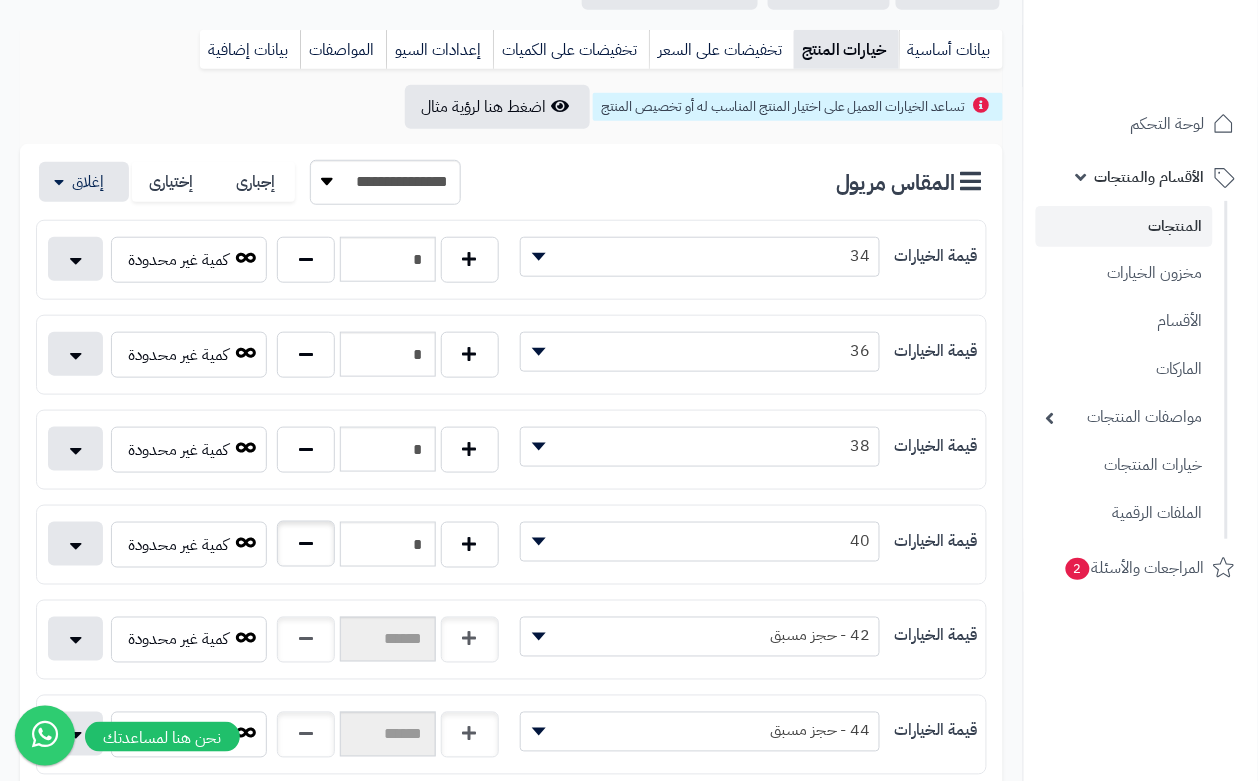 type on "*" 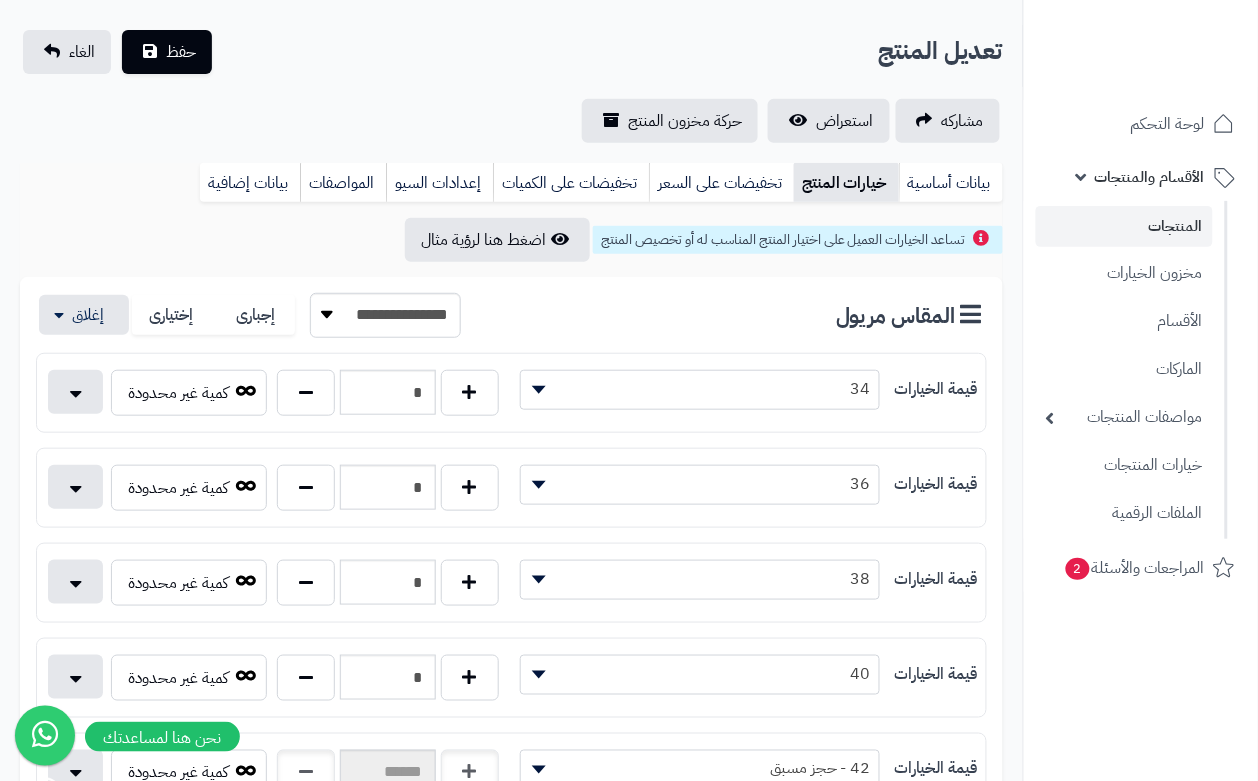 scroll, scrollTop: 0, scrollLeft: 0, axis: both 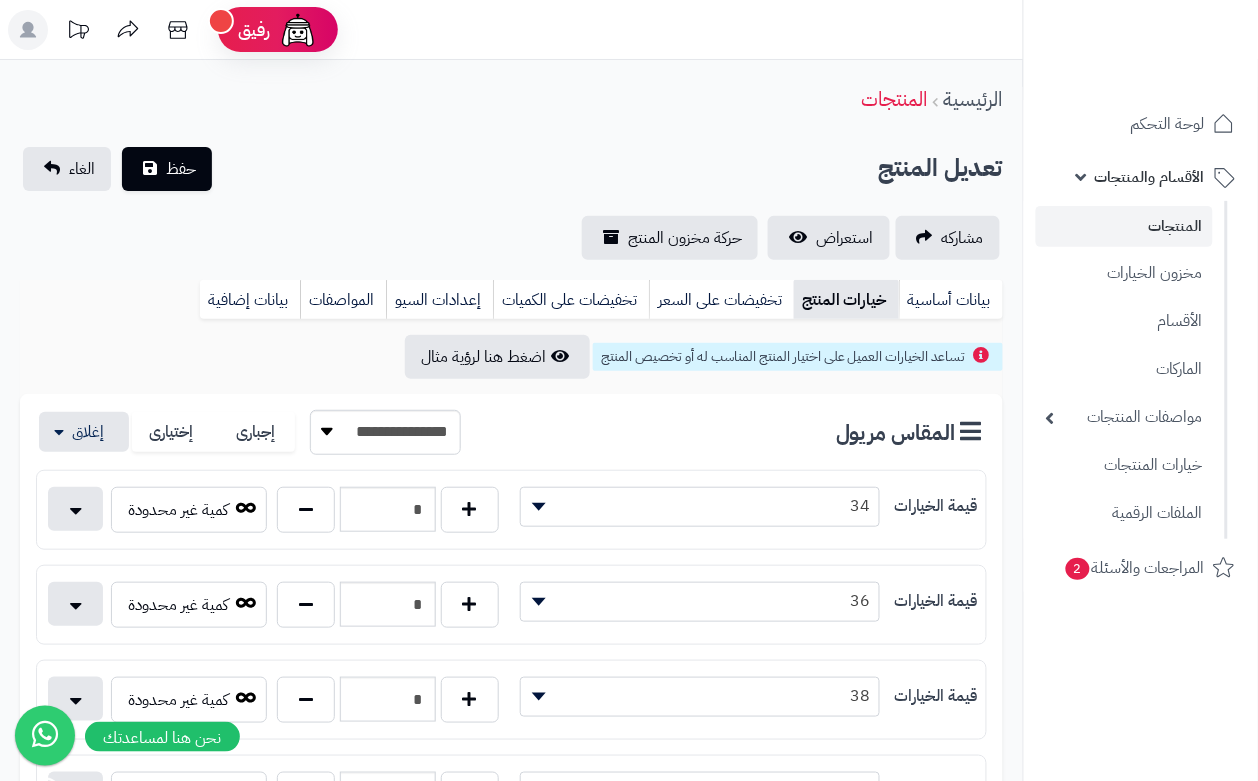 click on "تعديل المنتج
حفظ
الغاء" at bounding box center (511, 169) 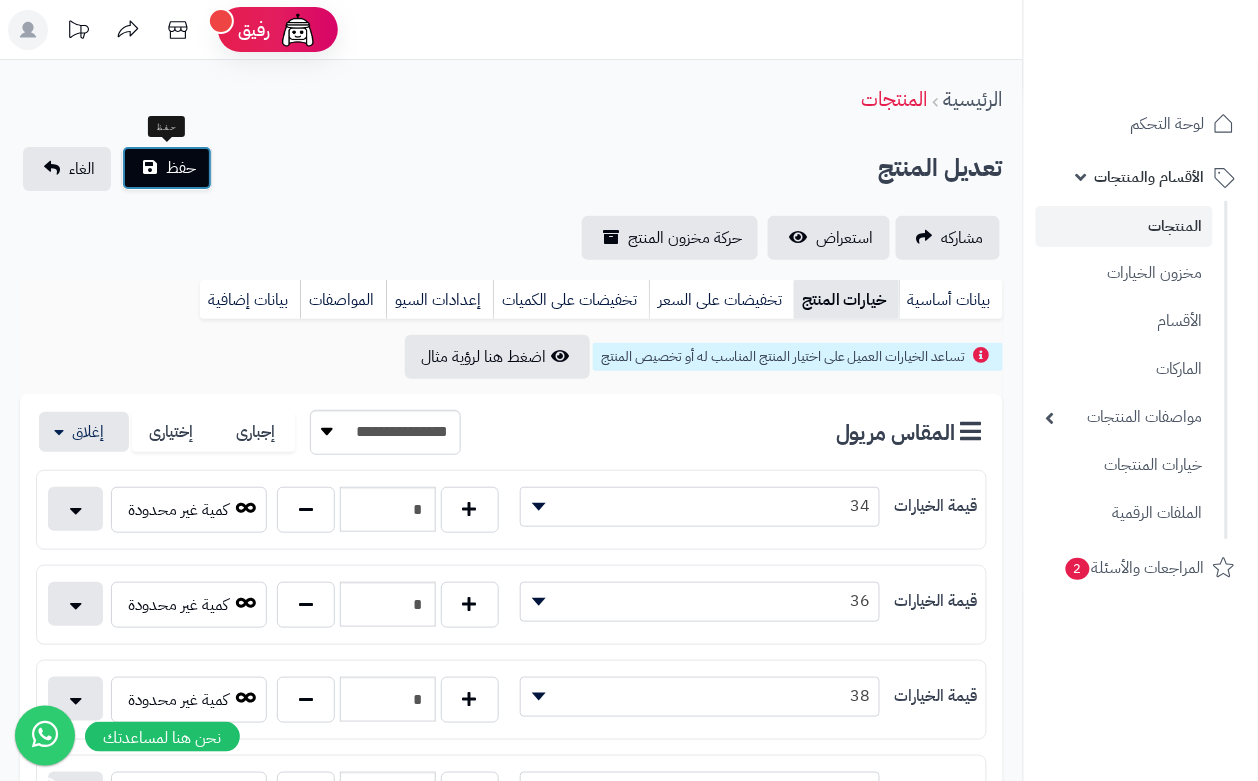 click on "حفظ" at bounding box center (167, 168) 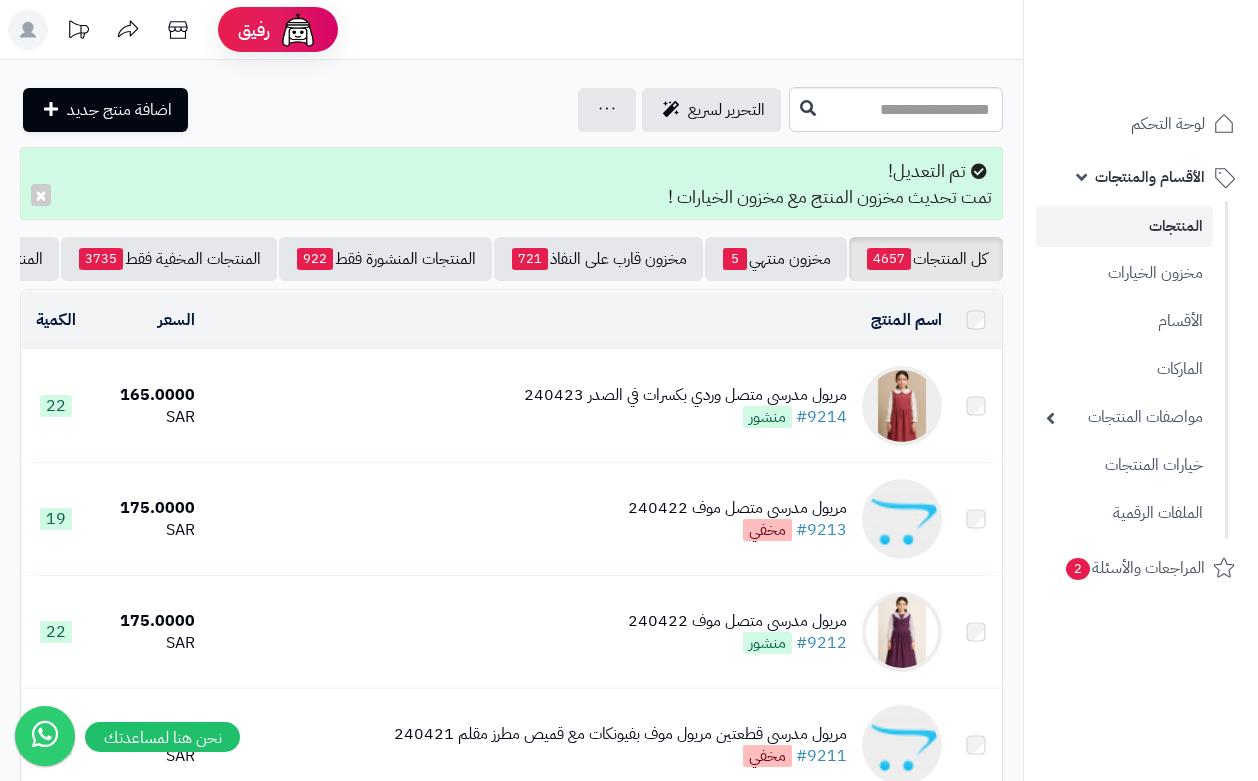 scroll, scrollTop: 0, scrollLeft: 0, axis: both 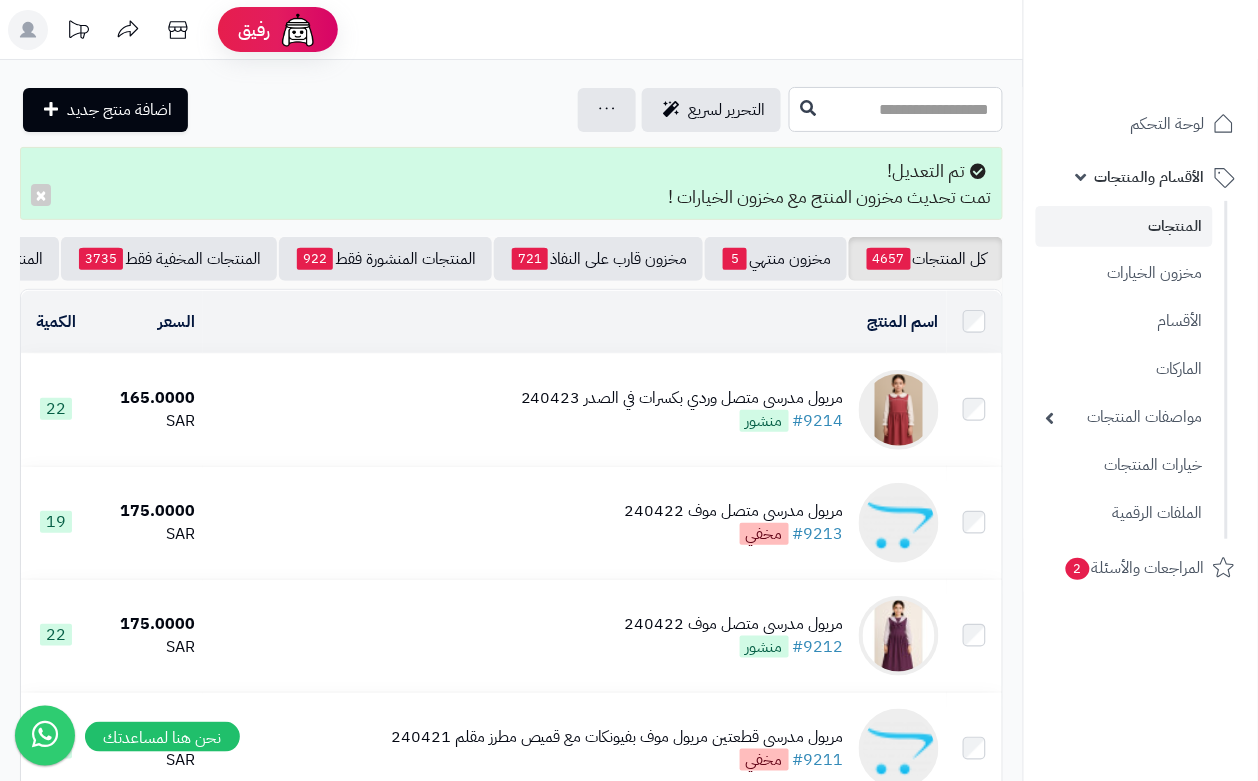 click at bounding box center [896, 109] 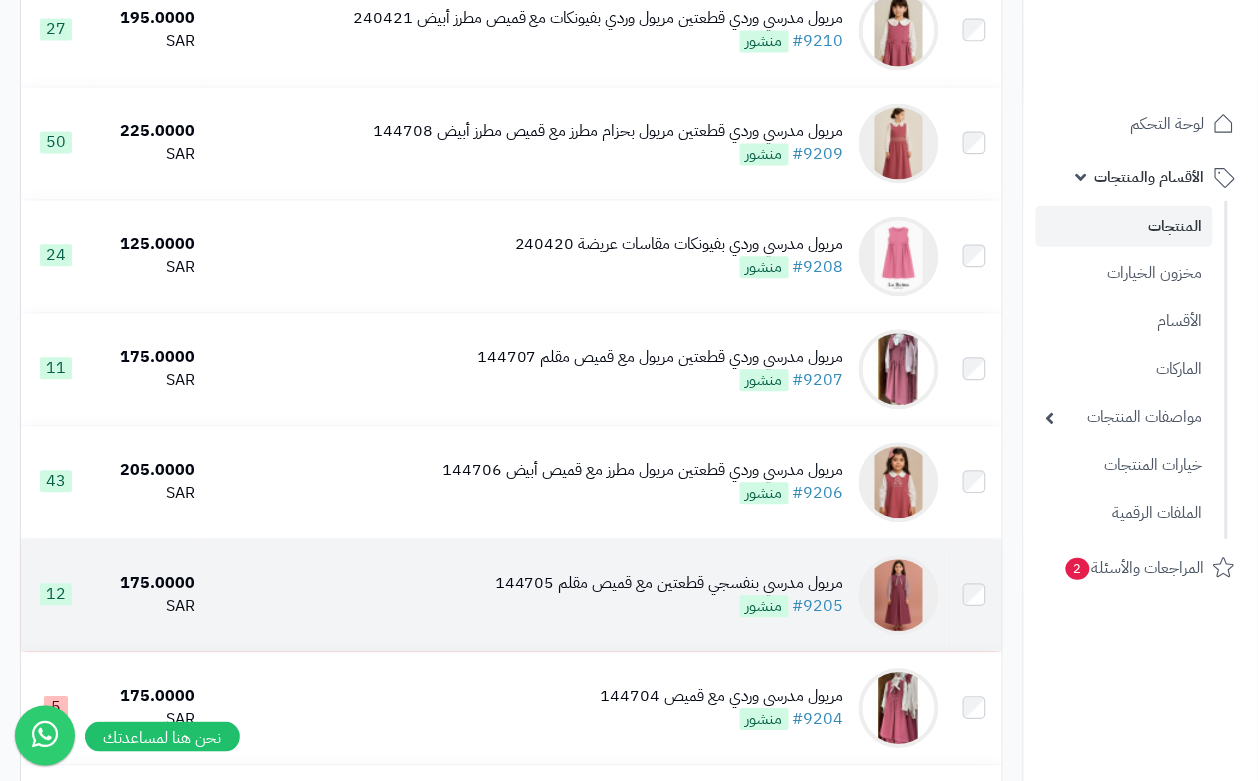scroll, scrollTop: 1000, scrollLeft: 0, axis: vertical 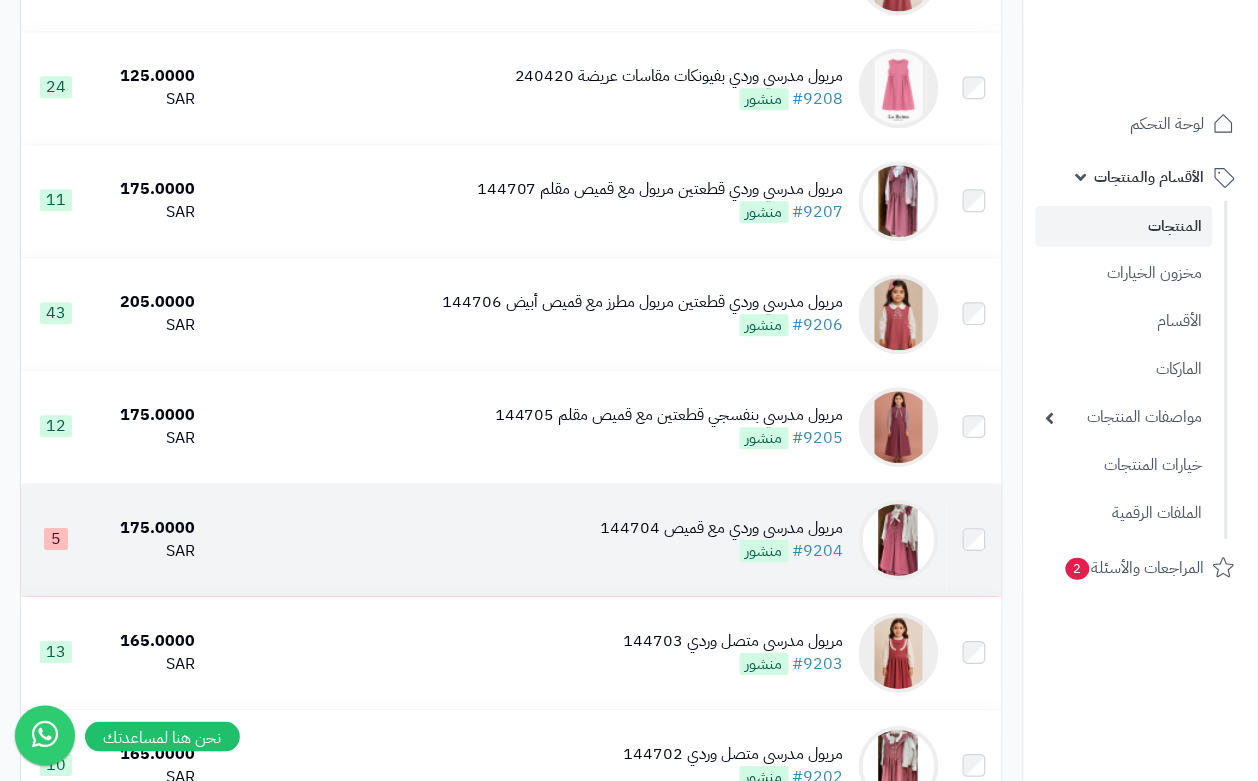 click on "مريول مدرسي وردي مع قميص 144704
#9204
منشور" at bounding box center [722, 540] 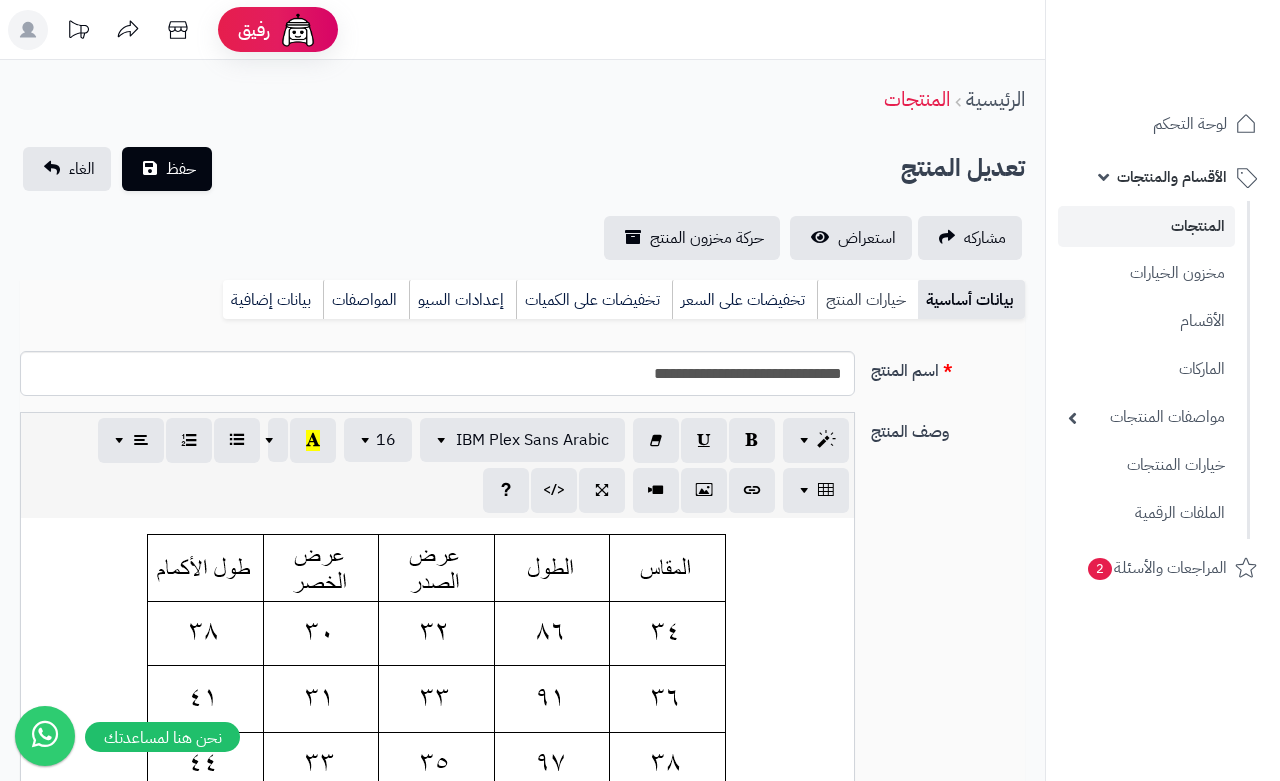 click on "خيارات المنتج" at bounding box center (867, 300) 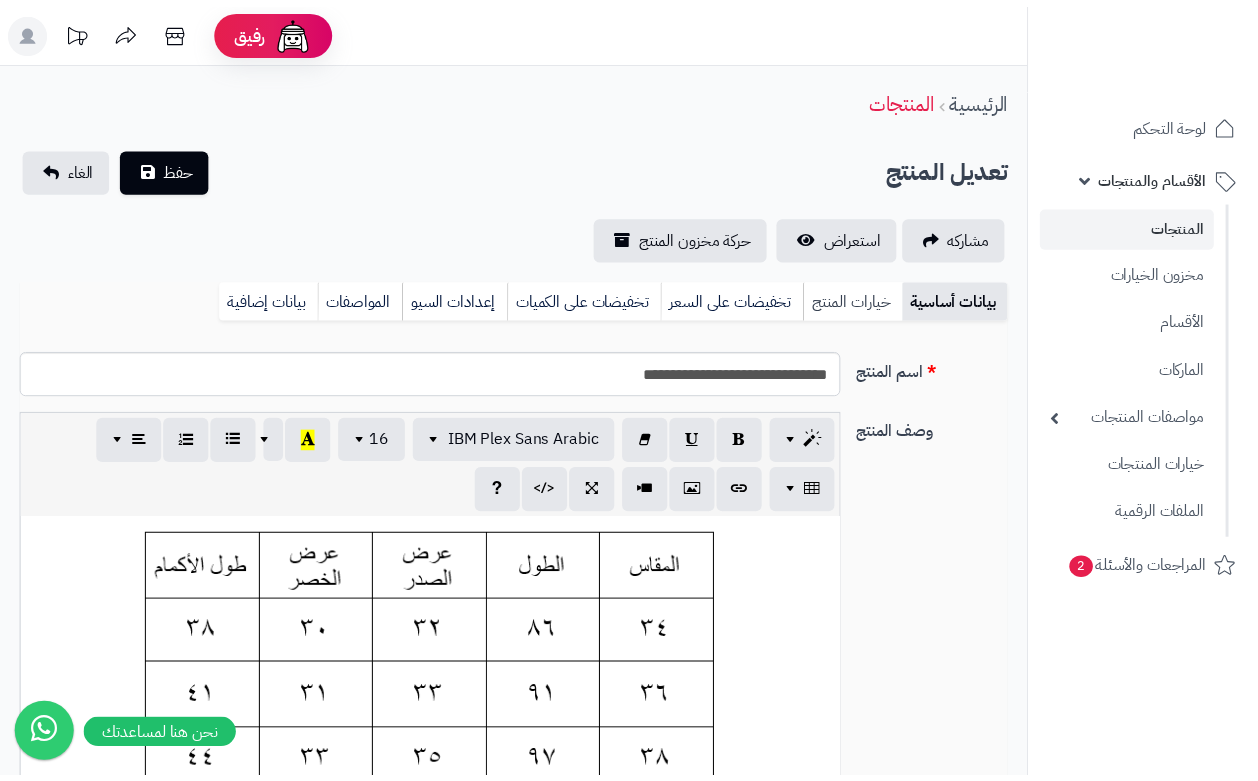 scroll, scrollTop: 0, scrollLeft: 0, axis: both 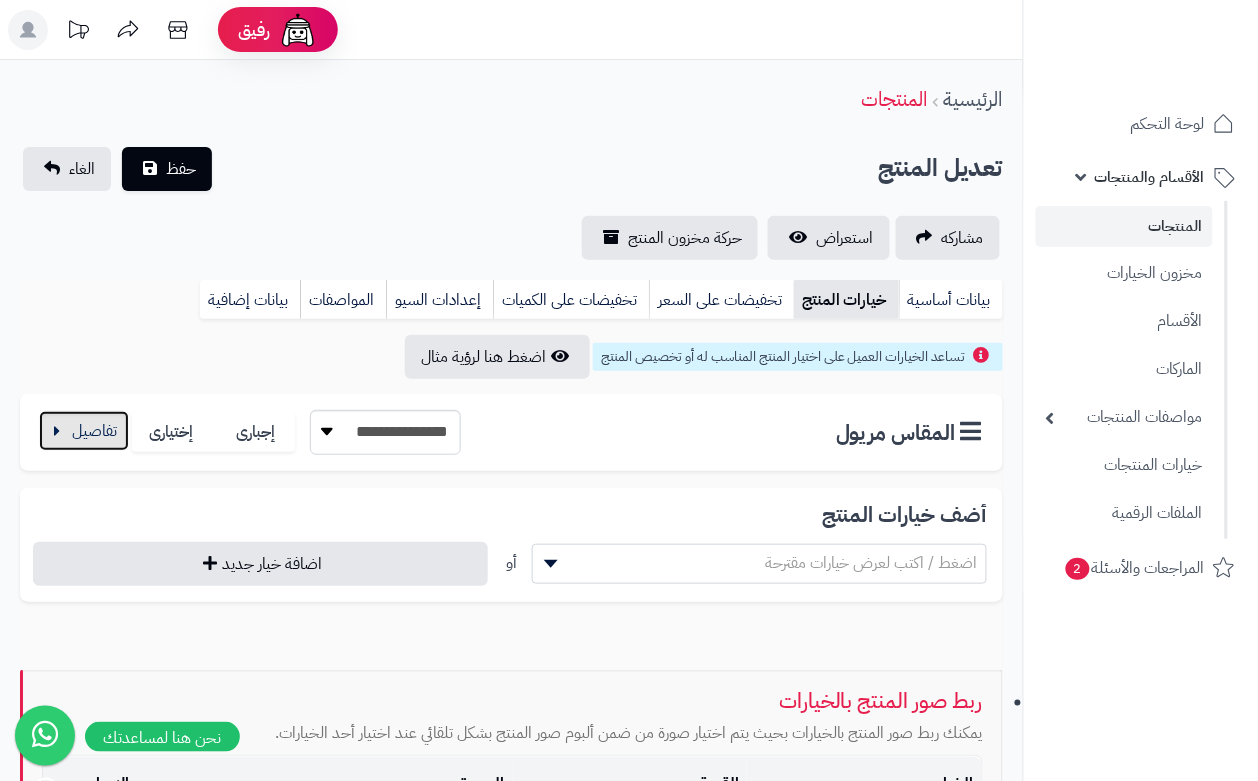 click at bounding box center [84, 431] 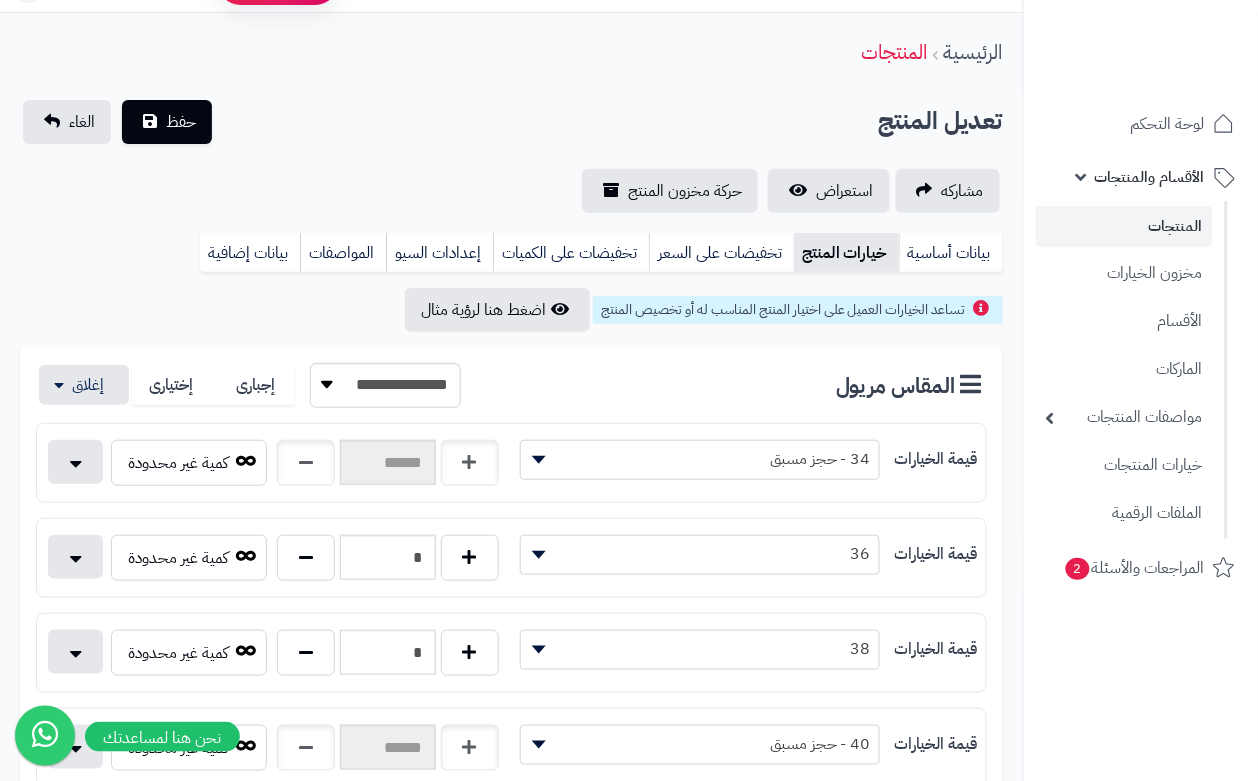 scroll, scrollTop: 250, scrollLeft: 0, axis: vertical 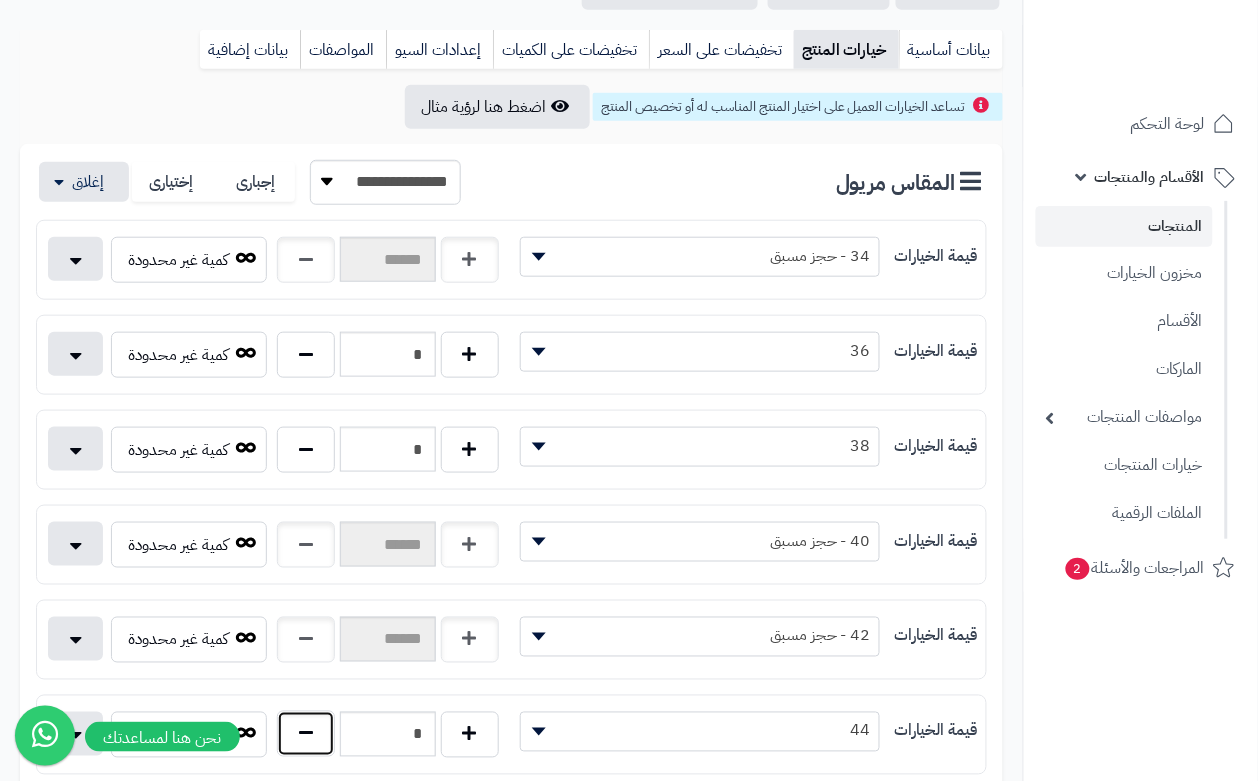 click at bounding box center [306, 734] 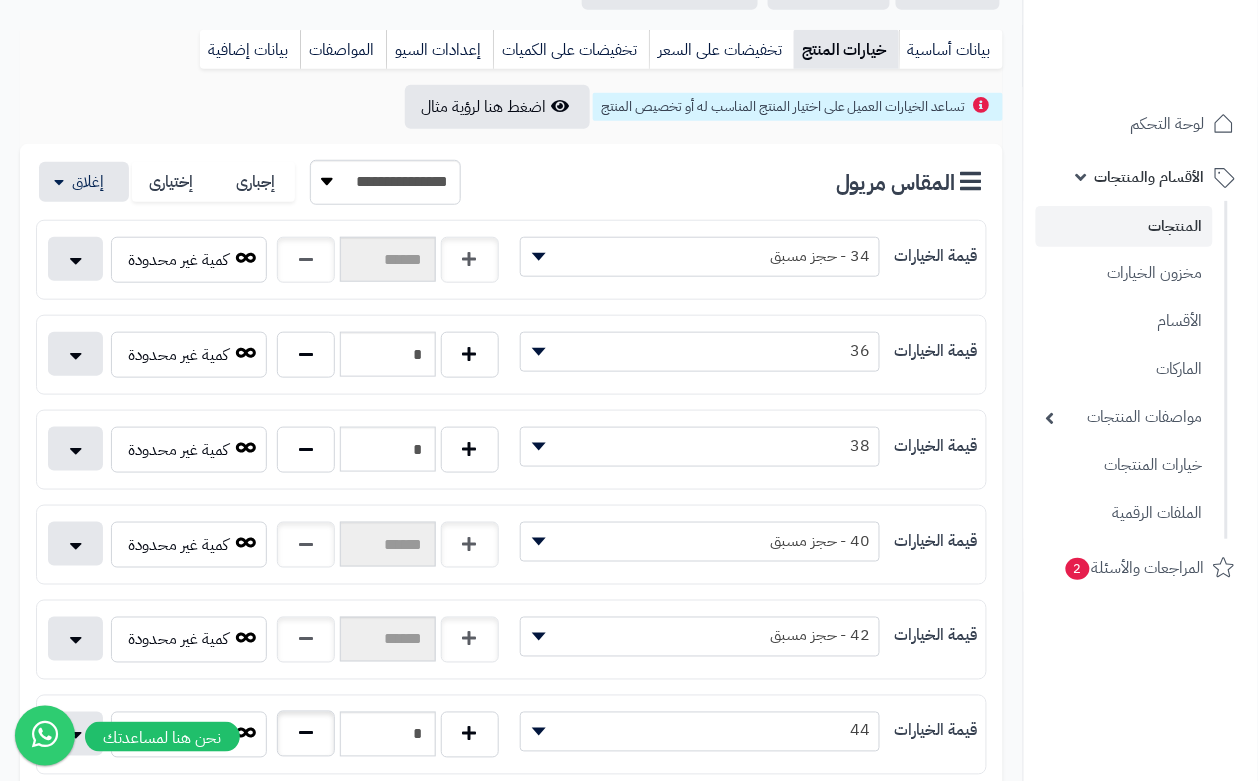 type on "*" 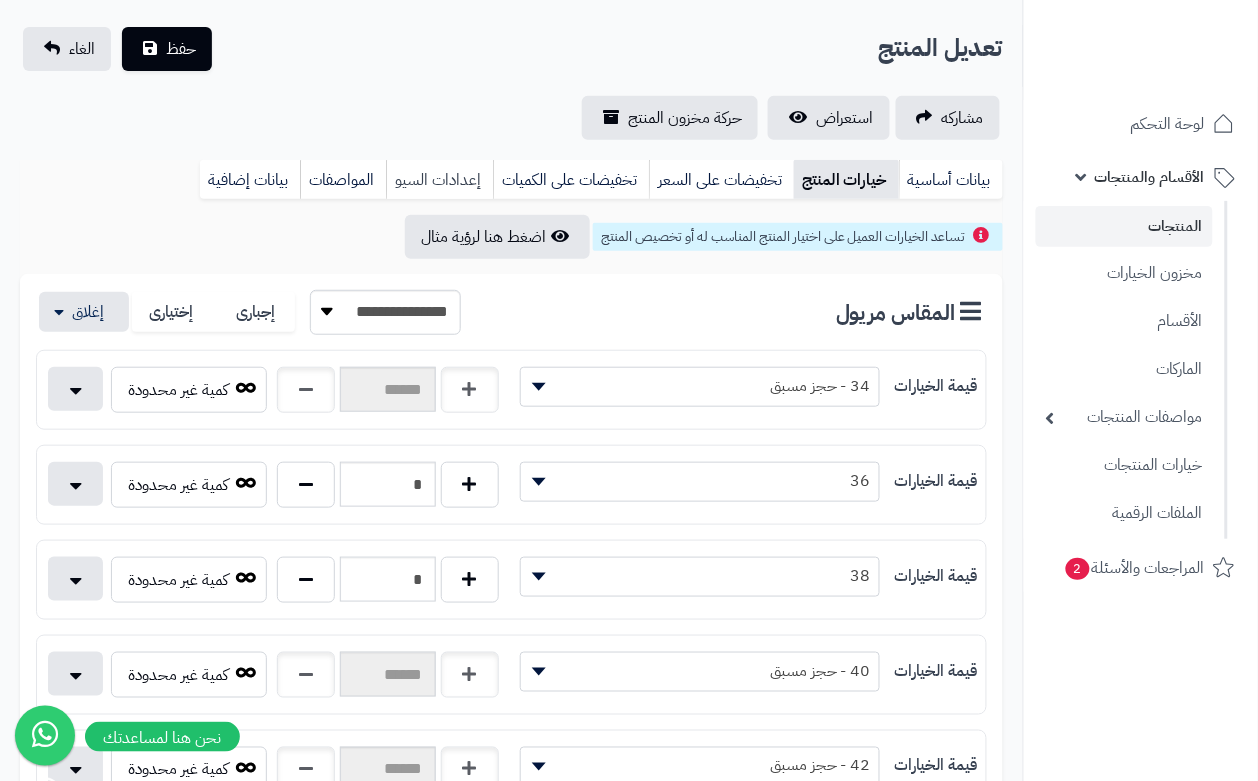 scroll, scrollTop: 0, scrollLeft: 0, axis: both 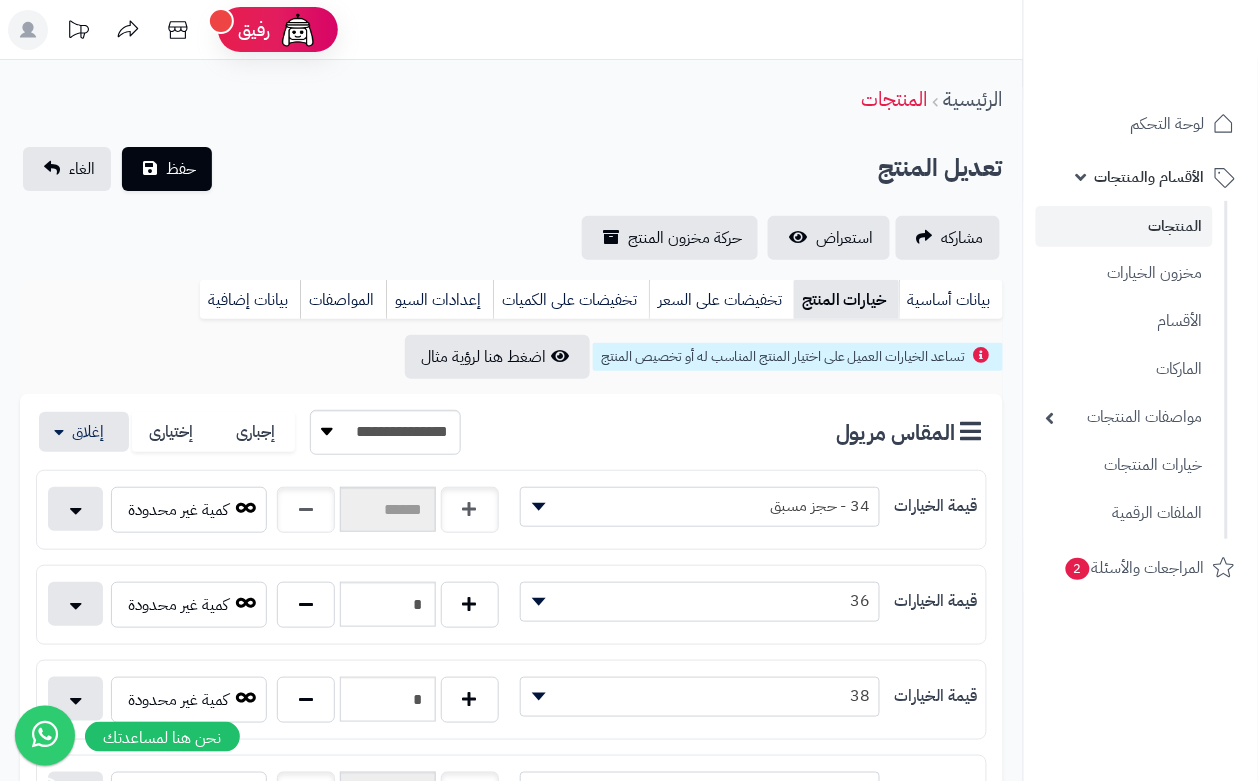 click on "الرئيسية المنتجات" at bounding box center (511, 99) 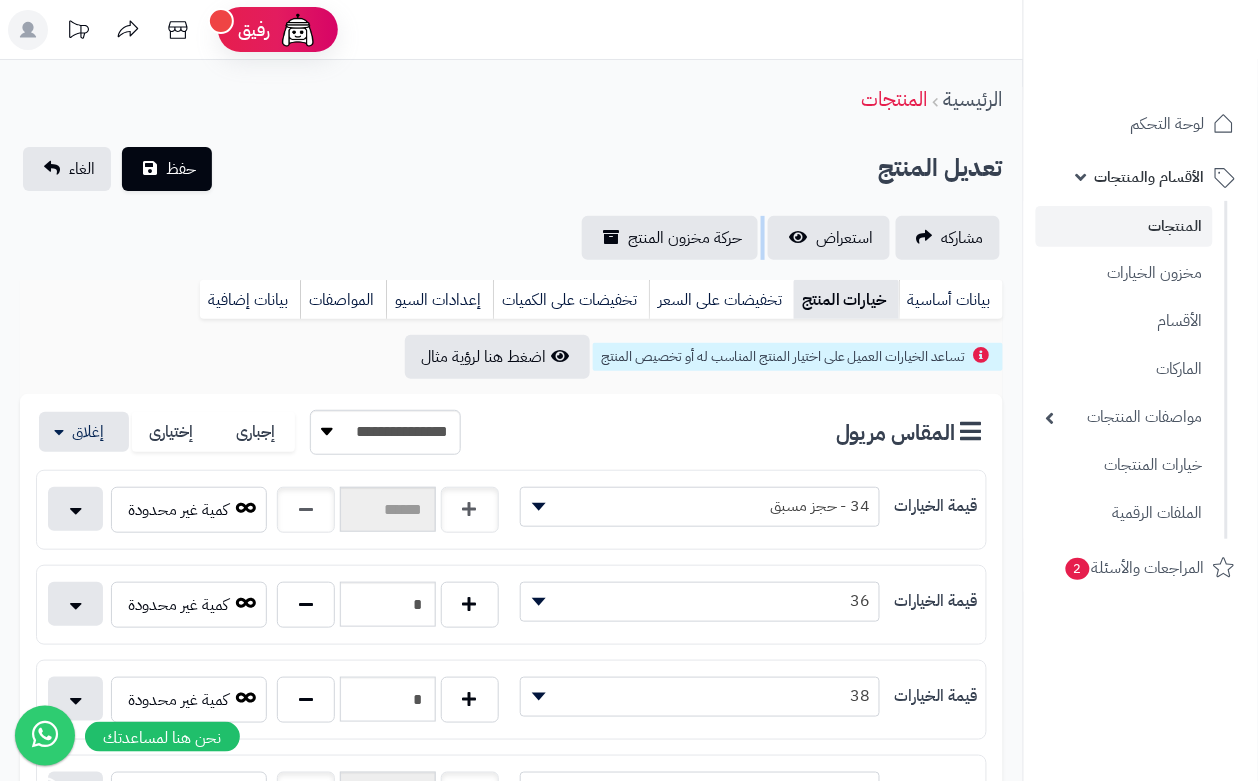 click on "**********" at bounding box center [511, 203] 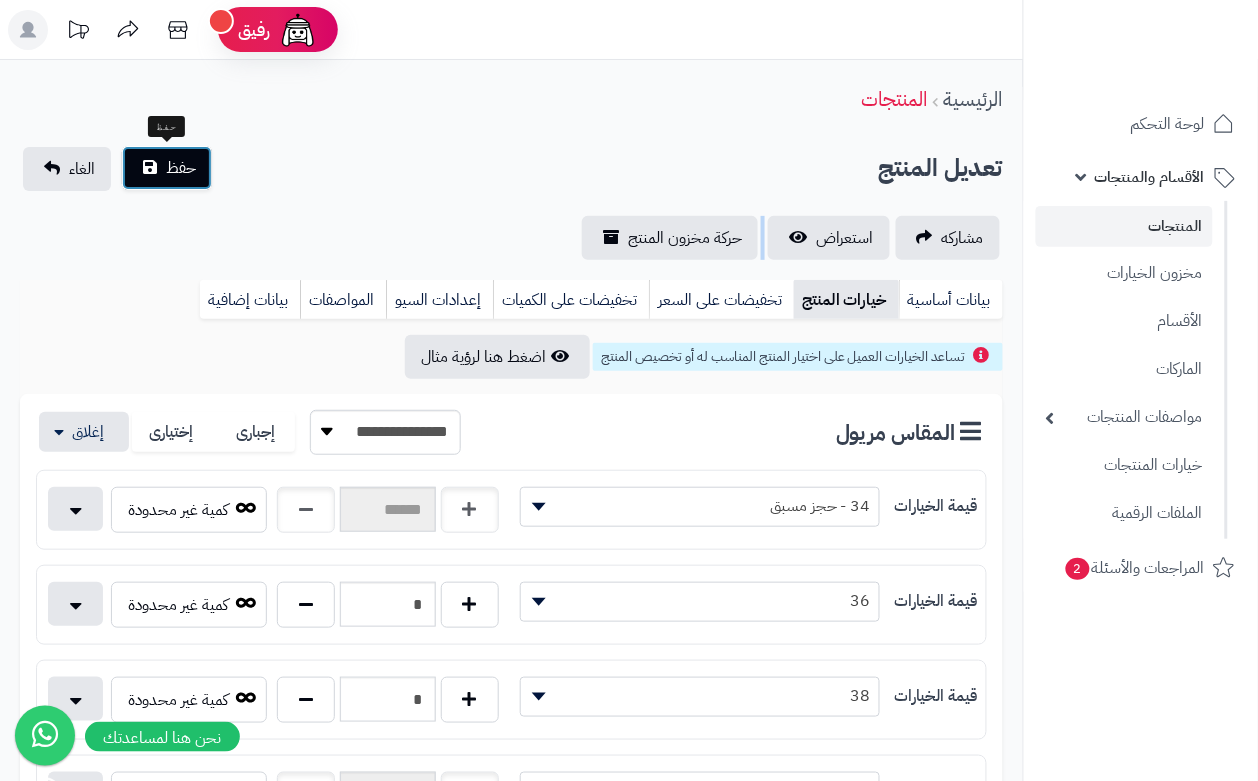 click on "حفظ" at bounding box center [167, 168] 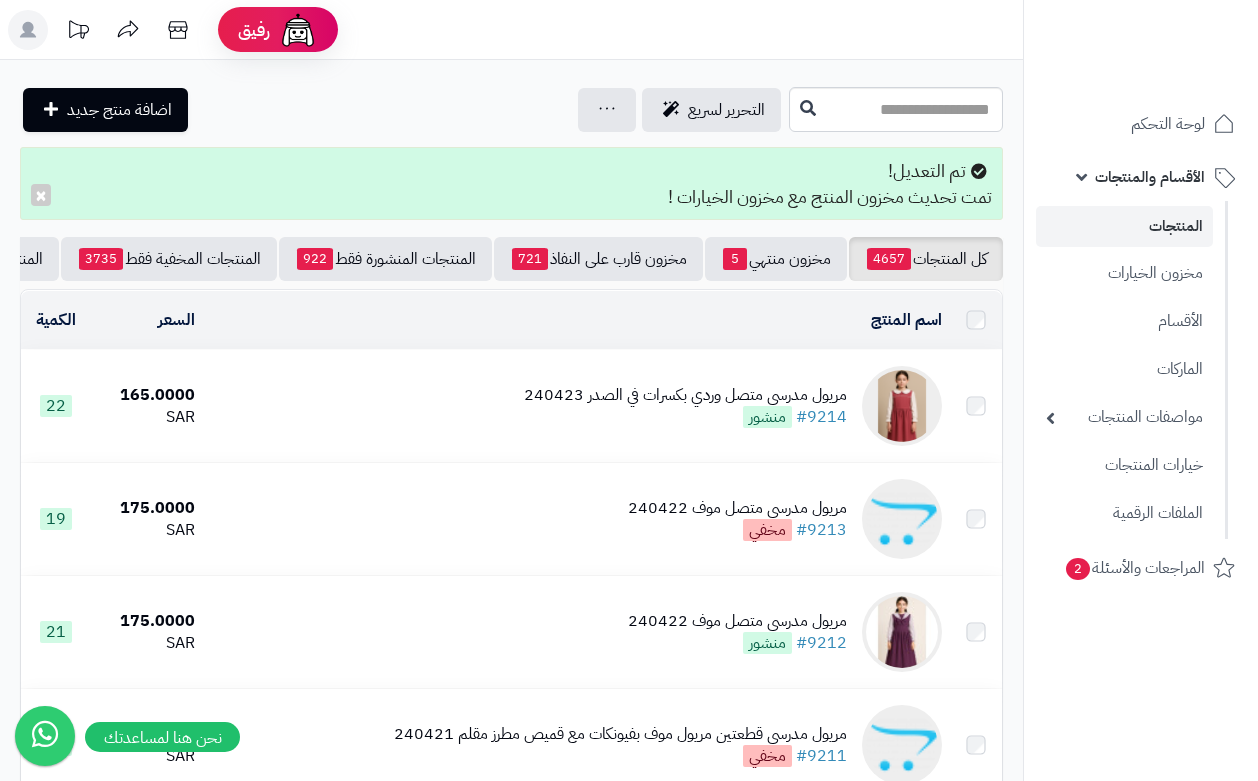 scroll, scrollTop: 0, scrollLeft: 0, axis: both 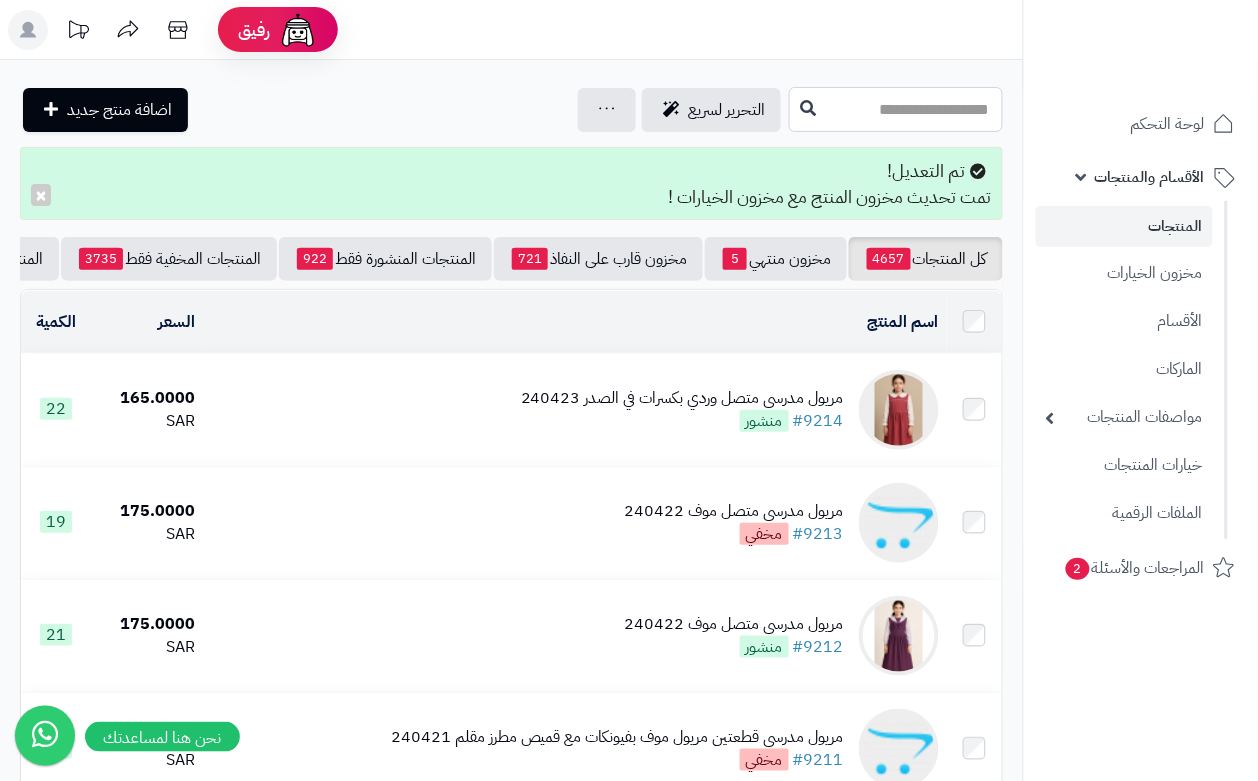 drag, startPoint x: 765, startPoint y: 105, endPoint x: 745, endPoint y: 212, distance: 108.85311 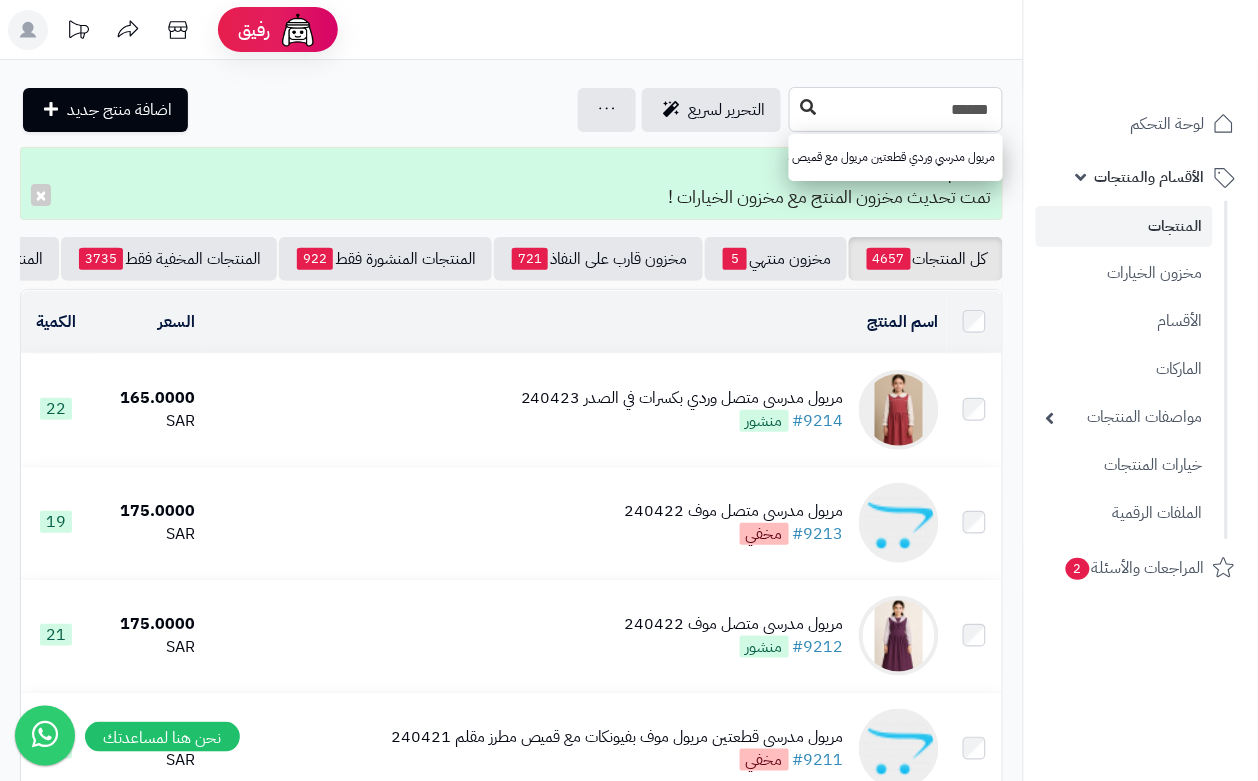 type on "******" 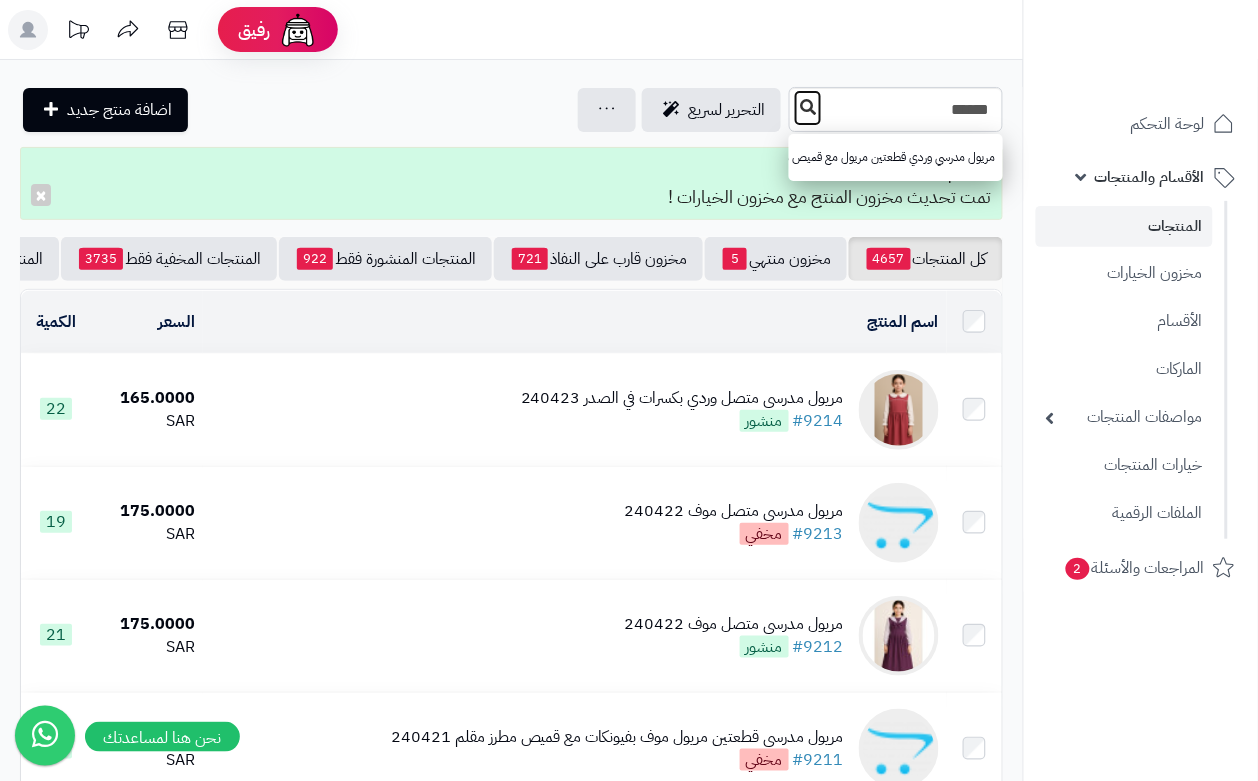 click at bounding box center (808, 107) 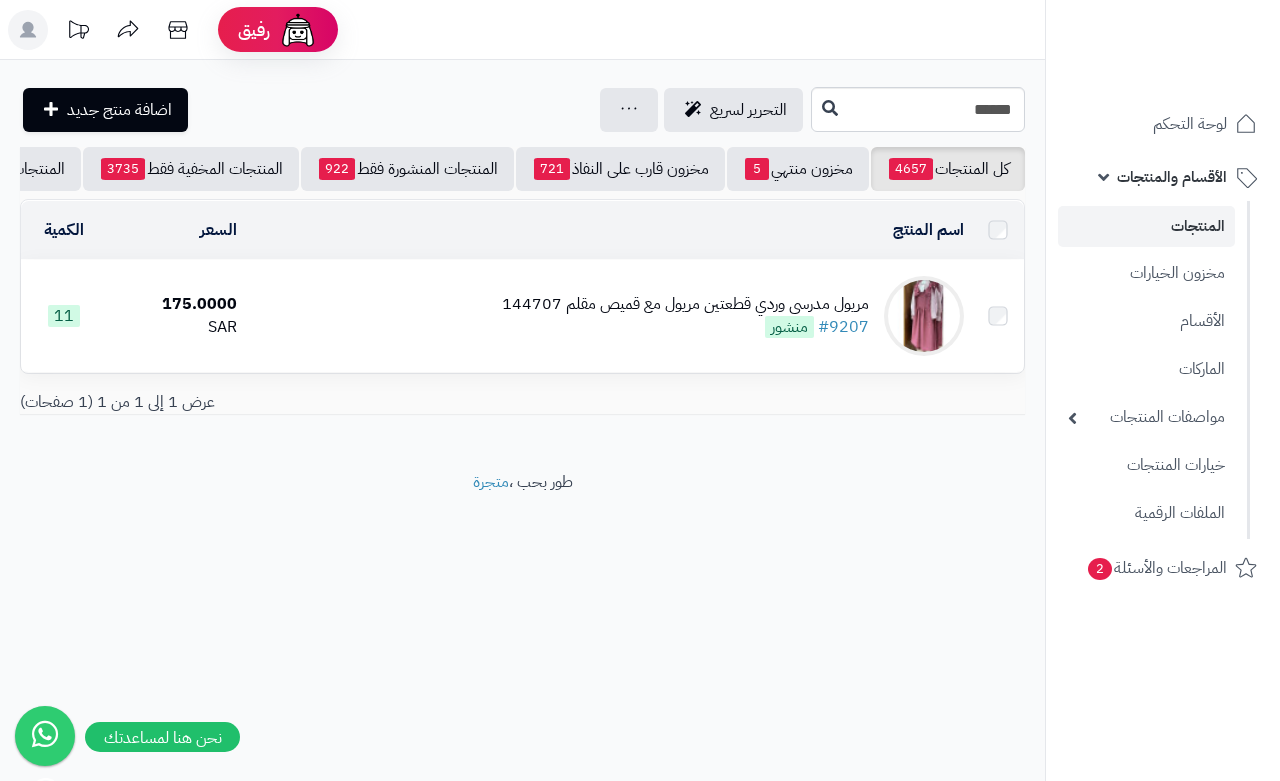 scroll, scrollTop: 0, scrollLeft: 0, axis: both 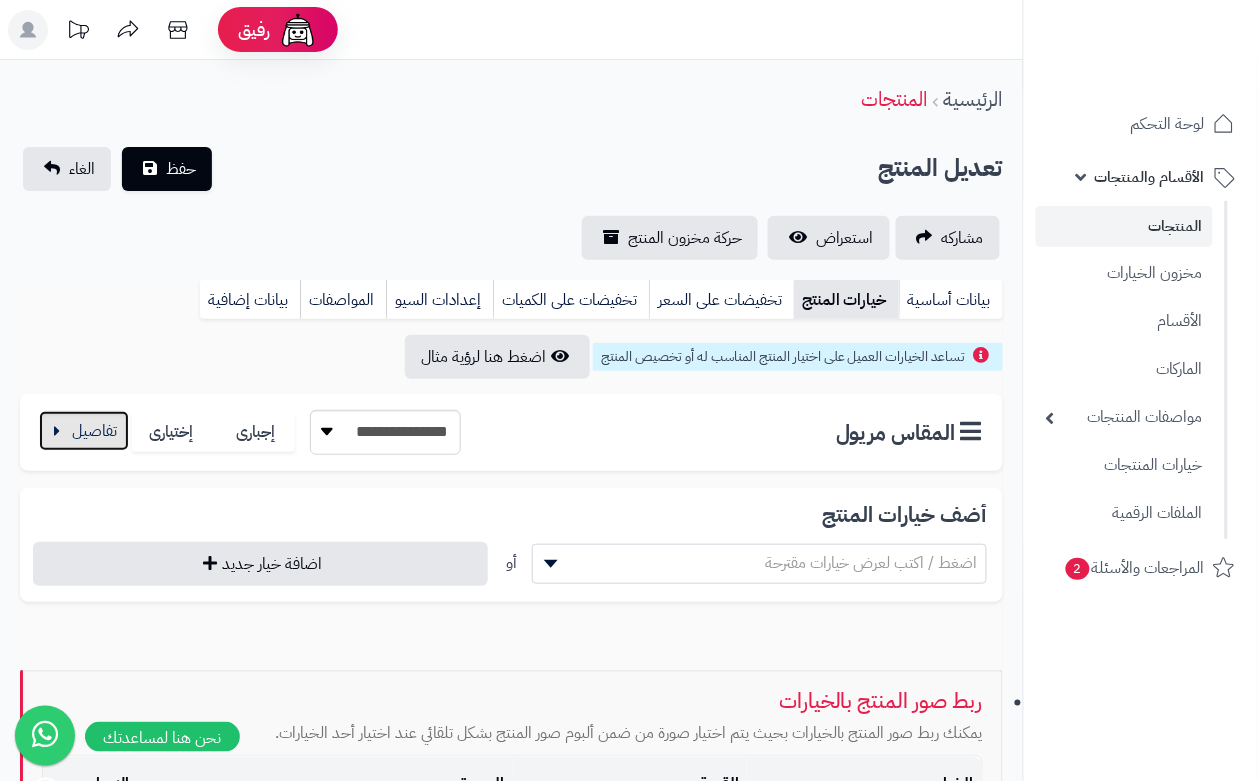click at bounding box center (84, 431) 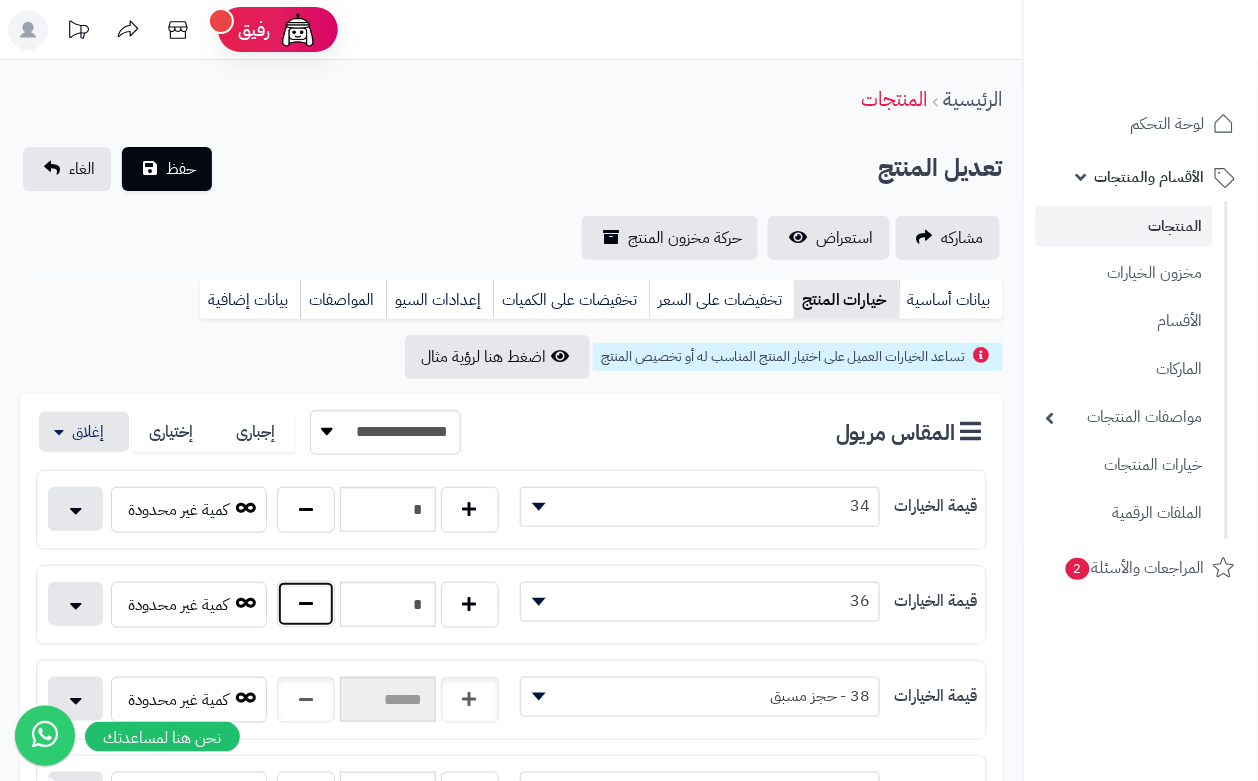 click at bounding box center [306, 604] 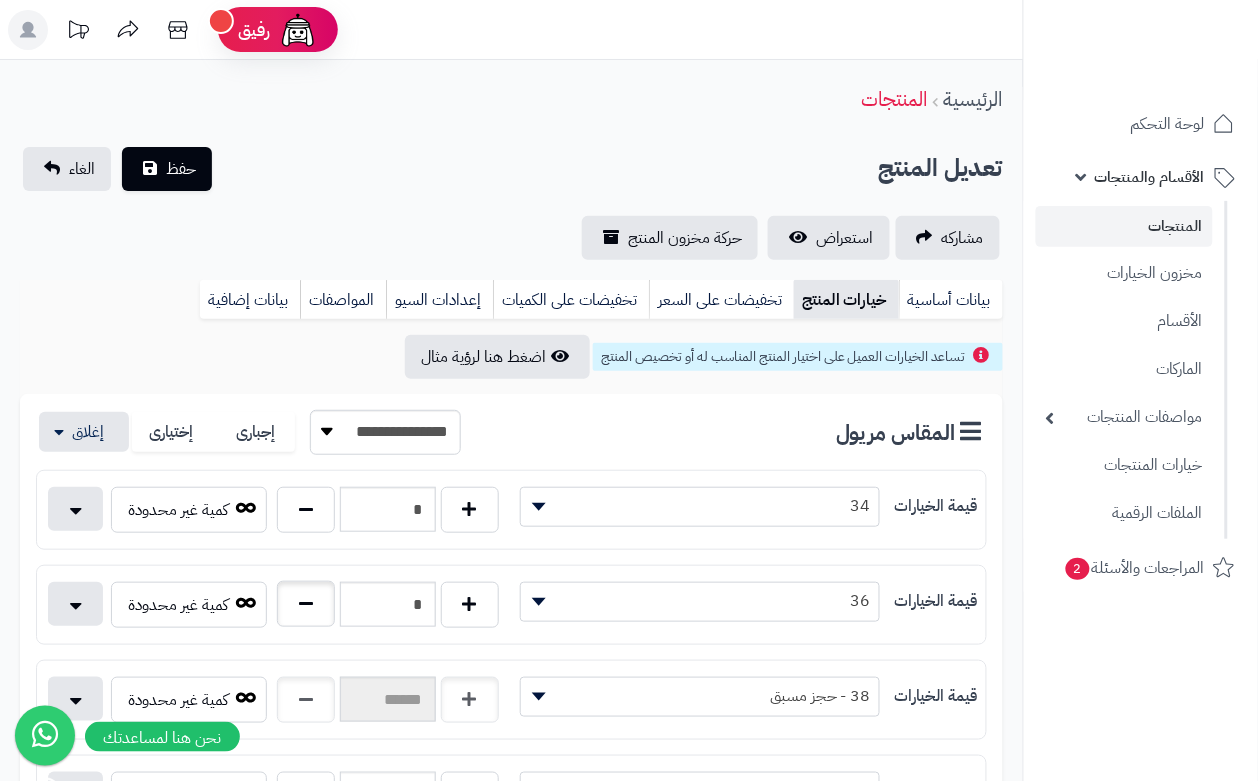 type on "*" 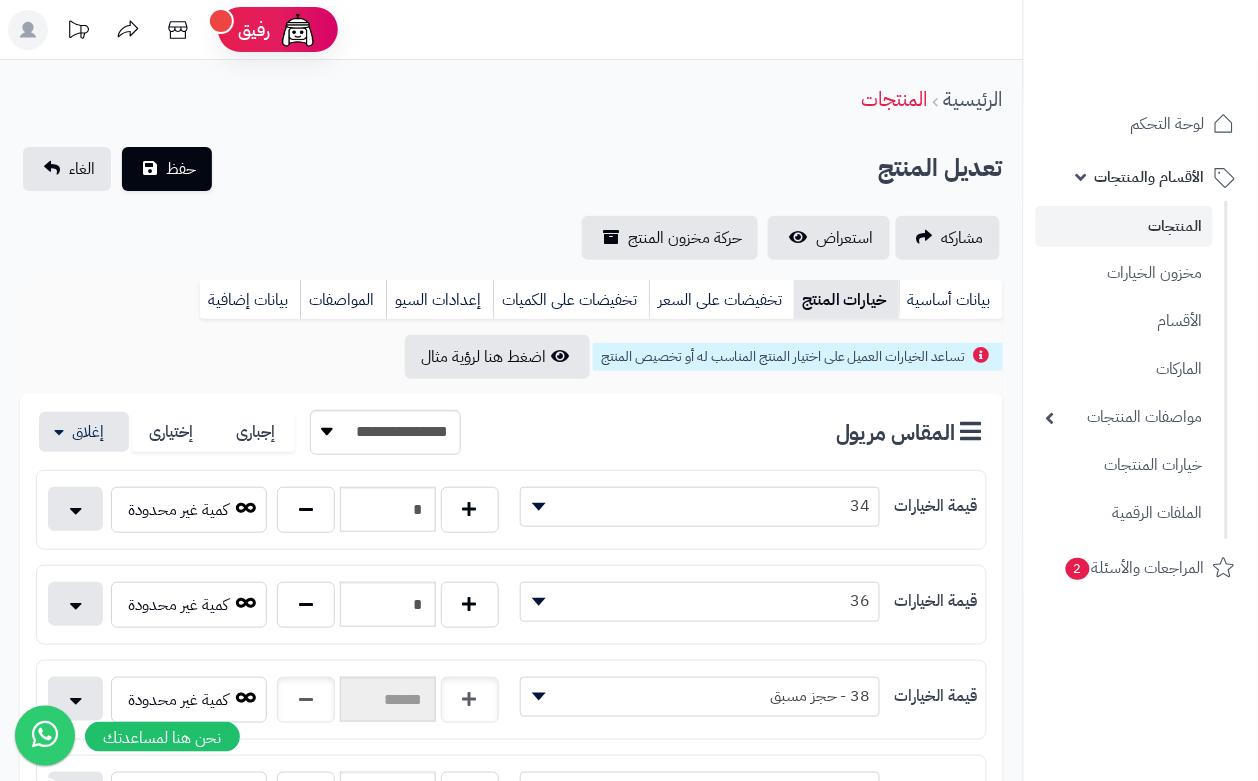click on "تعديل المنتج
حفظ
الغاء" at bounding box center [511, 169] 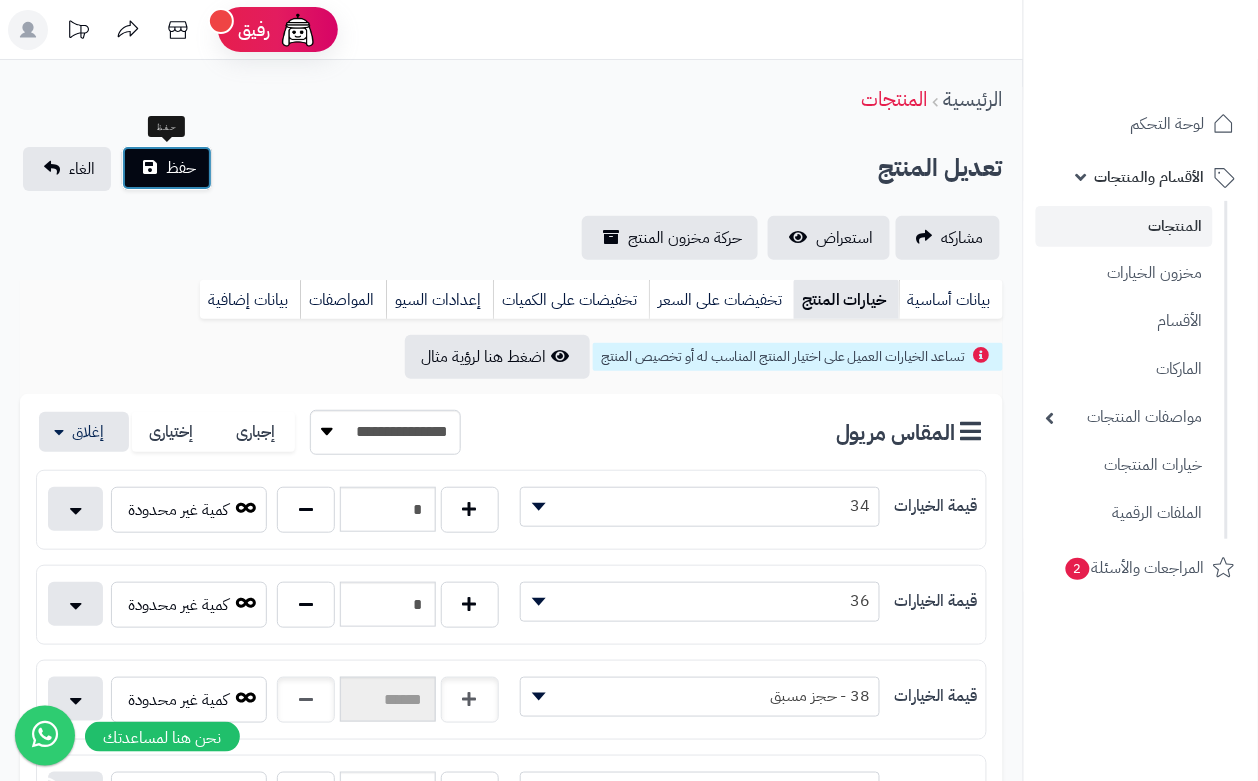 click on "حفظ" at bounding box center [181, 168] 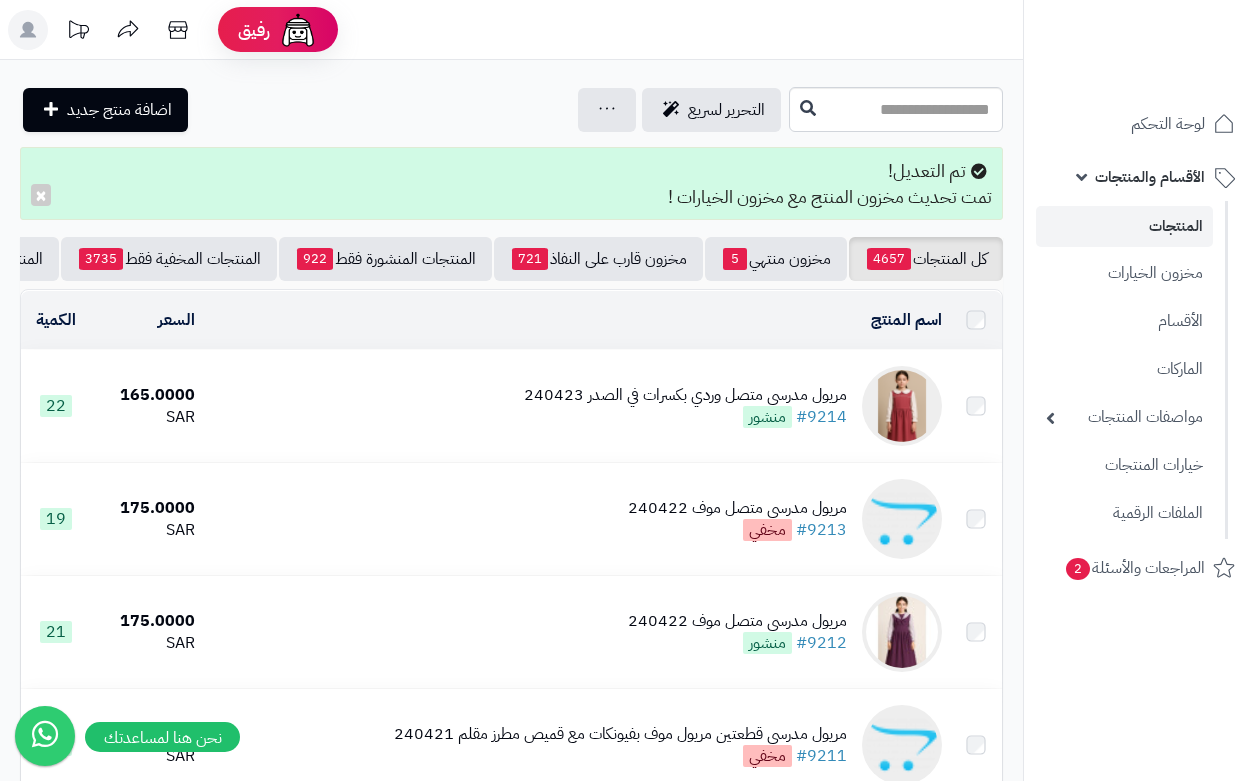 scroll, scrollTop: 0, scrollLeft: 0, axis: both 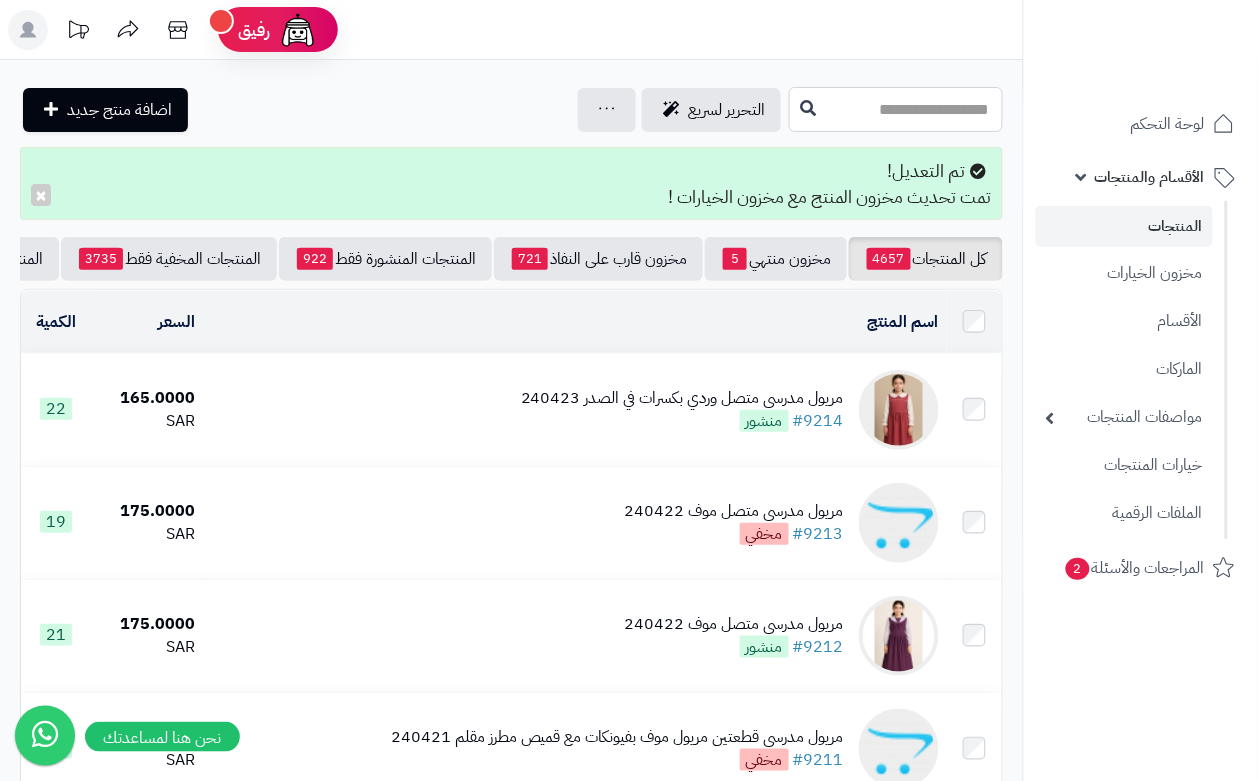 click at bounding box center (896, 109) 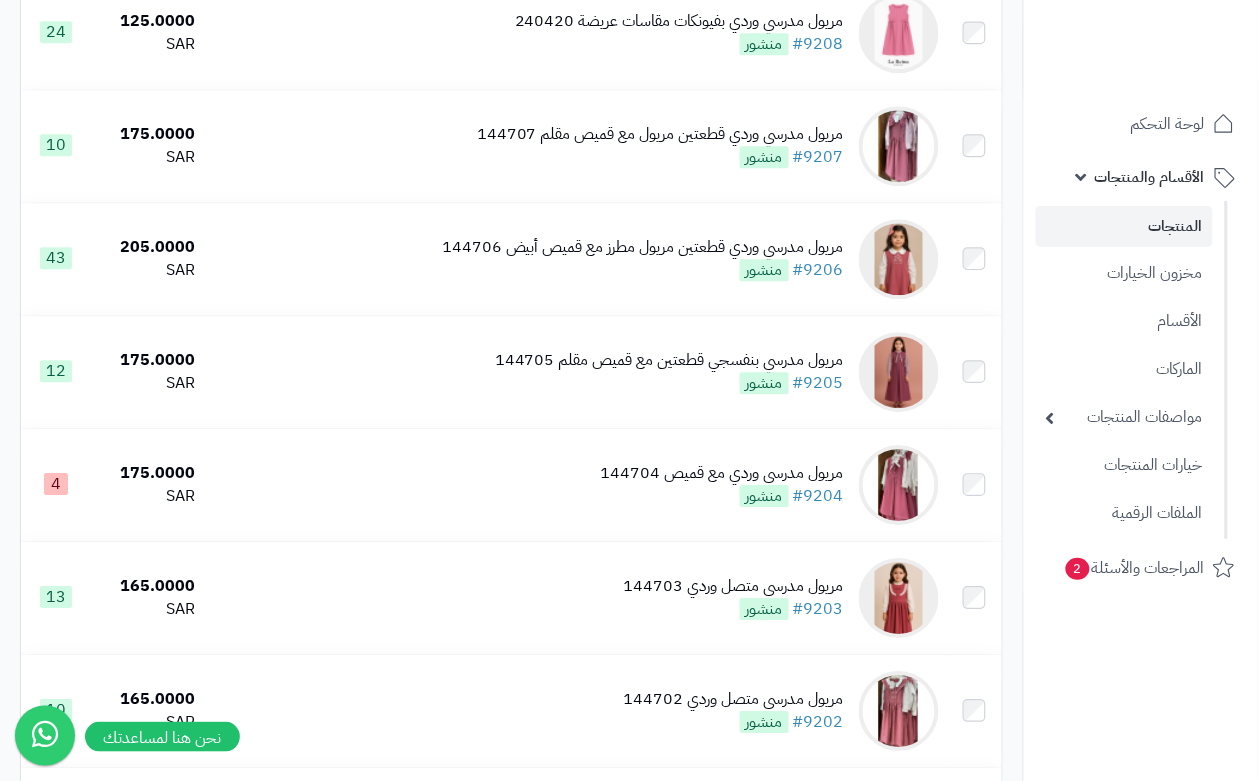 scroll, scrollTop: 1125, scrollLeft: 0, axis: vertical 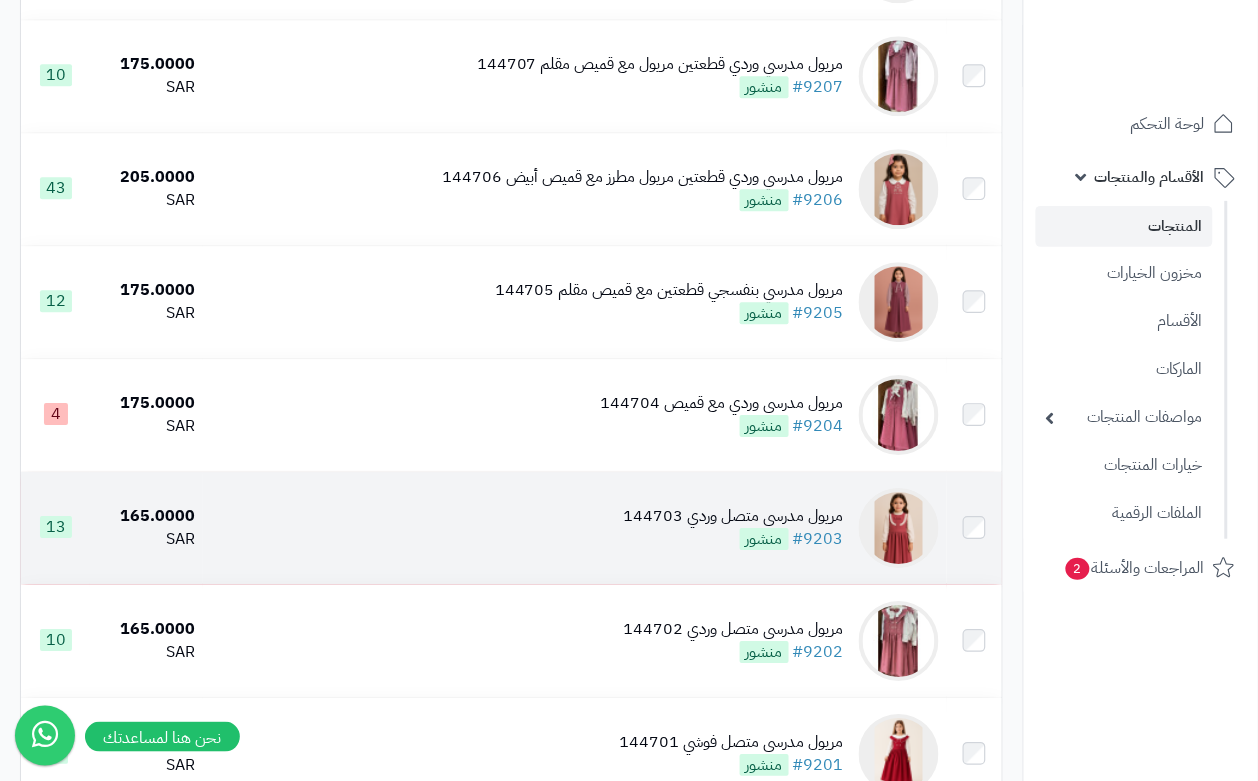 click on "مريول مدرسي متصل وردي 144703" at bounding box center [734, 516] 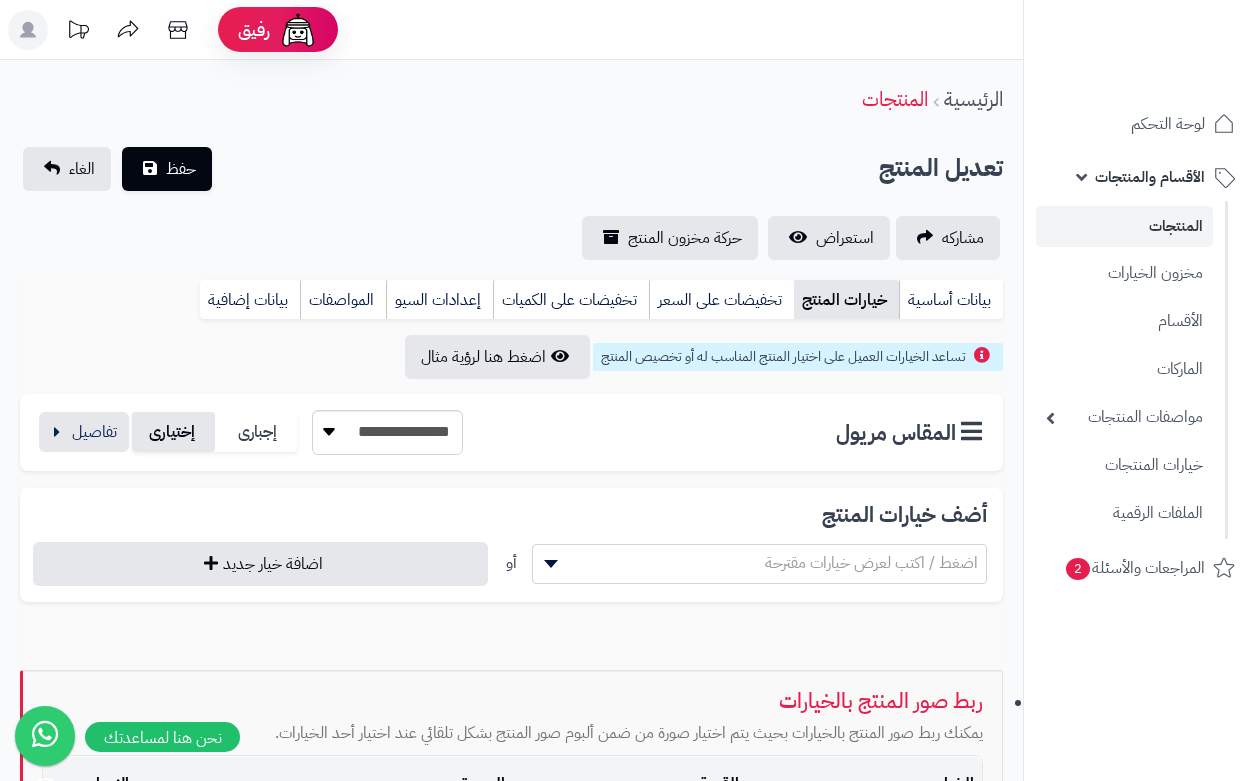 scroll, scrollTop: 0, scrollLeft: 0, axis: both 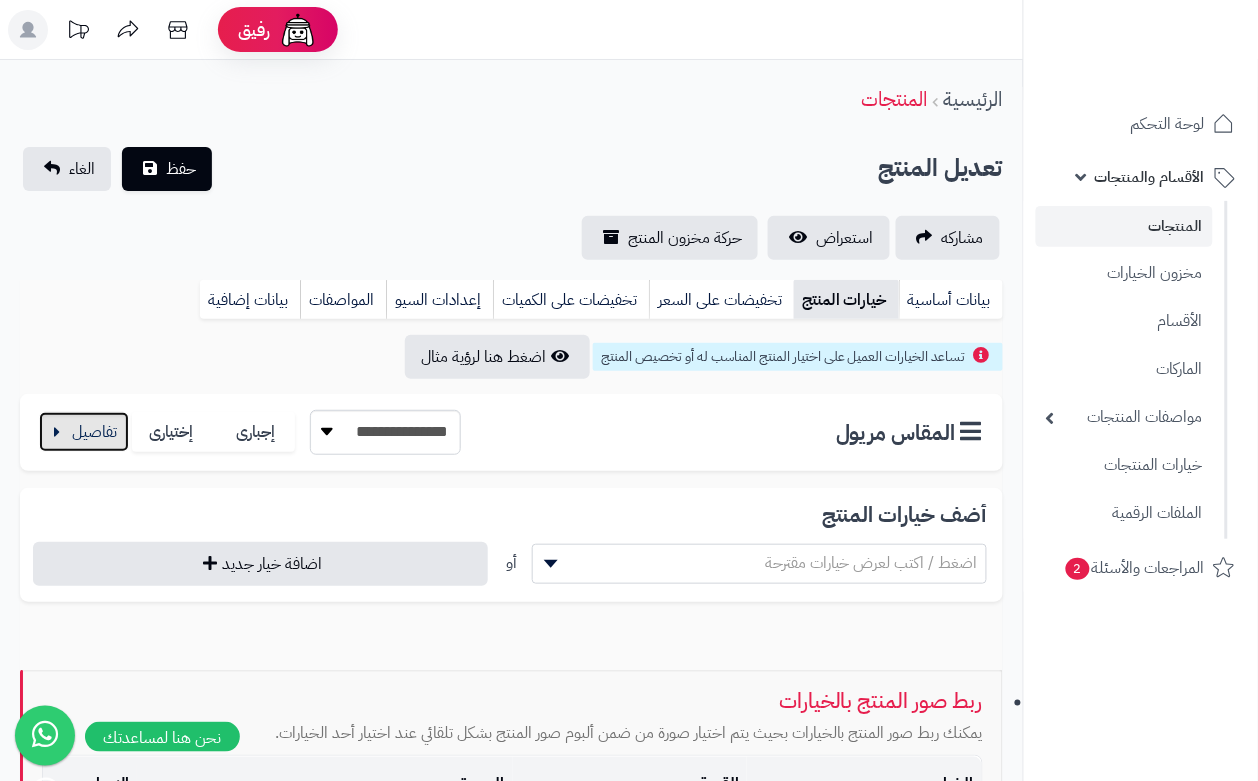 click on "**********" at bounding box center (511, 600) 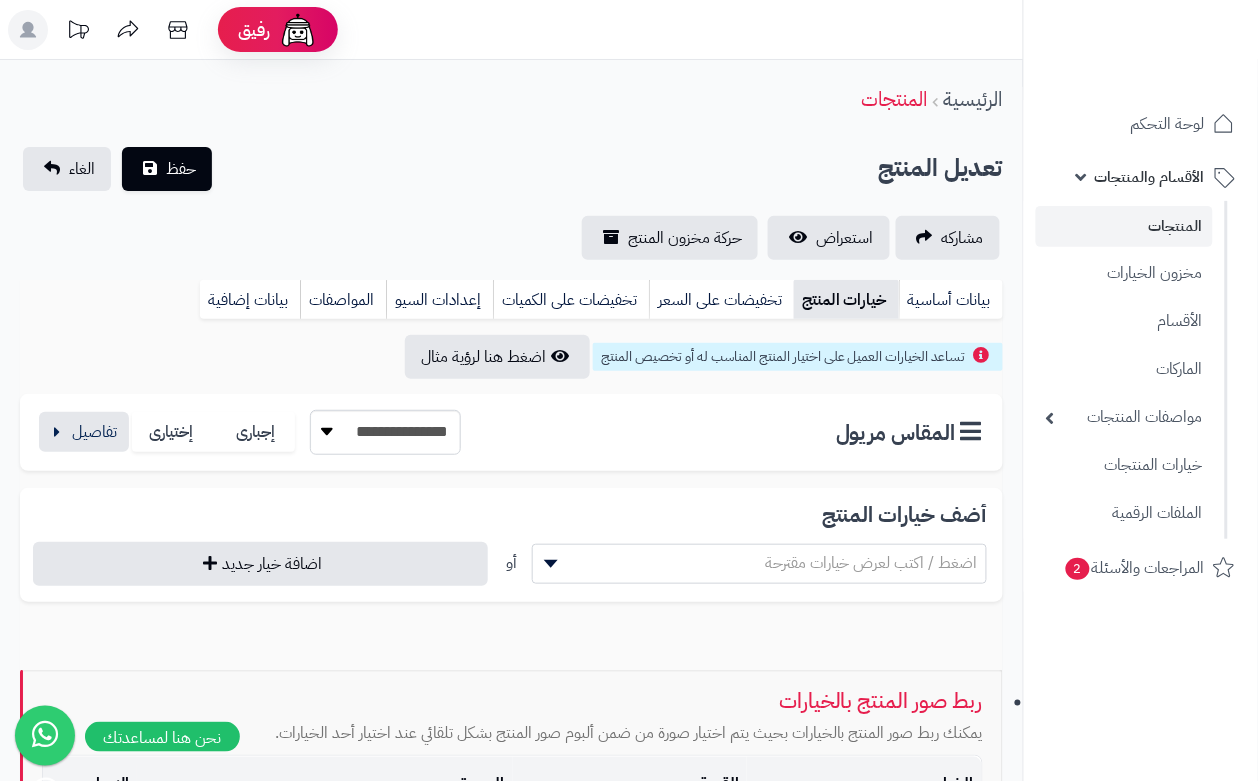 click on "**********" at bounding box center (511, 432) 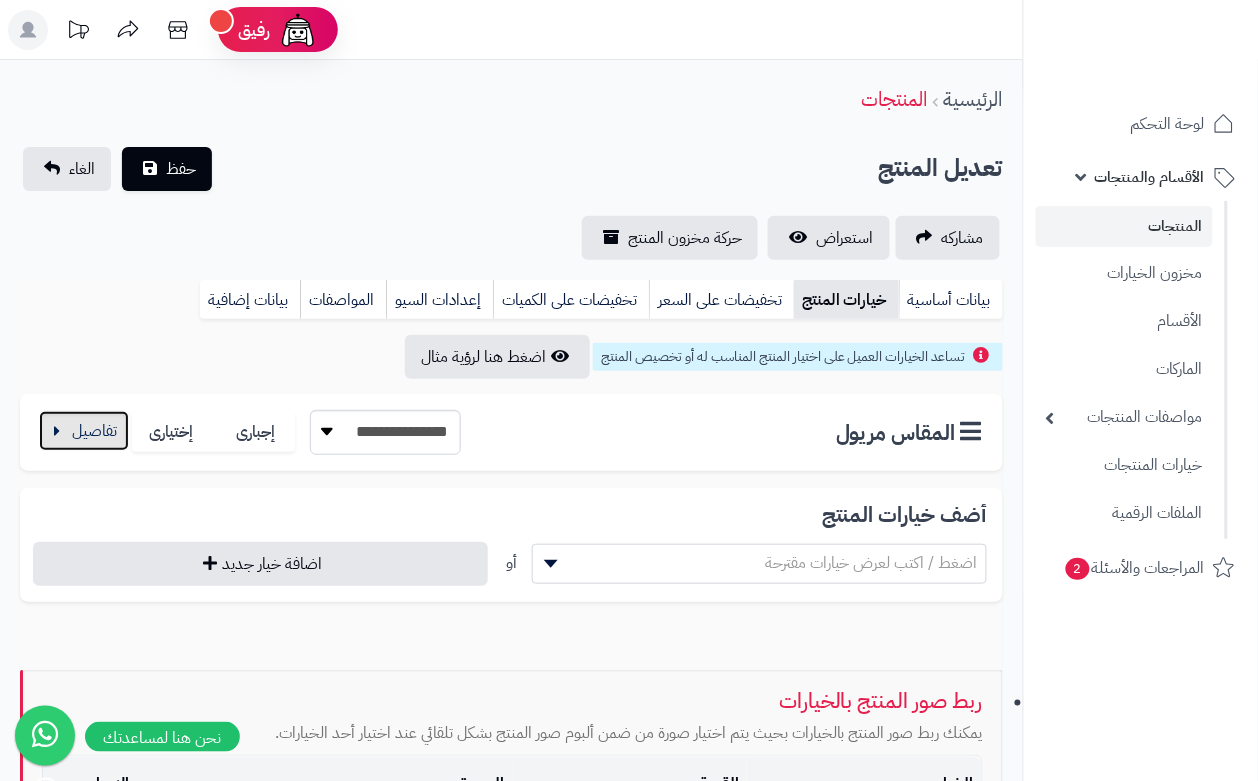 click at bounding box center [84, 431] 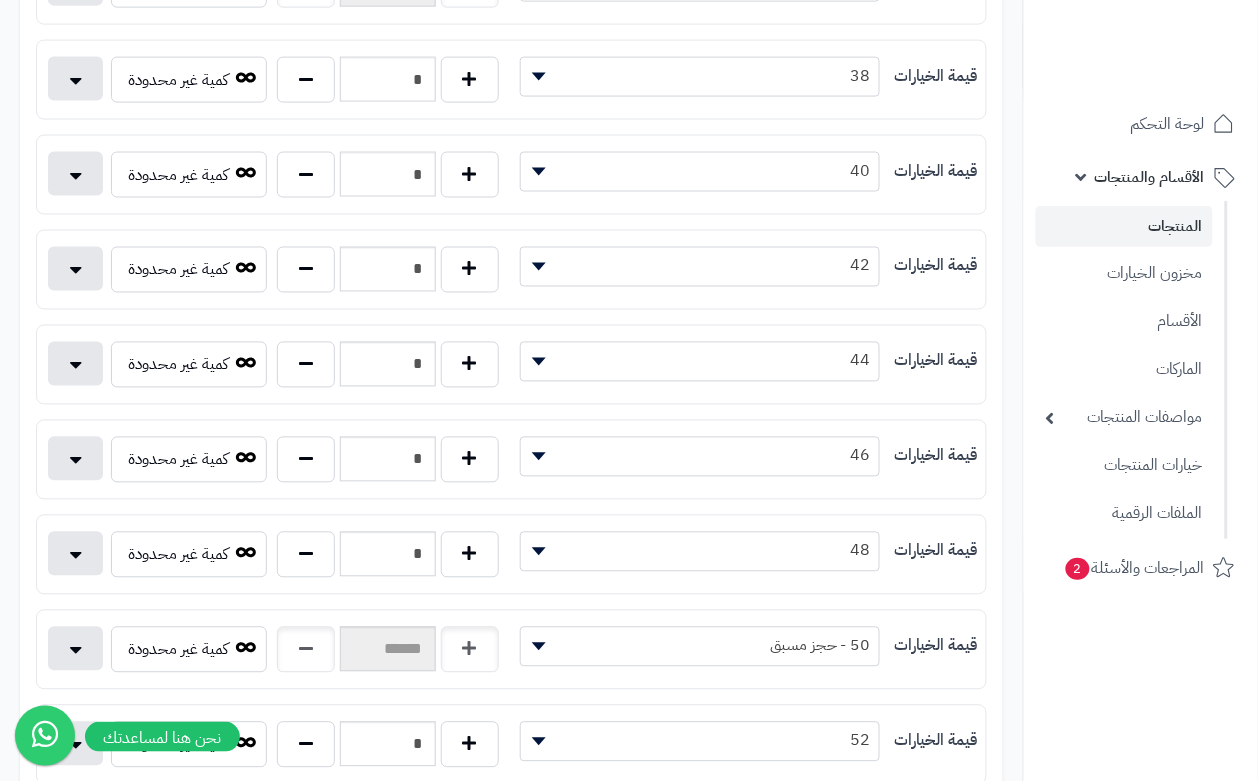 scroll, scrollTop: 625, scrollLeft: 0, axis: vertical 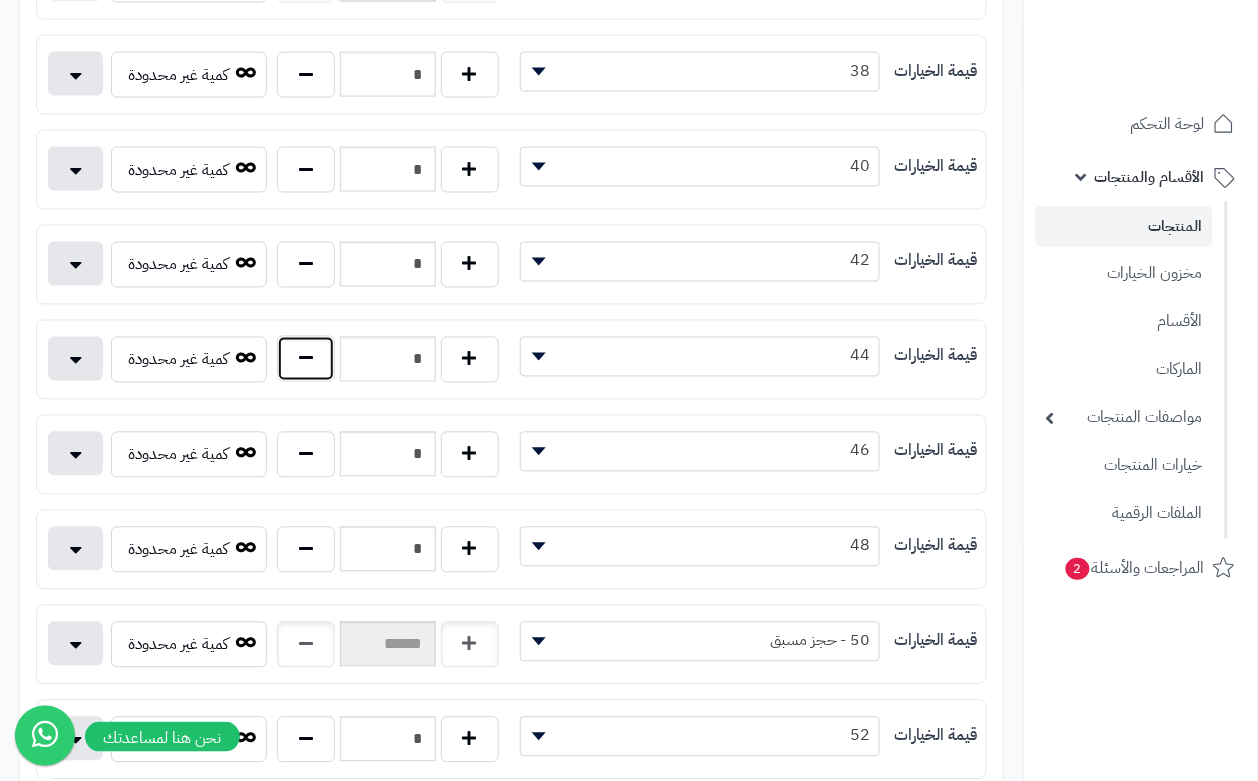click at bounding box center (306, 359) 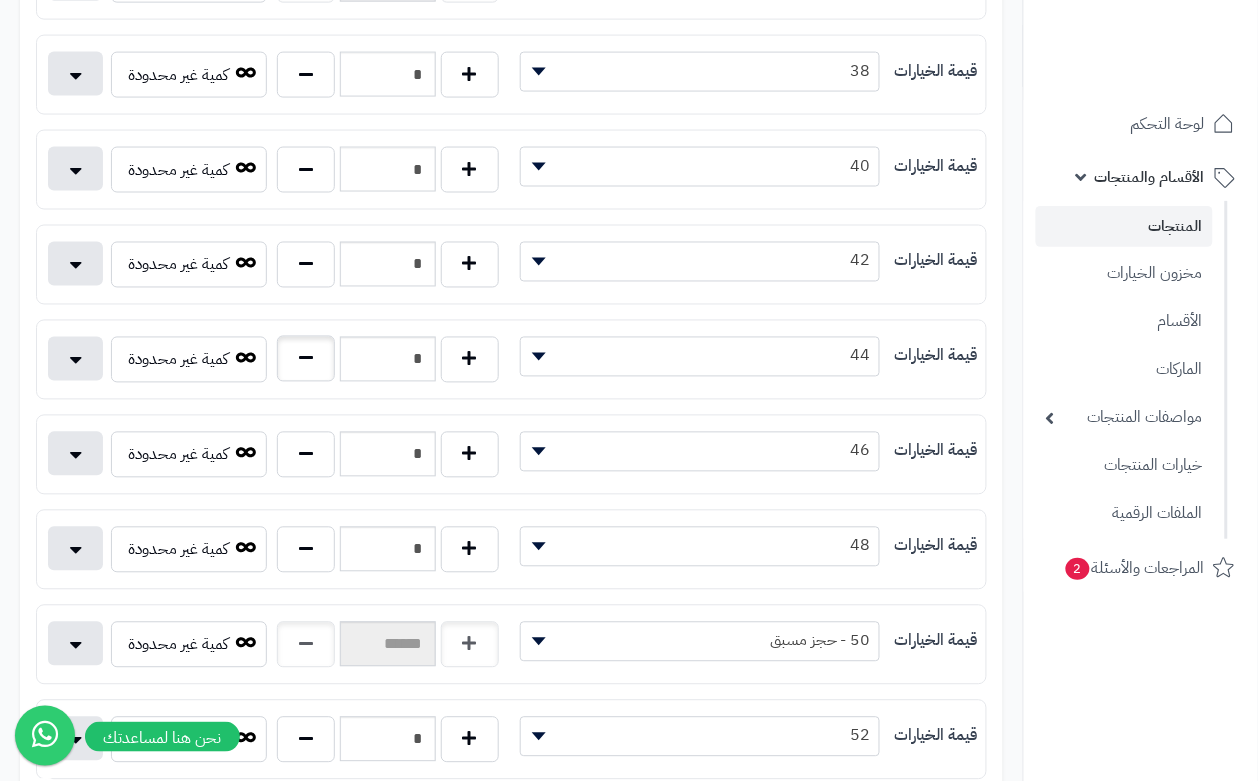 type on "*" 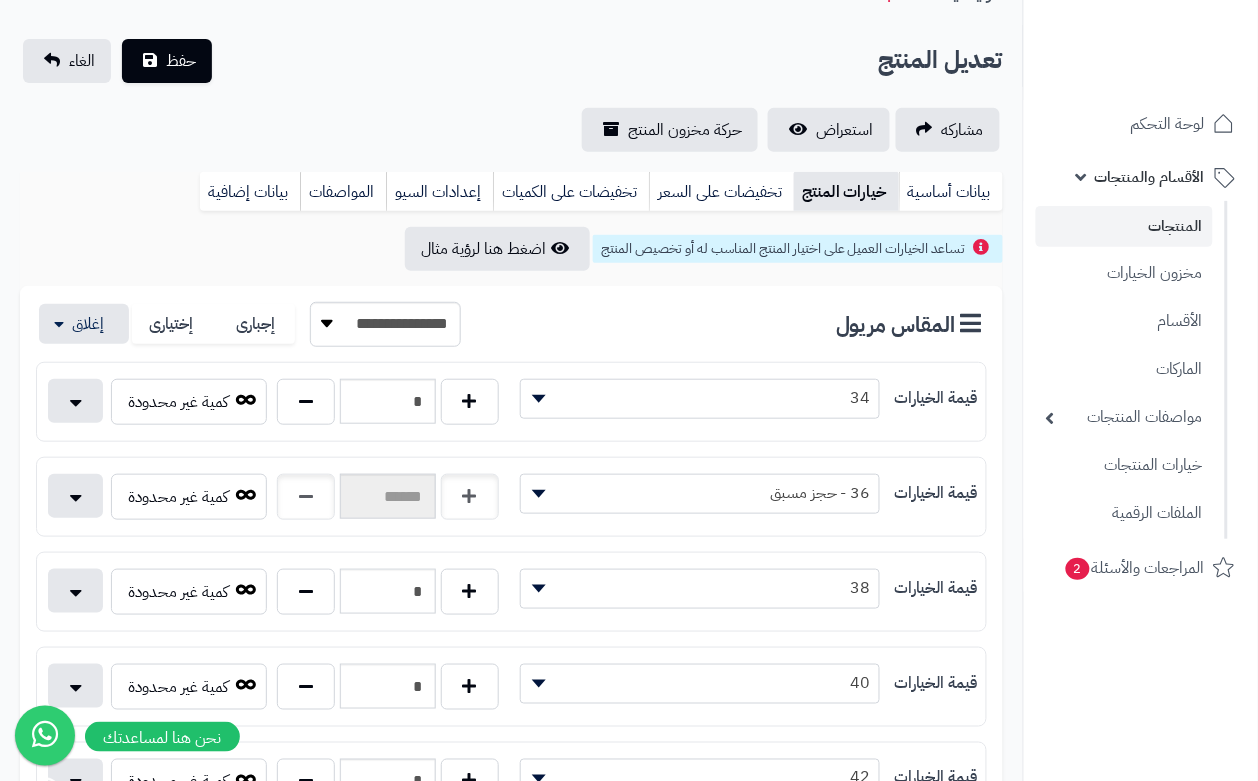 scroll, scrollTop: 0, scrollLeft: 0, axis: both 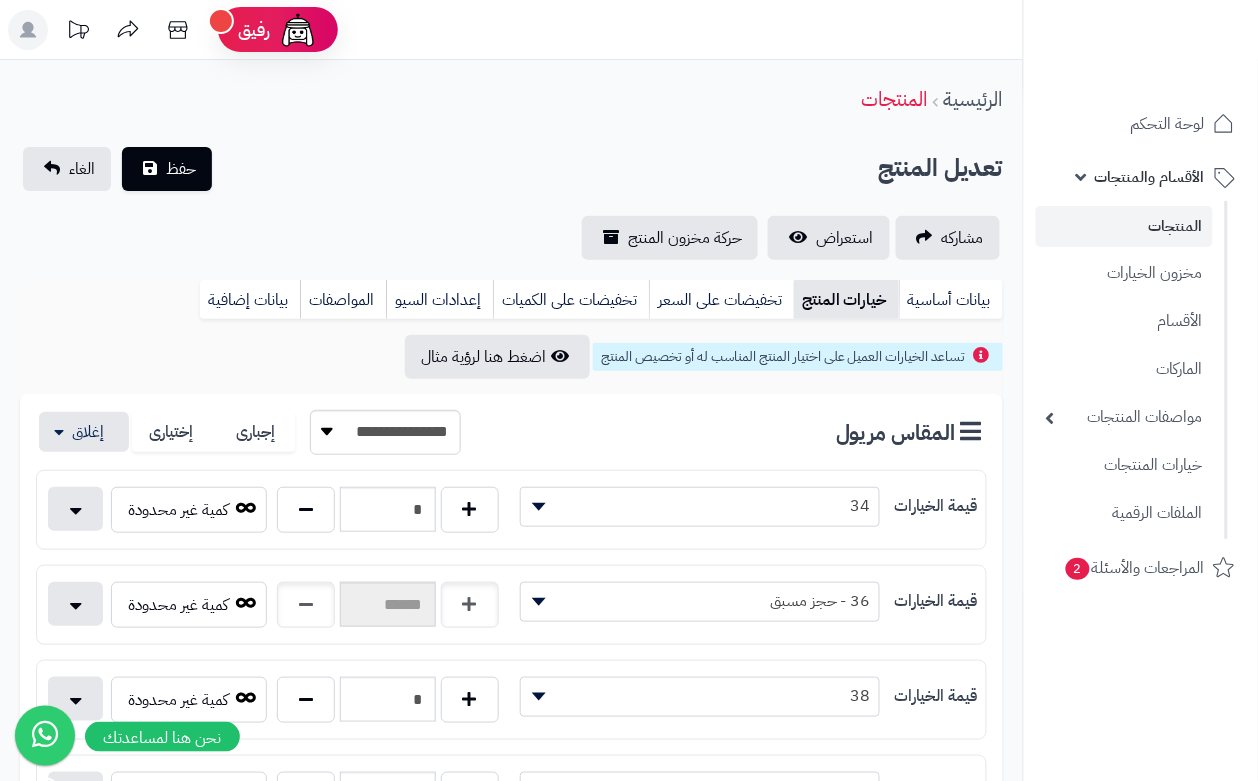 drag, startPoint x: 451, startPoint y: 146, endPoint x: 393, endPoint y: 162, distance: 60.166435 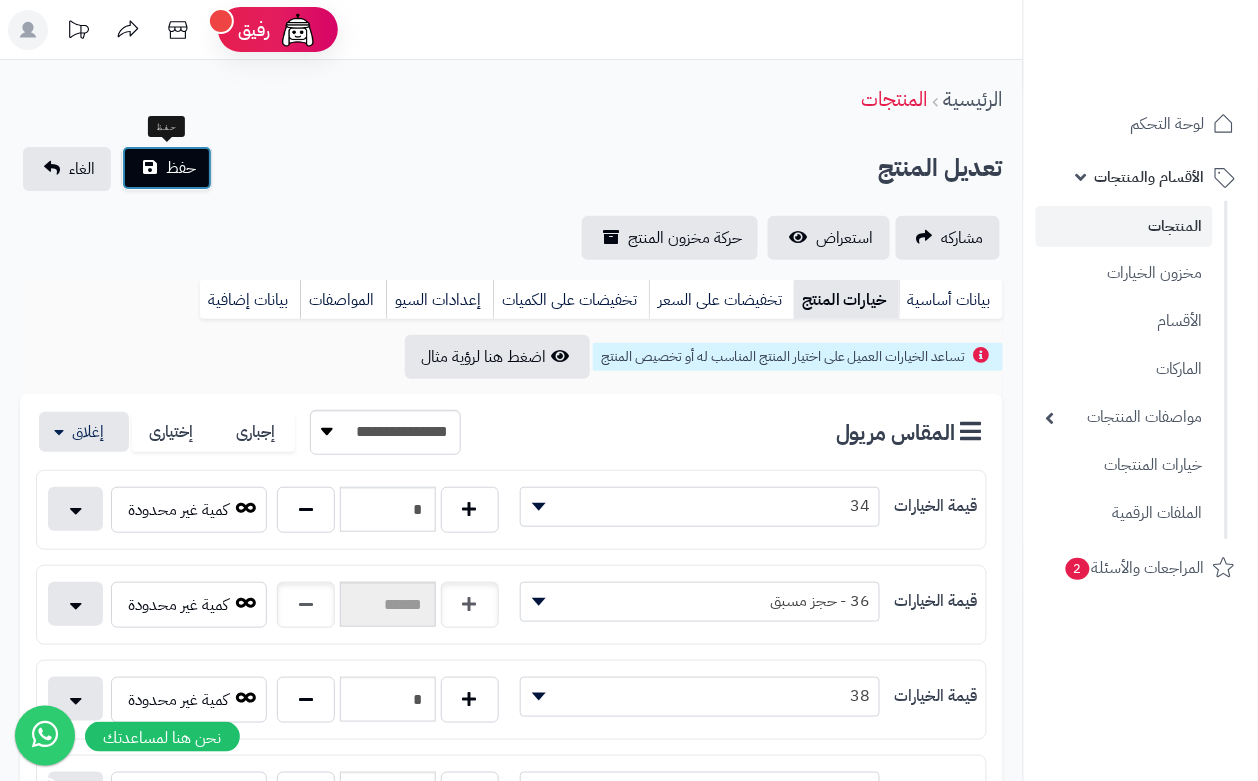 click on "حفظ" at bounding box center (167, 168) 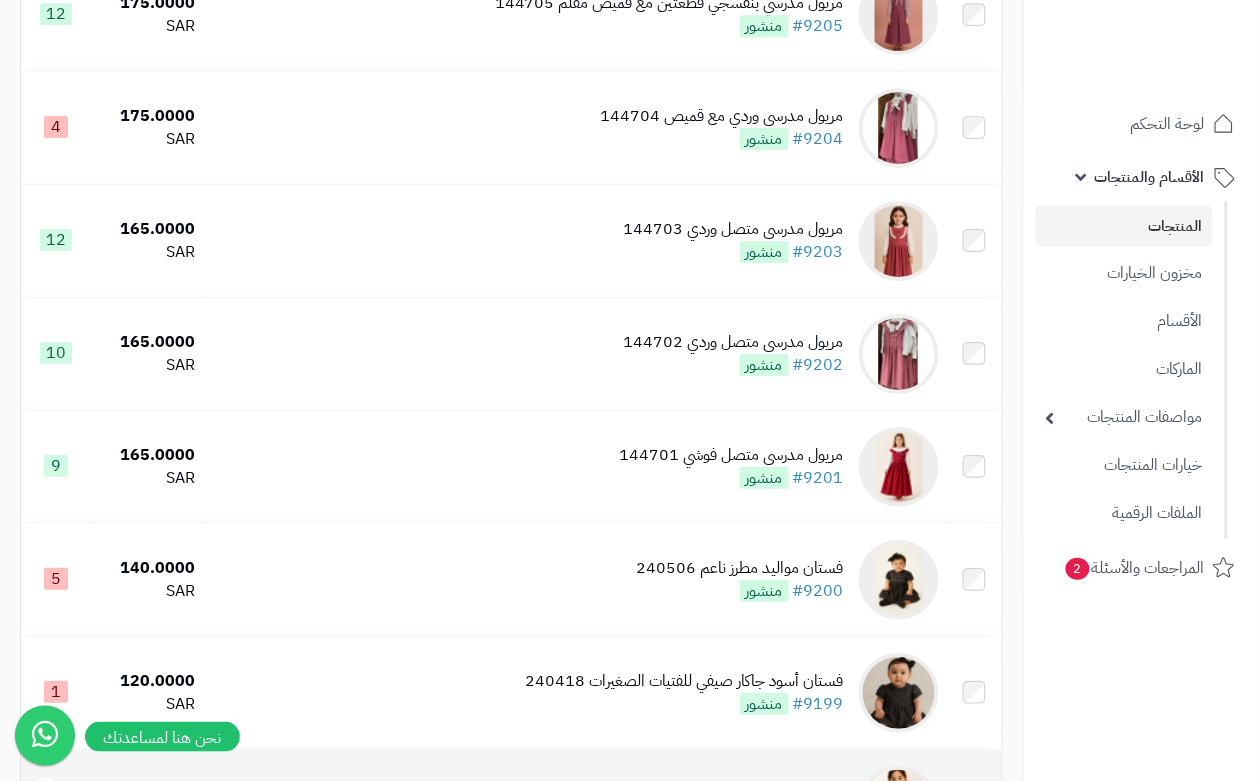 scroll, scrollTop: 1375, scrollLeft: 0, axis: vertical 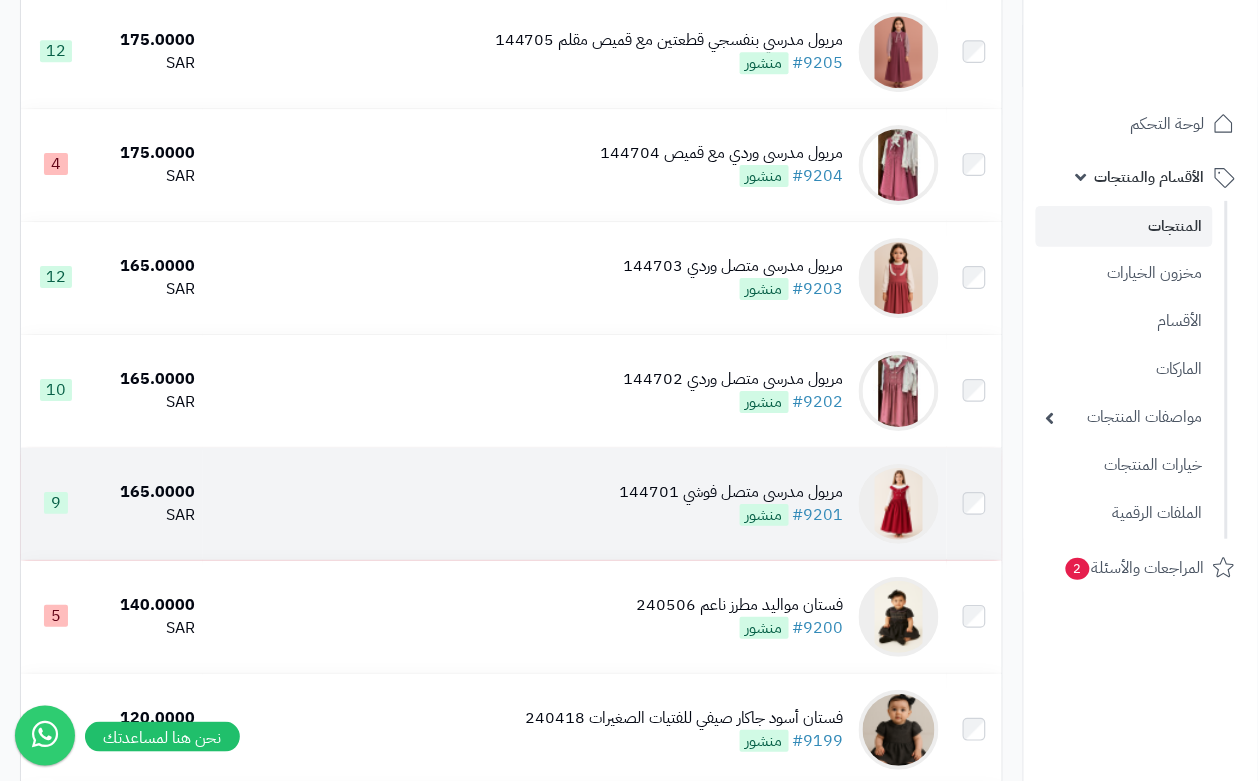 drag, startPoint x: 557, startPoint y: 536, endPoint x: 406, endPoint y: 542, distance: 151.11916 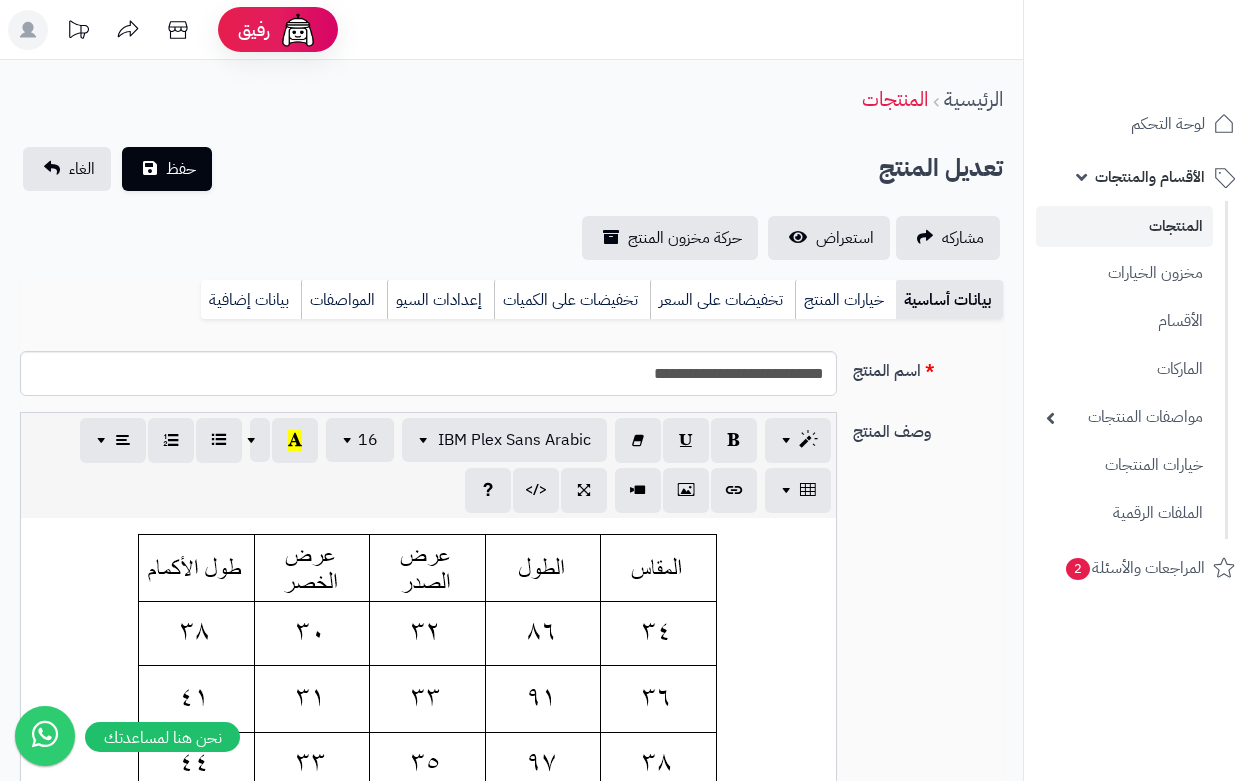 scroll, scrollTop: 0, scrollLeft: 0, axis: both 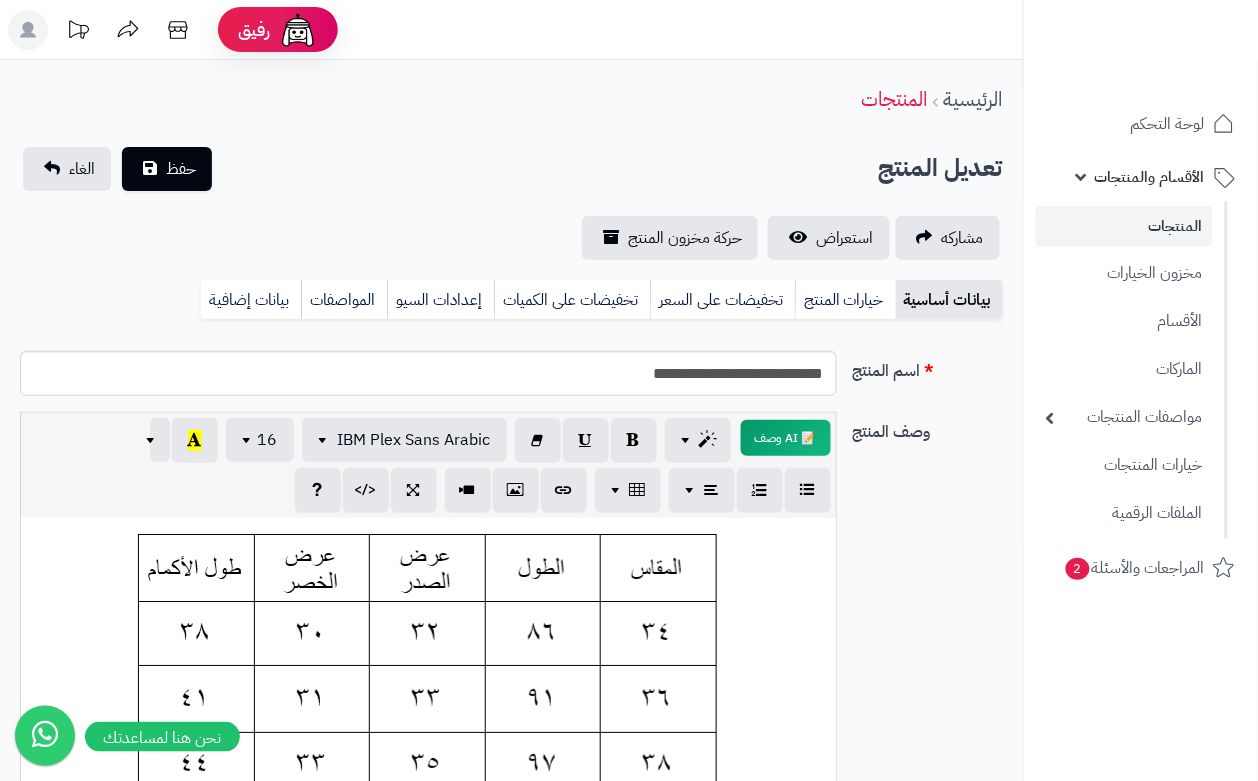 click on "**********" at bounding box center (511, 1073) 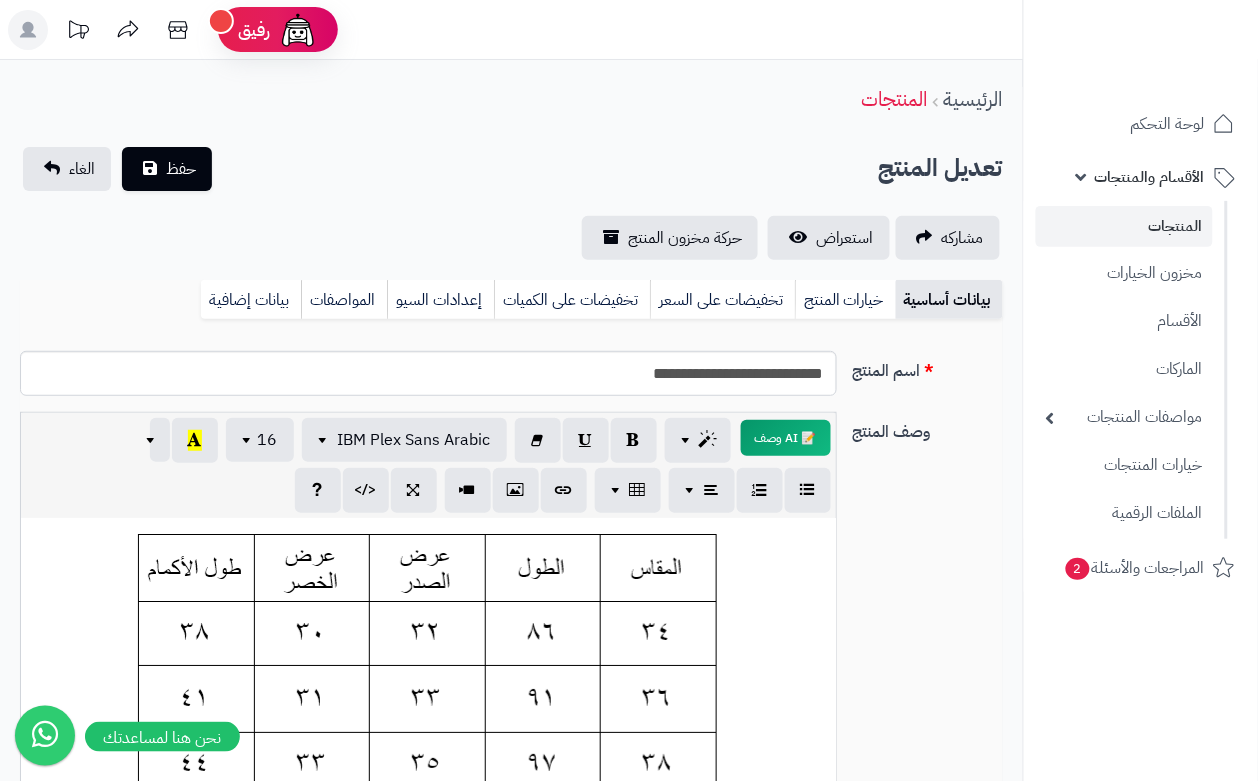 click on "بيانات أساسية خيارات المنتج تخفيضات على السعر تخفيضات على الكميات إعدادات السيو المواصفات نقاط المكافآت بيانات إضافية" at bounding box center [511, 307] 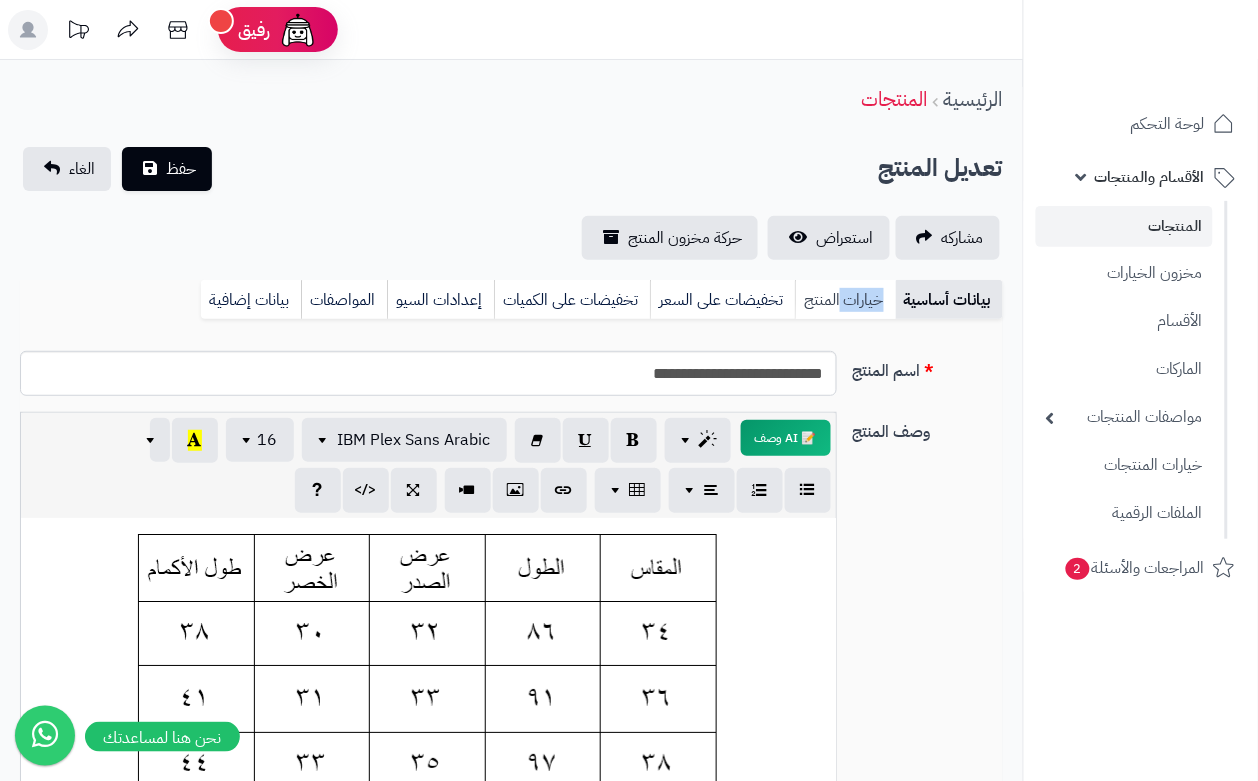 click on "خيارات المنتج" at bounding box center [845, 300] 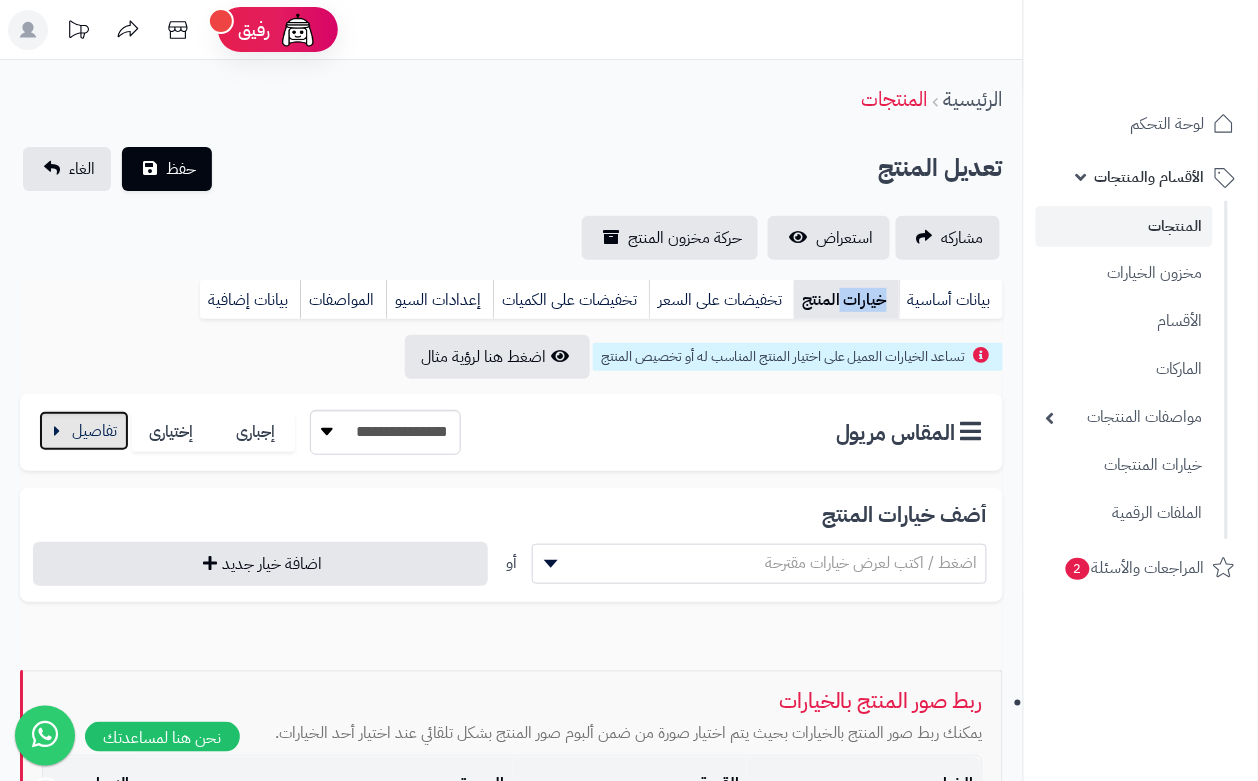 click at bounding box center (84, 431) 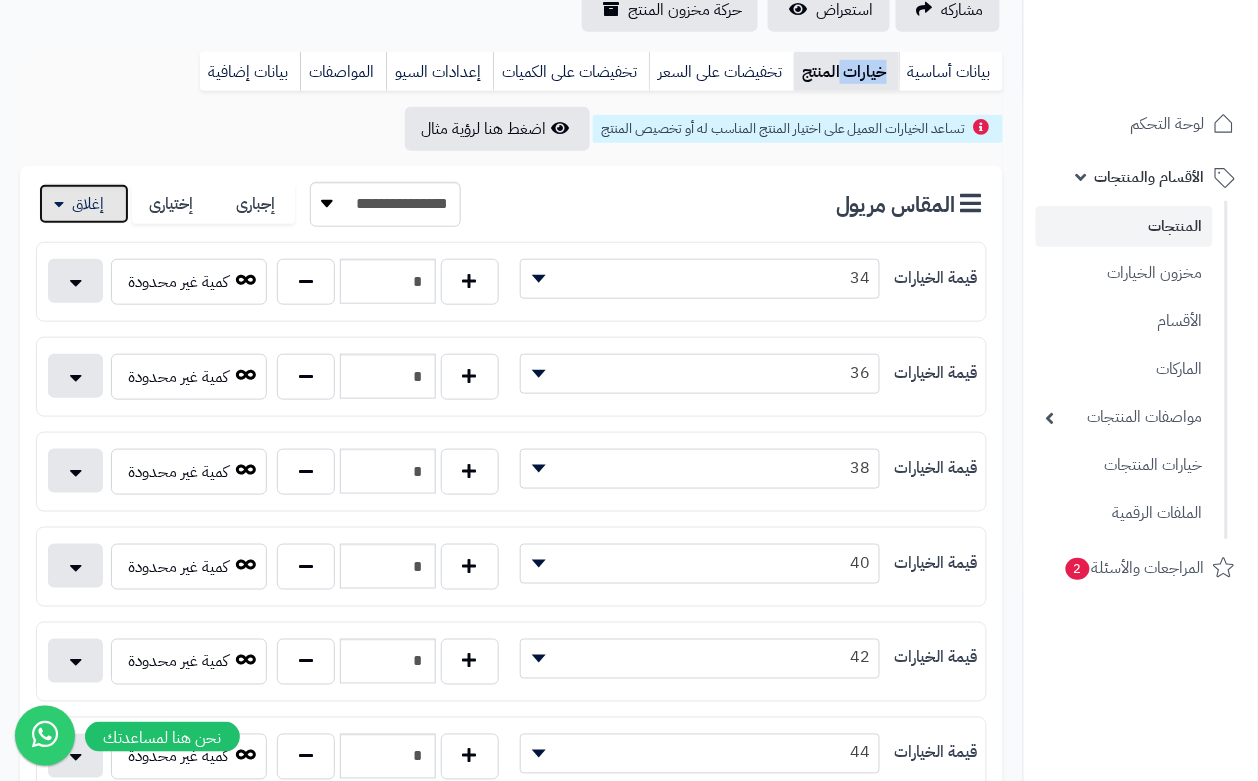 scroll, scrollTop: 375, scrollLeft: 0, axis: vertical 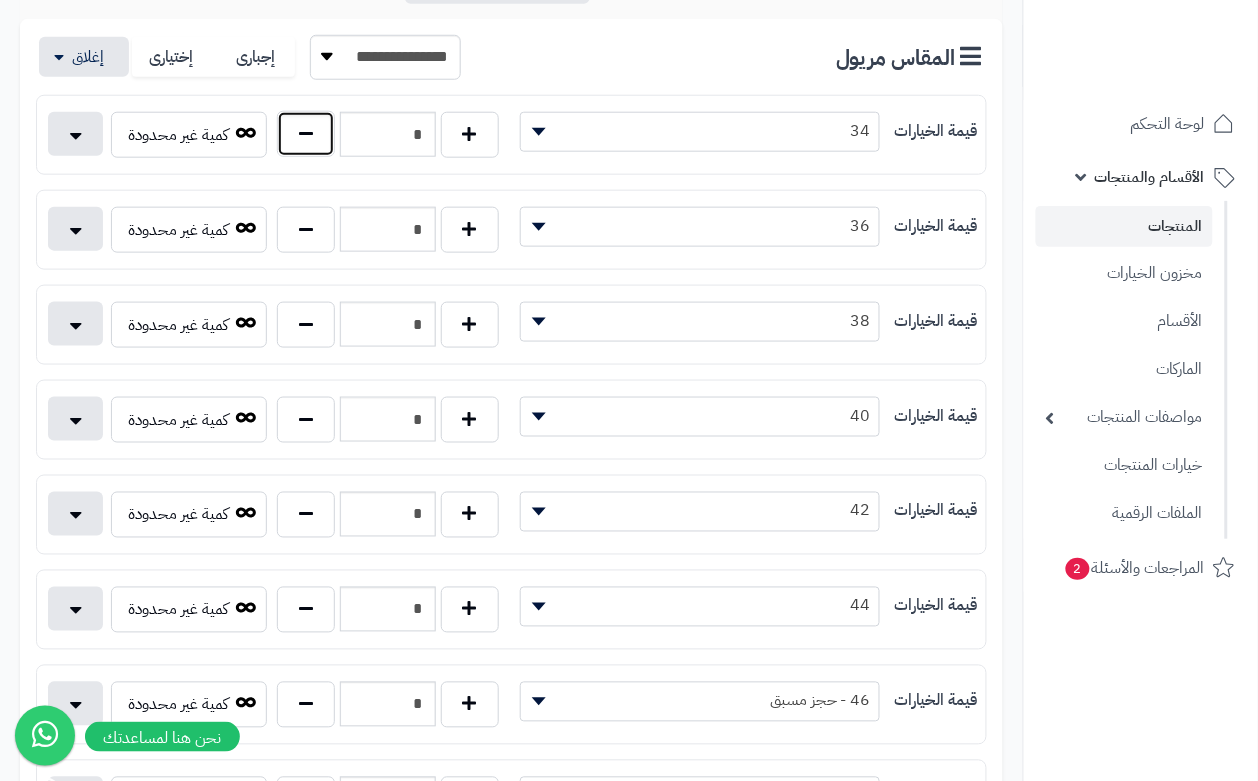 click at bounding box center (306, 134) 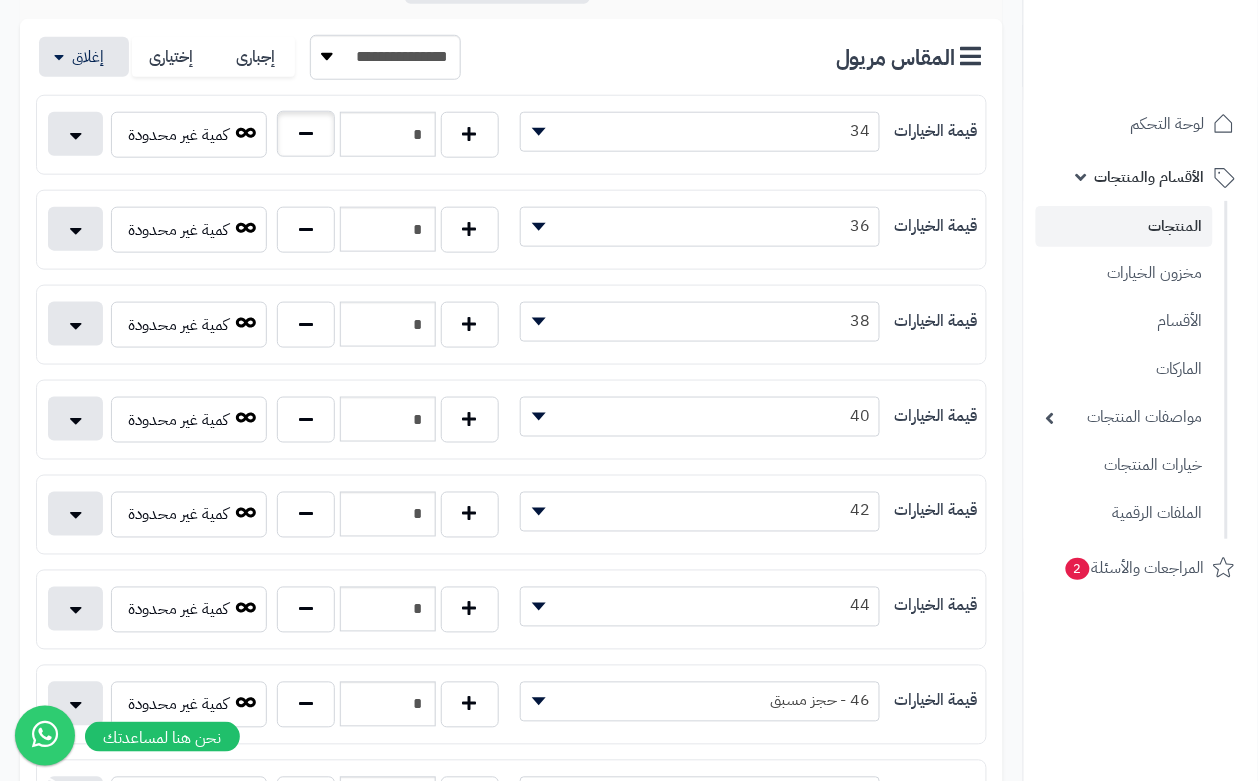 type on "*" 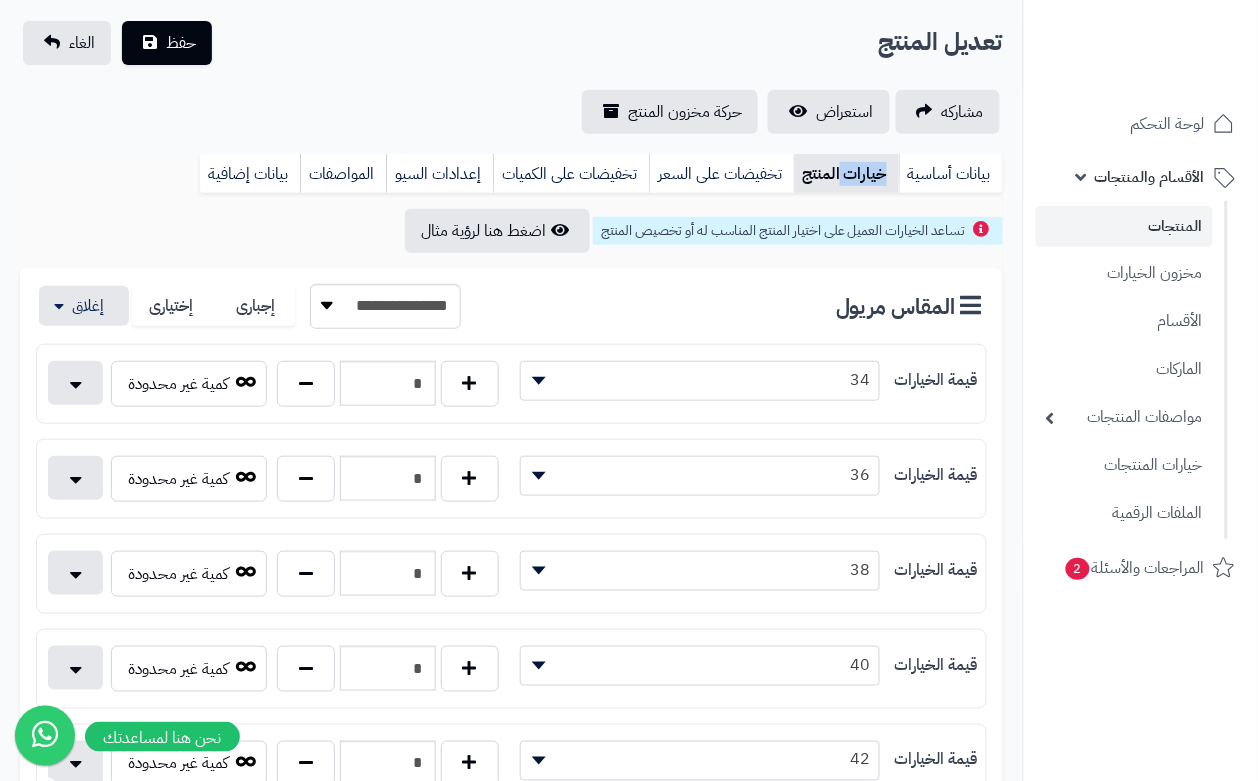 scroll, scrollTop: 0, scrollLeft: 0, axis: both 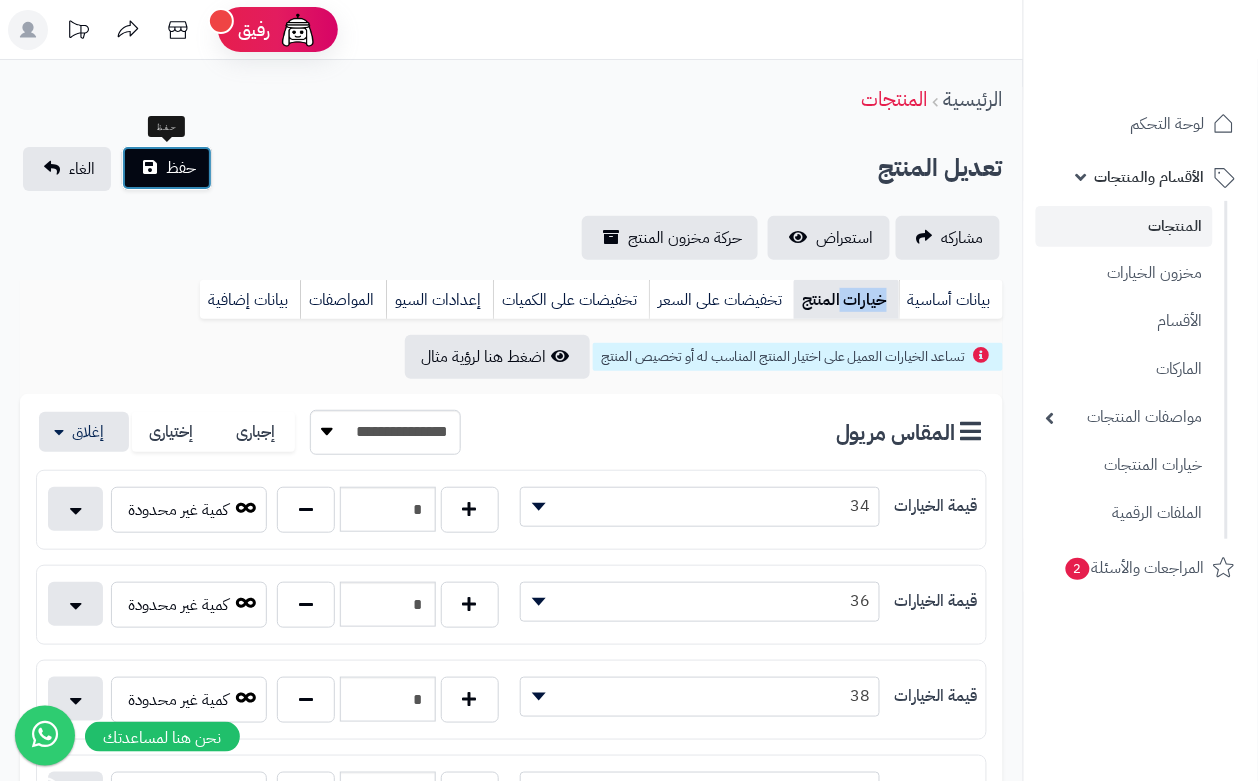 click on "حفظ" at bounding box center [181, 168] 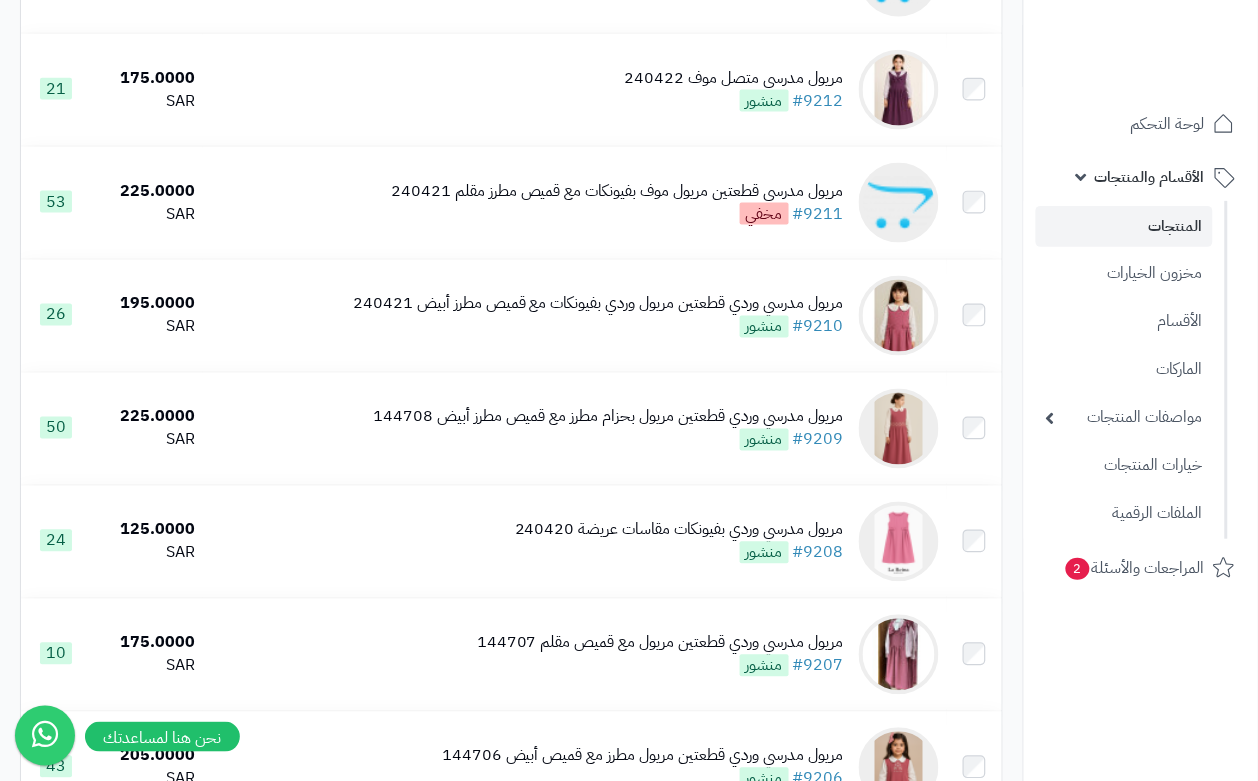 scroll, scrollTop: 750, scrollLeft: 0, axis: vertical 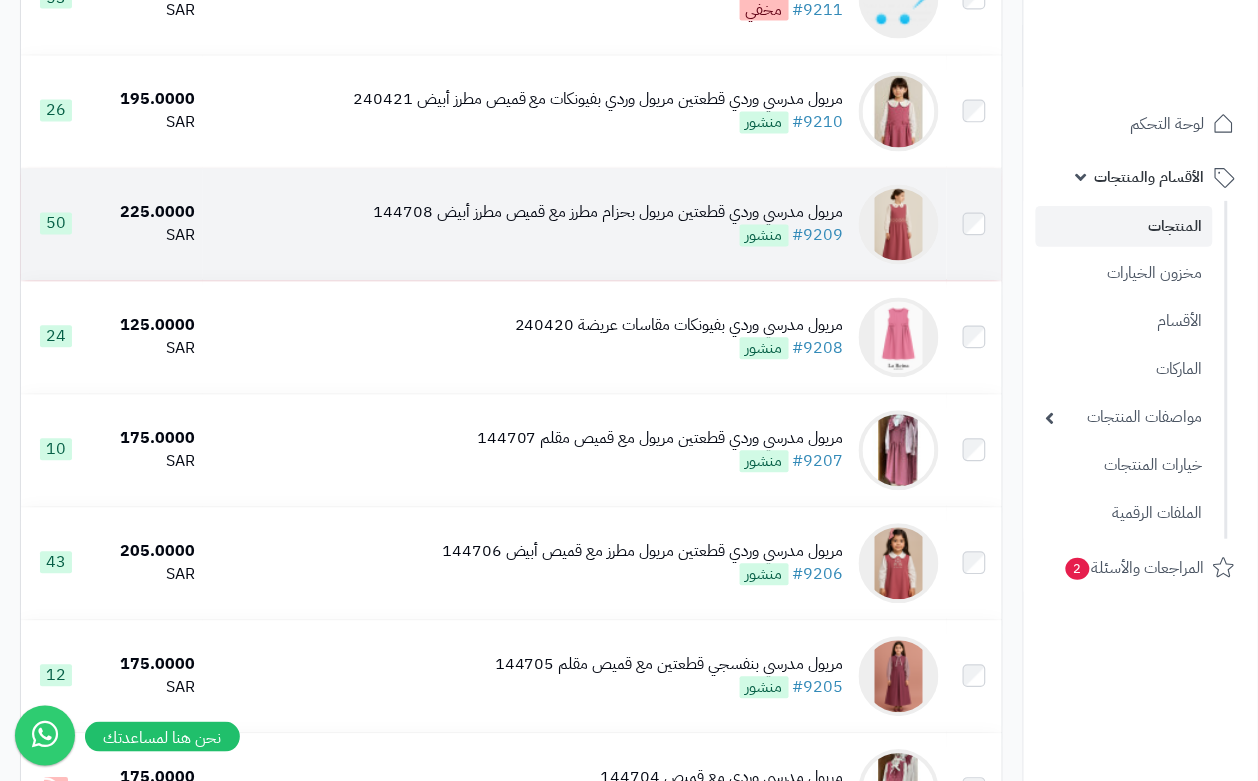 click on "مريول مدرسي وردي قطعتين مريول بحزام  مطرز مع قميص مطرز  أبيض  144708
#9209
منشور" at bounding box center [608, 225] 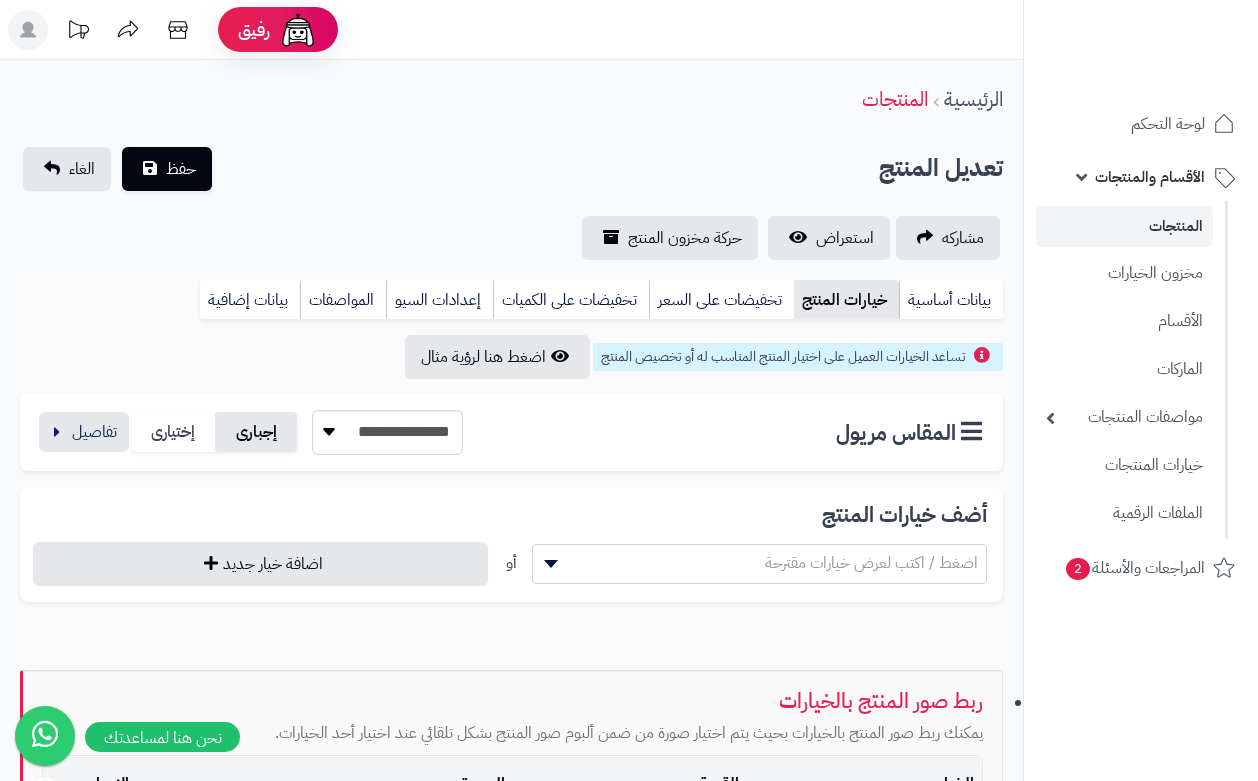 scroll, scrollTop: 0, scrollLeft: 0, axis: both 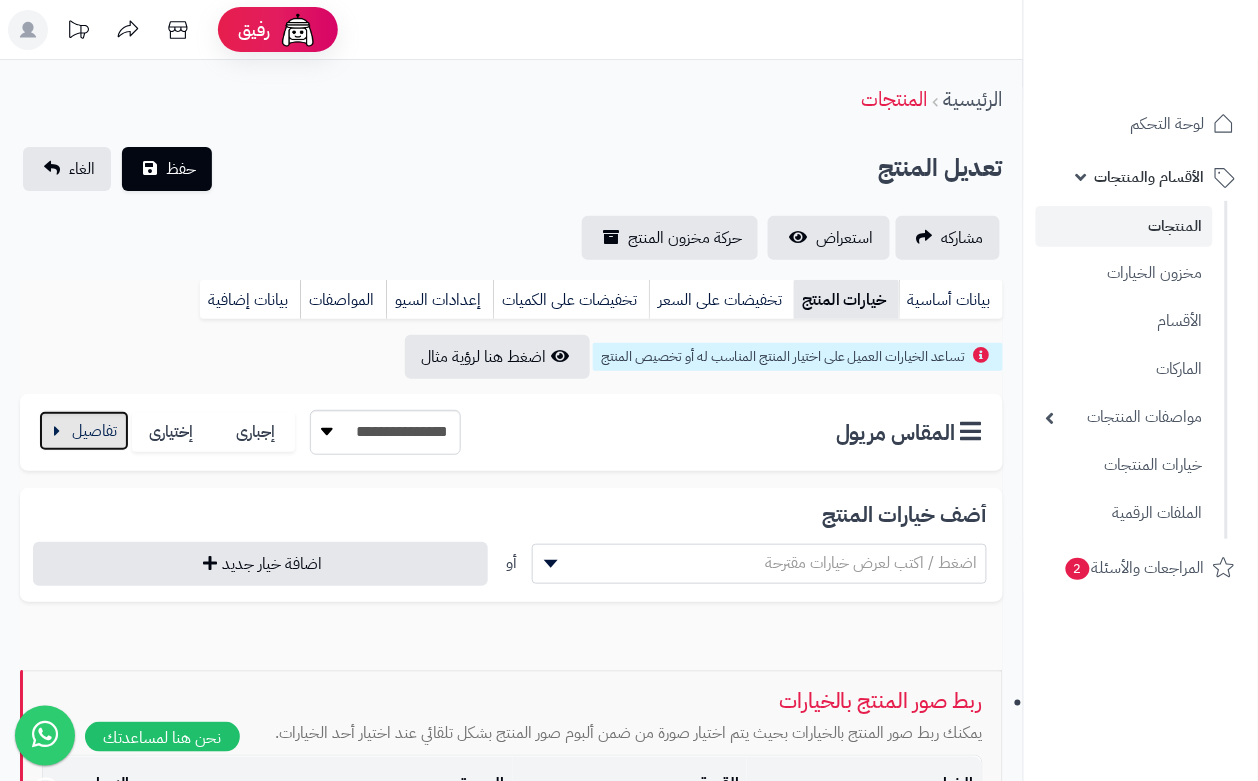 click at bounding box center (84, 431) 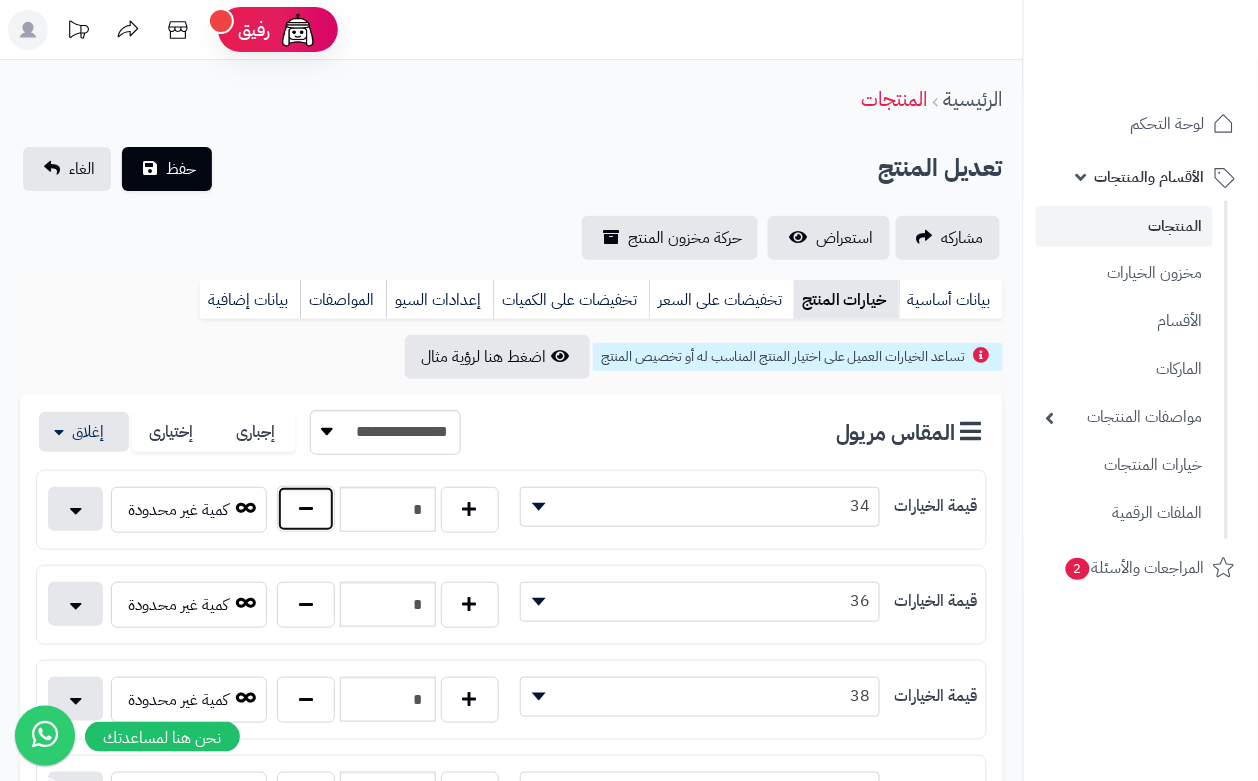 click at bounding box center [306, 509] 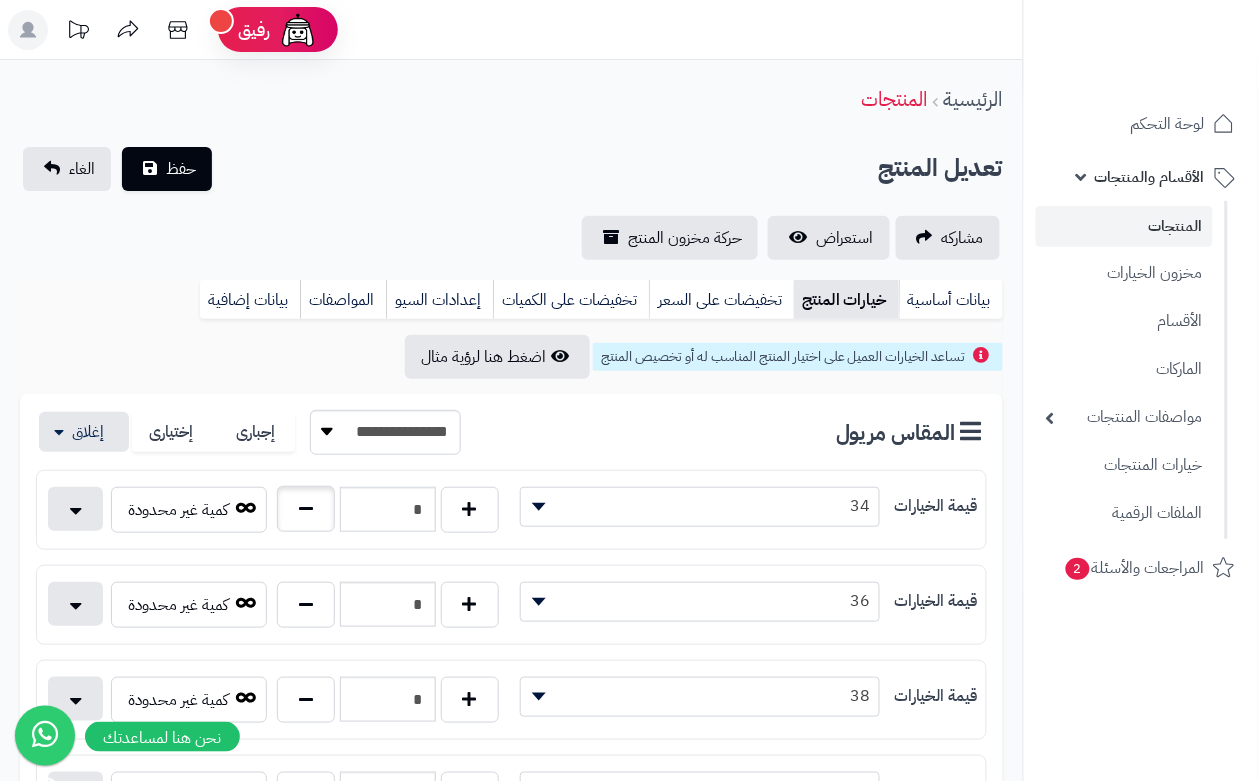 type on "*" 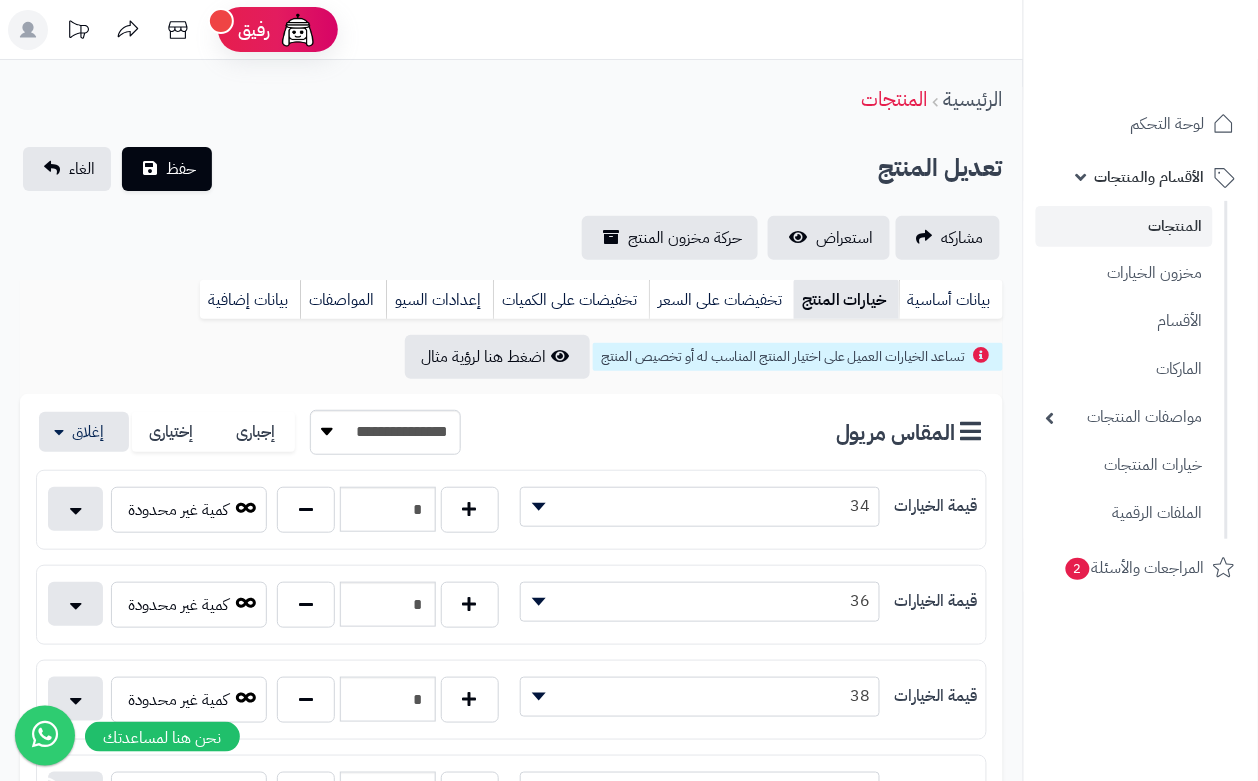 click on "تعديل المنتج
حفظ
الغاء" at bounding box center (511, 169) 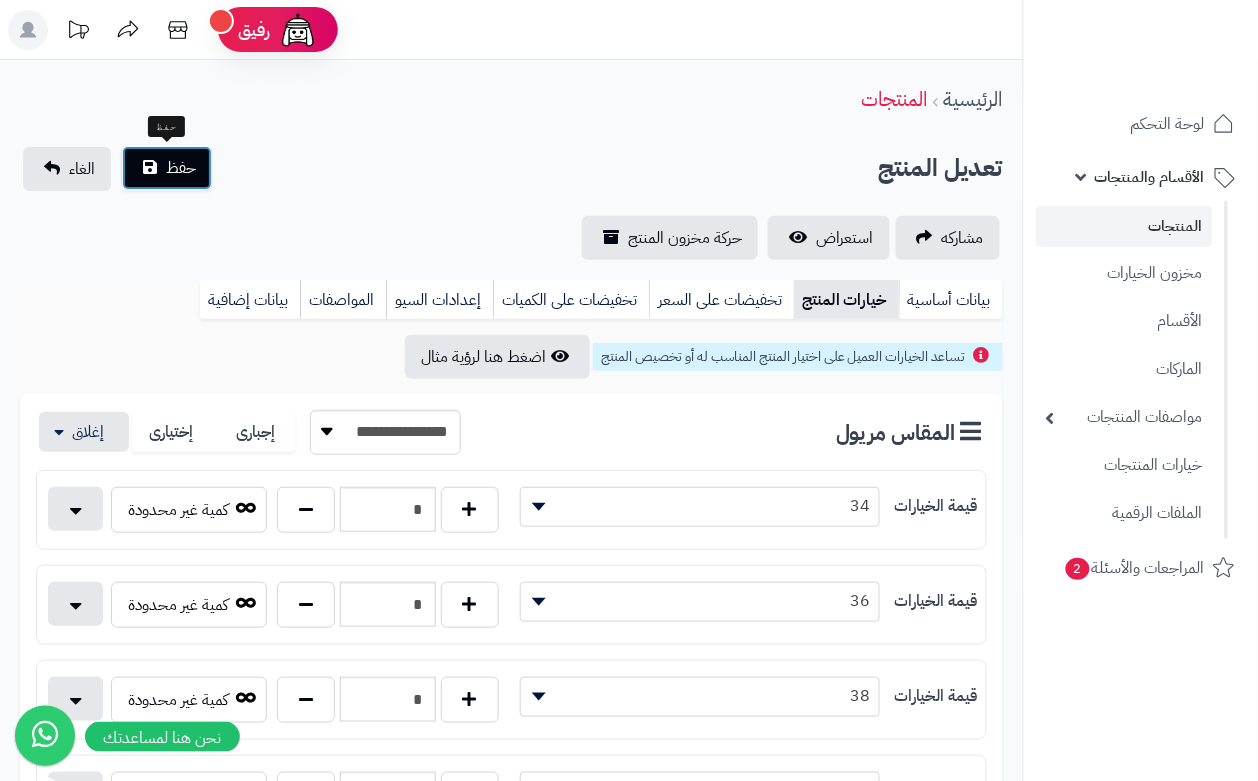 click on "حفظ" at bounding box center (167, 168) 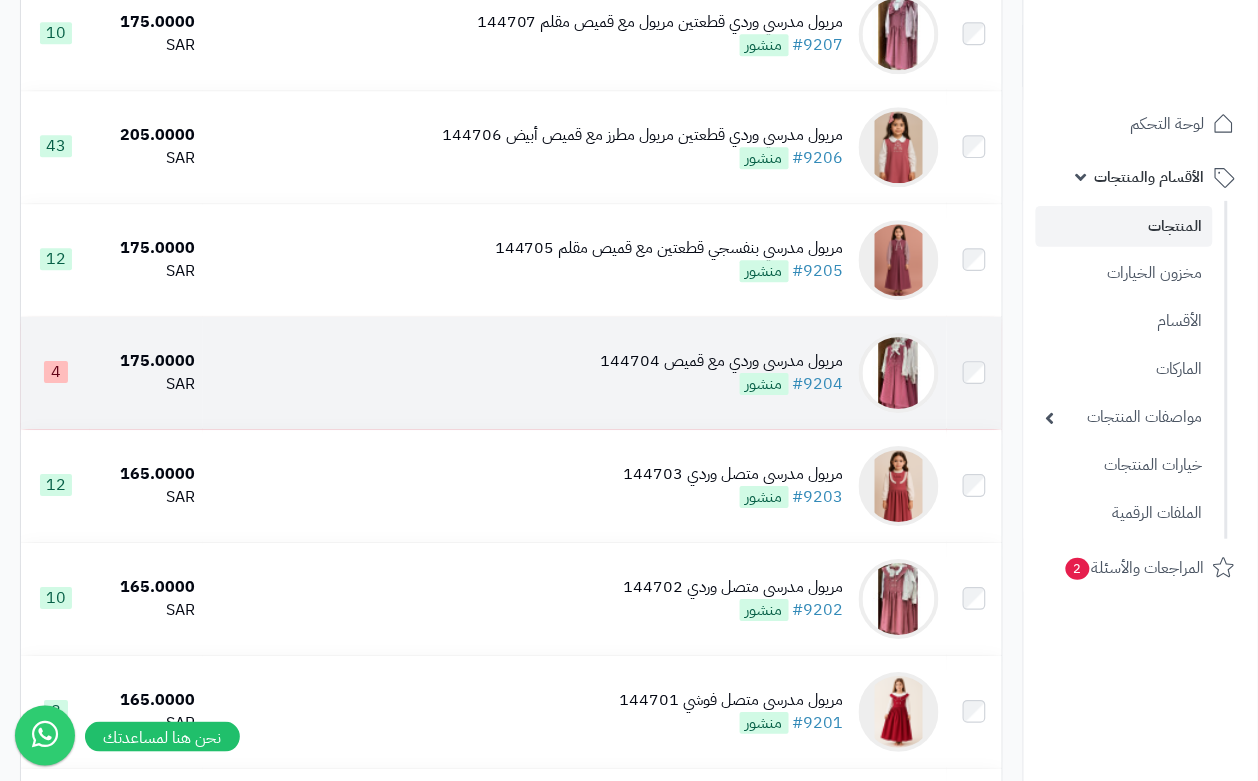 scroll, scrollTop: 1250, scrollLeft: 0, axis: vertical 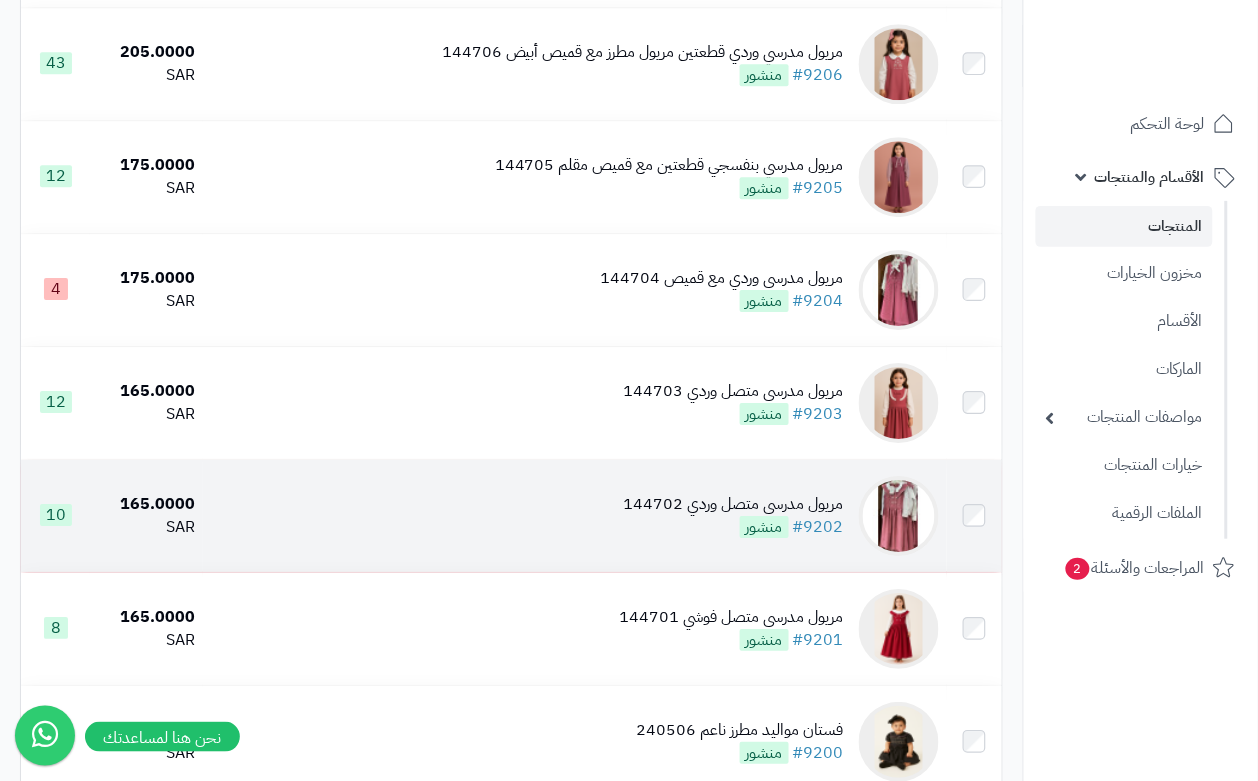 click on "مريول مدرسي متصل وردي 144702
#9202
منشور" at bounding box center (575, 516) 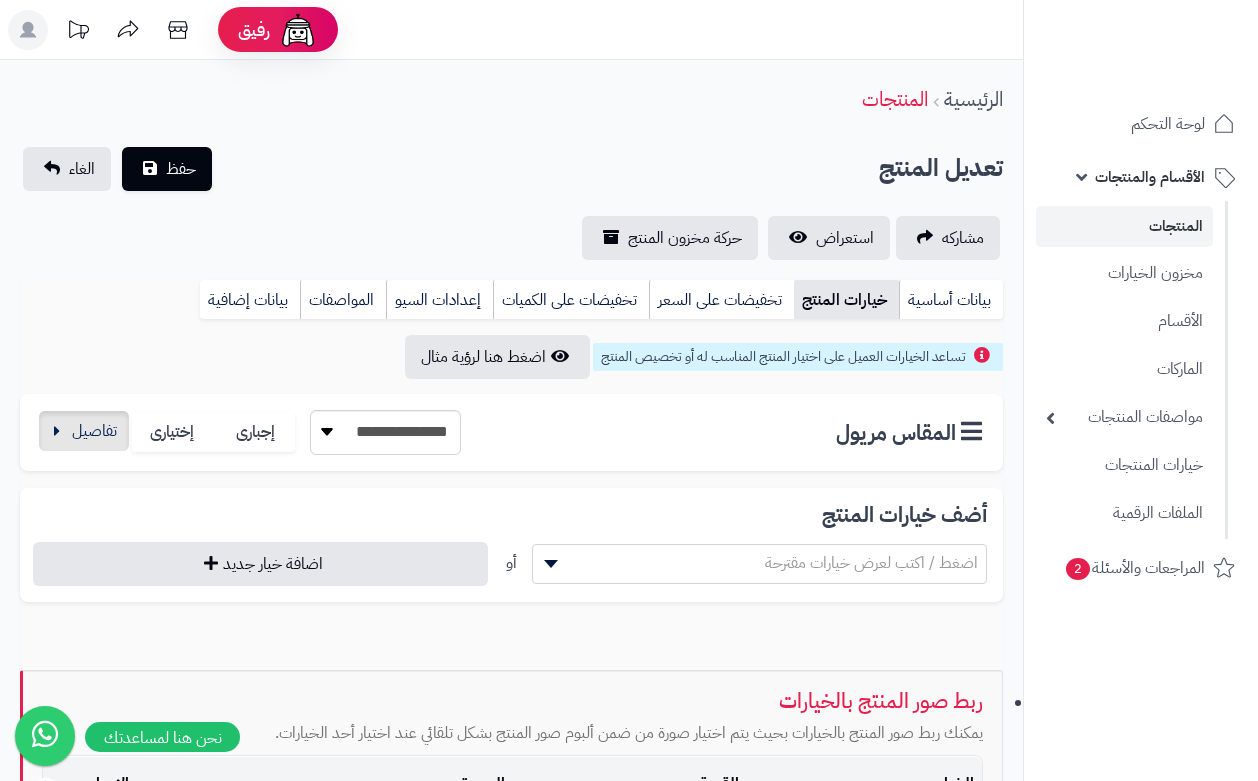 scroll, scrollTop: 0, scrollLeft: 0, axis: both 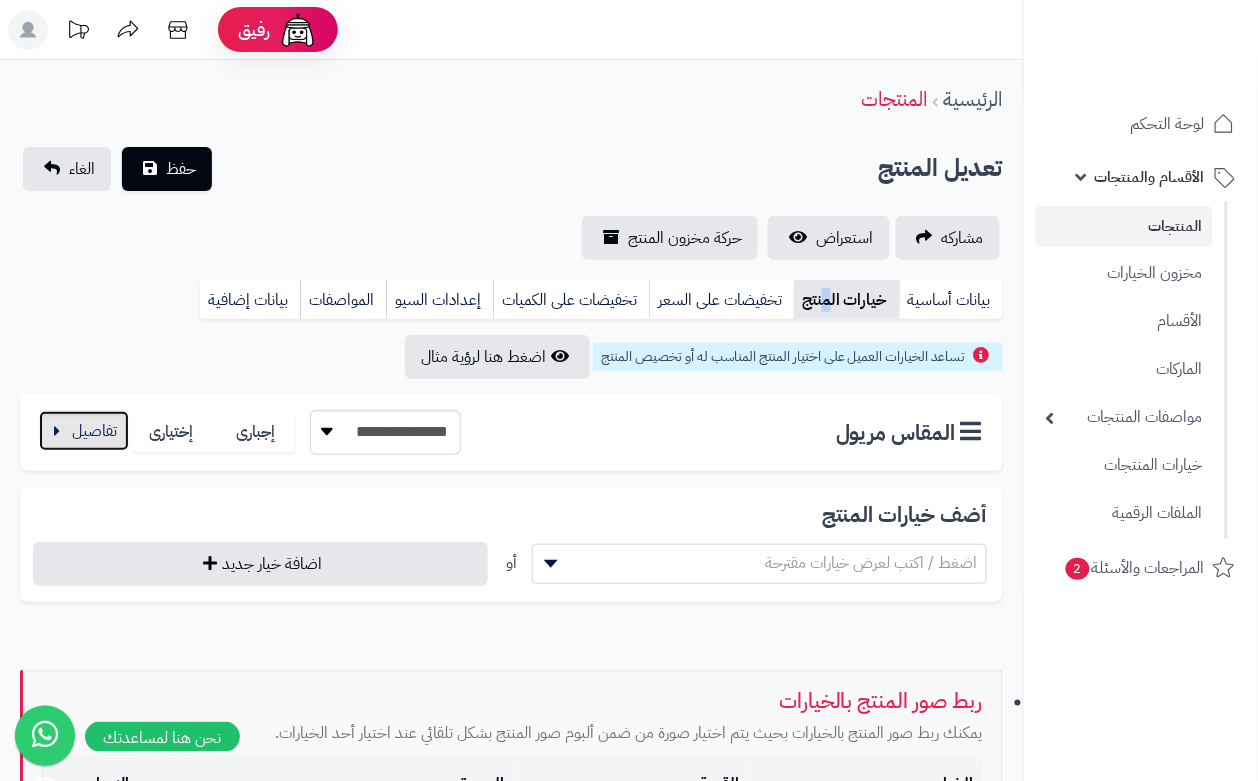 click at bounding box center [84, 431] 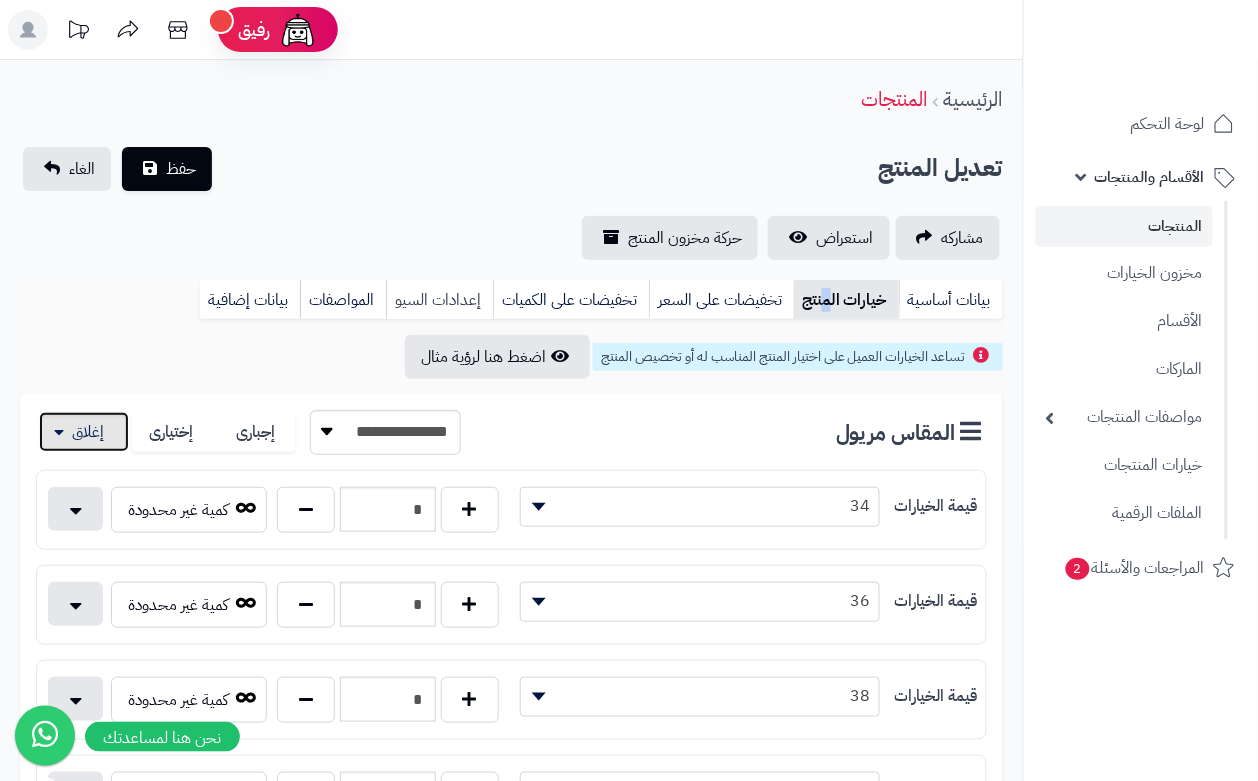 scroll, scrollTop: 125, scrollLeft: 0, axis: vertical 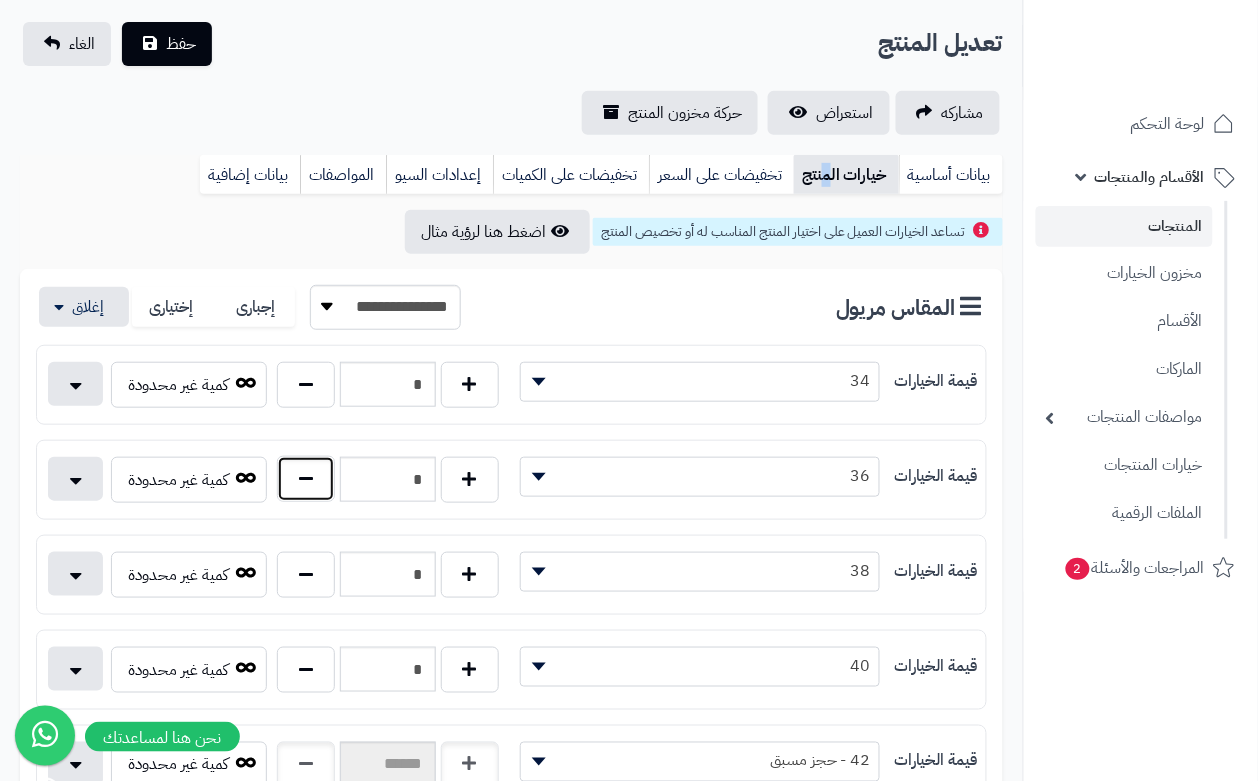click at bounding box center [306, 479] 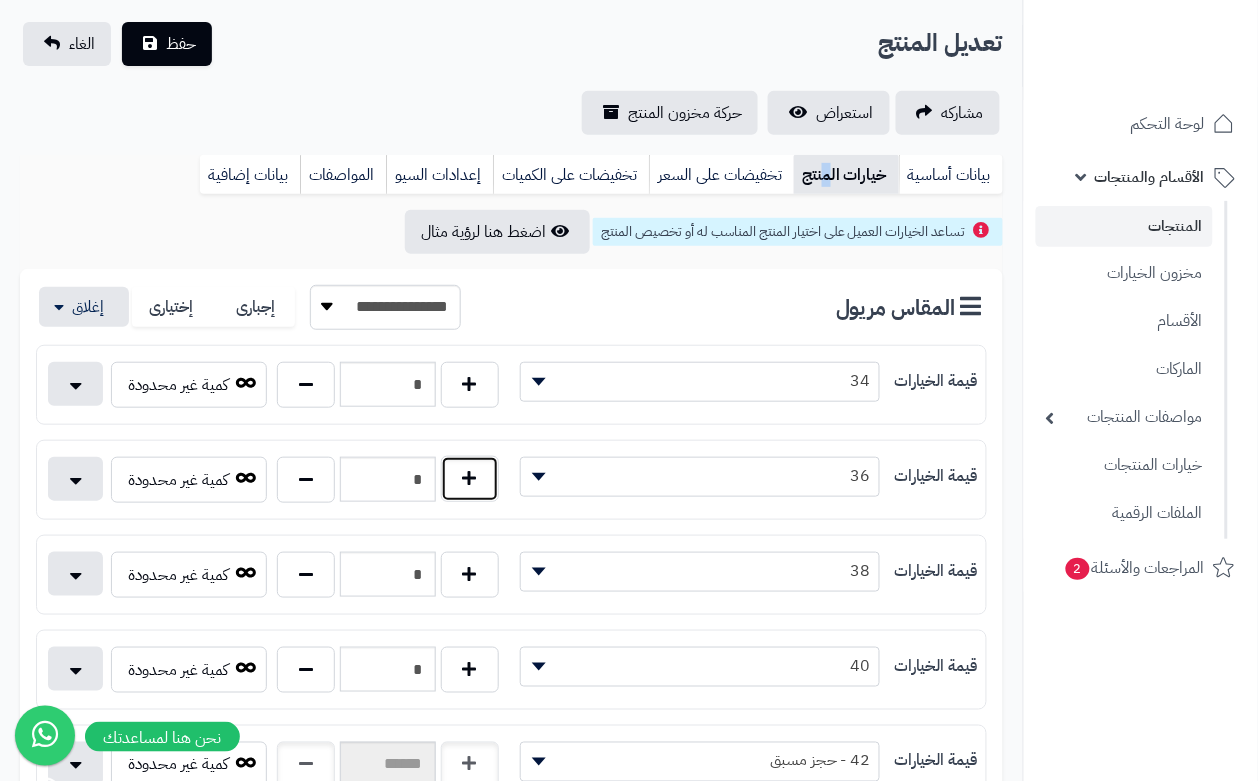 click at bounding box center (470, 479) 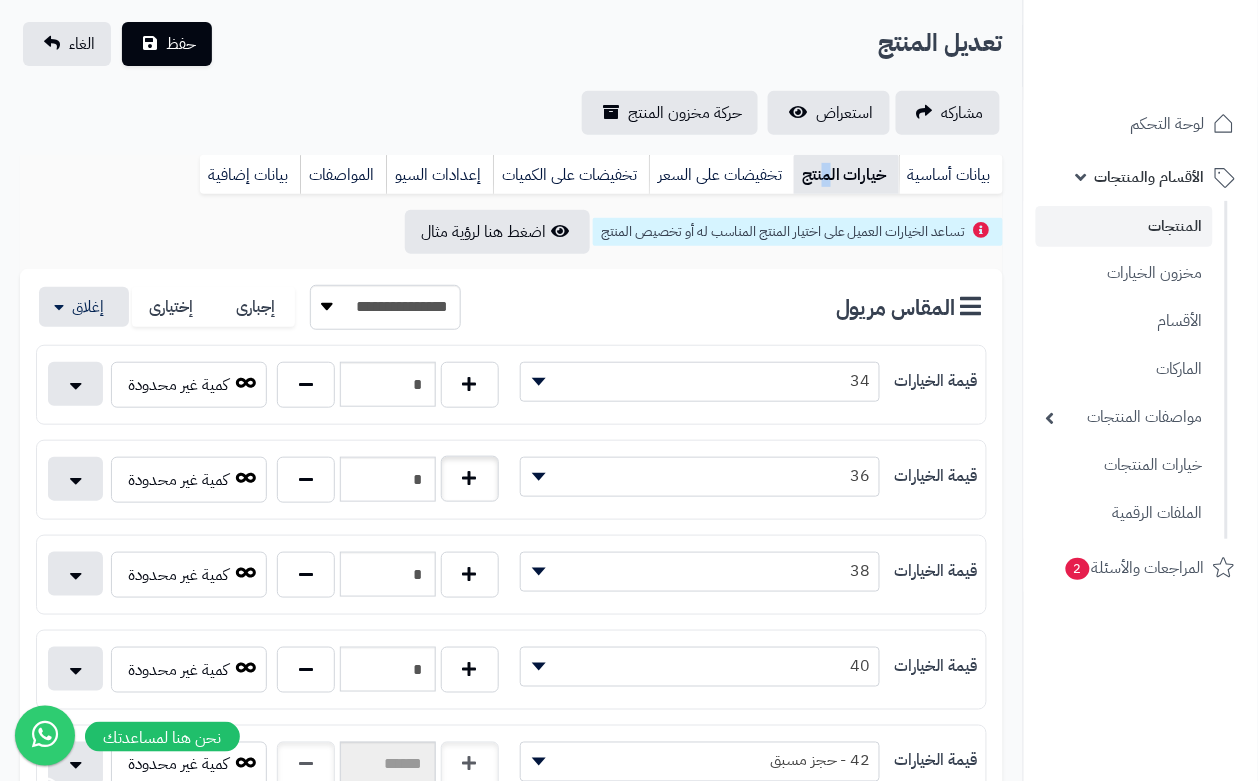 type on "*" 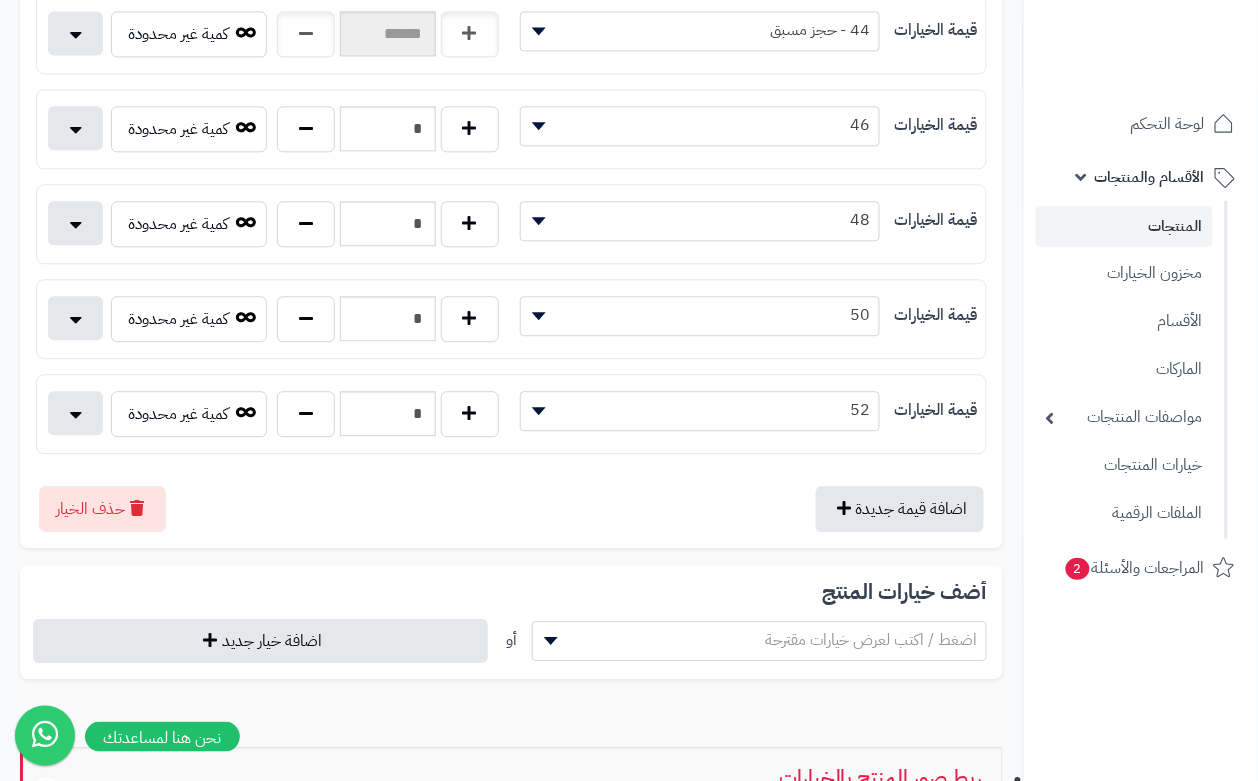 scroll, scrollTop: 1000, scrollLeft: 0, axis: vertical 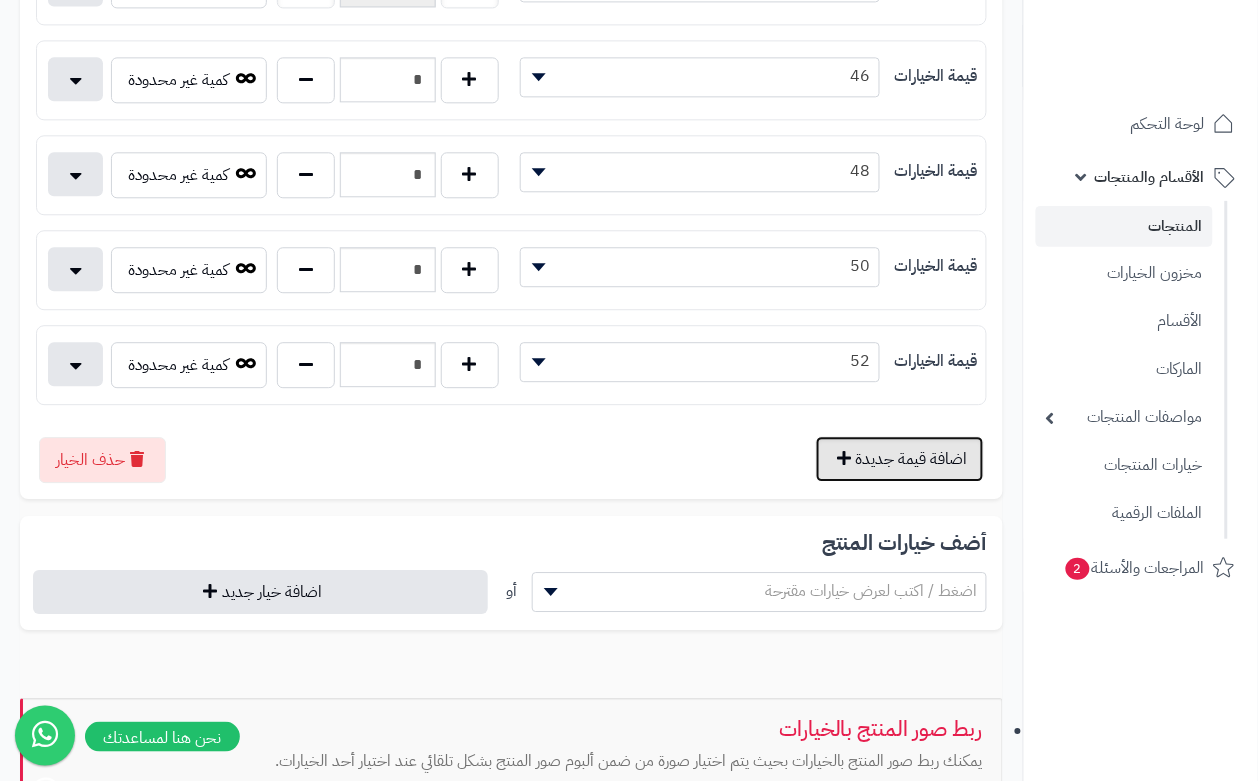 click on "اضافة قيمة جديدة" at bounding box center (900, 459) 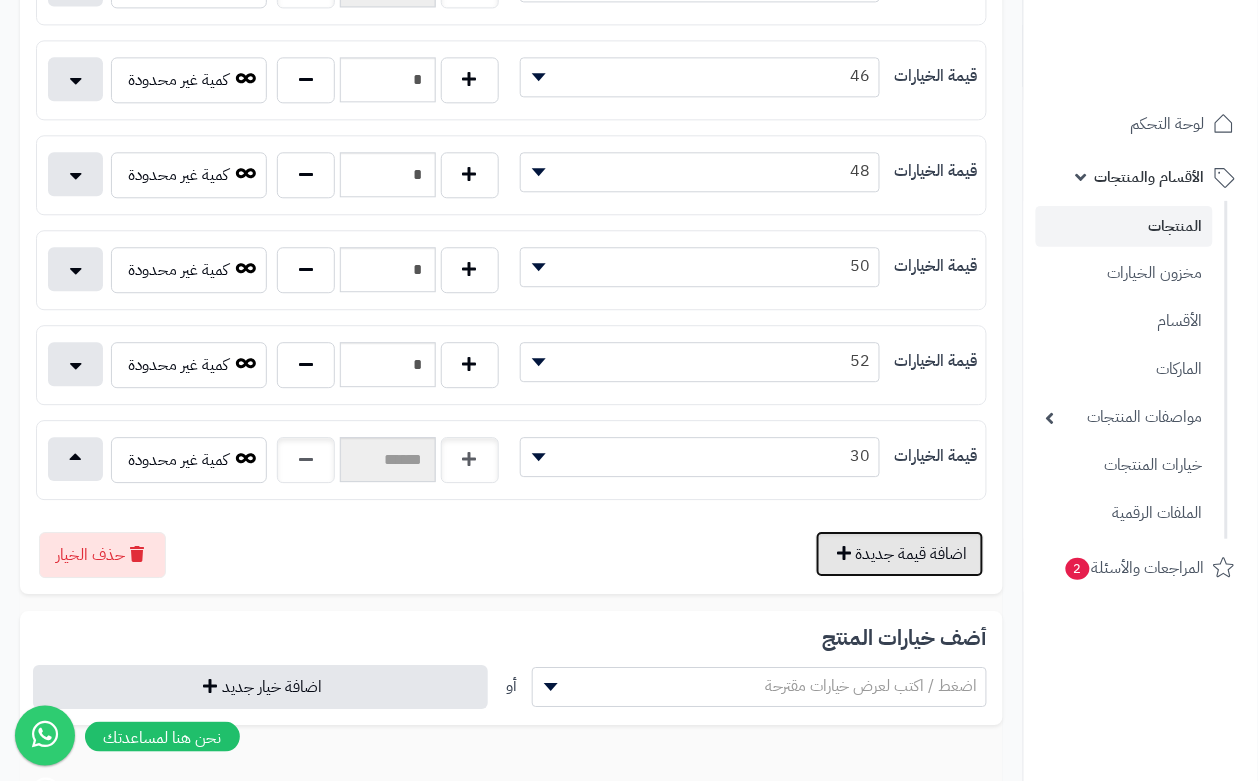 click on "اضافة قيمة جديدة" at bounding box center (900, 554) 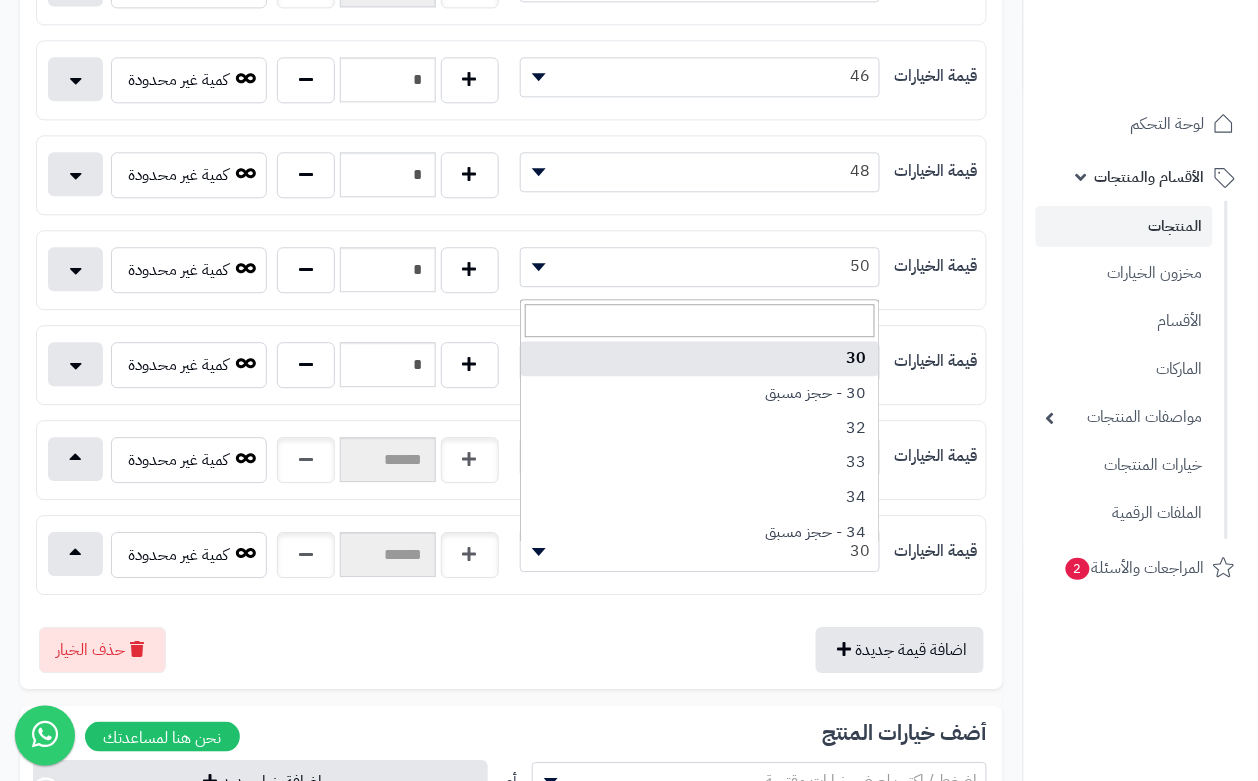 click on "30" at bounding box center (700, 551) 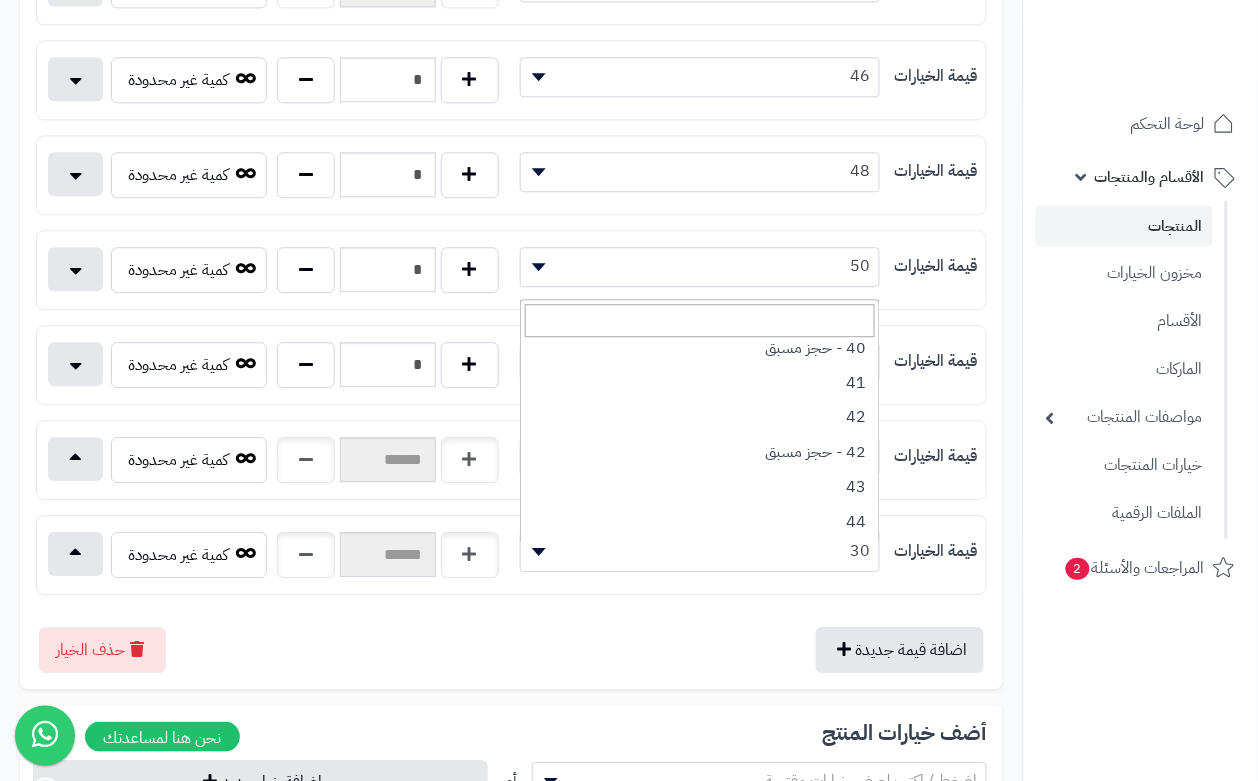 scroll, scrollTop: 500, scrollLeft: 0, axis: vertical 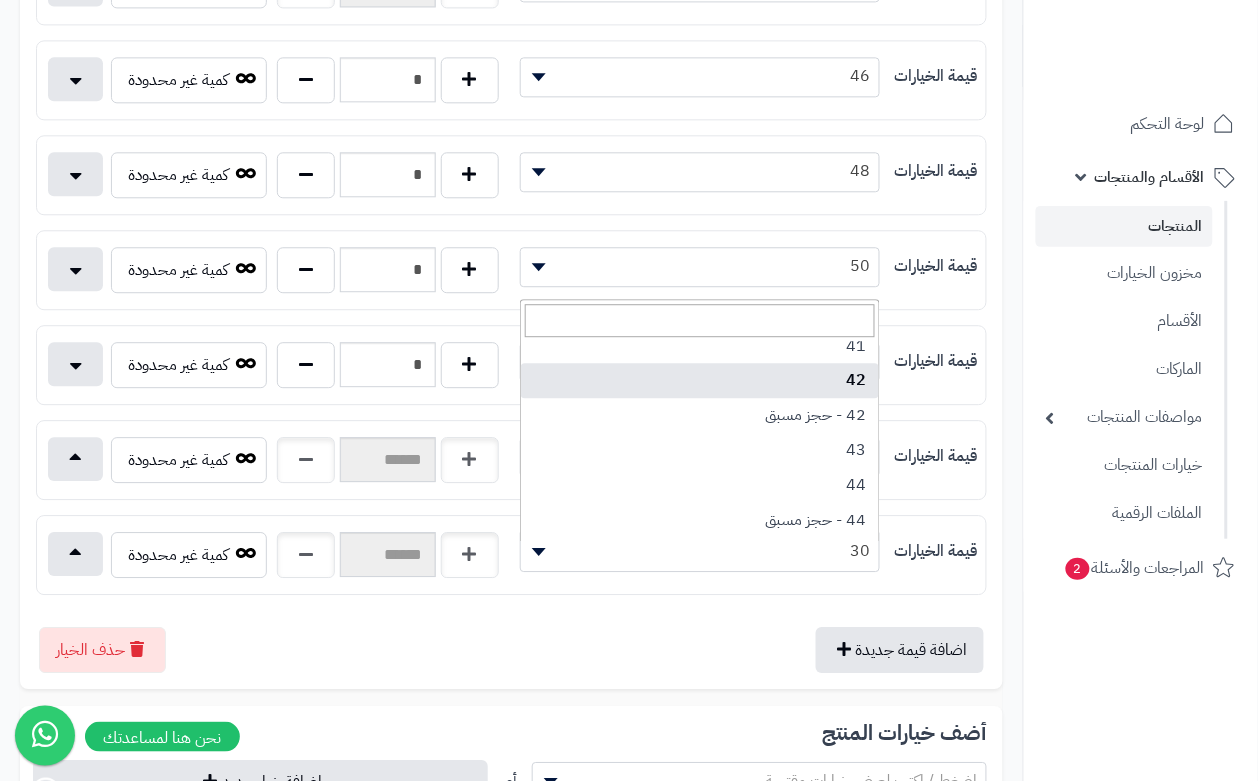 select on "***" 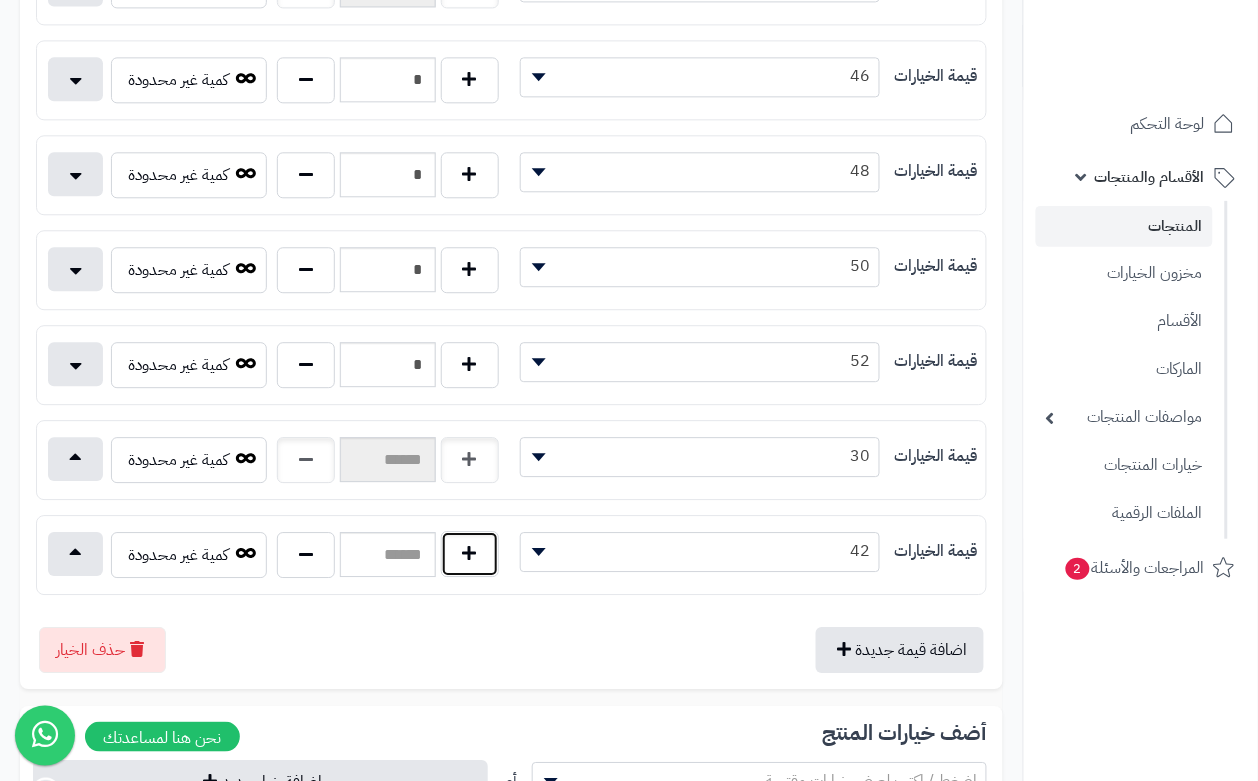 click at bounding box center (470, 554) 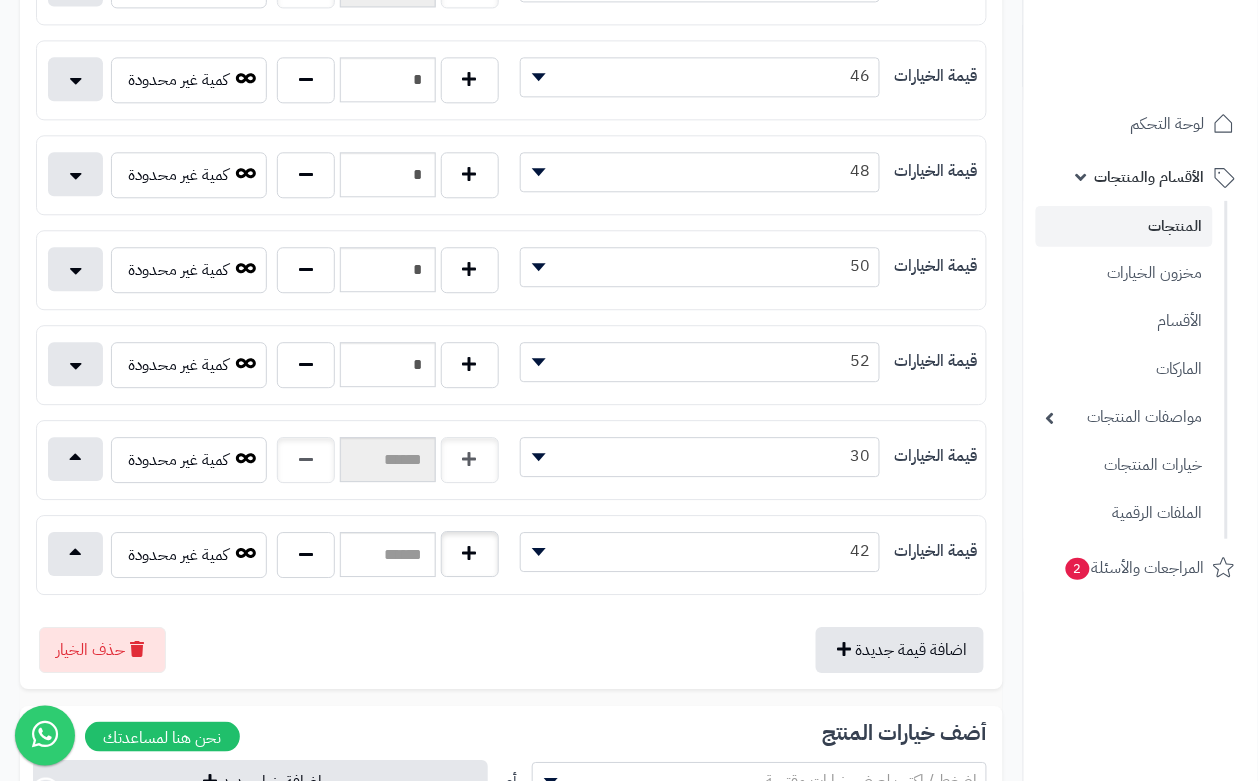 type on "*" 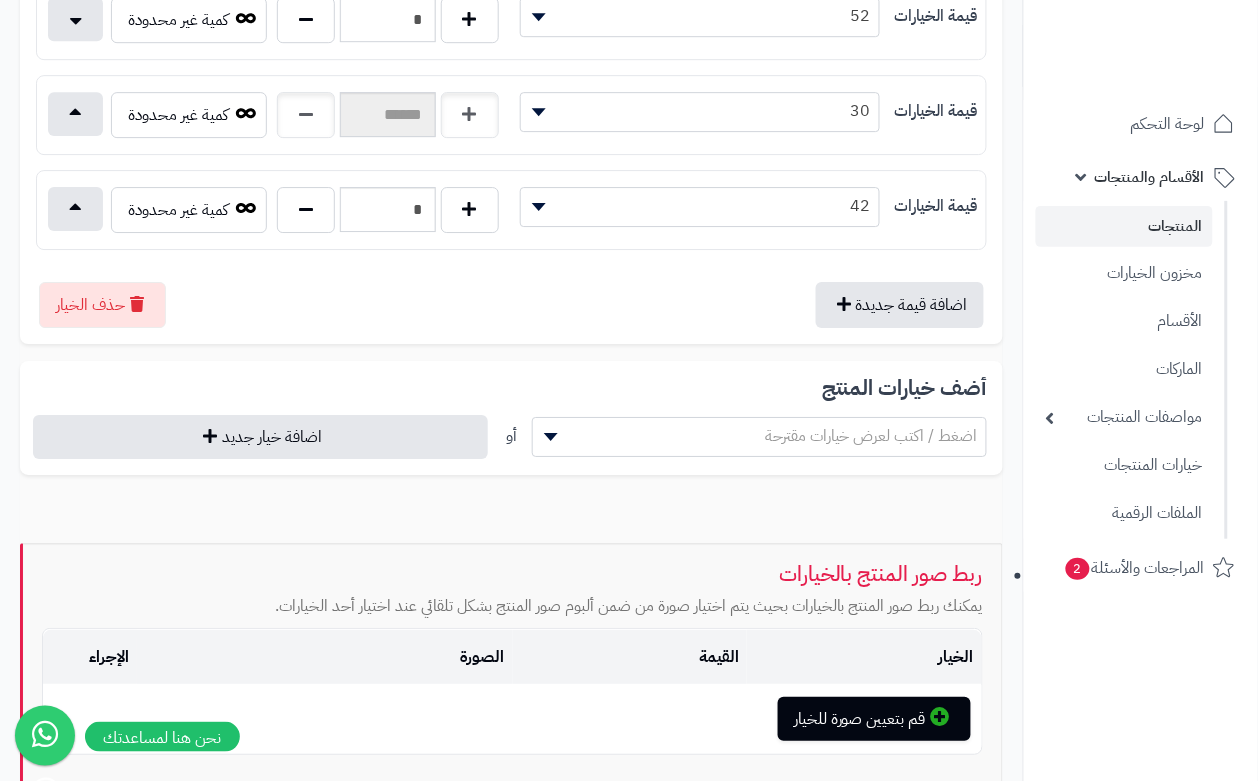 scroll, scrollTop: 1375, scrollLeft: 0, axis: vertical 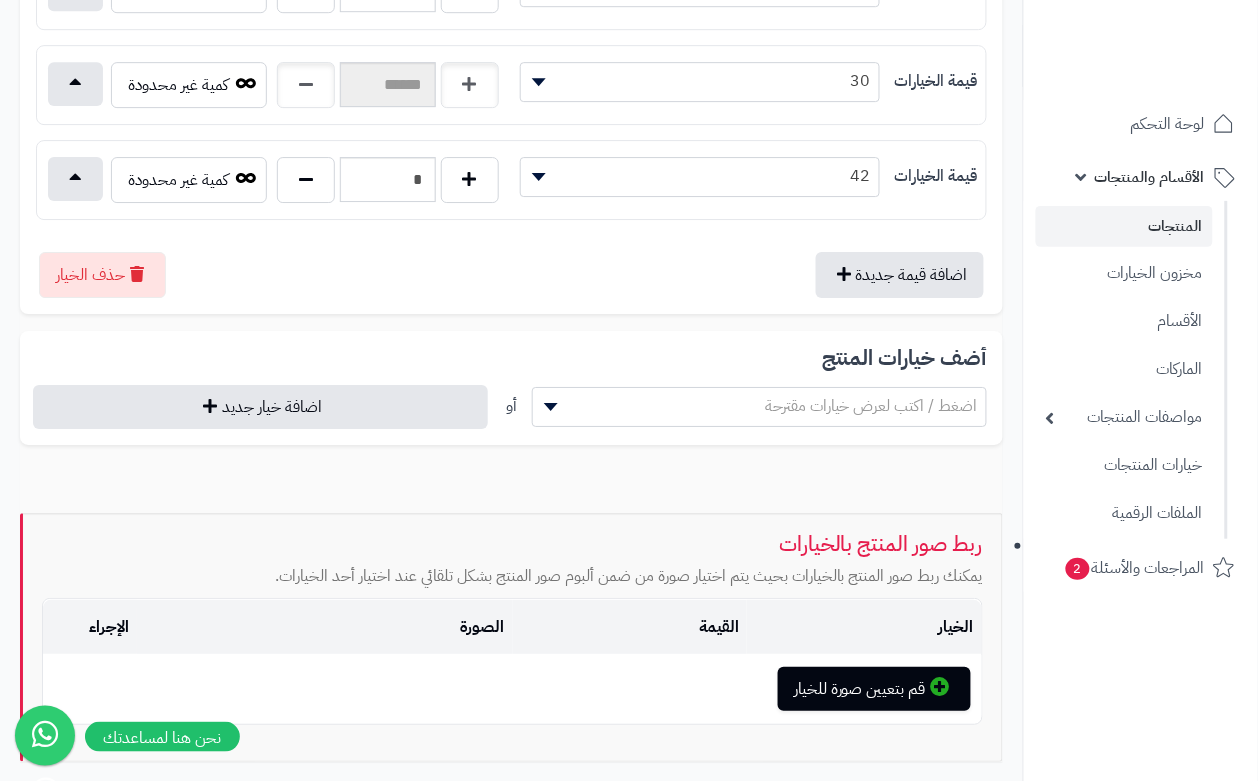 click on "**********" at bounding box center (511, -139) 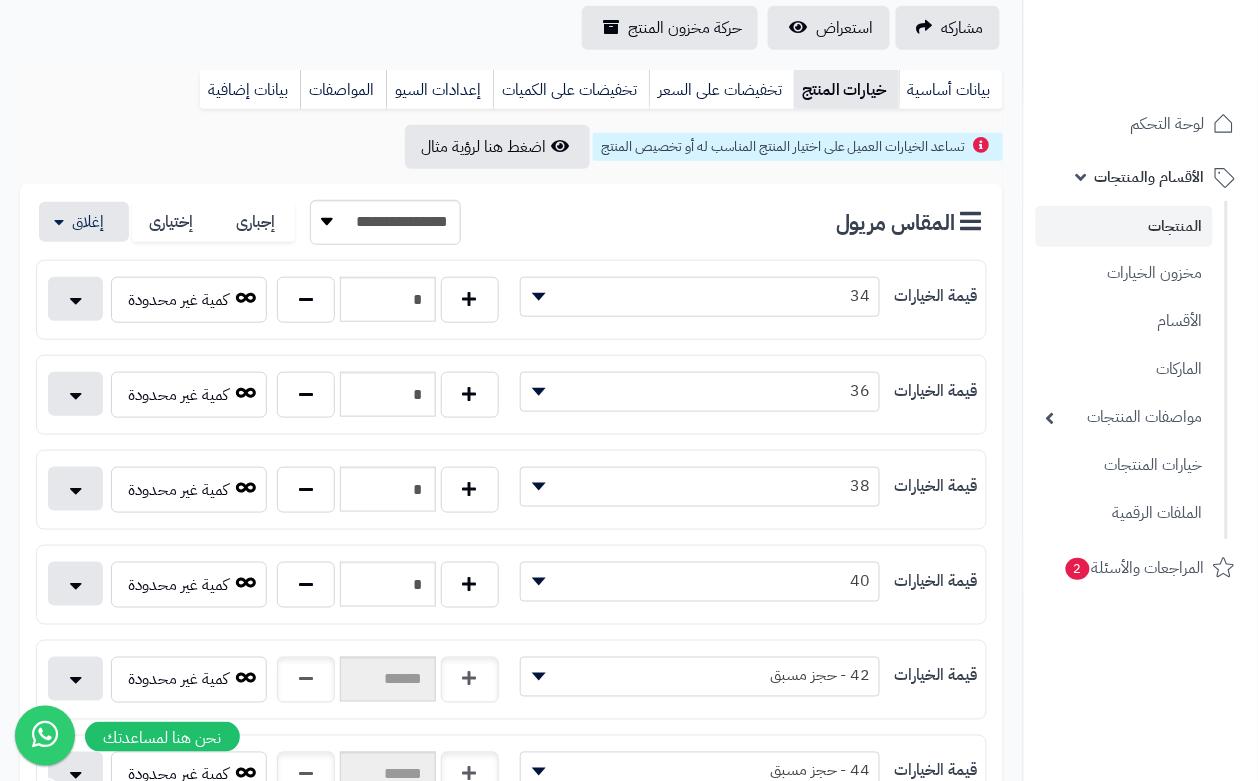 scroll, scrollTop: 0, scrollLeft: 0, axis: both 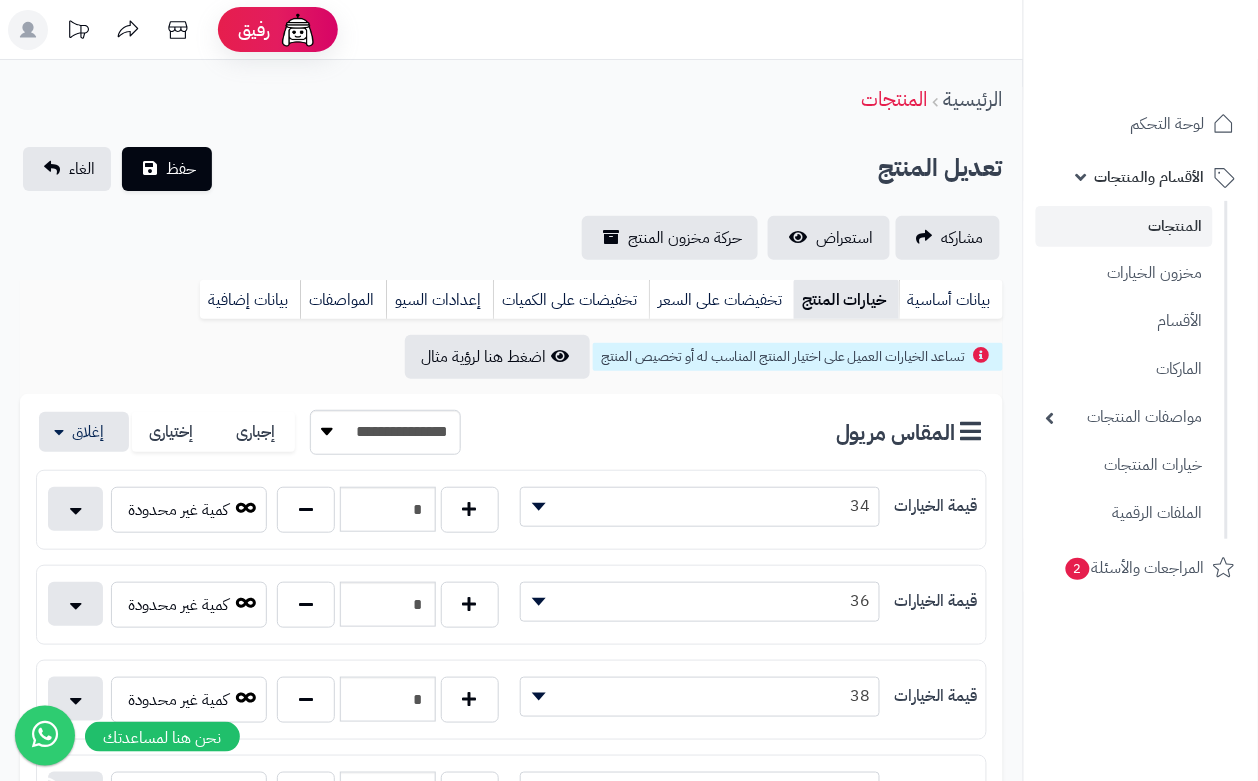 click on "**********" at bounding box center [511, 1128] 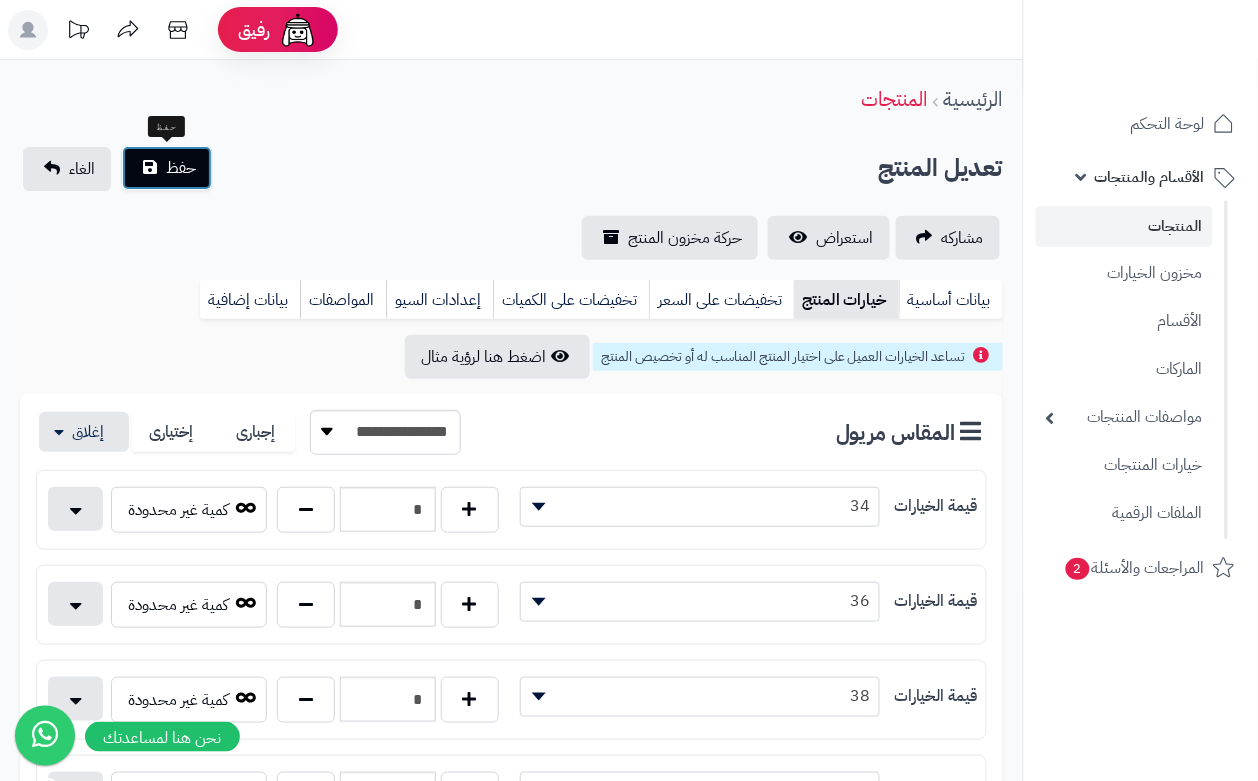 click on "حفظ" at bounding box center (181, 168) 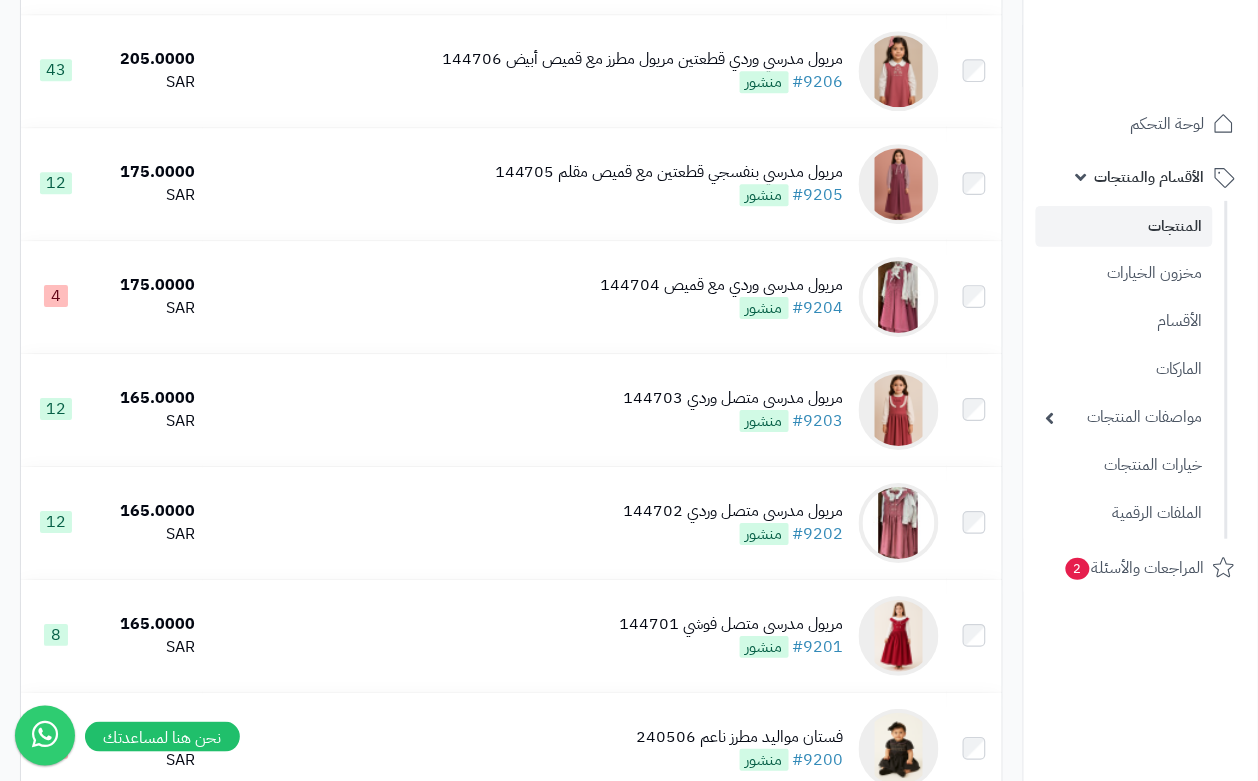 scroll, scrollTop: 1250, scrollLeft: 0, axis: vertical 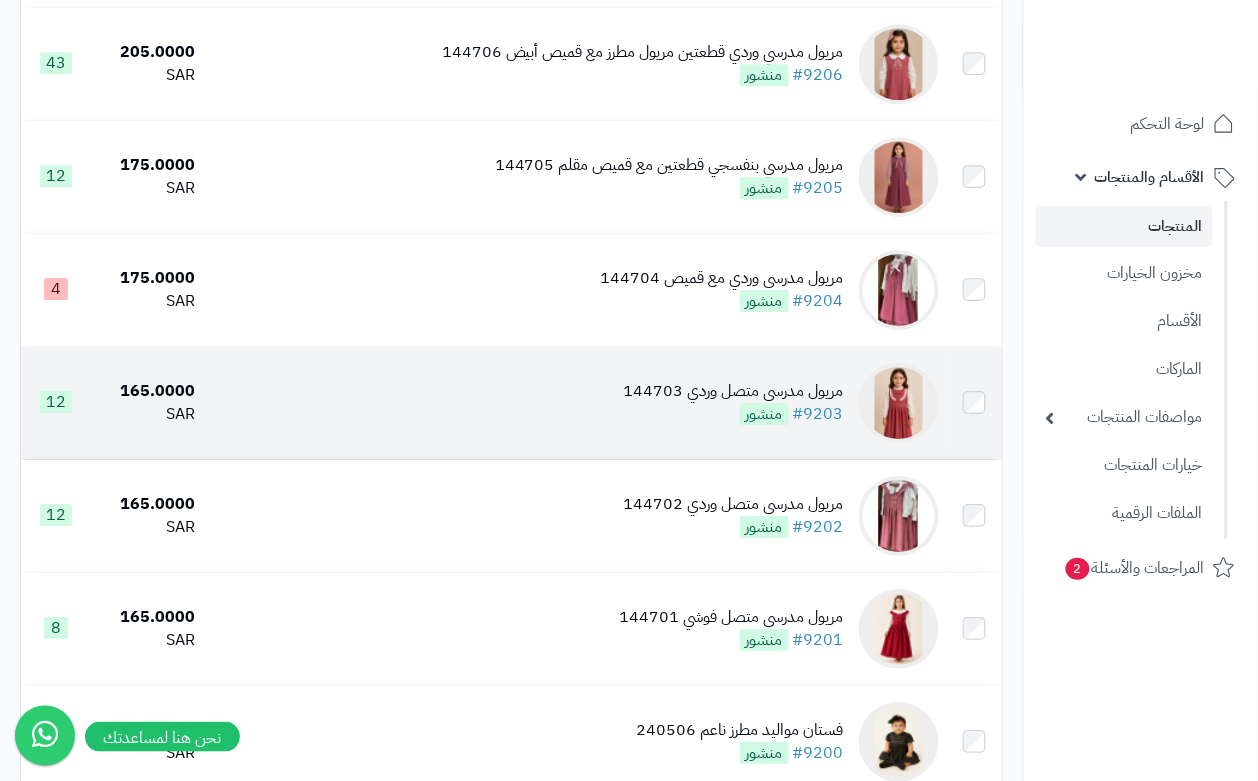 click on "مريول مدرسي متصل وردي 144703
#9203
منشور" at bounding box center (575, 403) 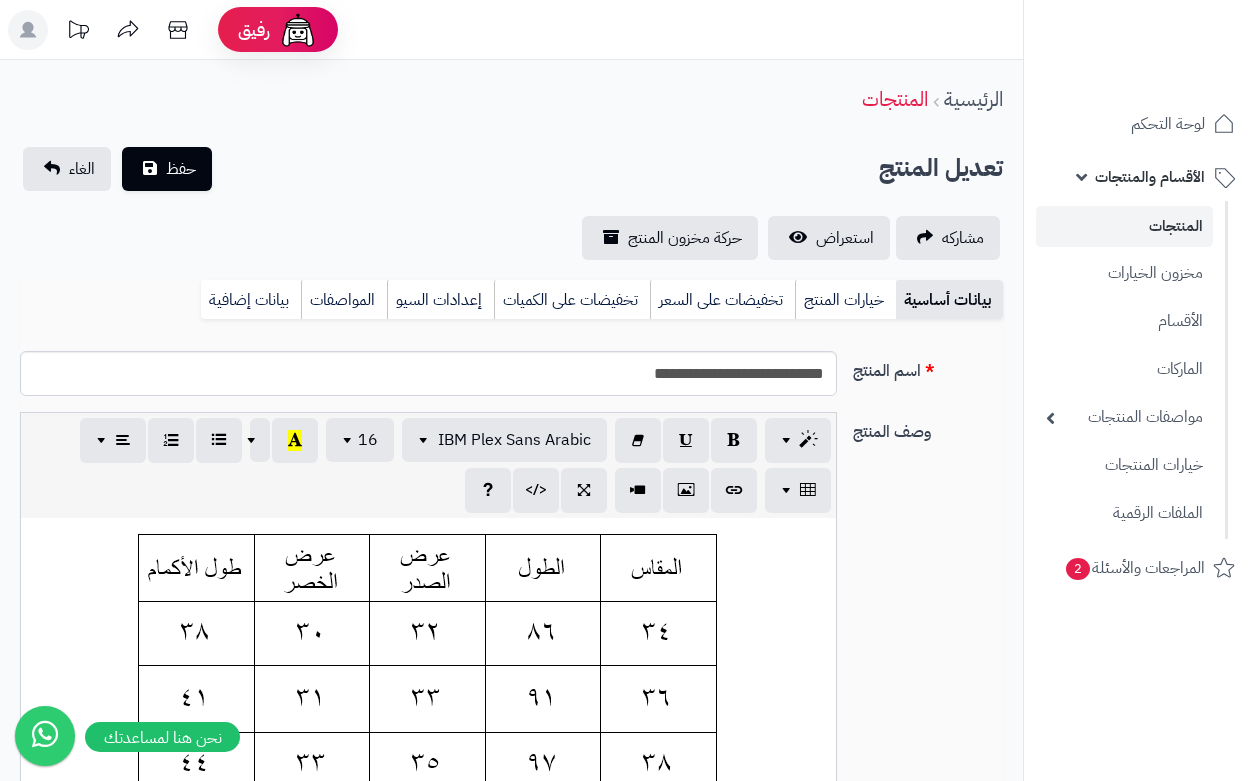 click on "خيارات المنتج" at bounding box center [845, 300] 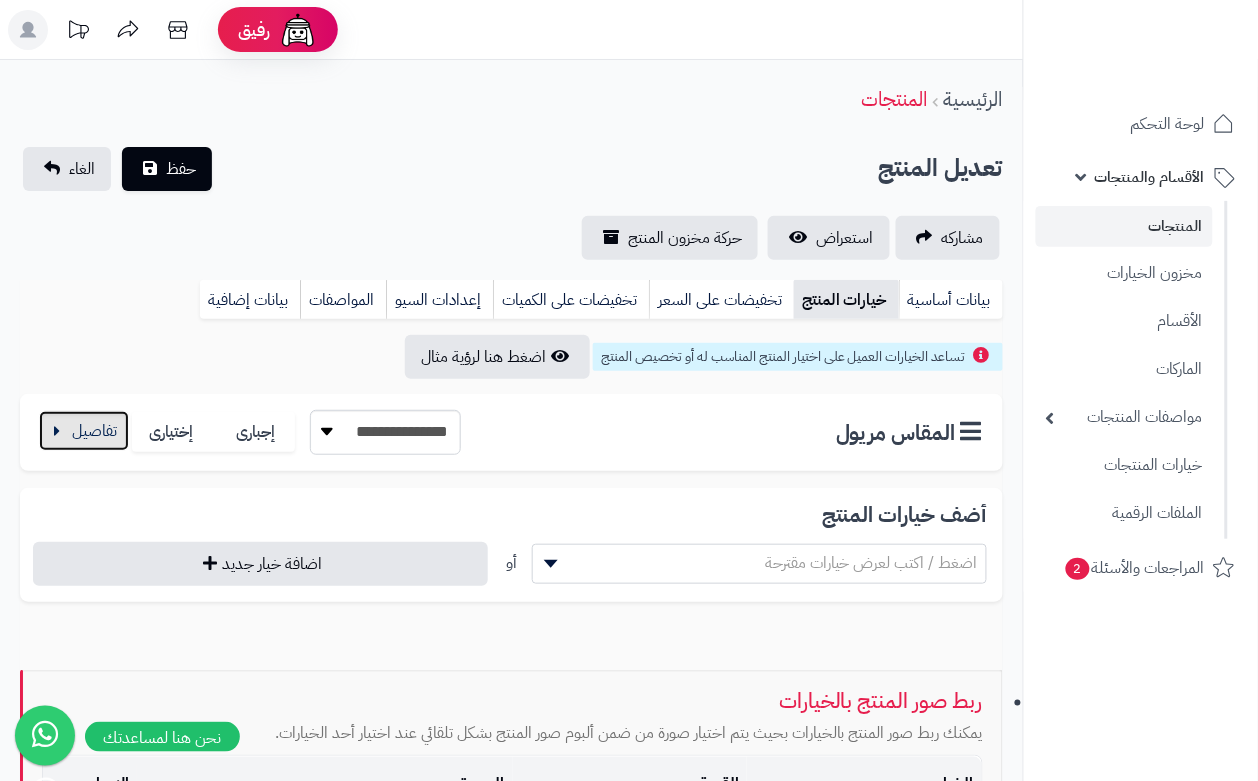 click at bounding box center [84, 431] 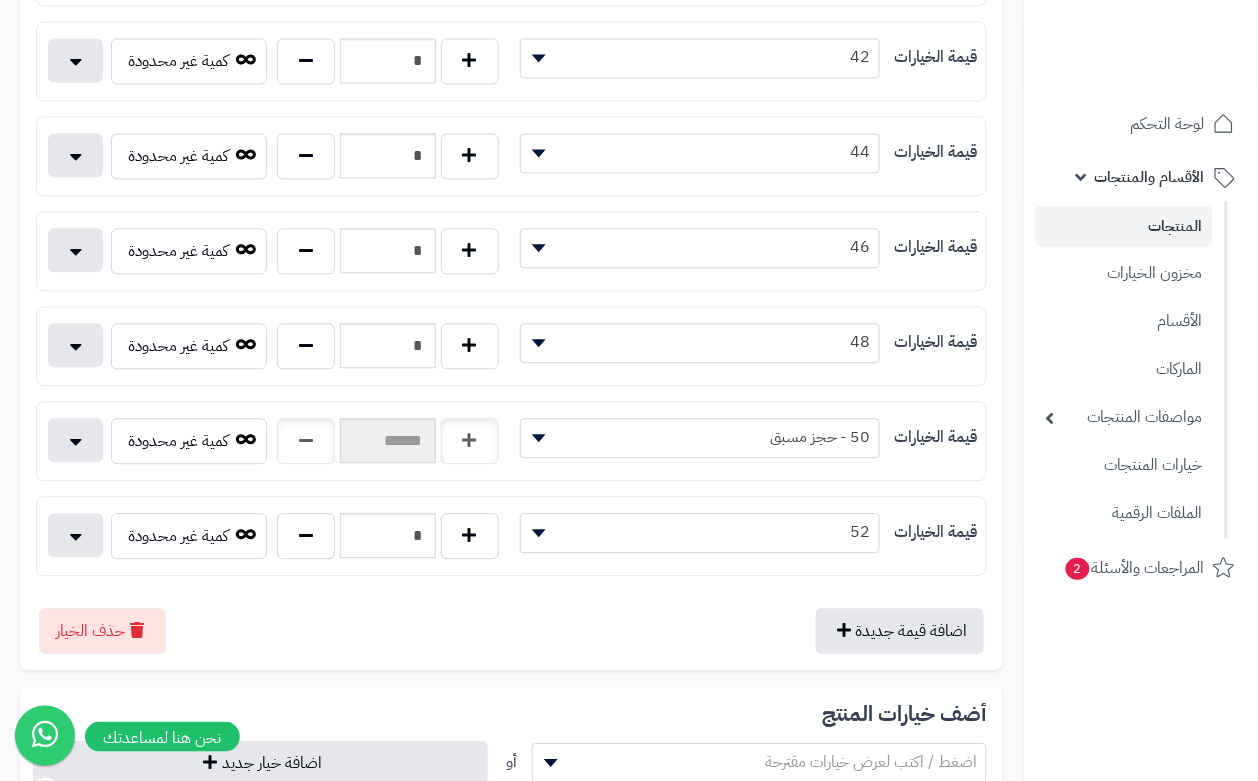 scroll, scrollTop: 875, scrollLeft: 0, axis: vertical 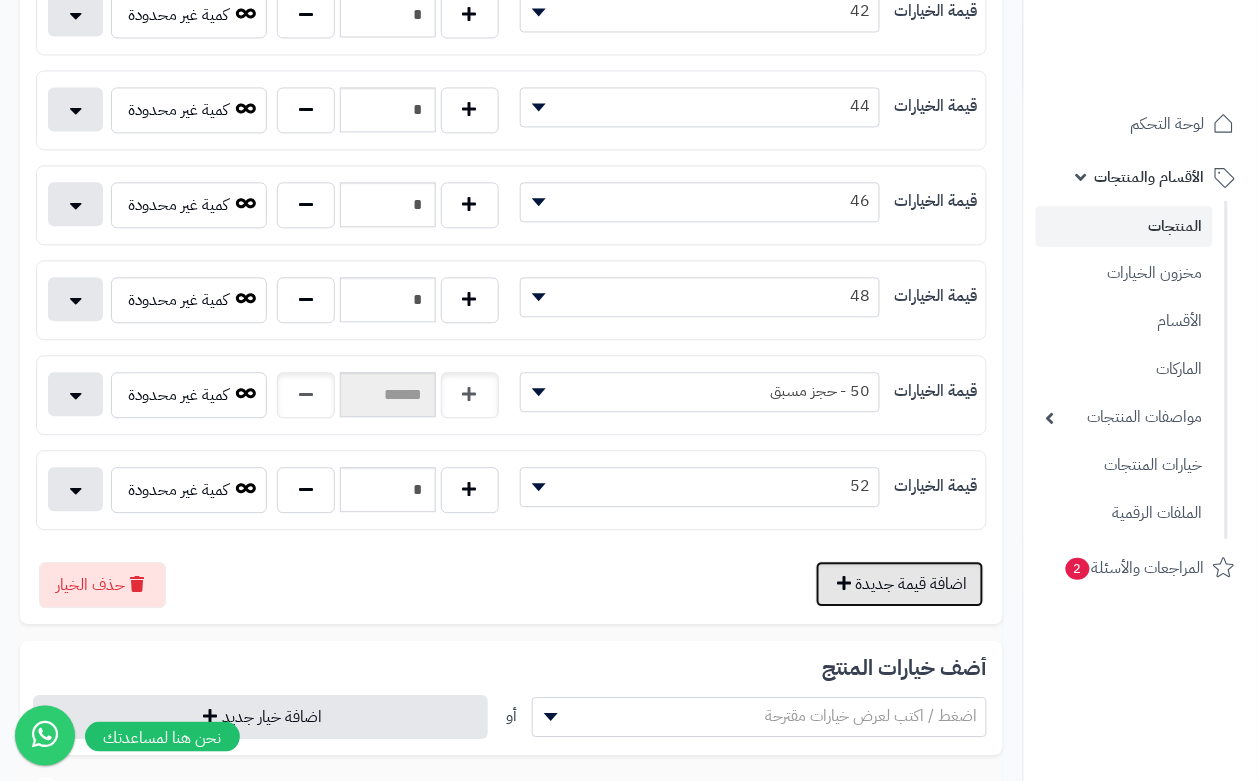 click on "اضافة قيمة جديدة" at bounding box center [900, 584] 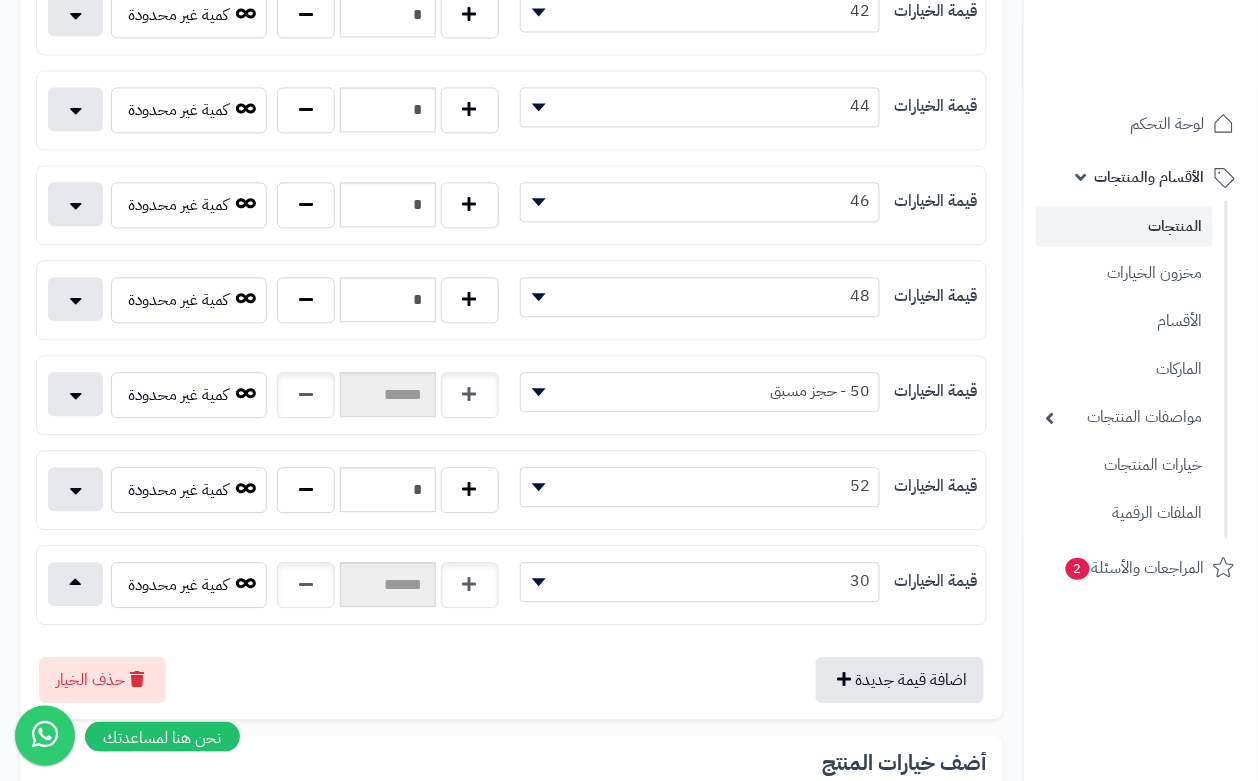 click on "30" at bounding box center [700, 581] 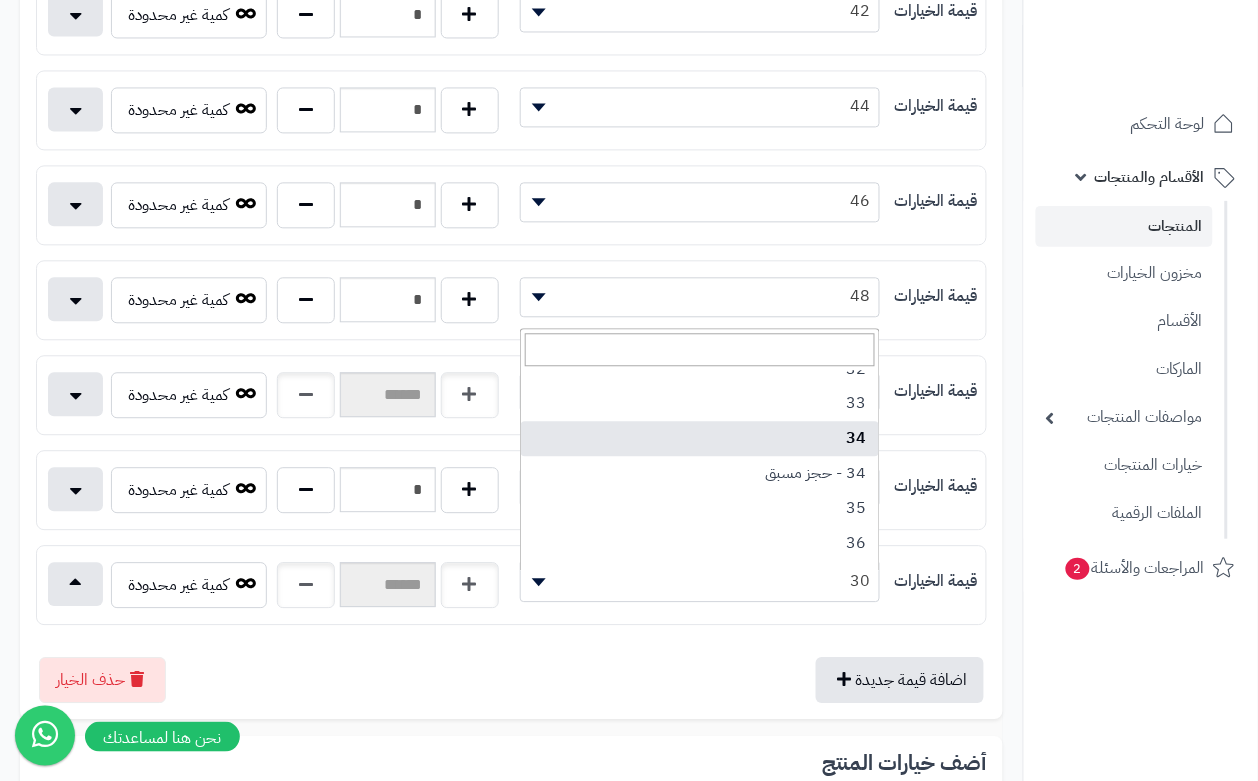 scroll, scrollTop: 125, scrollLeft: 0, axis: vertical 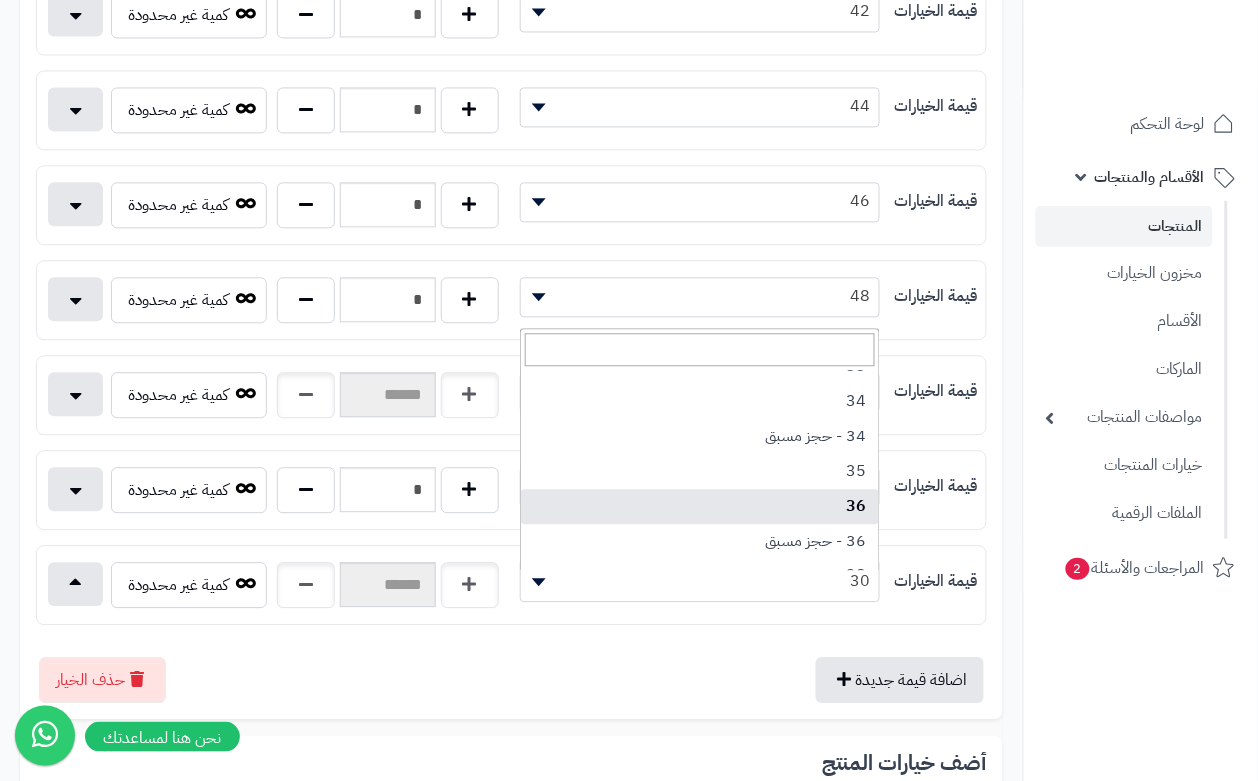 select on "***" 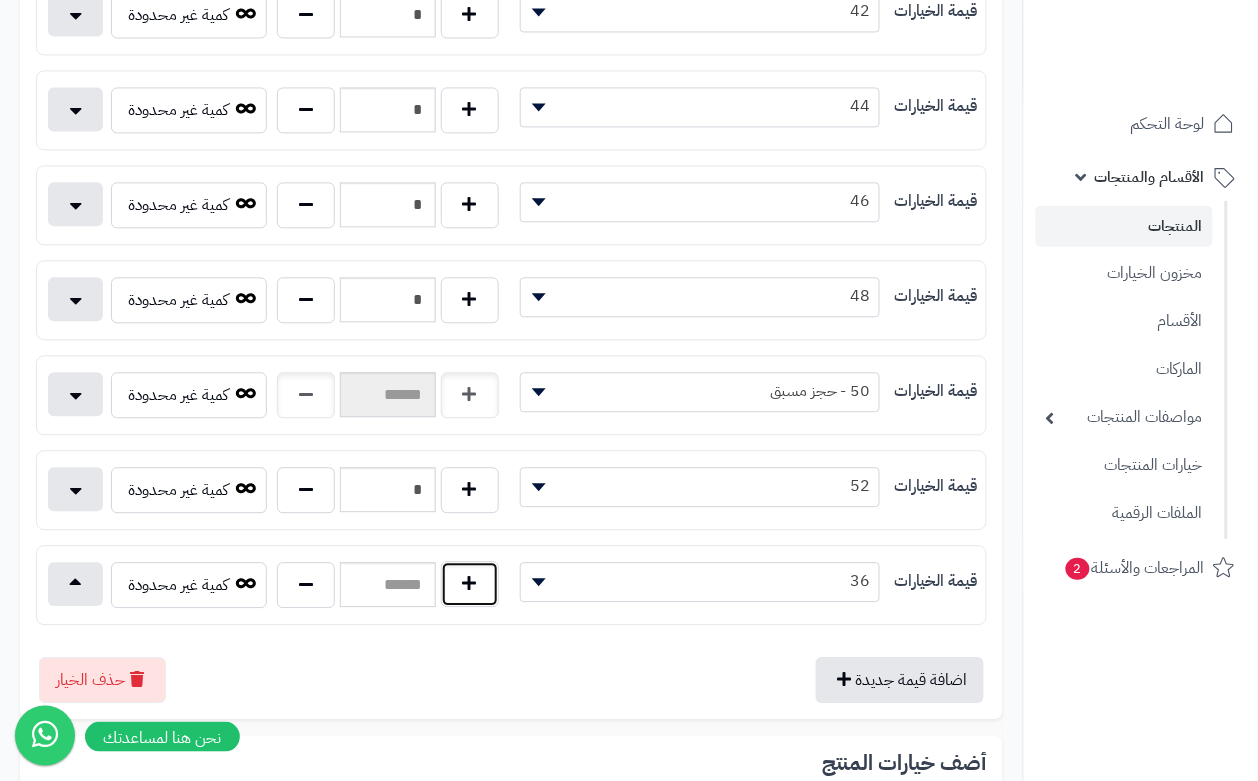 click at bounding box center (470, 584) 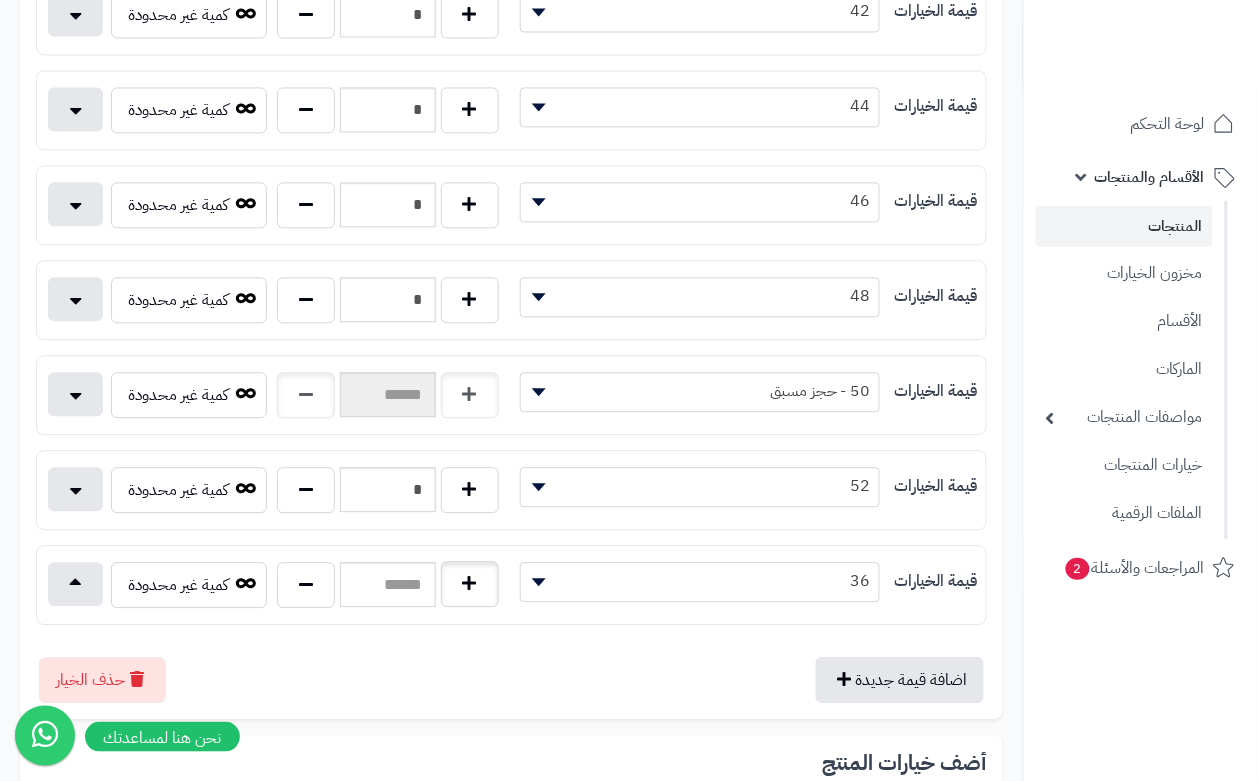 type on "*" 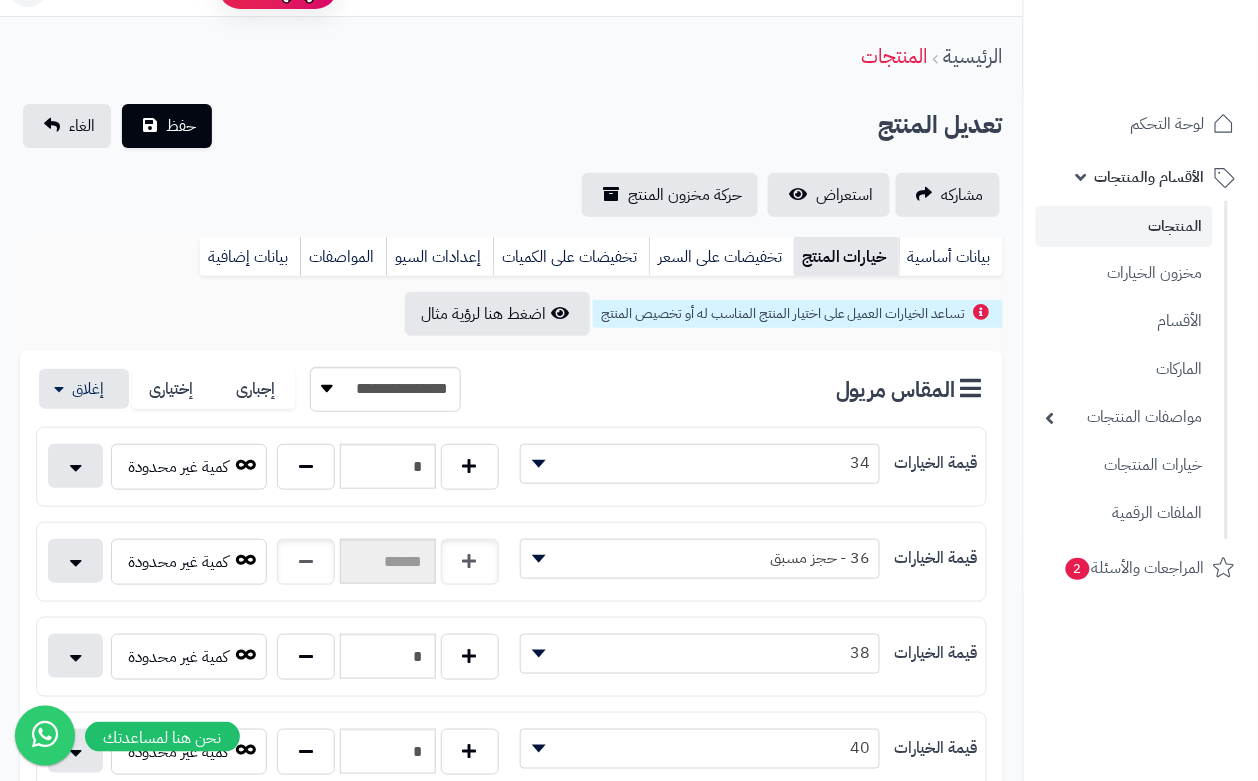 scroll, scrollTop: 0, scrollLeft: 0, axis: both 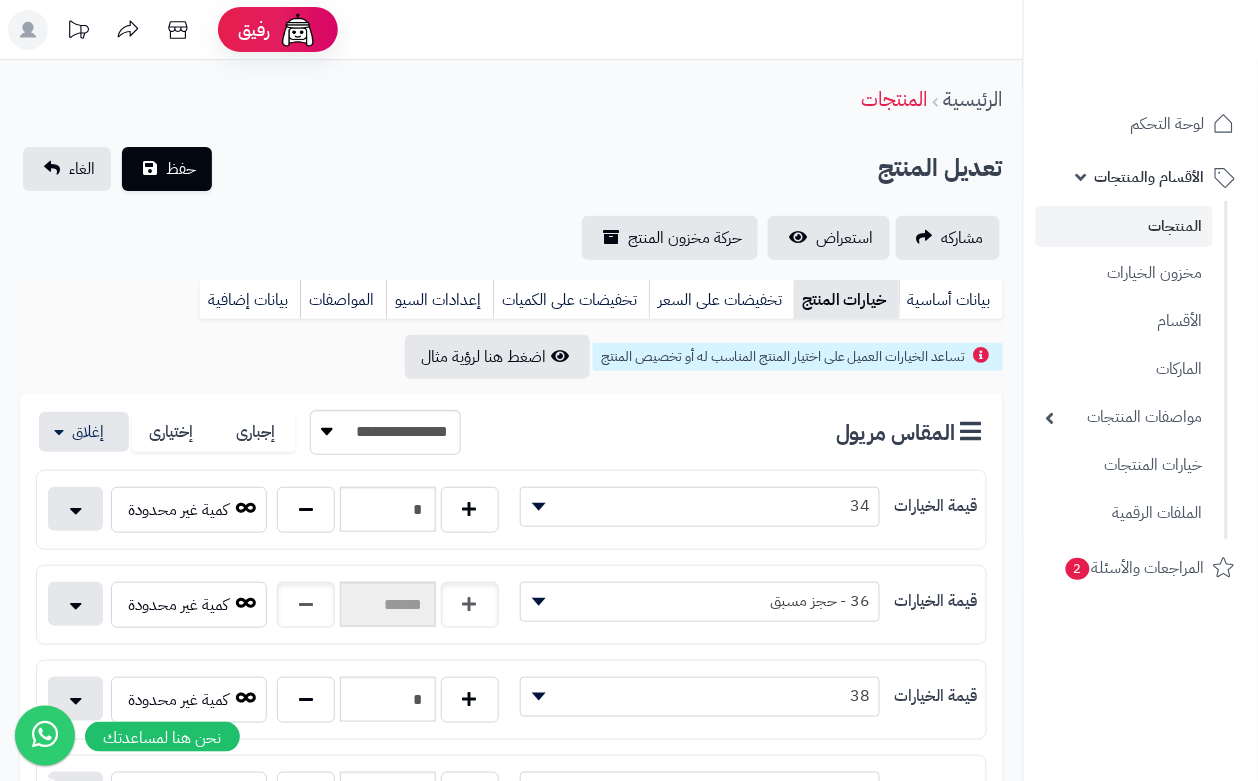 click on "**********" at bounding box center (511, 203) 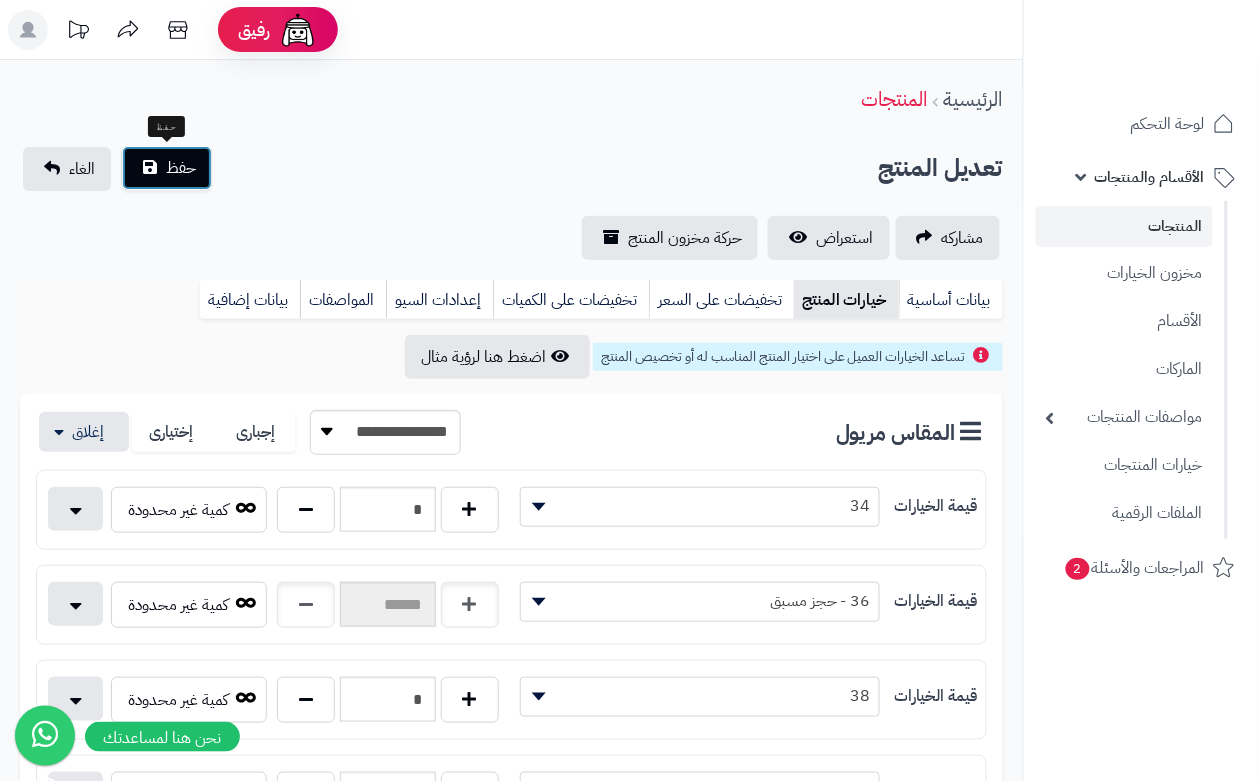 click on "حفظ" at bounding box center [167, 168] 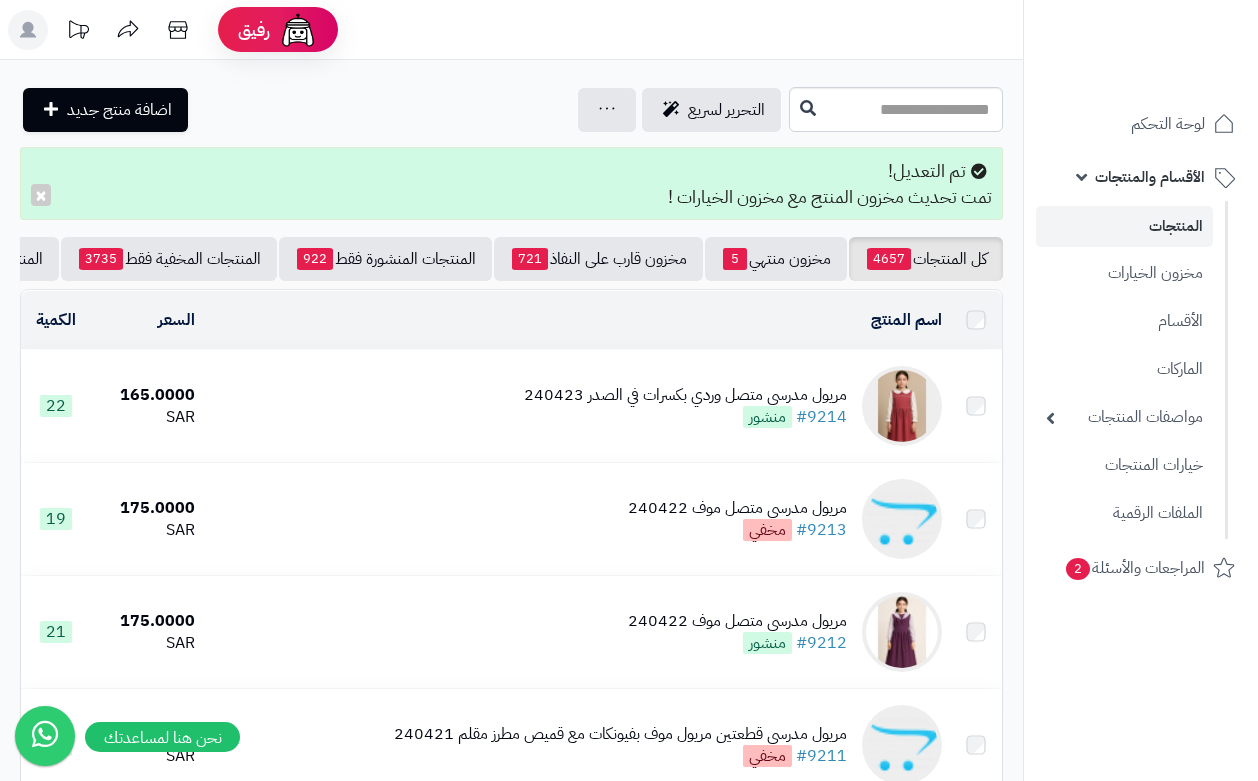scroll, scrollTop: 0, scrollLeft: 0, axis: both 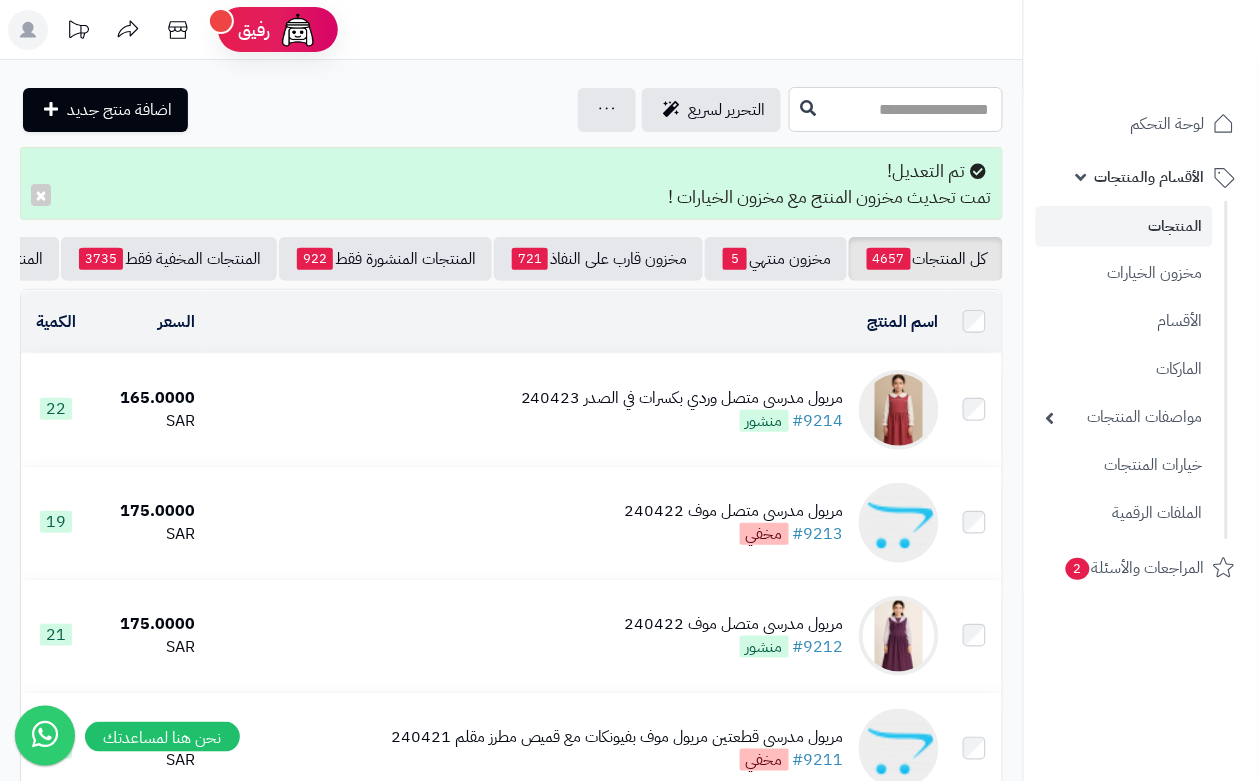 drag, startPoint x: 715, startPoint y: 111, endPoint x: 726, endPoint y: 110, distance: 11.045361 